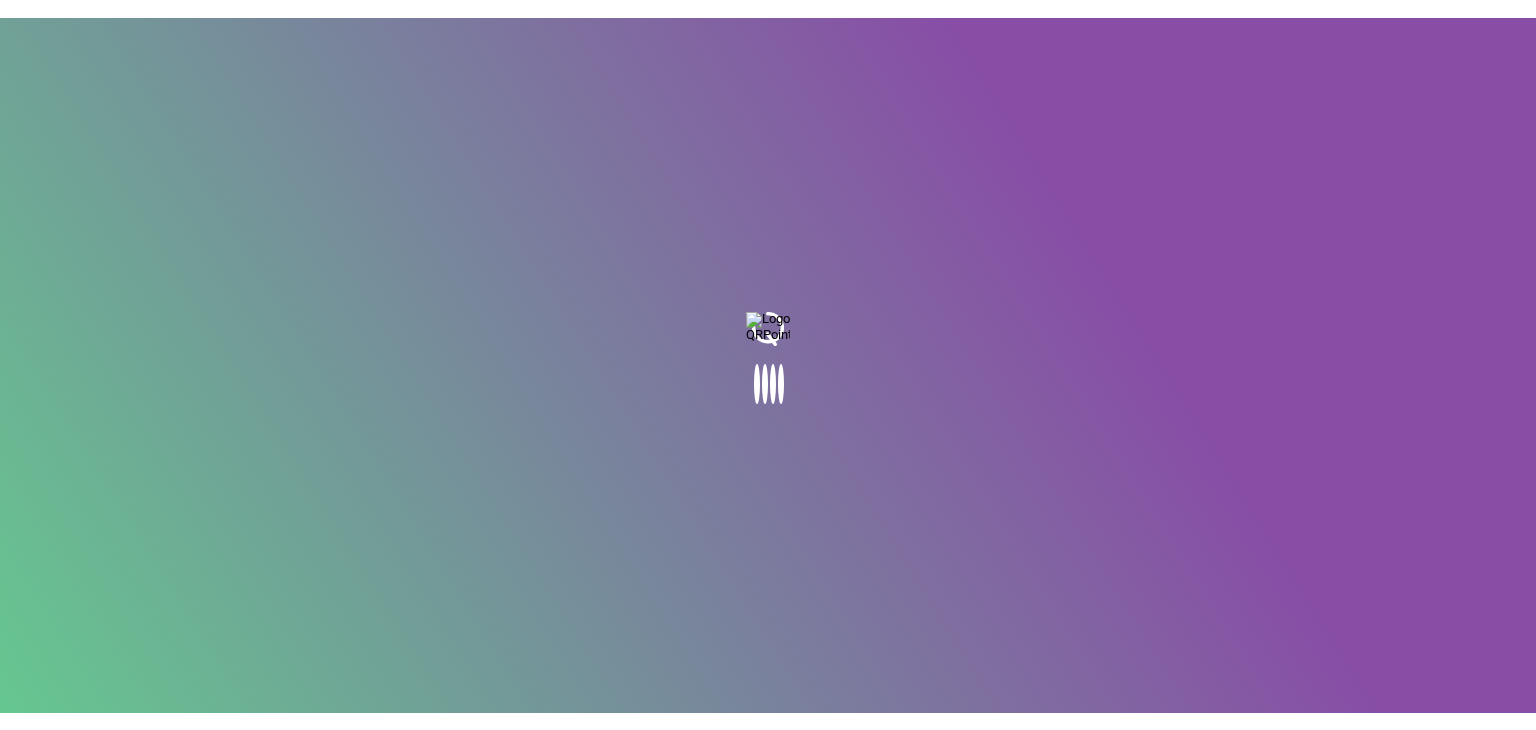 scroll, scrollTop: 0, scrollLeft: 0, axis: both 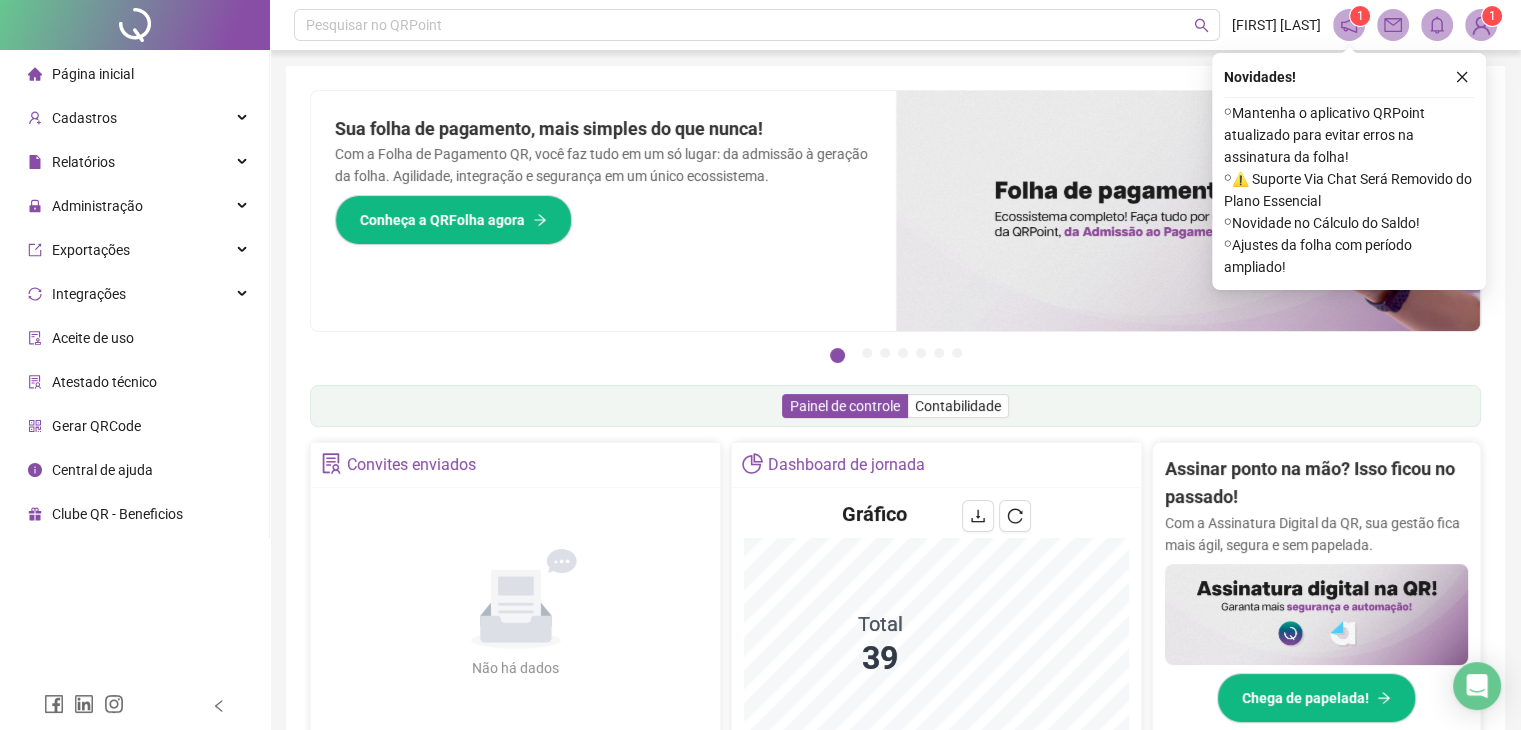 click on "1" at bounding box center [1492, 16] 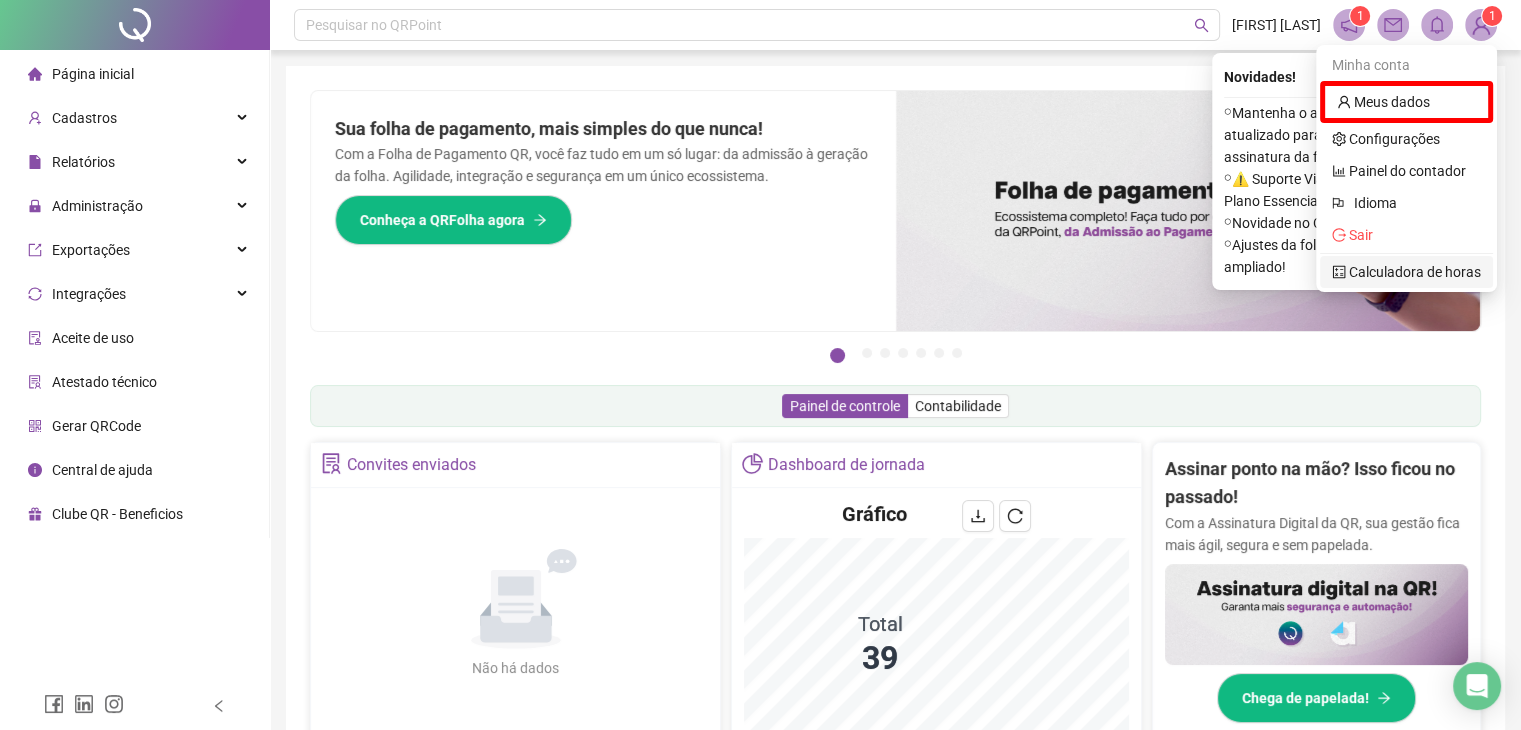 click on "Calculadora de horas" at bounding box center [1406, 272] 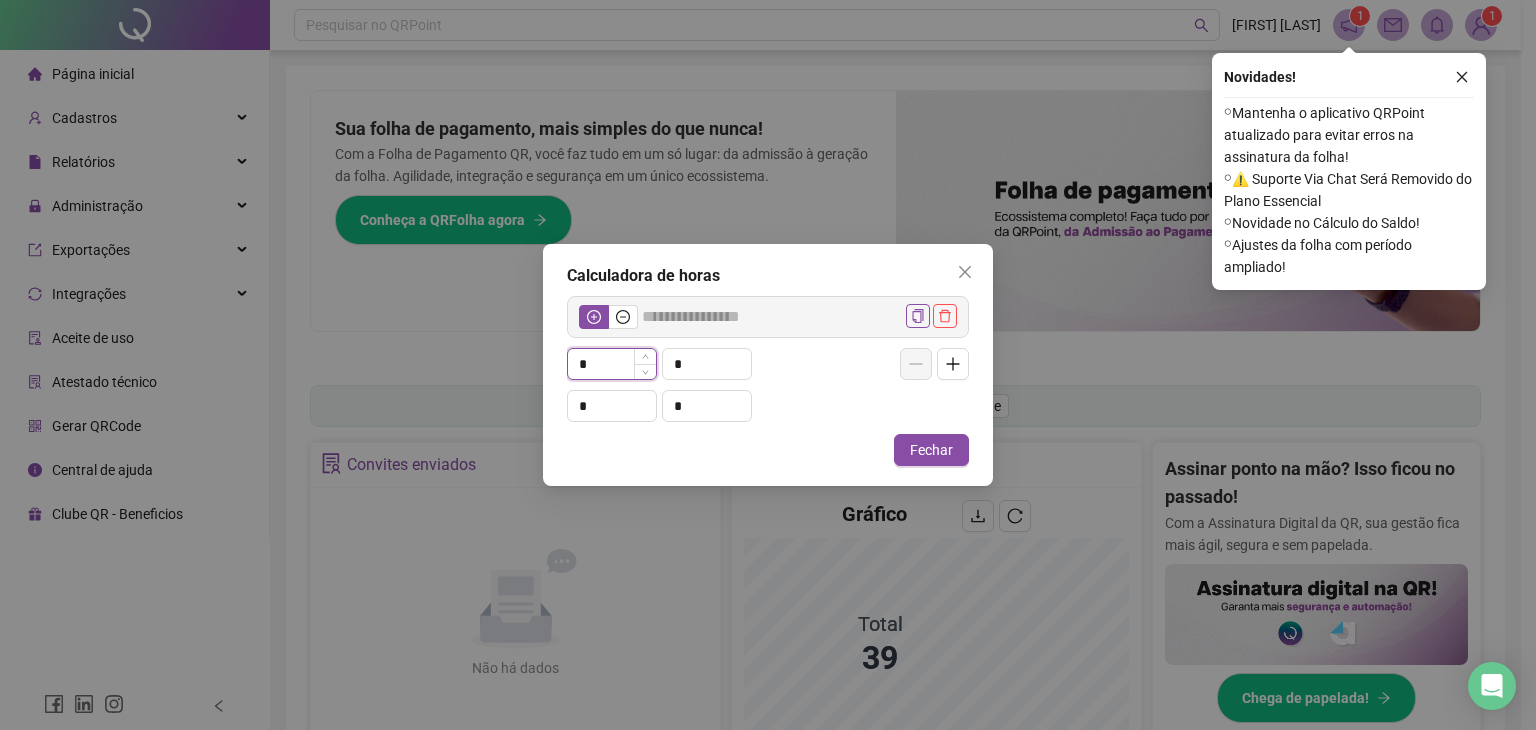 click on "*" at bounding box center [612, 364] 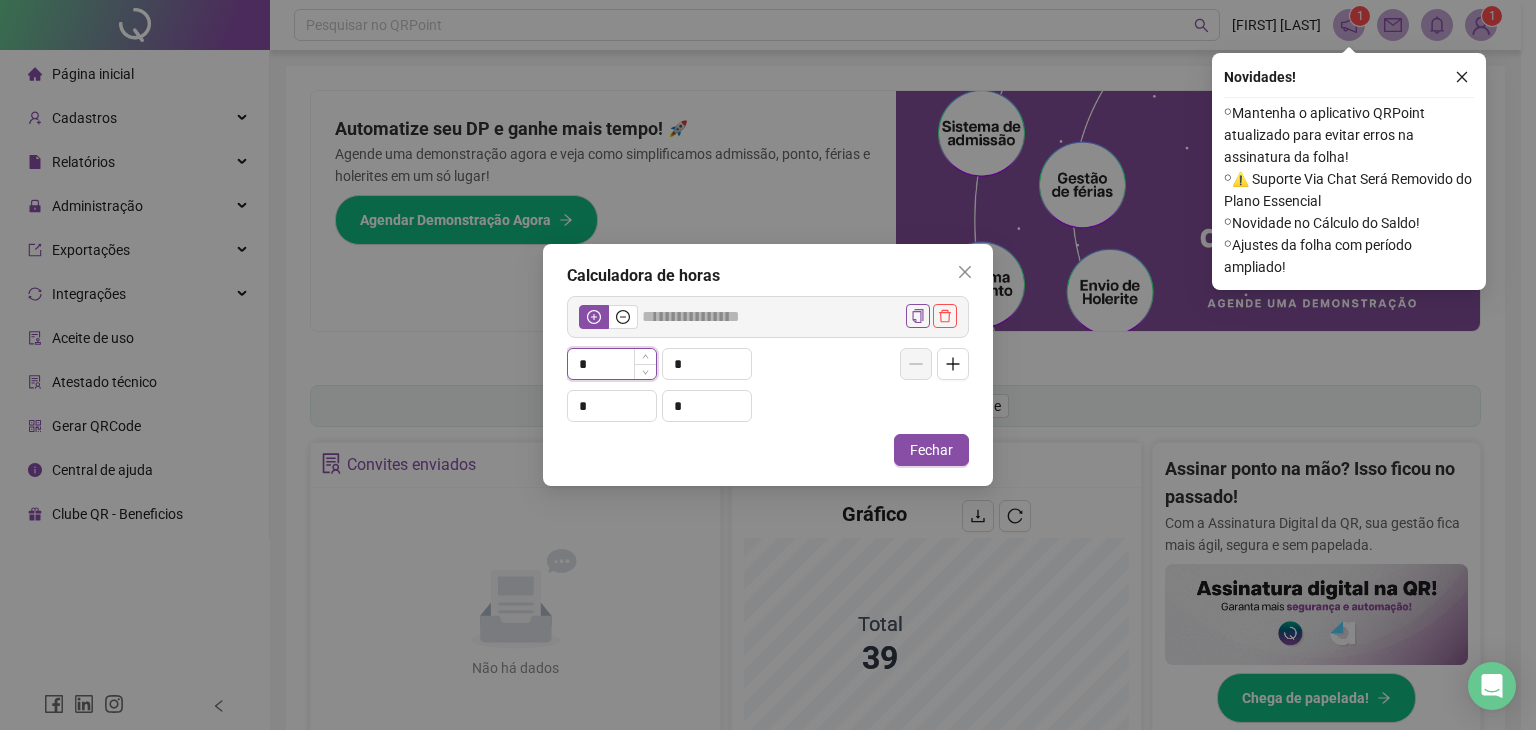 type on "*****" 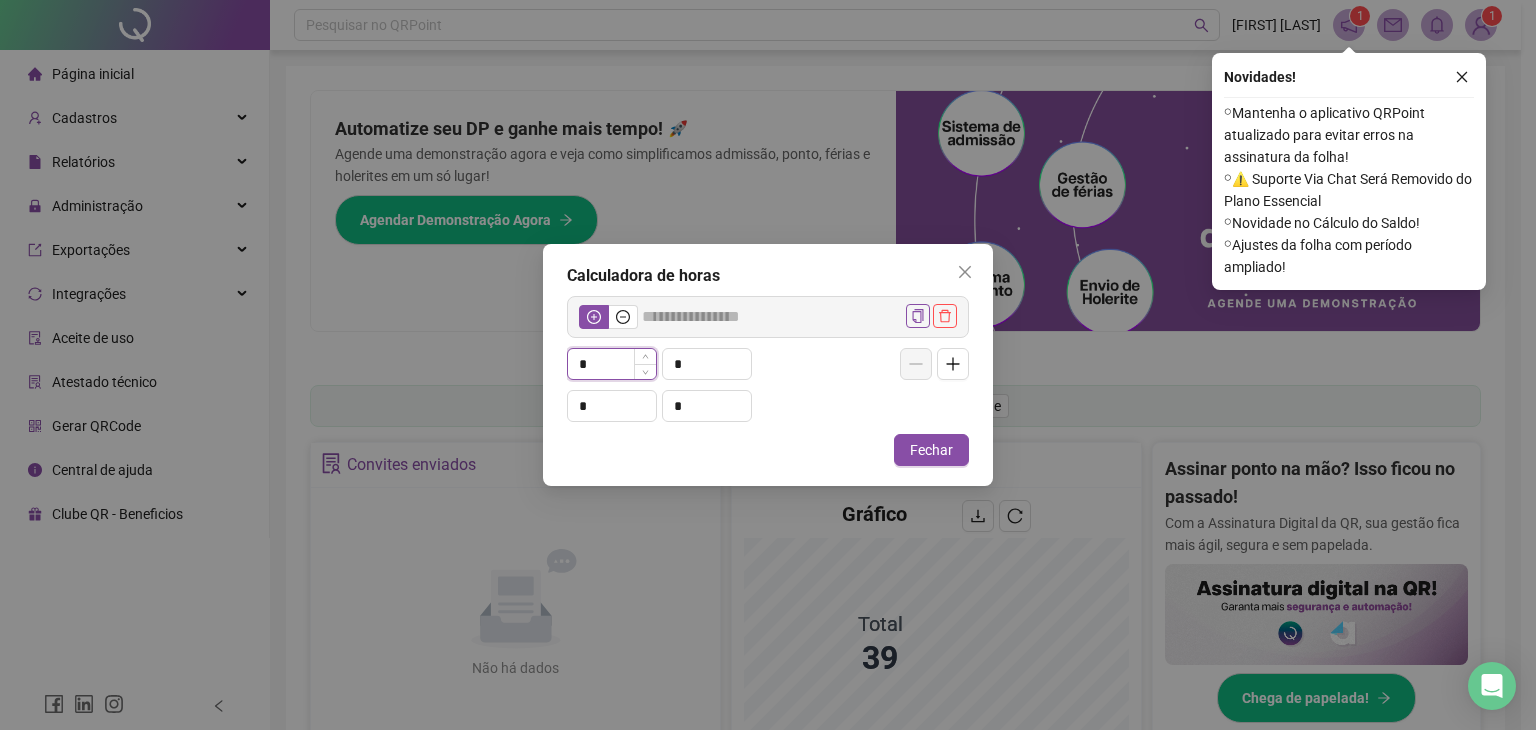 type on "**" 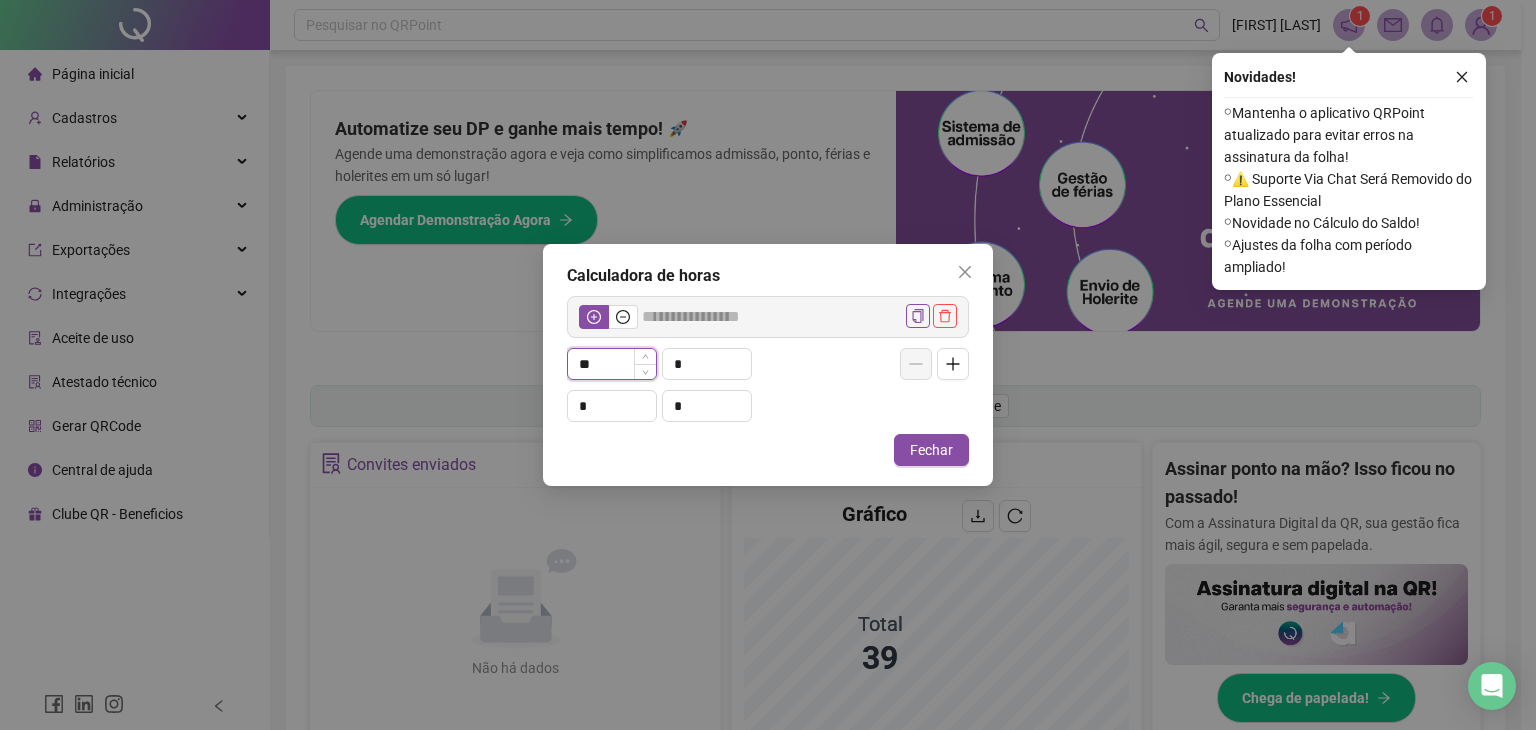 type on "*****" 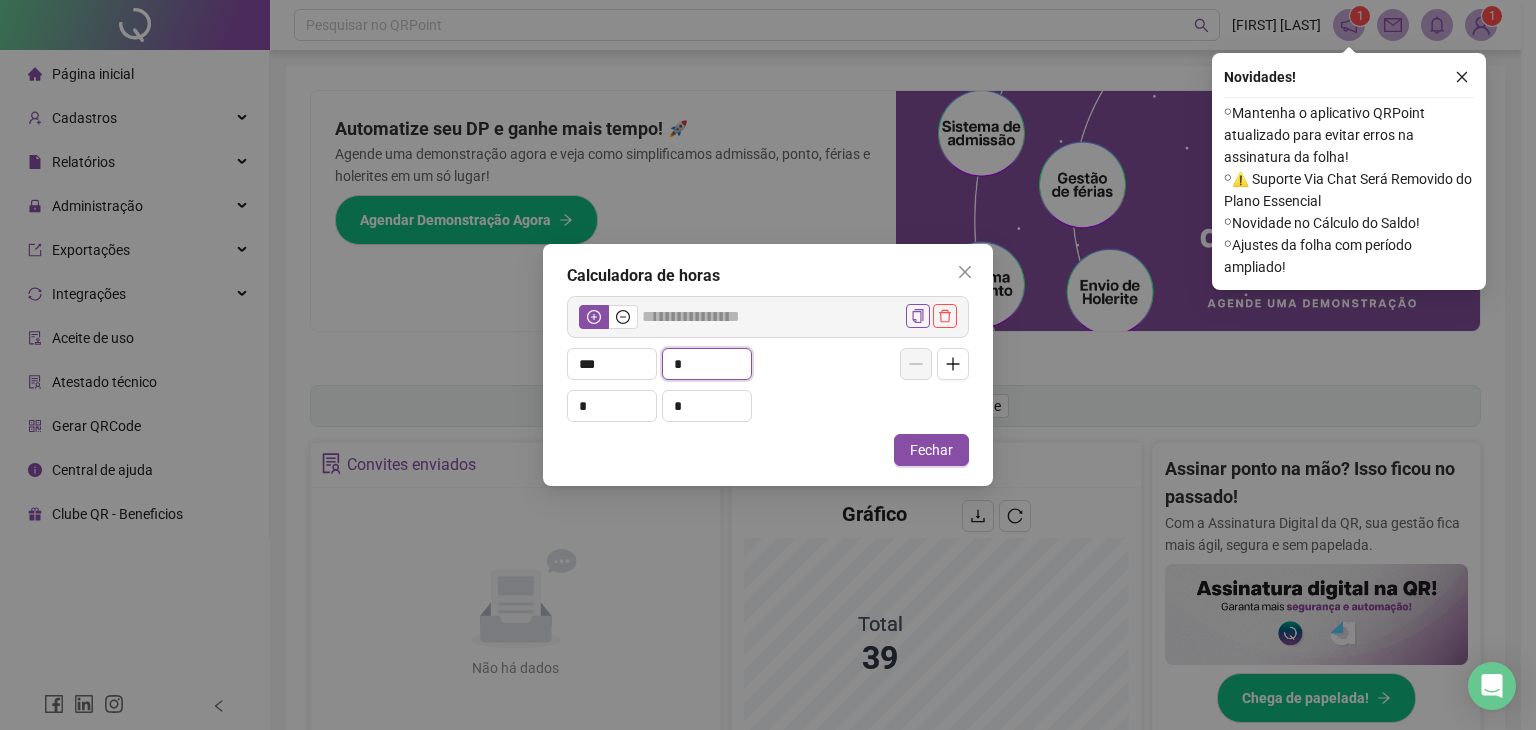 type on "**" 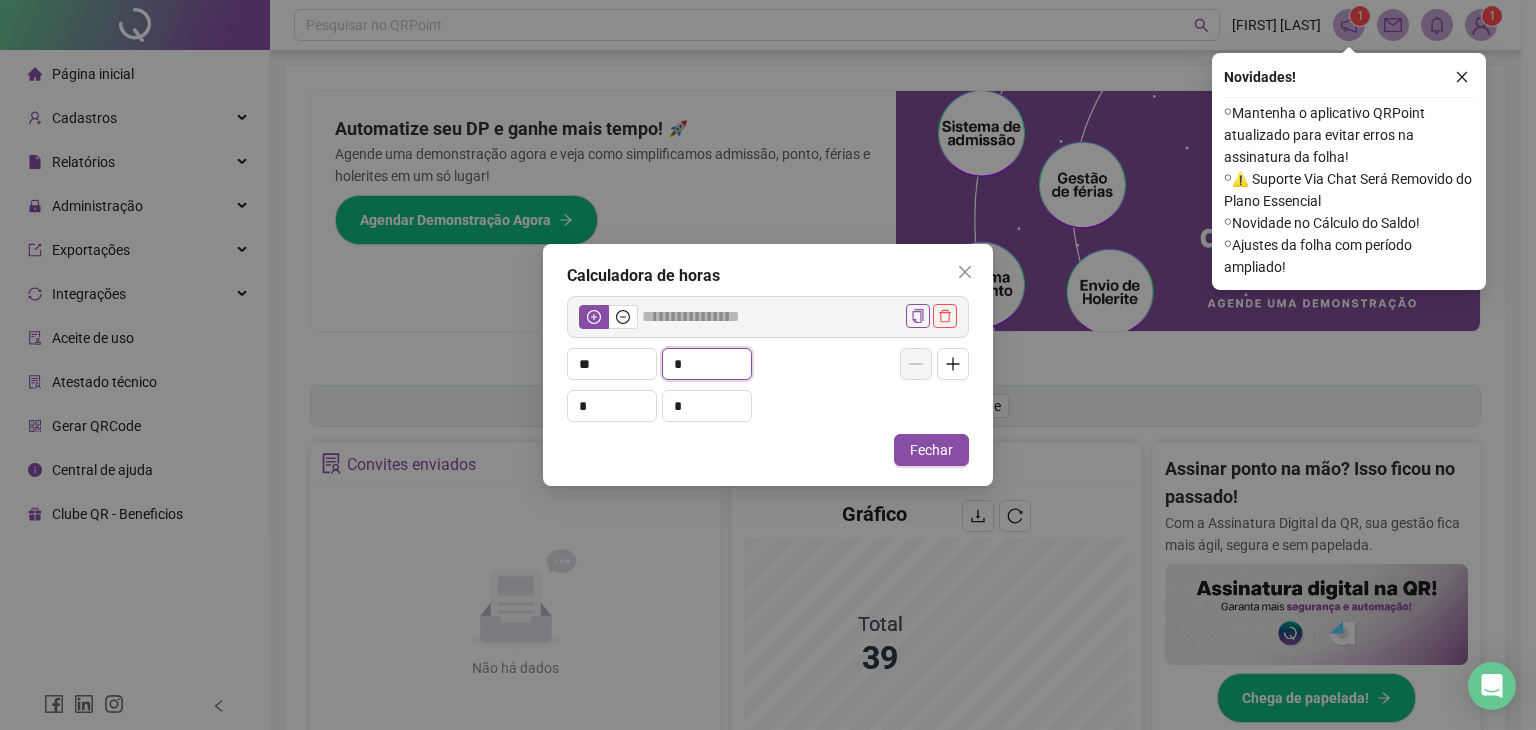 type on "*****" 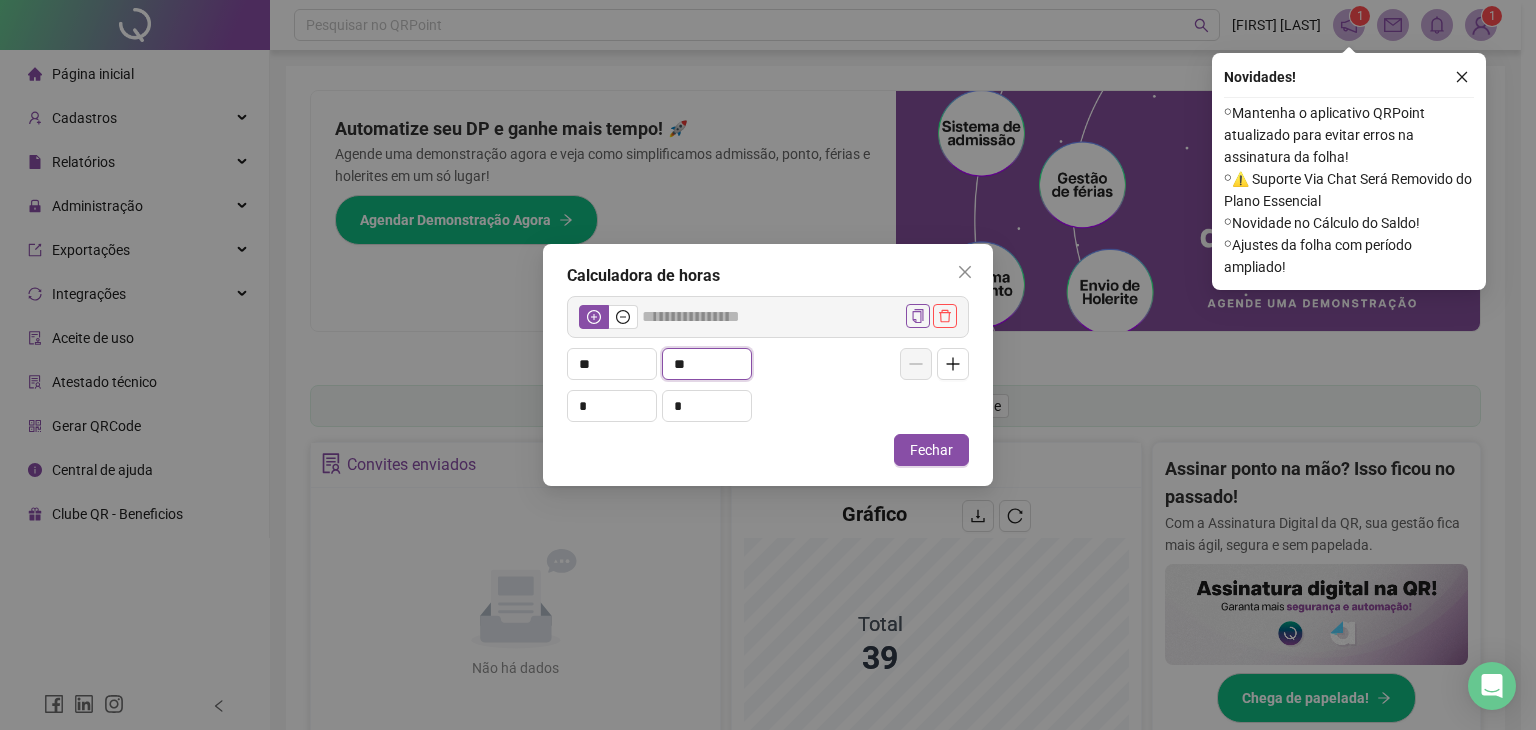 type on "**" 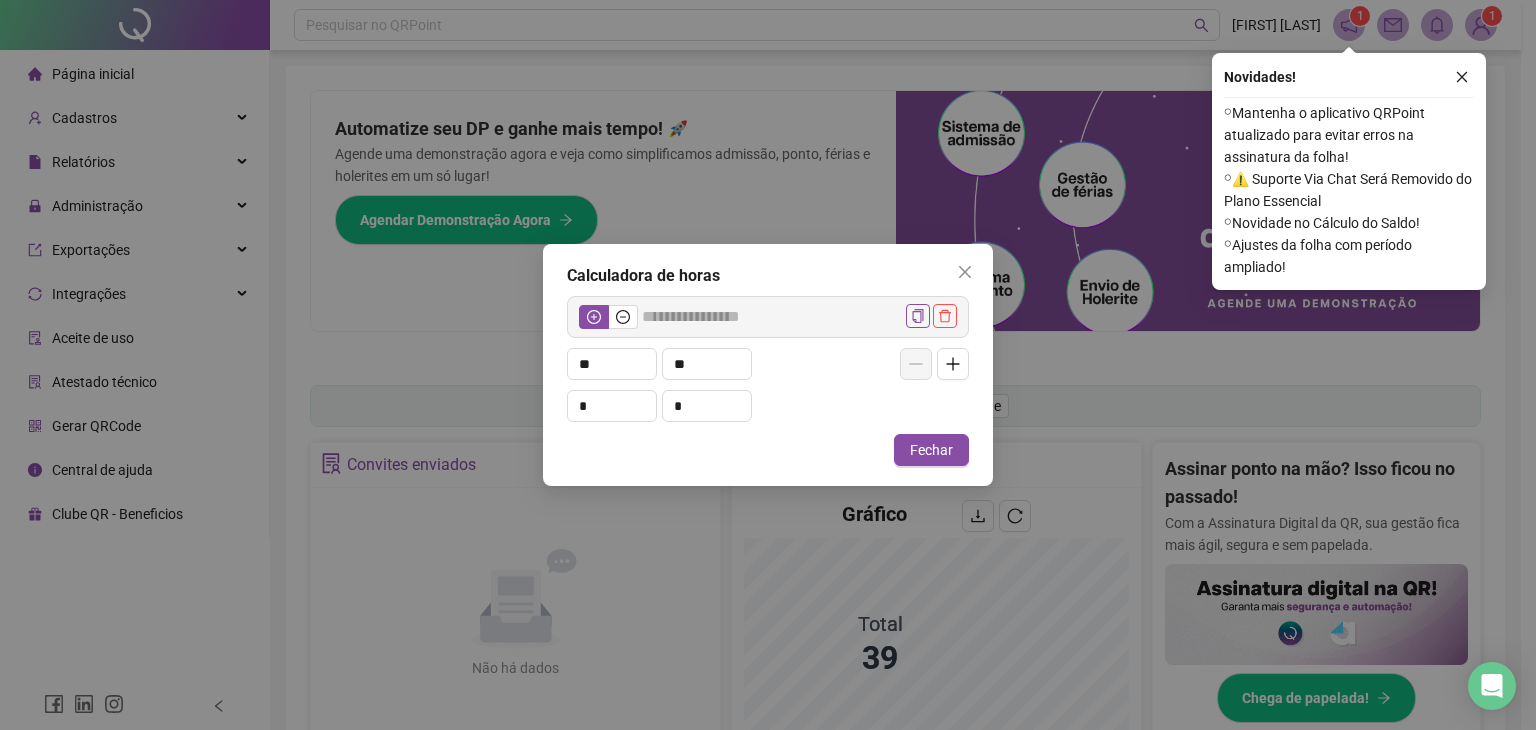 type 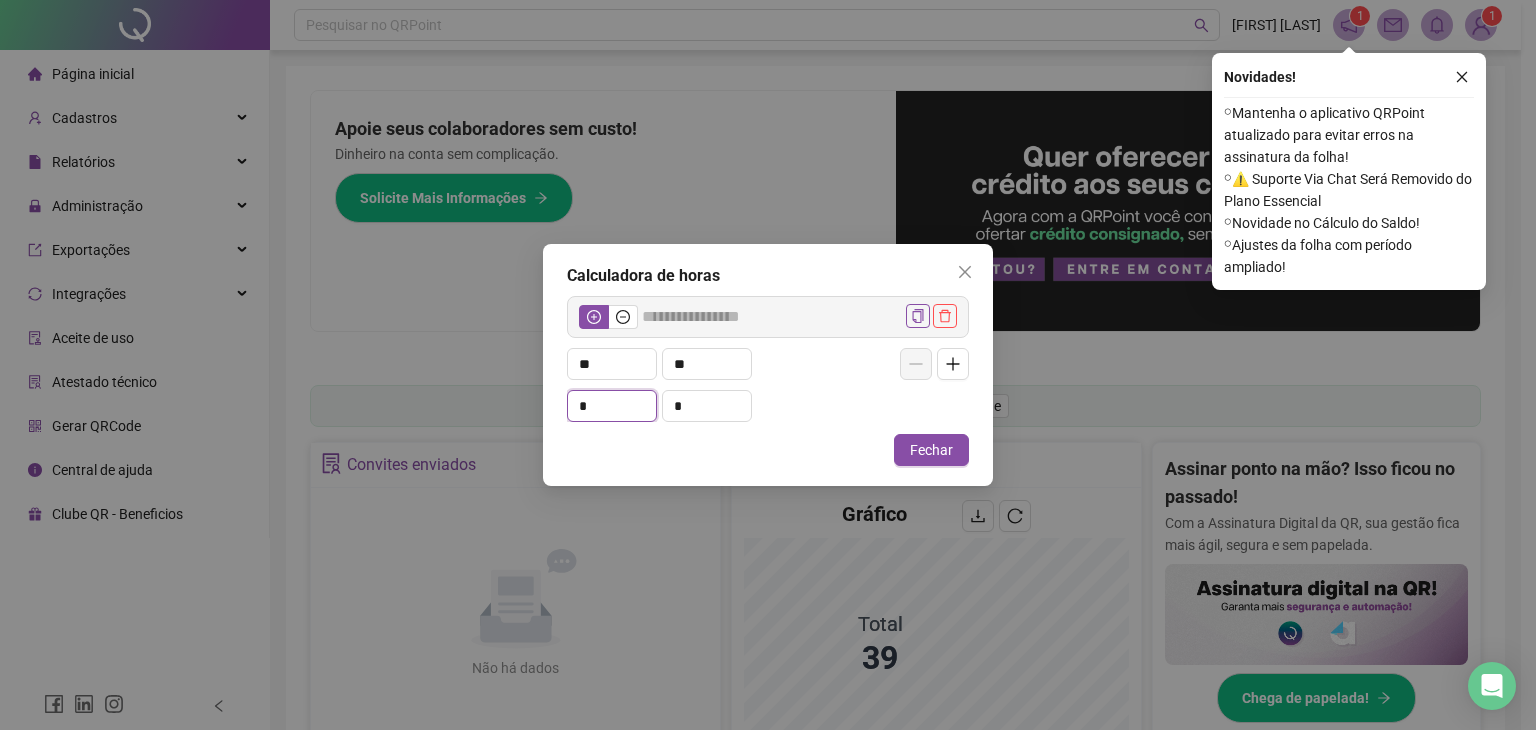 type on "*****" 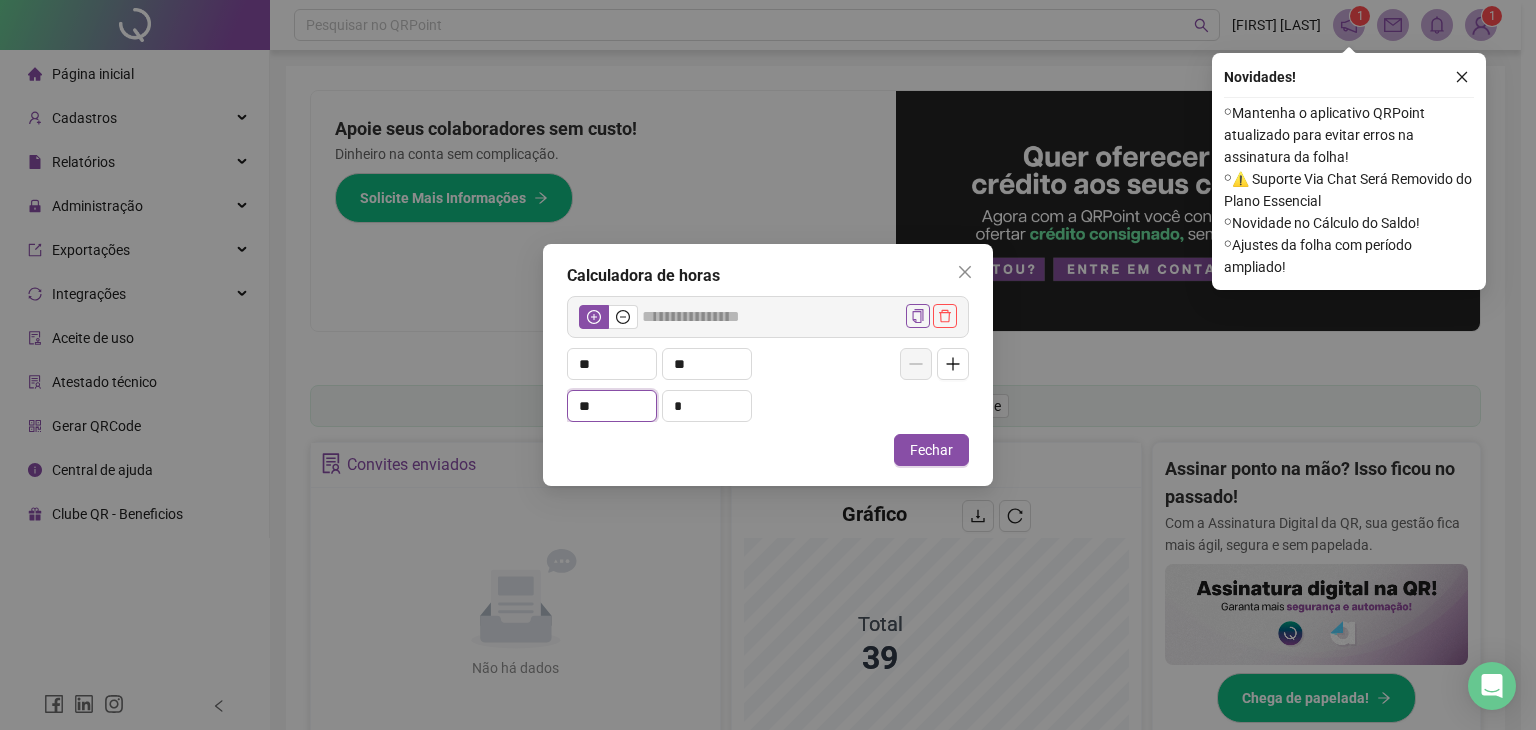 type on "**" 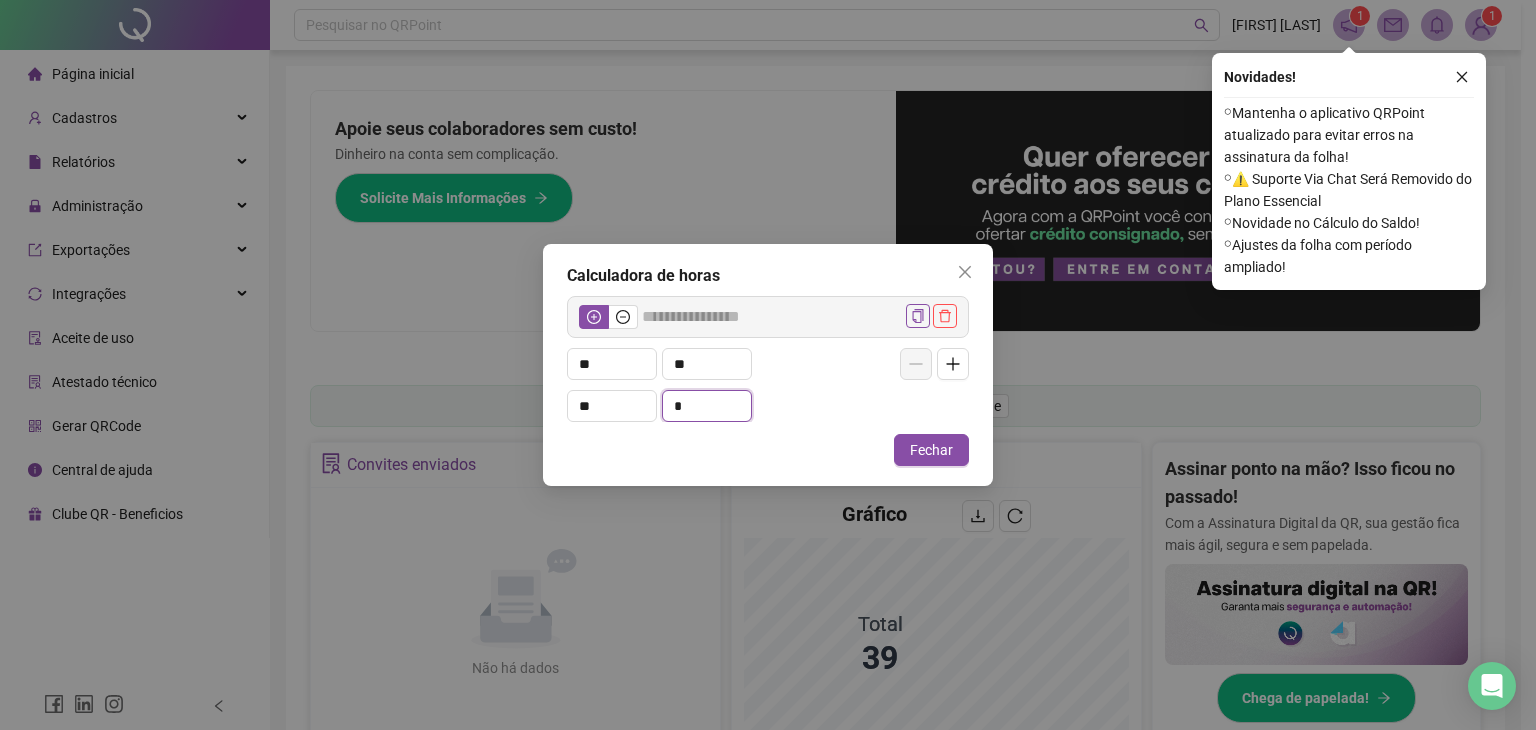 type on "*****" 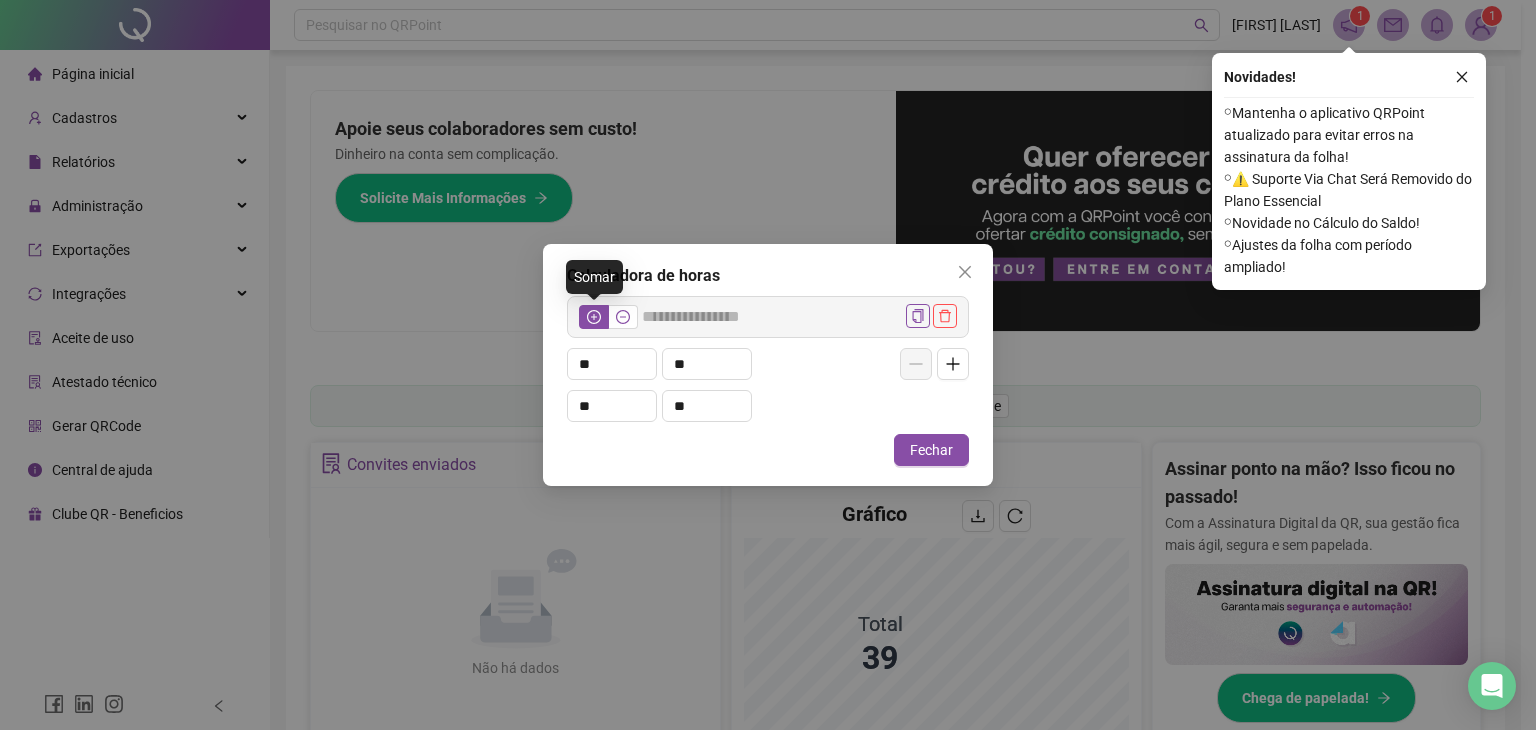 type on "*" 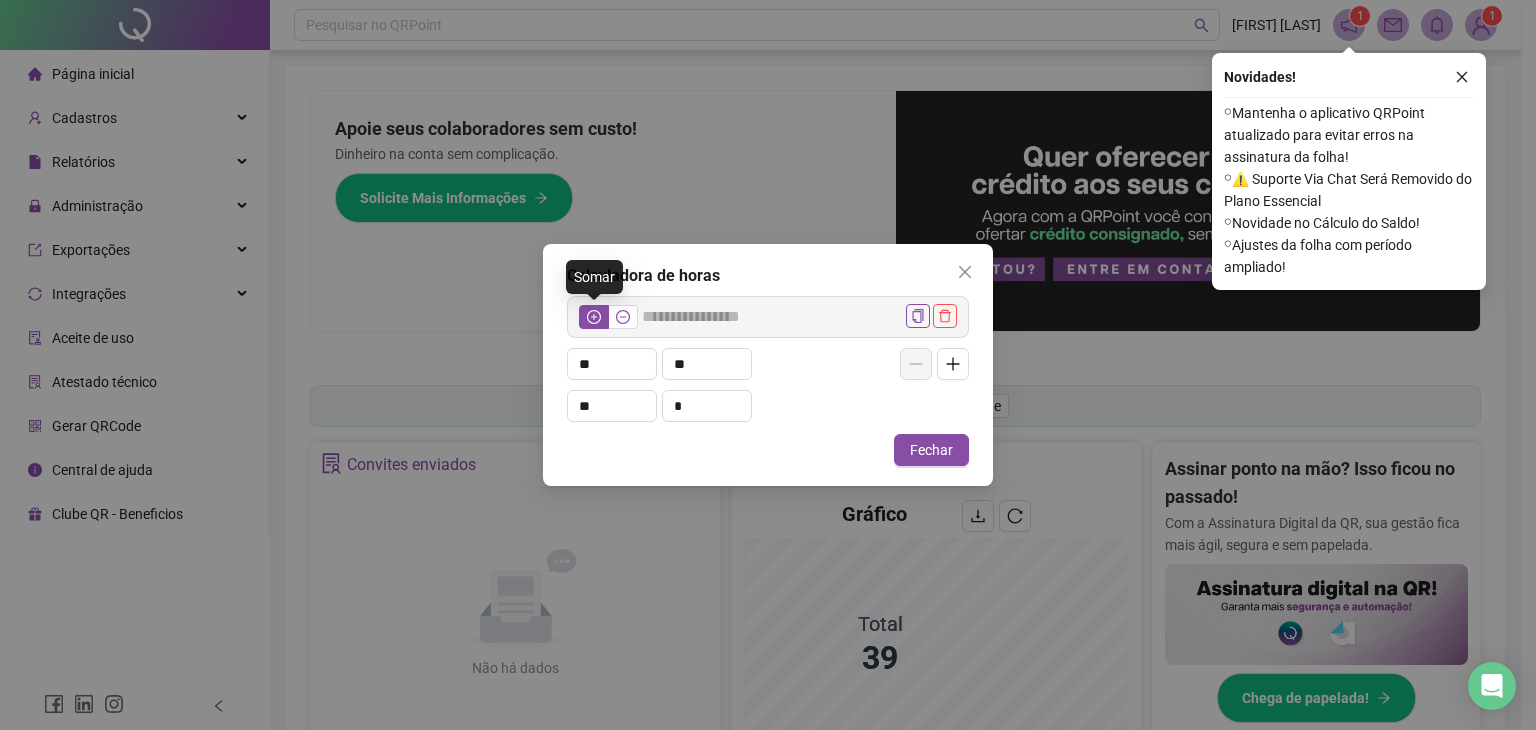 click 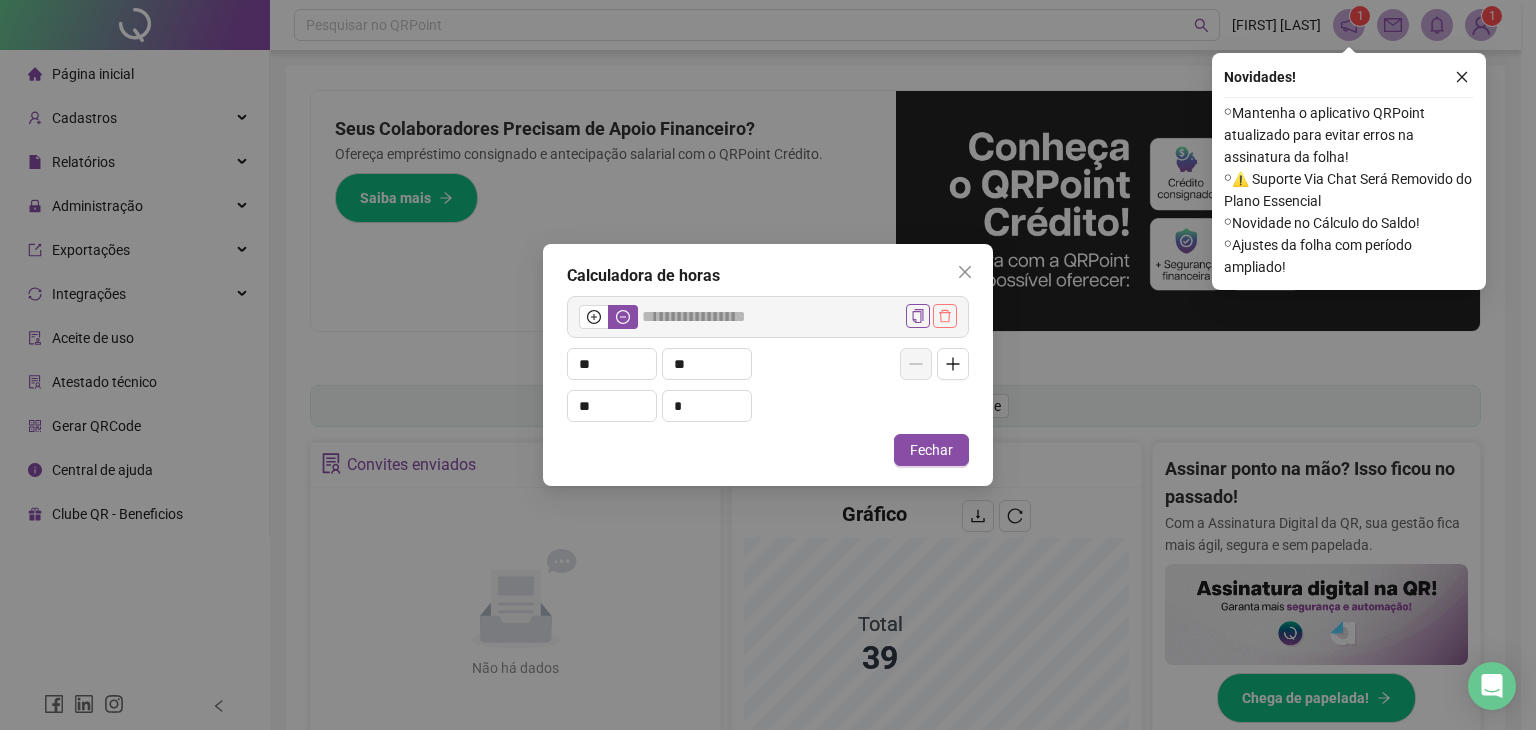 click 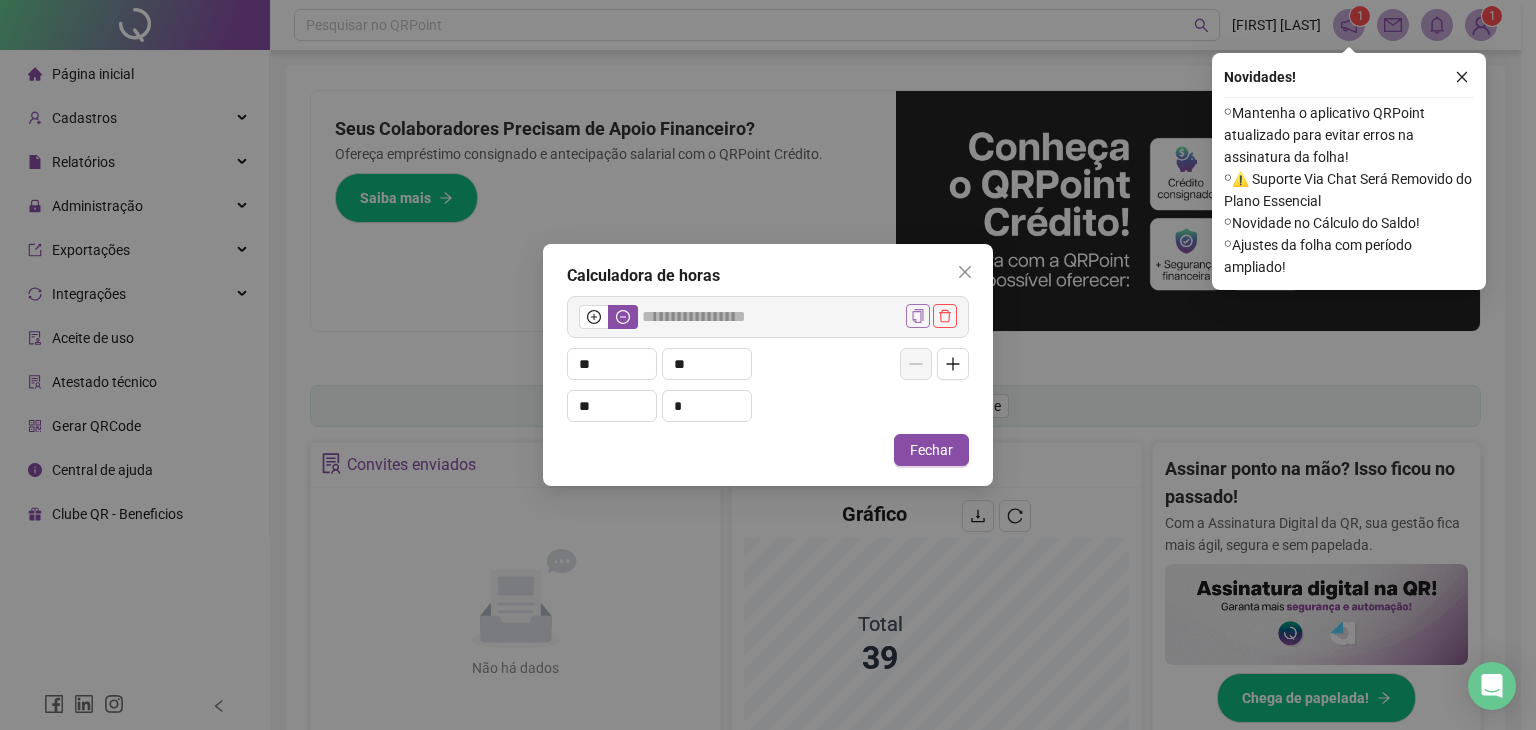 type on "*****" 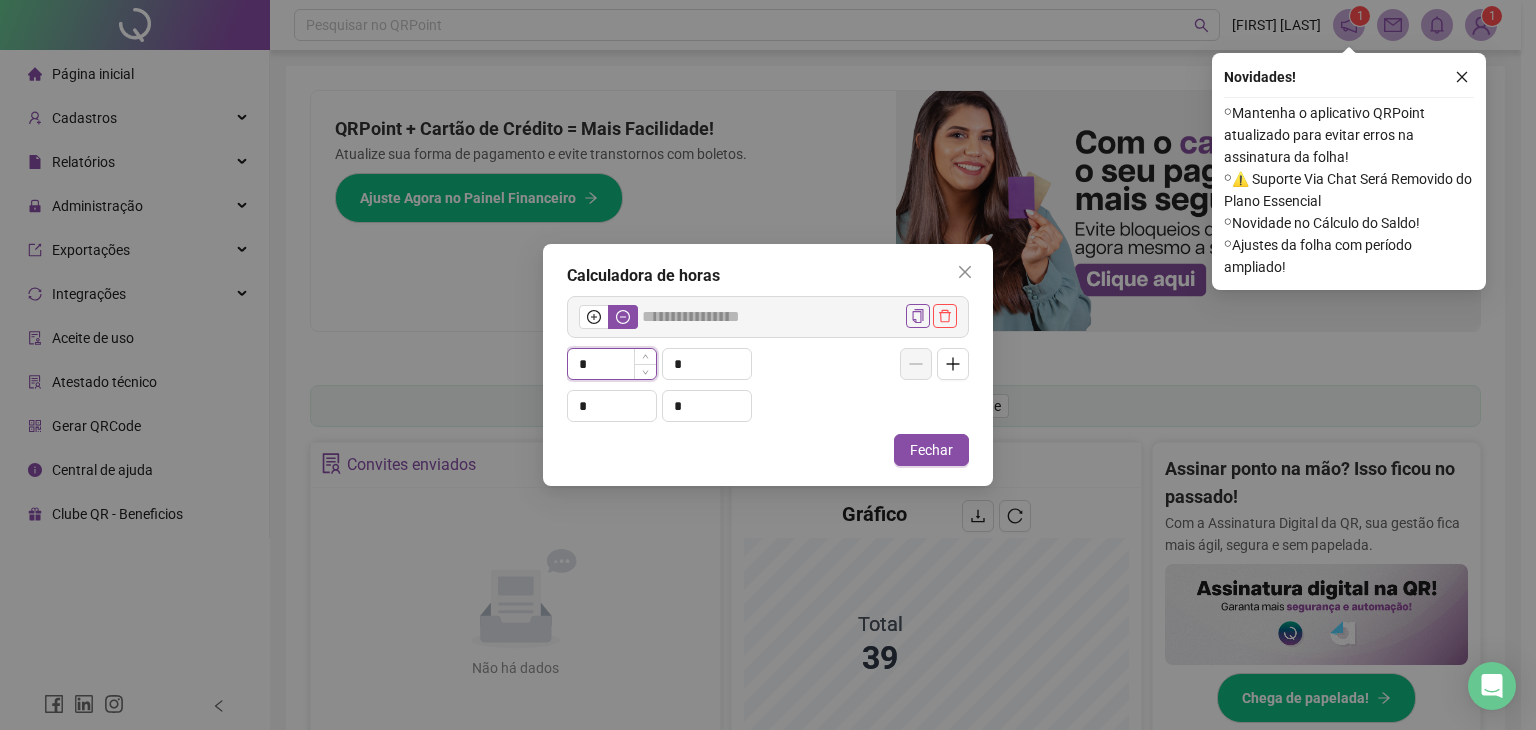 click on "*" at bounding box center (612, 364) 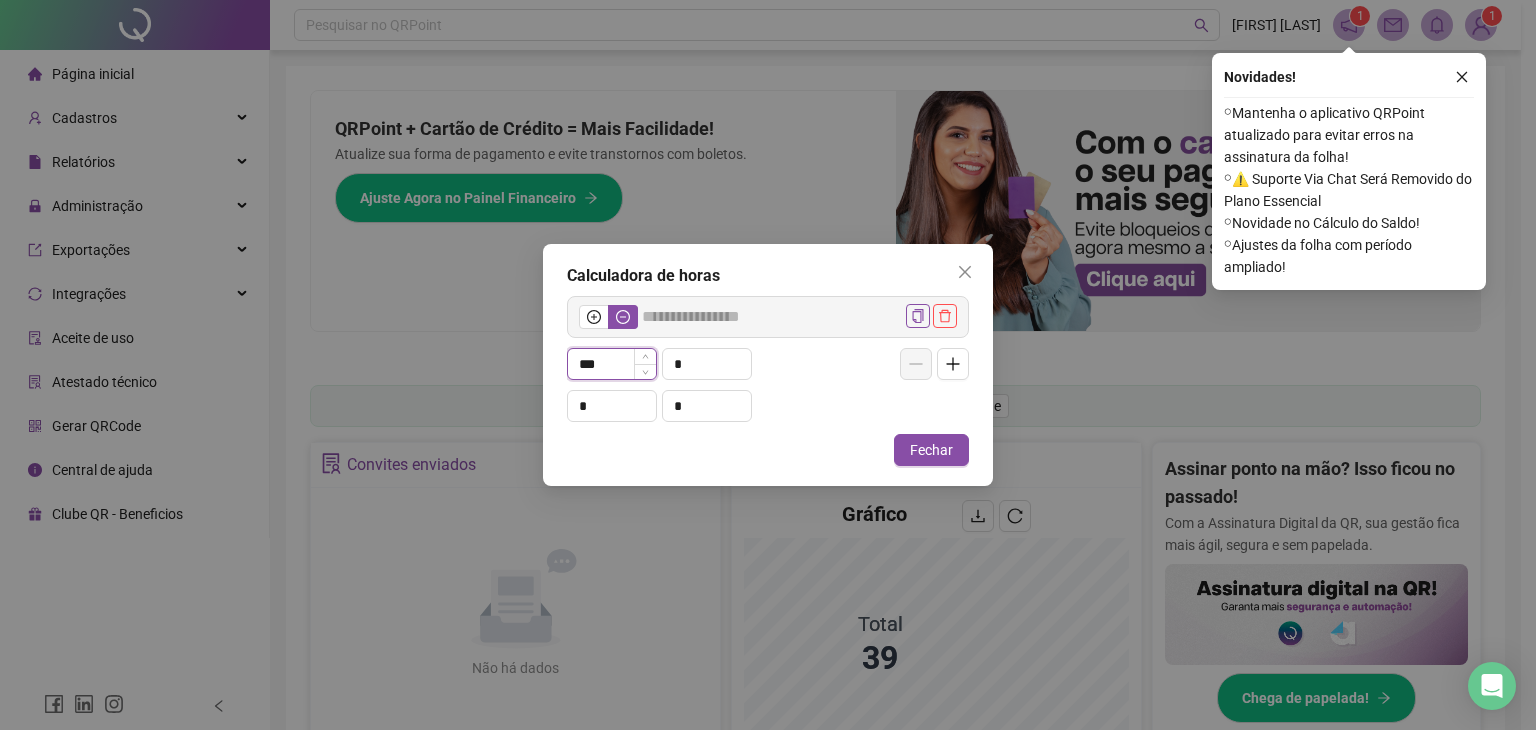type on "***" 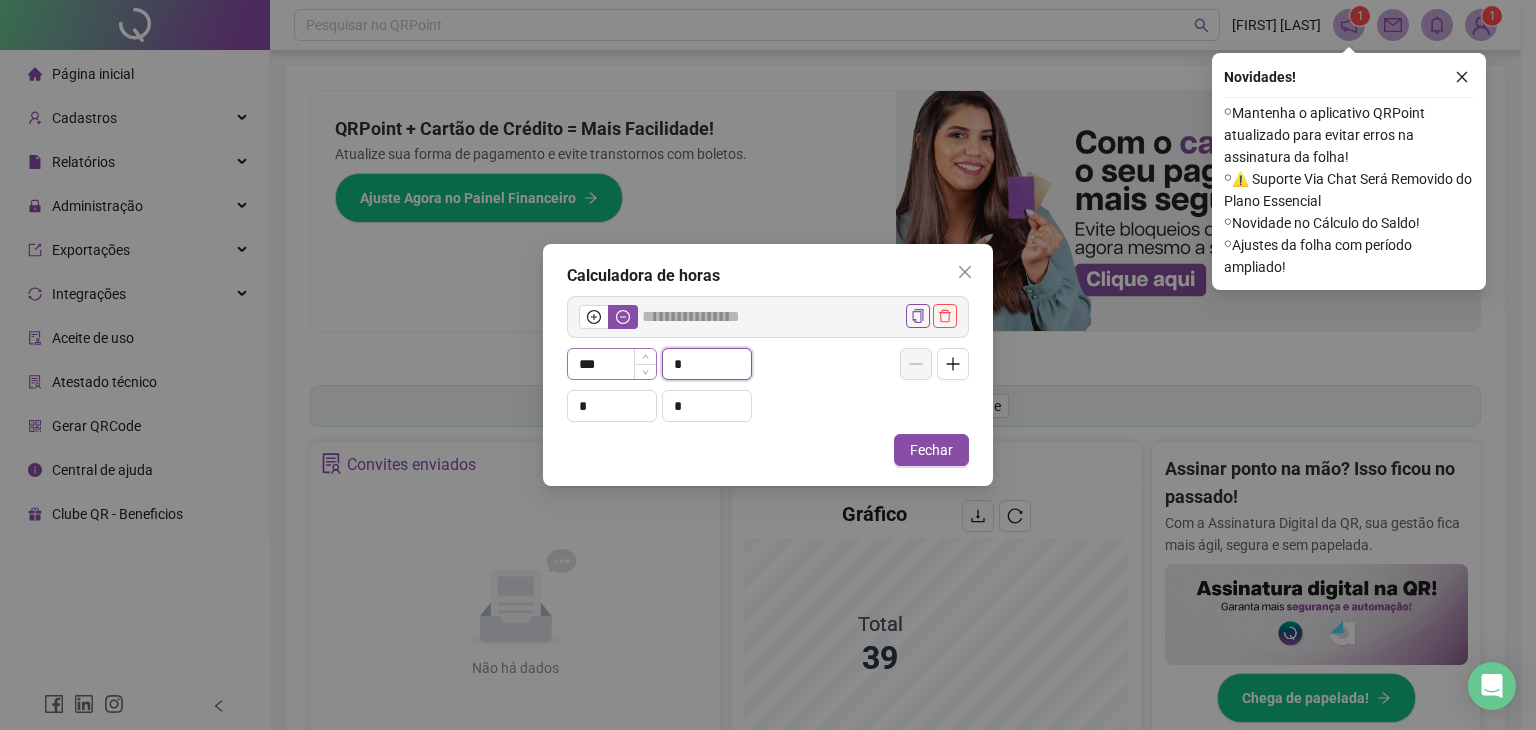 type on "*****" 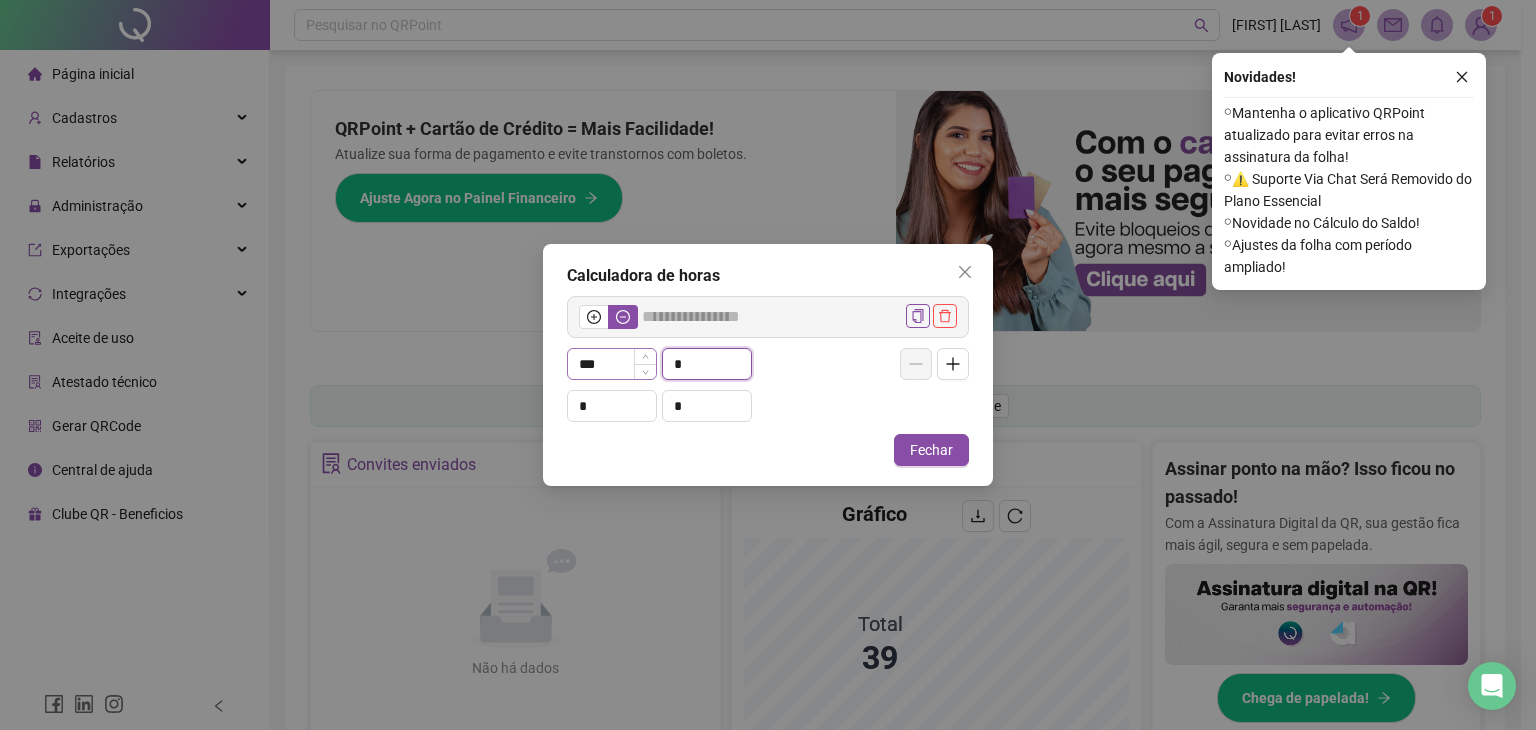type on "**" 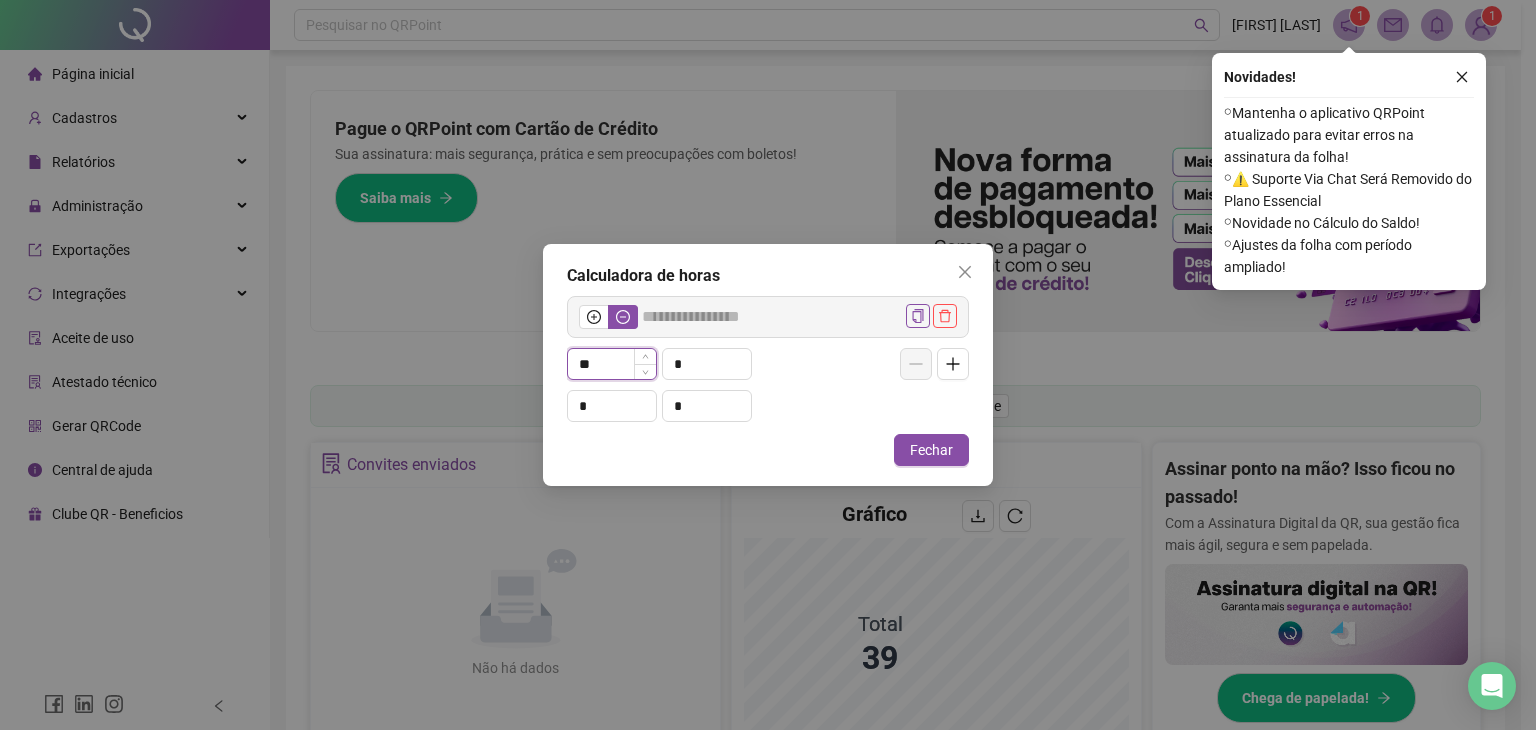 click on "**" at bounding box center (612, 364) 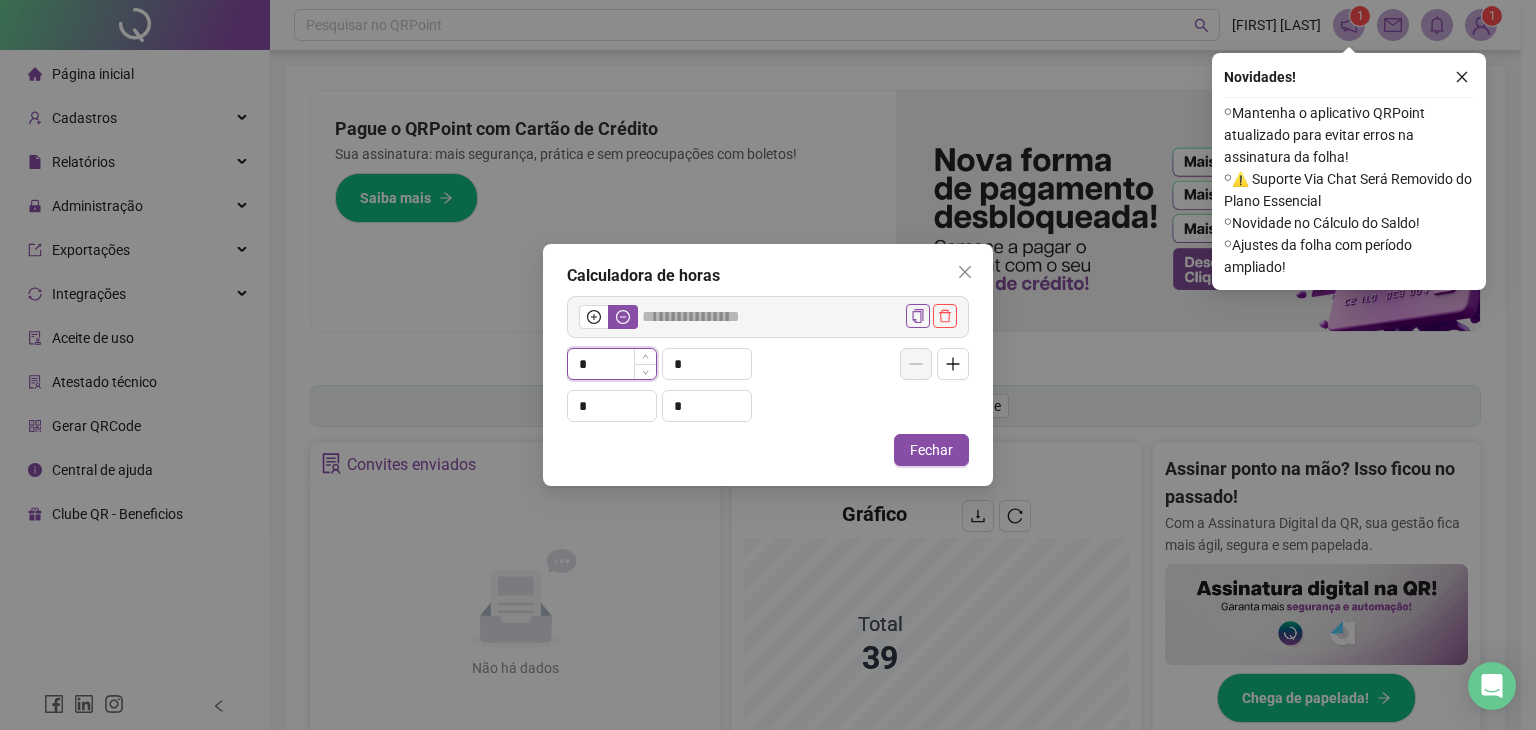 type on "*****" 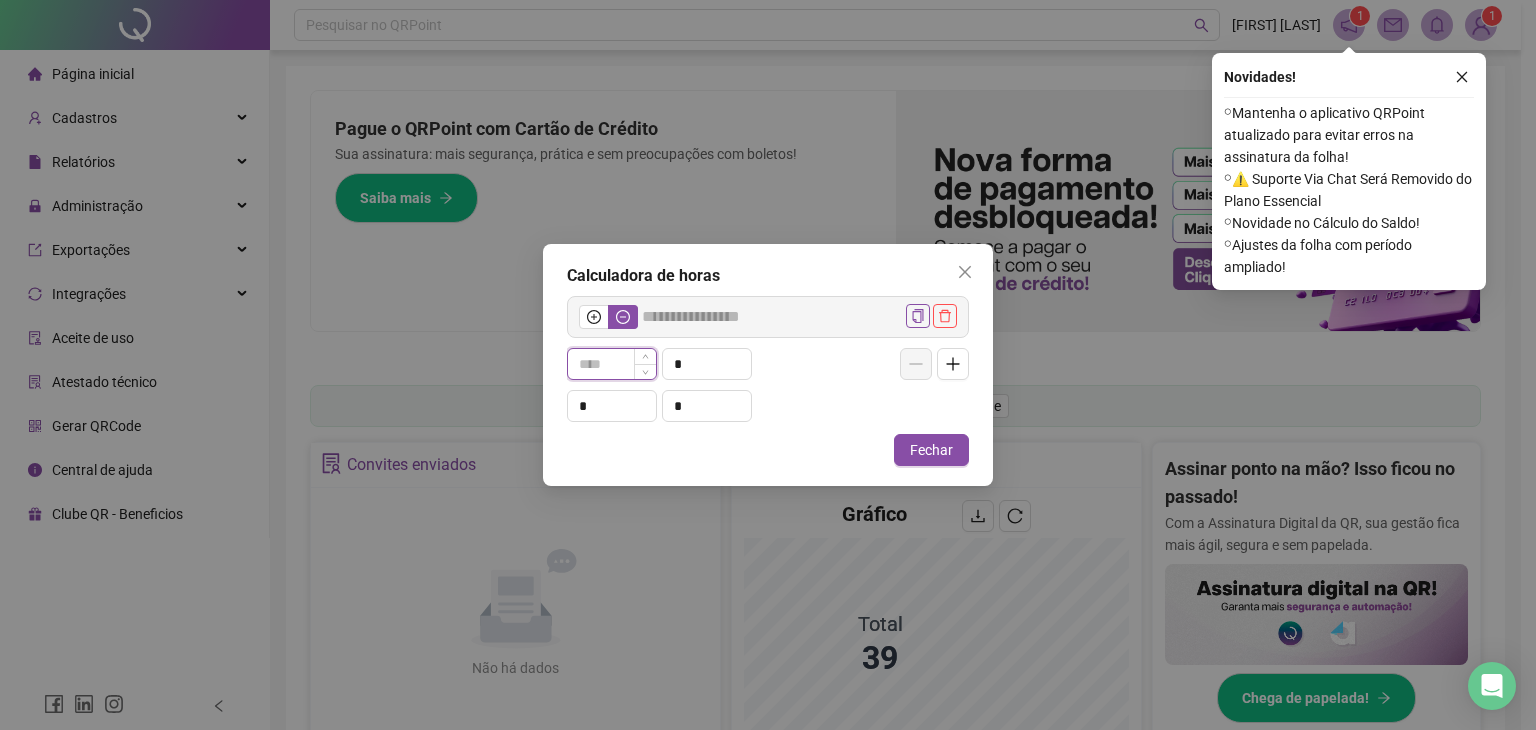 type on "*****" 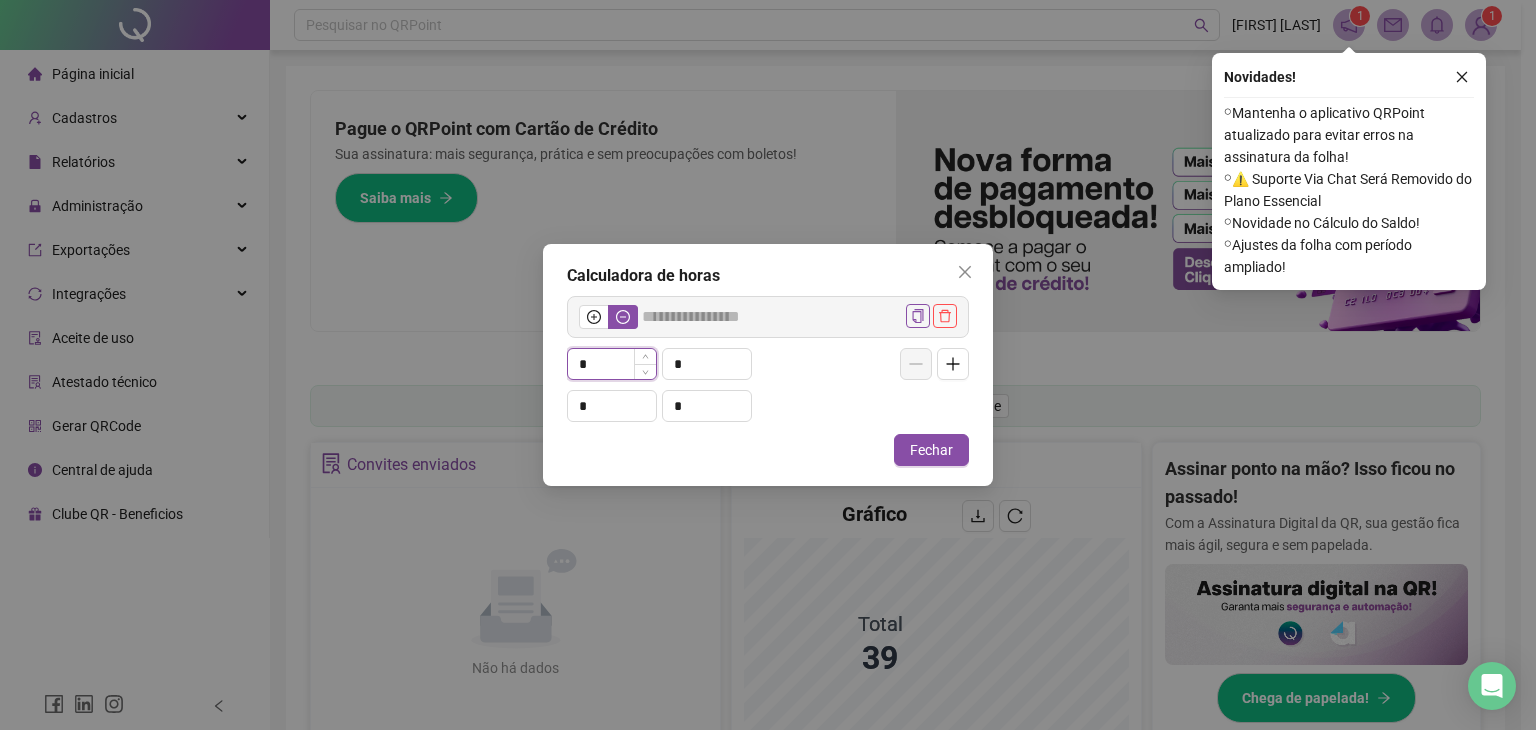type on "*****" 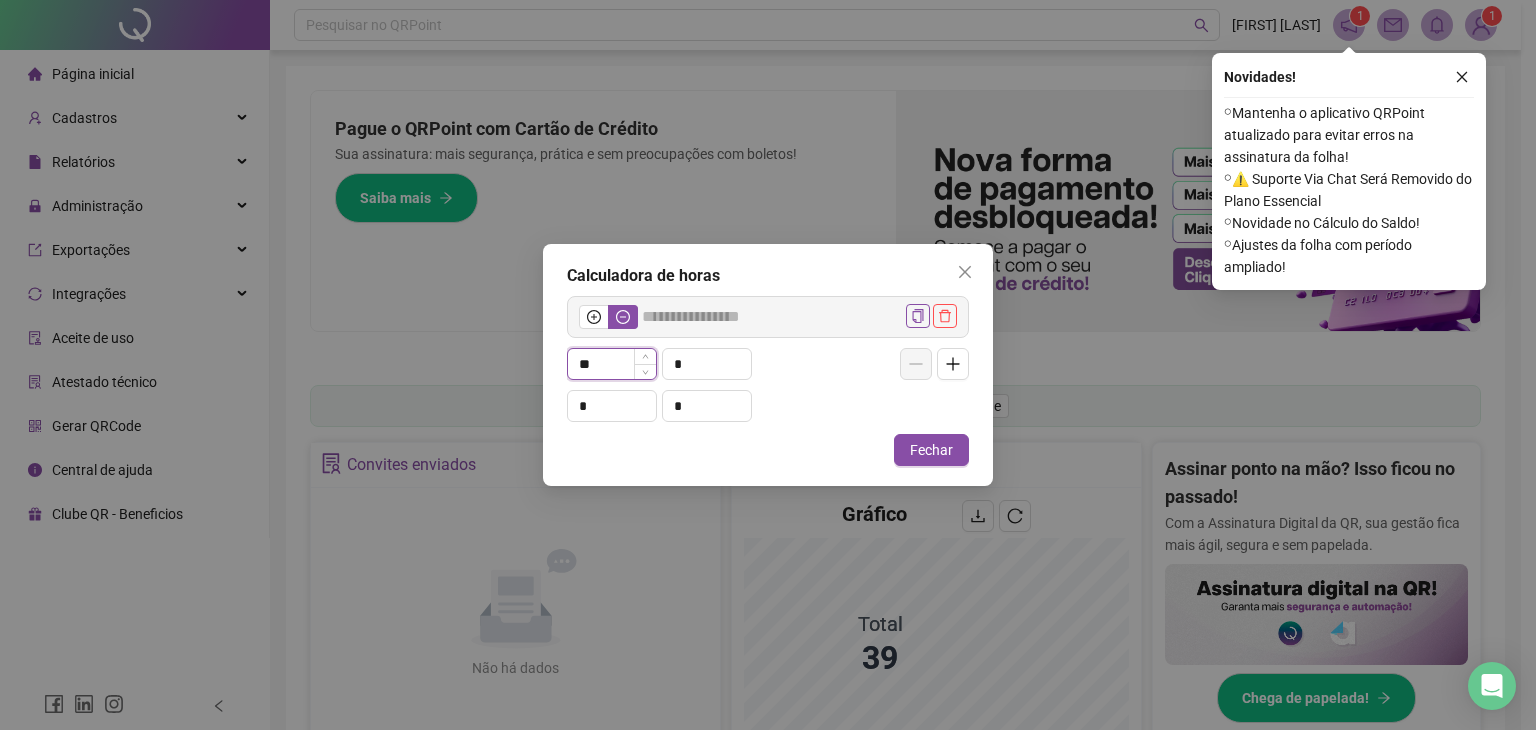 type on "**" 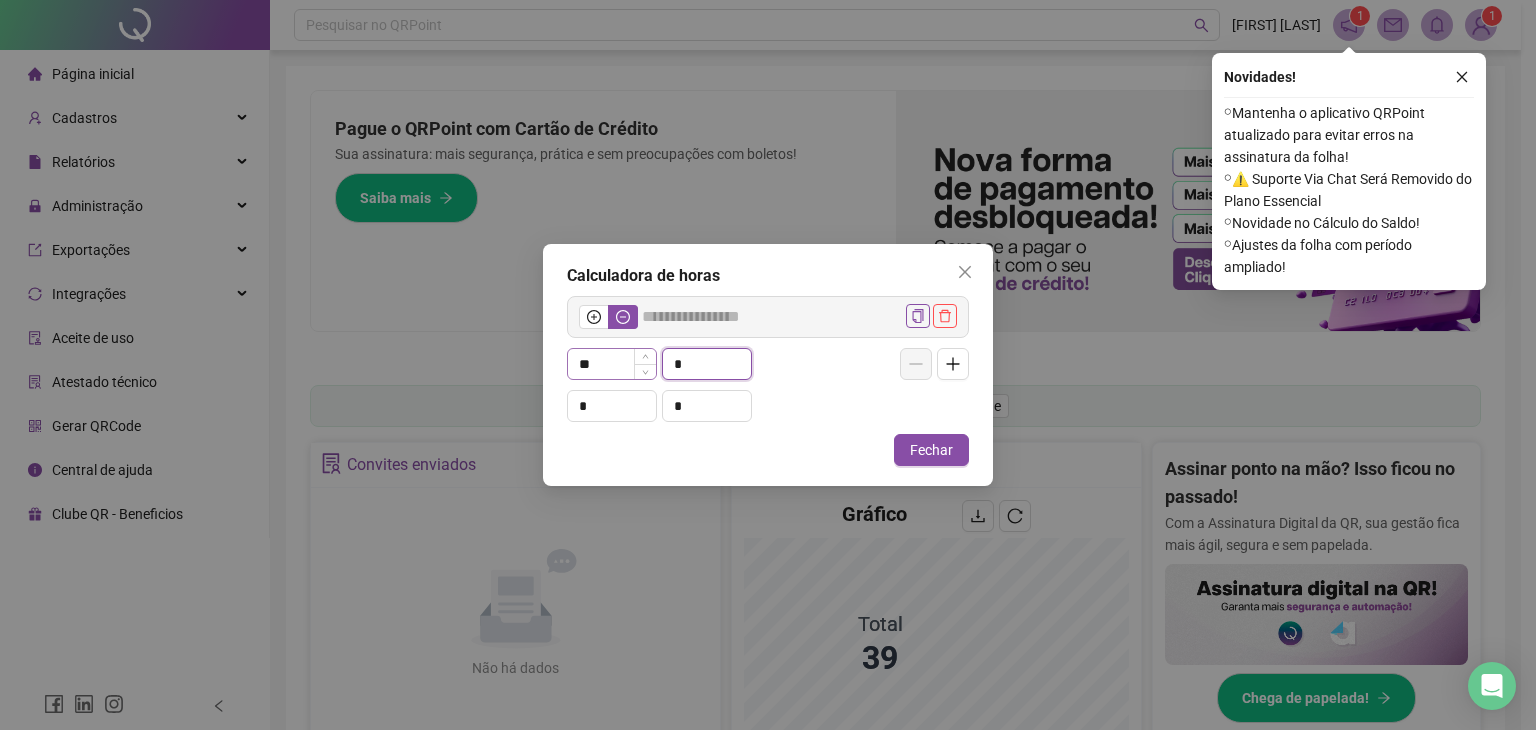 type on "*****" 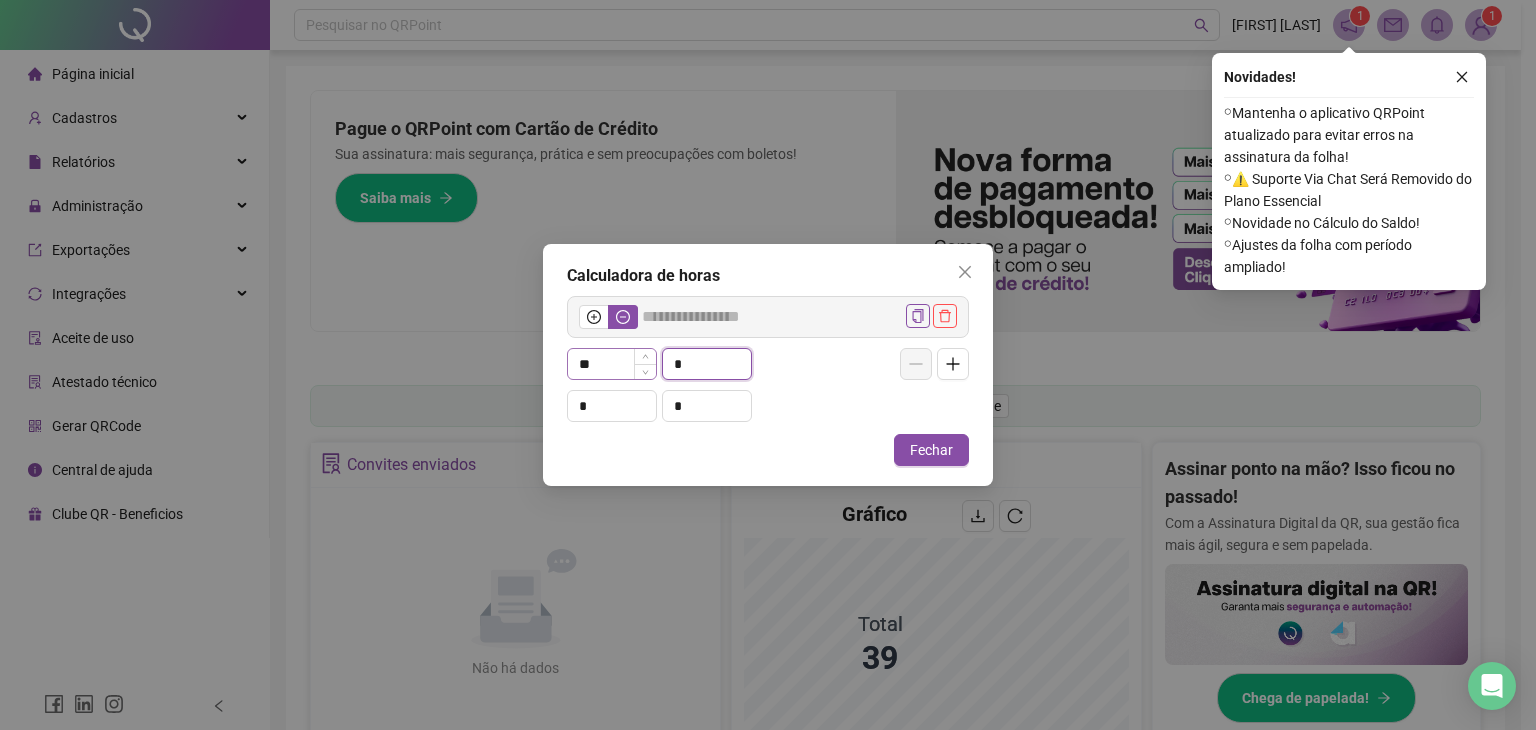 type on "*" 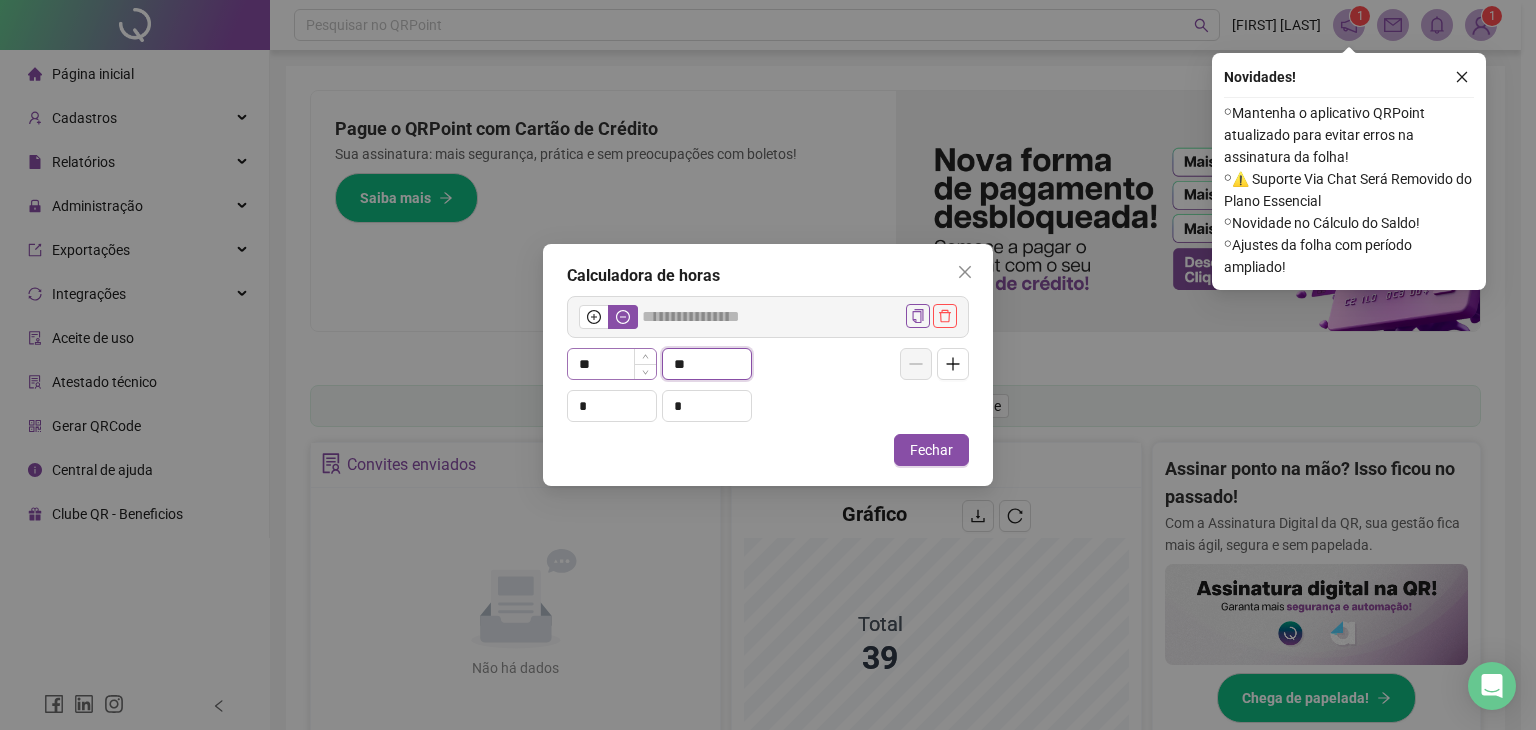 type on "**" 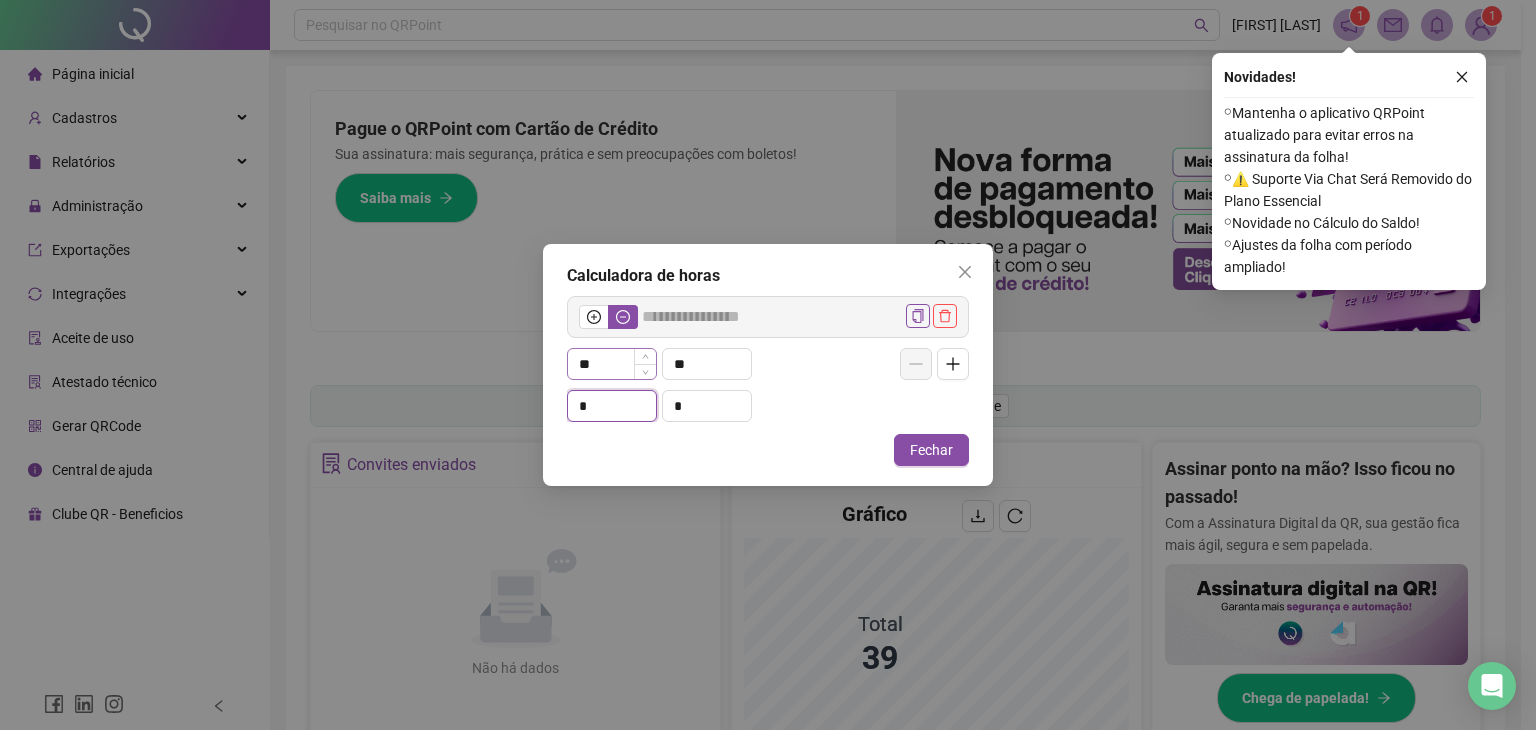 type on "*****" 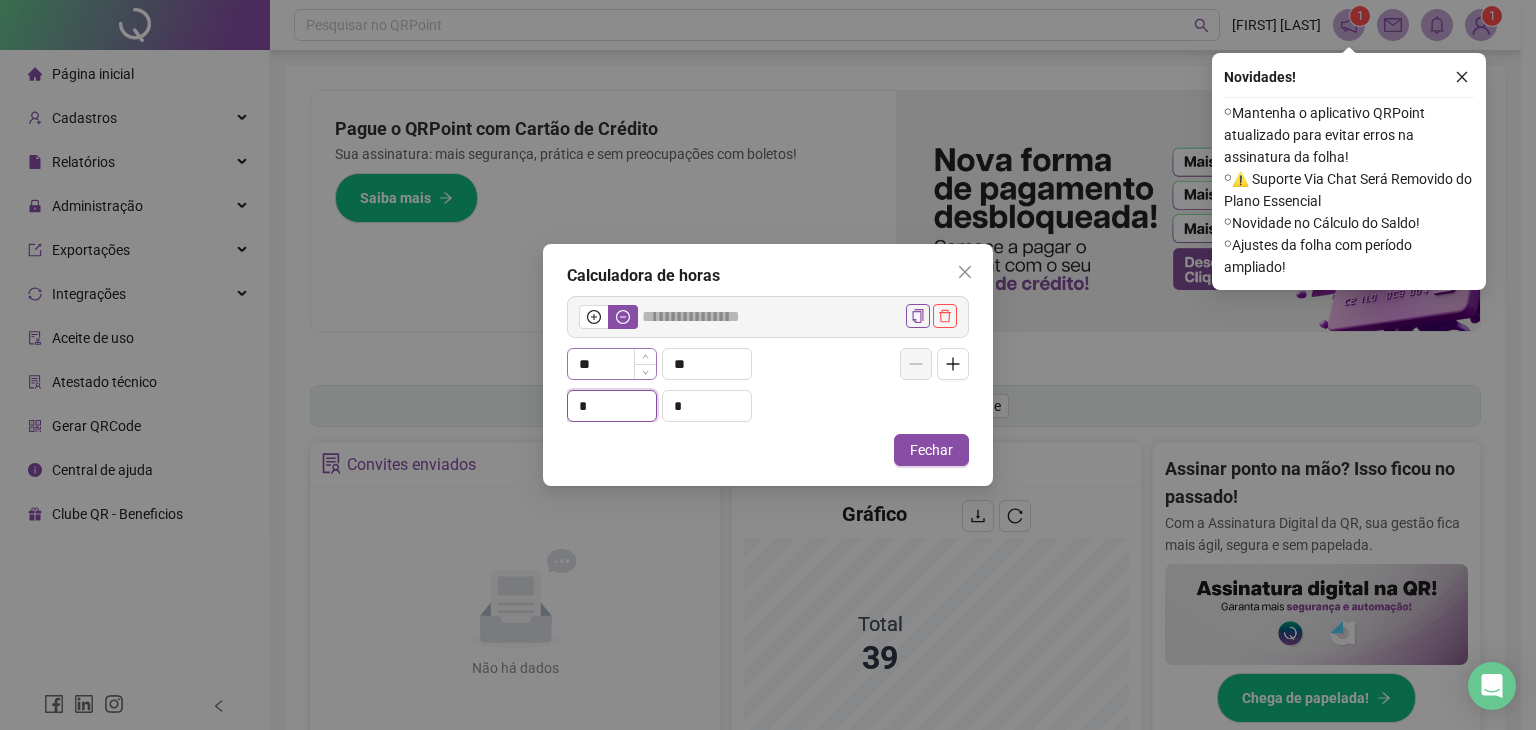 type on "*" 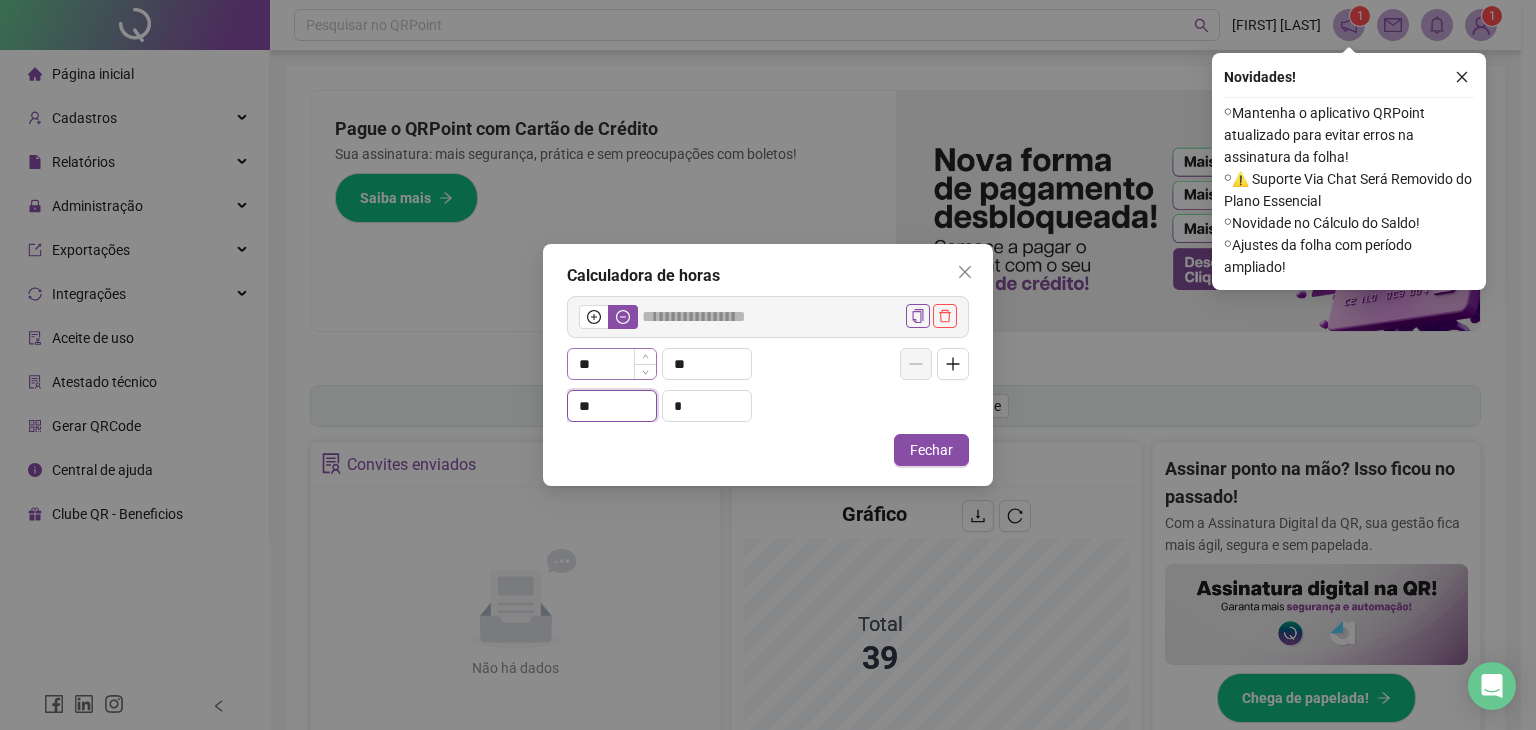 type on "**" 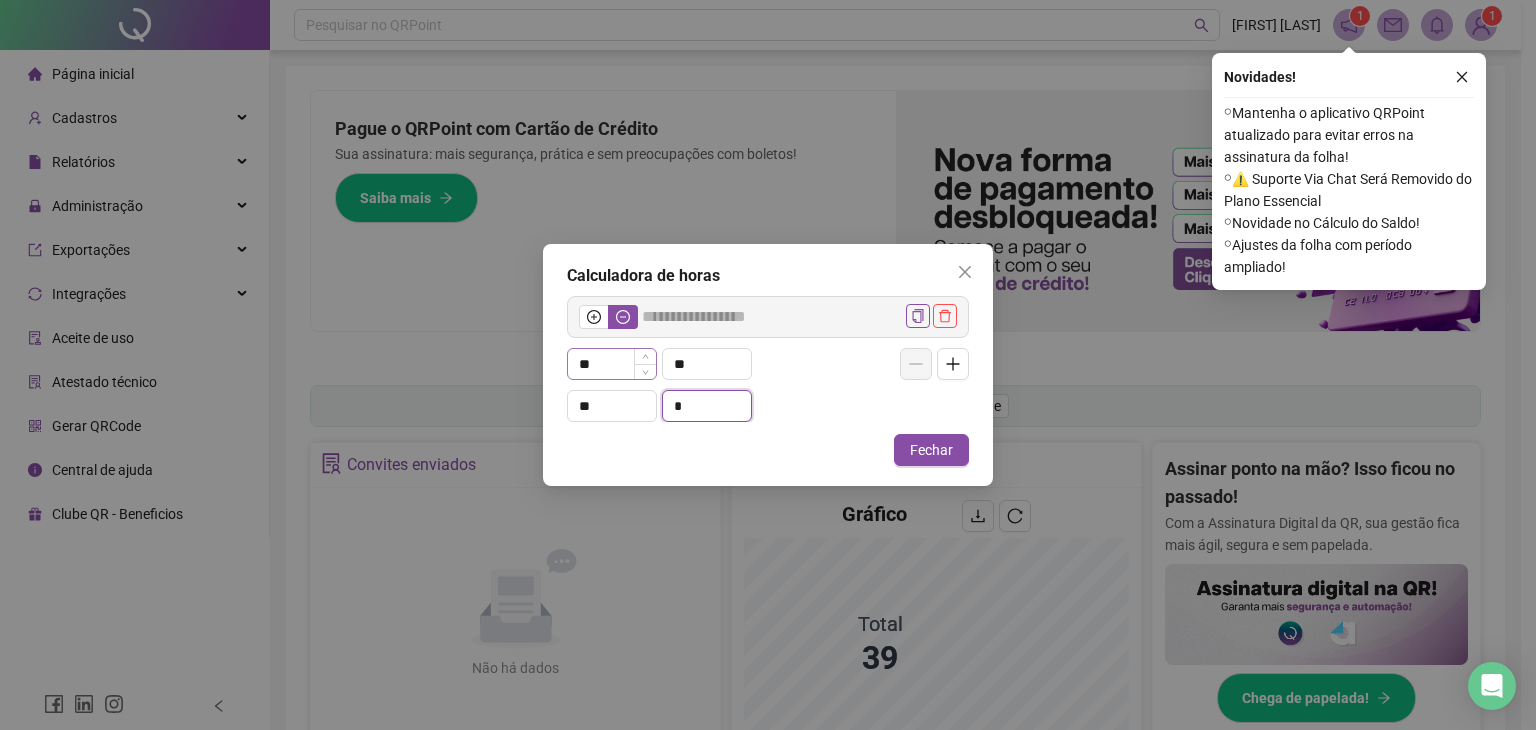 type on "******" 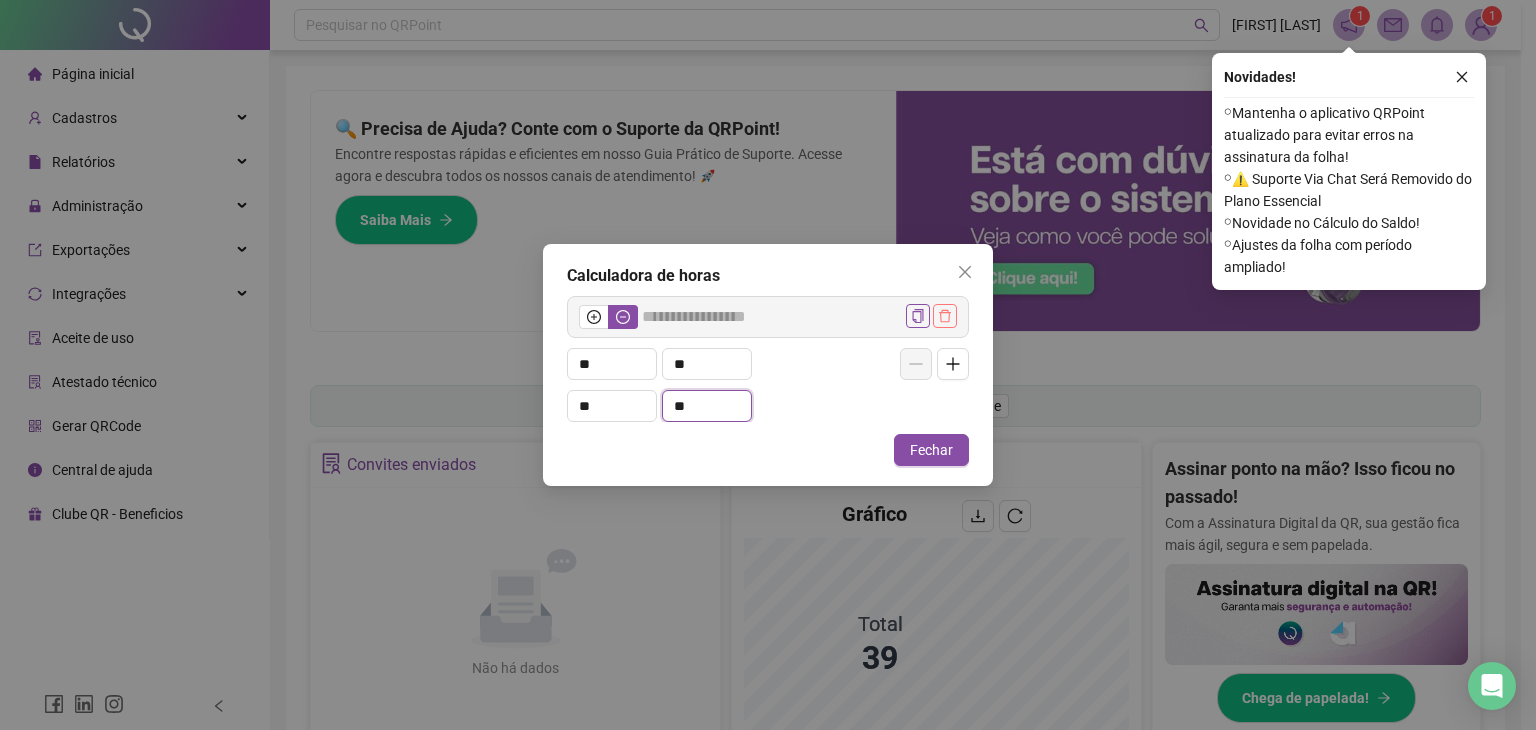 type on "**" 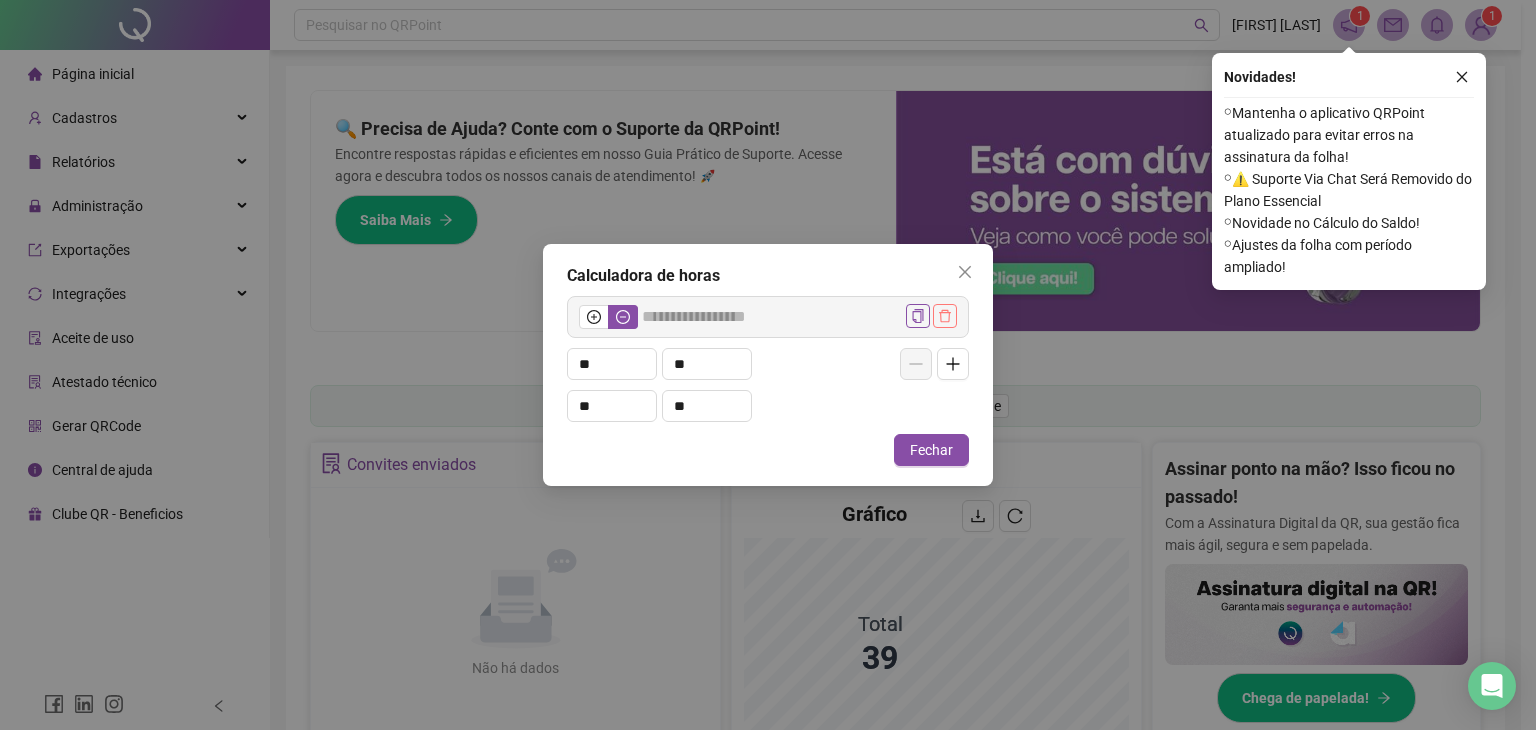click 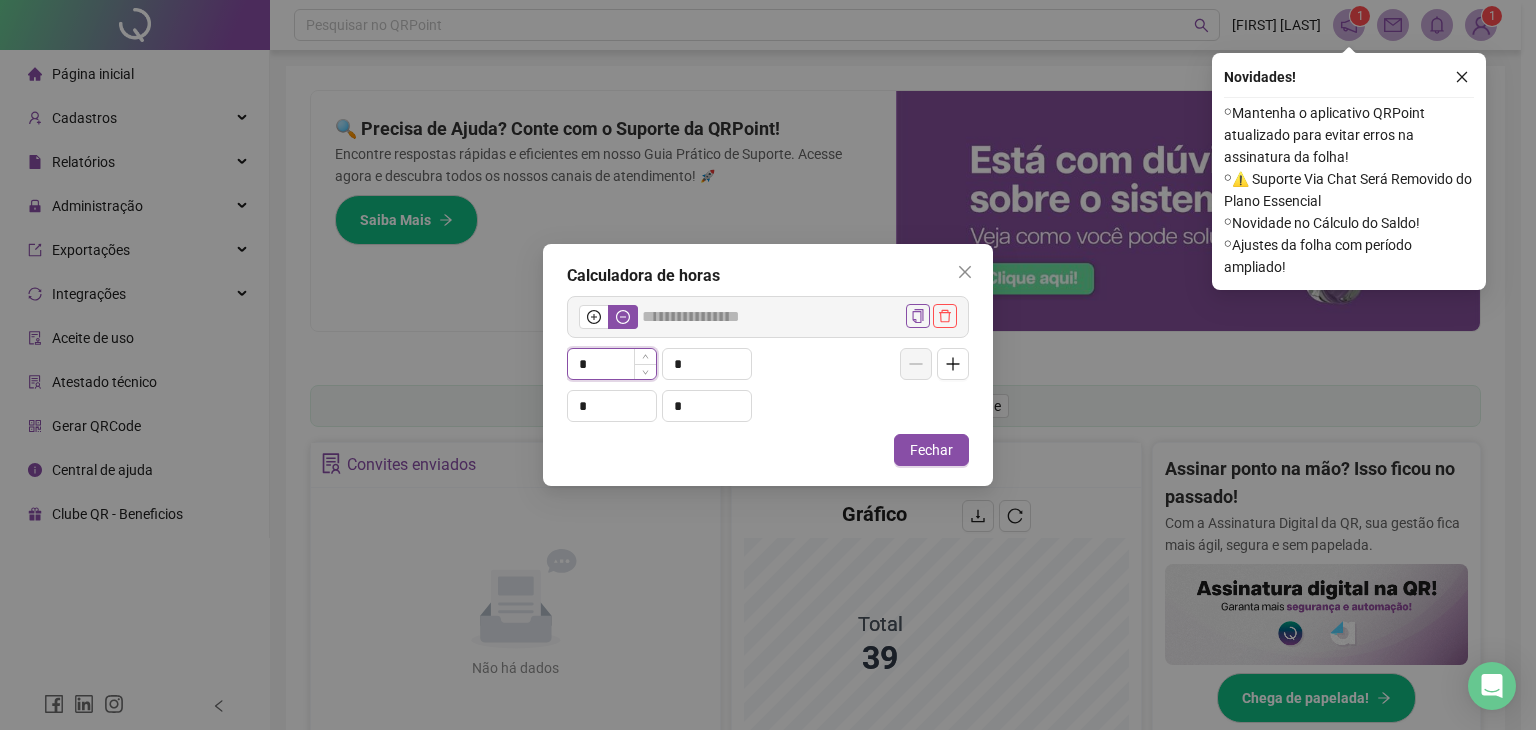 click on "*" at bounding box center (612, 364) 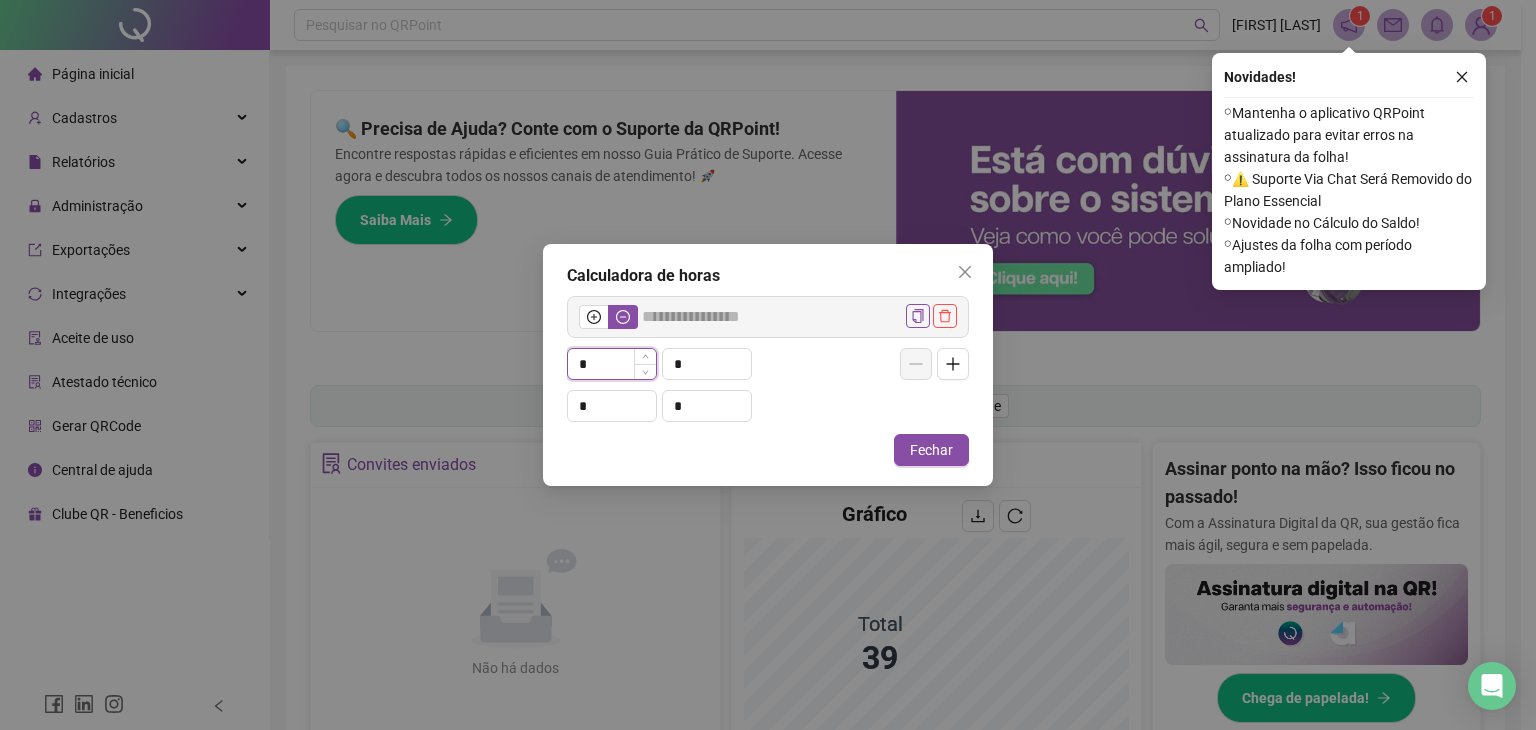 type on "*****" 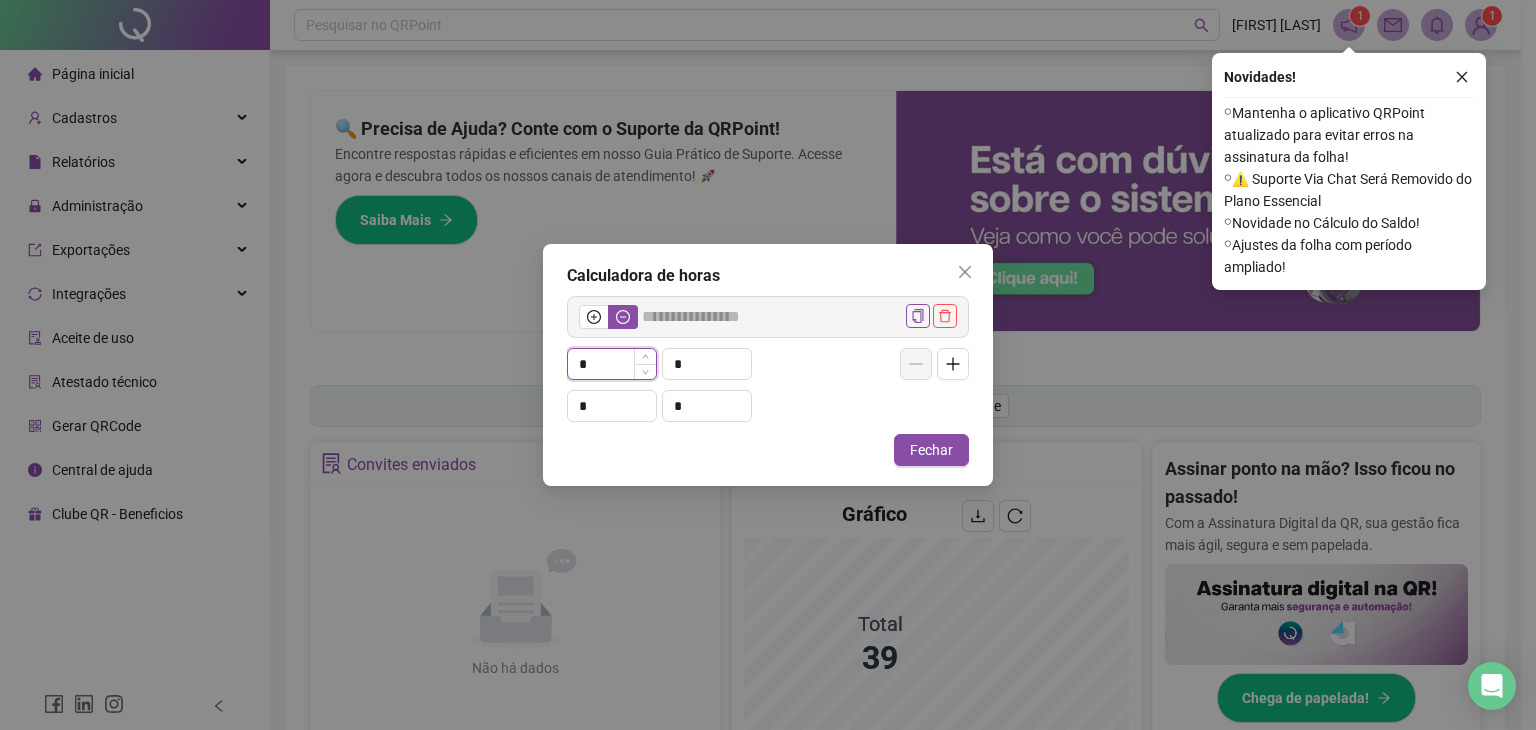 type on "**" 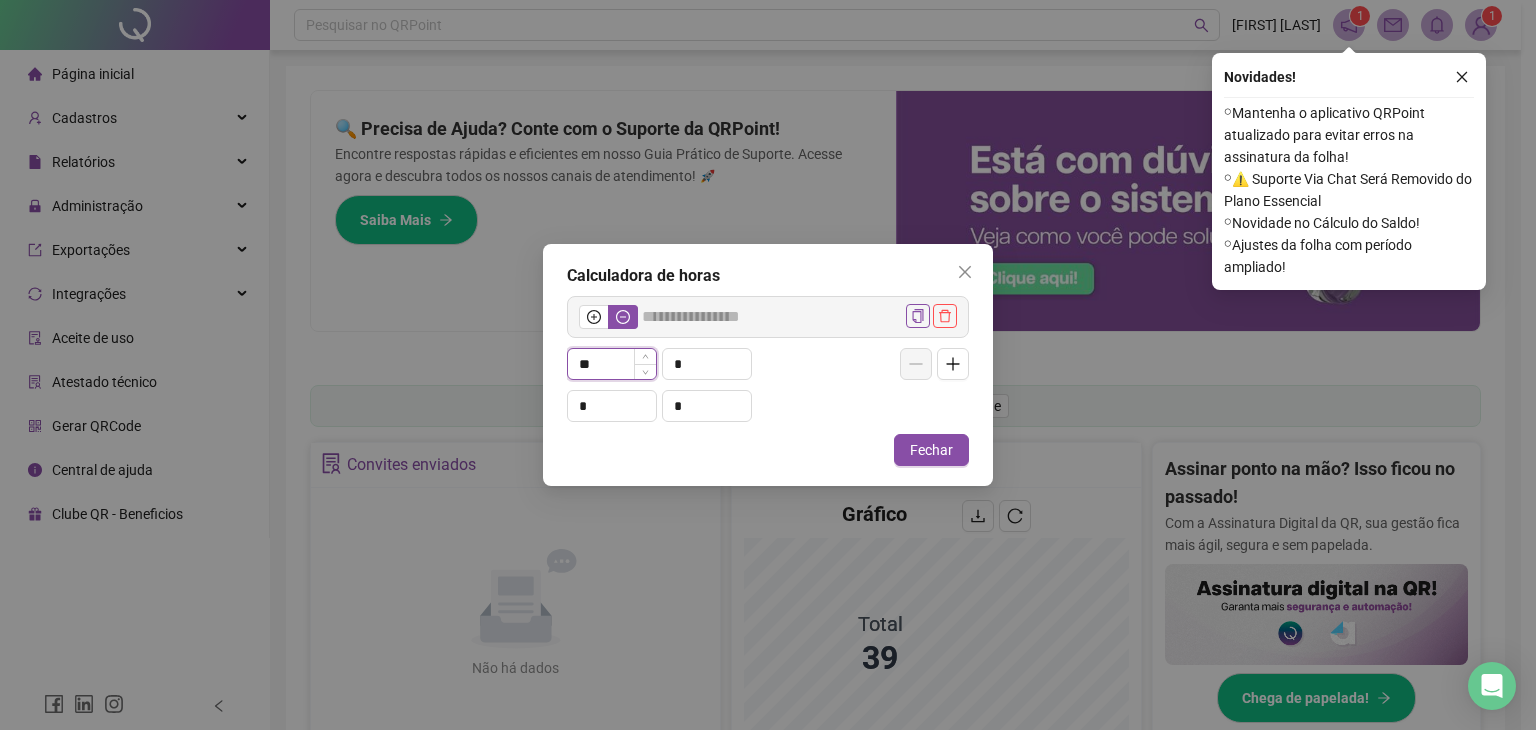 type on "*****" 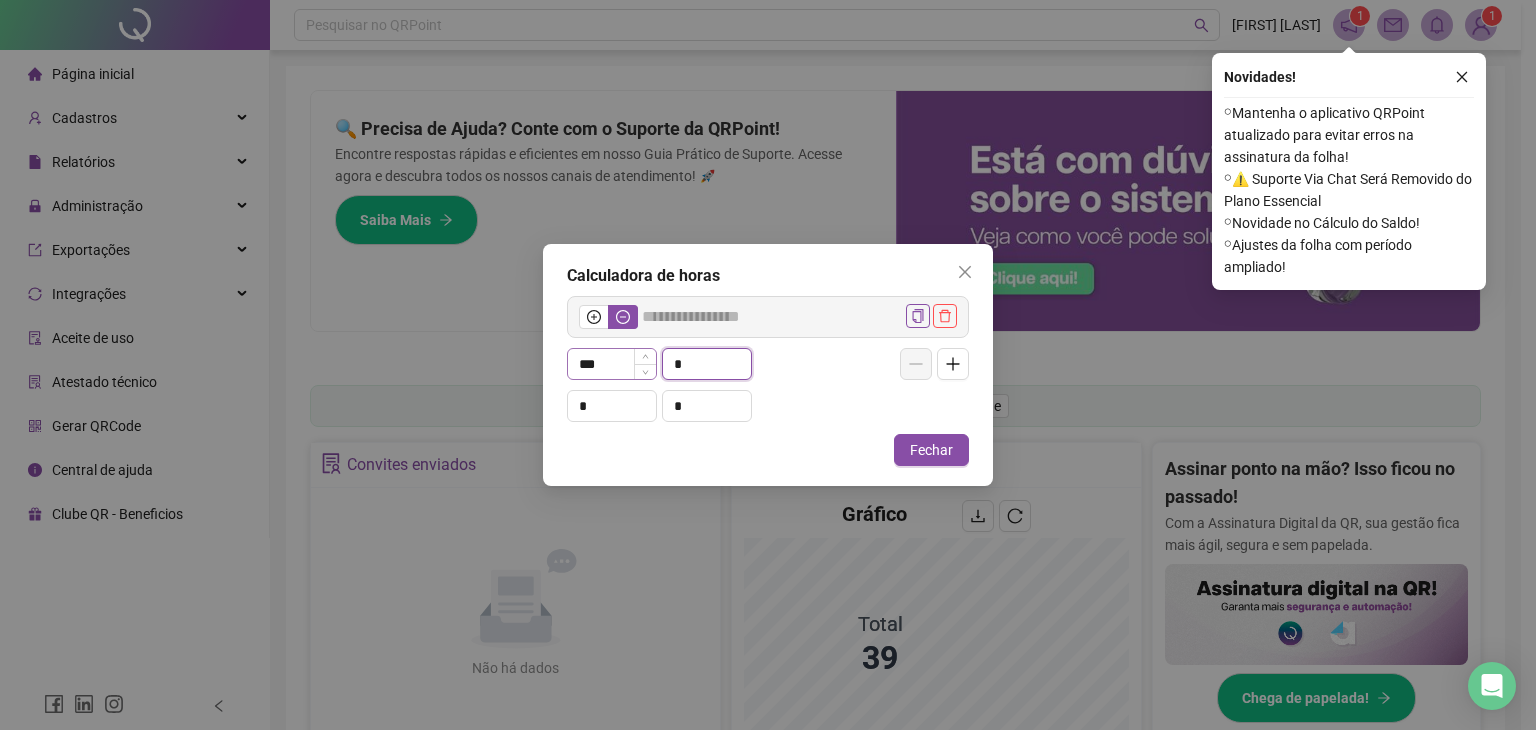 type on "**" 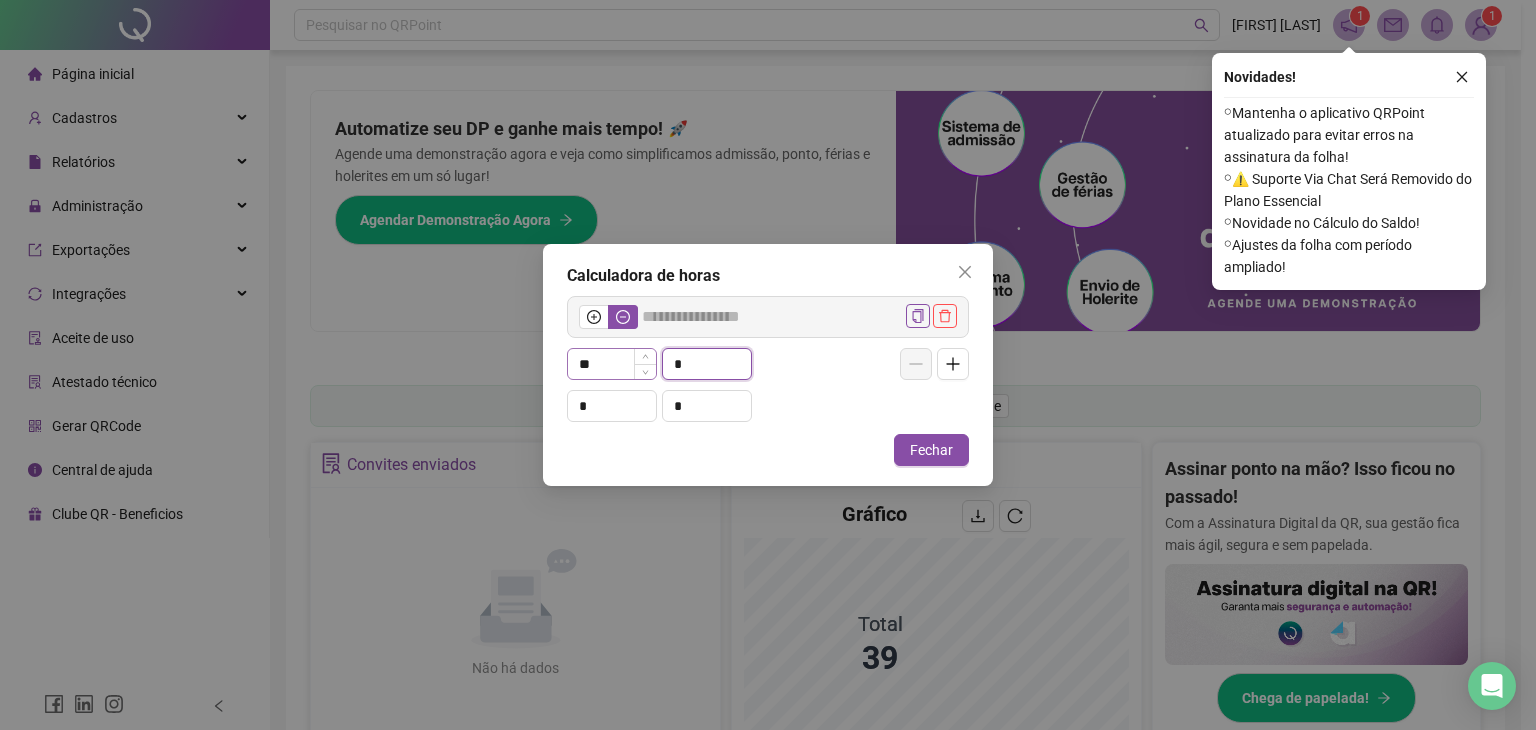 type on "*****" 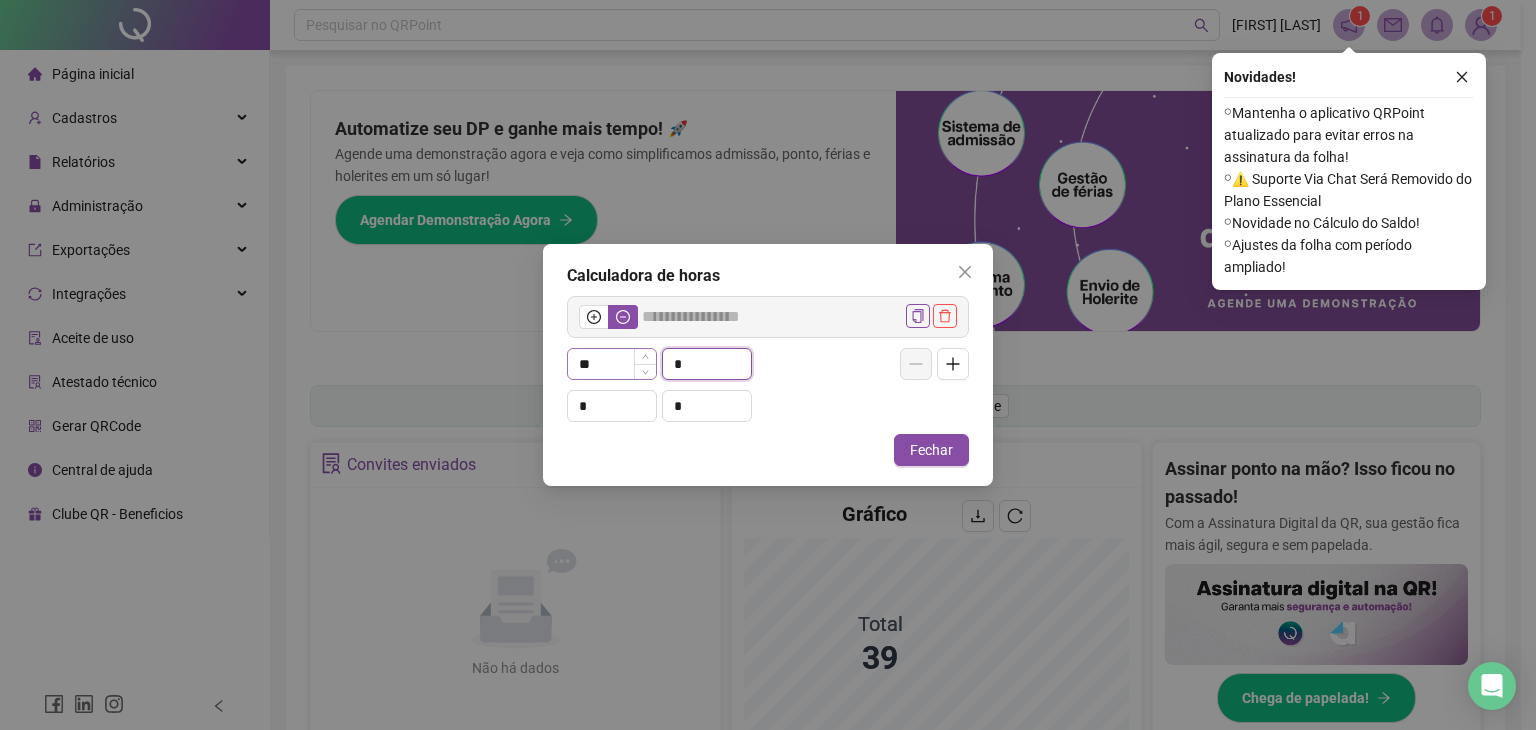 type on "*" 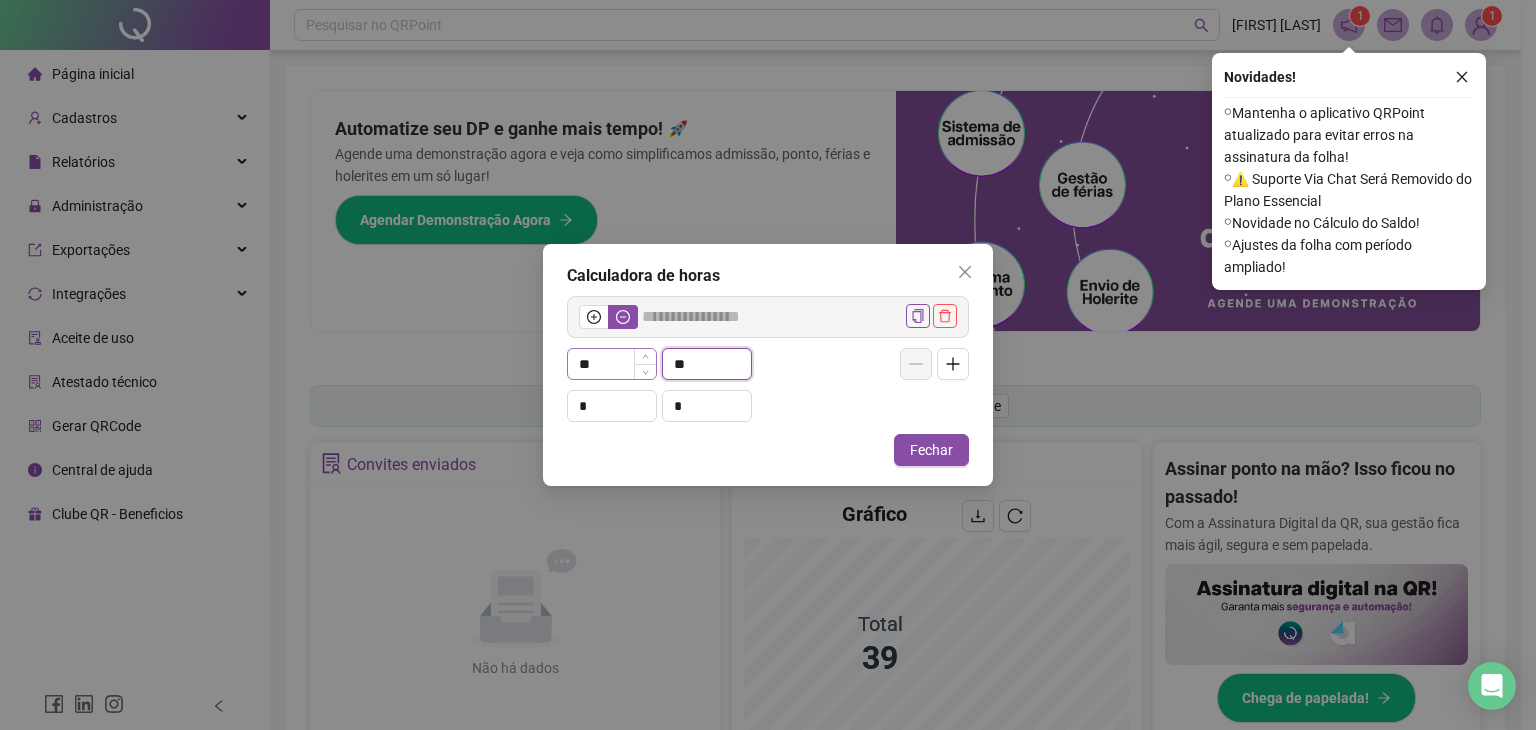 type on "**" 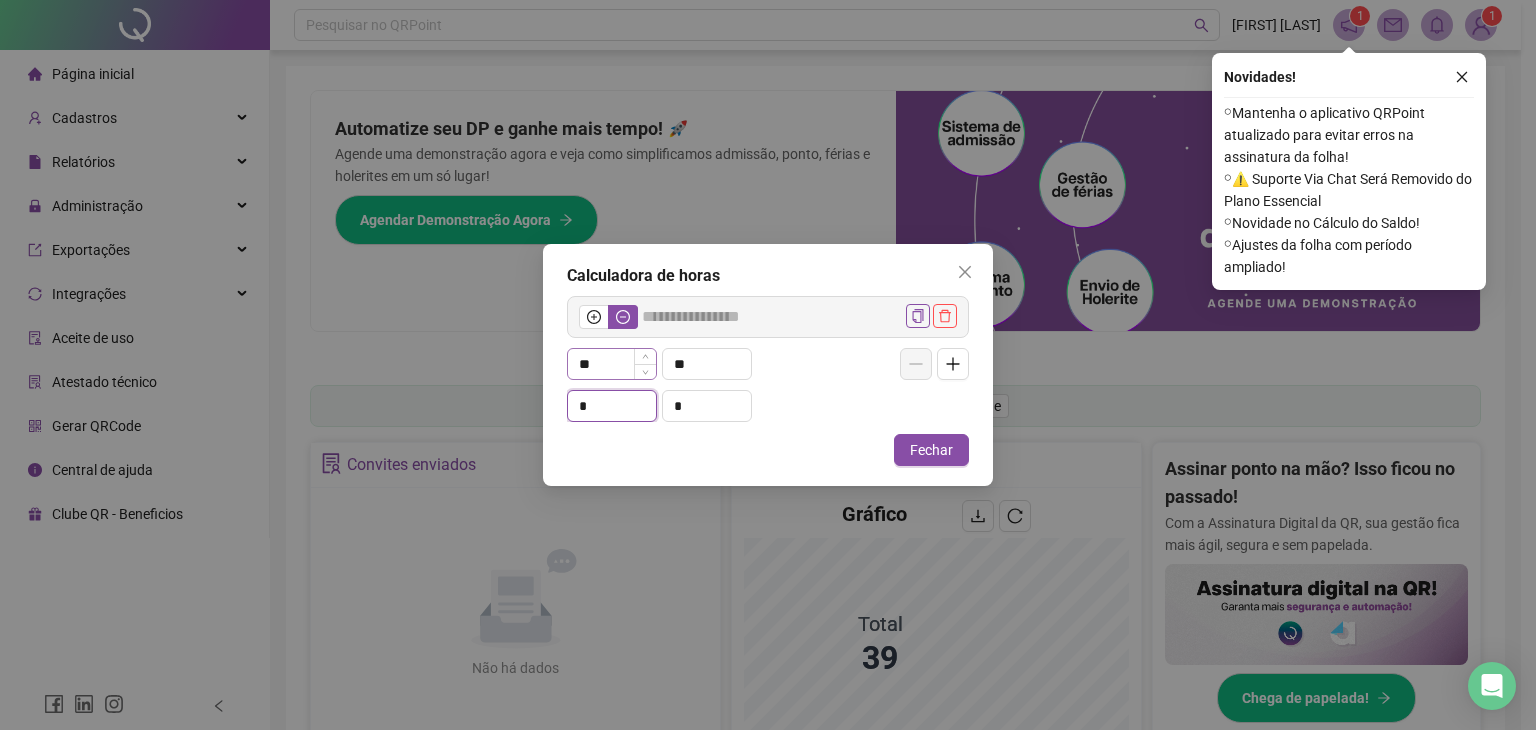 type on "*****" 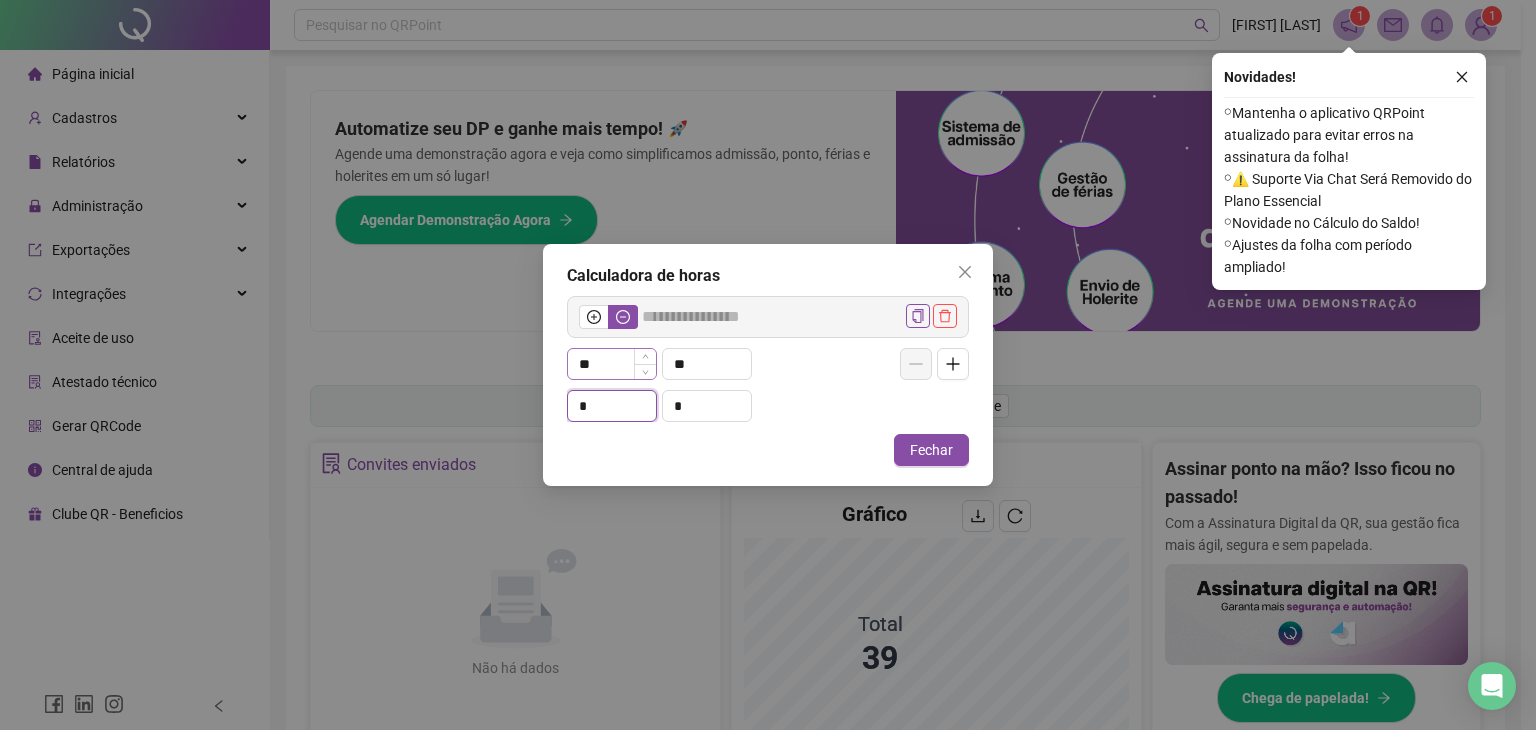 type on "*" 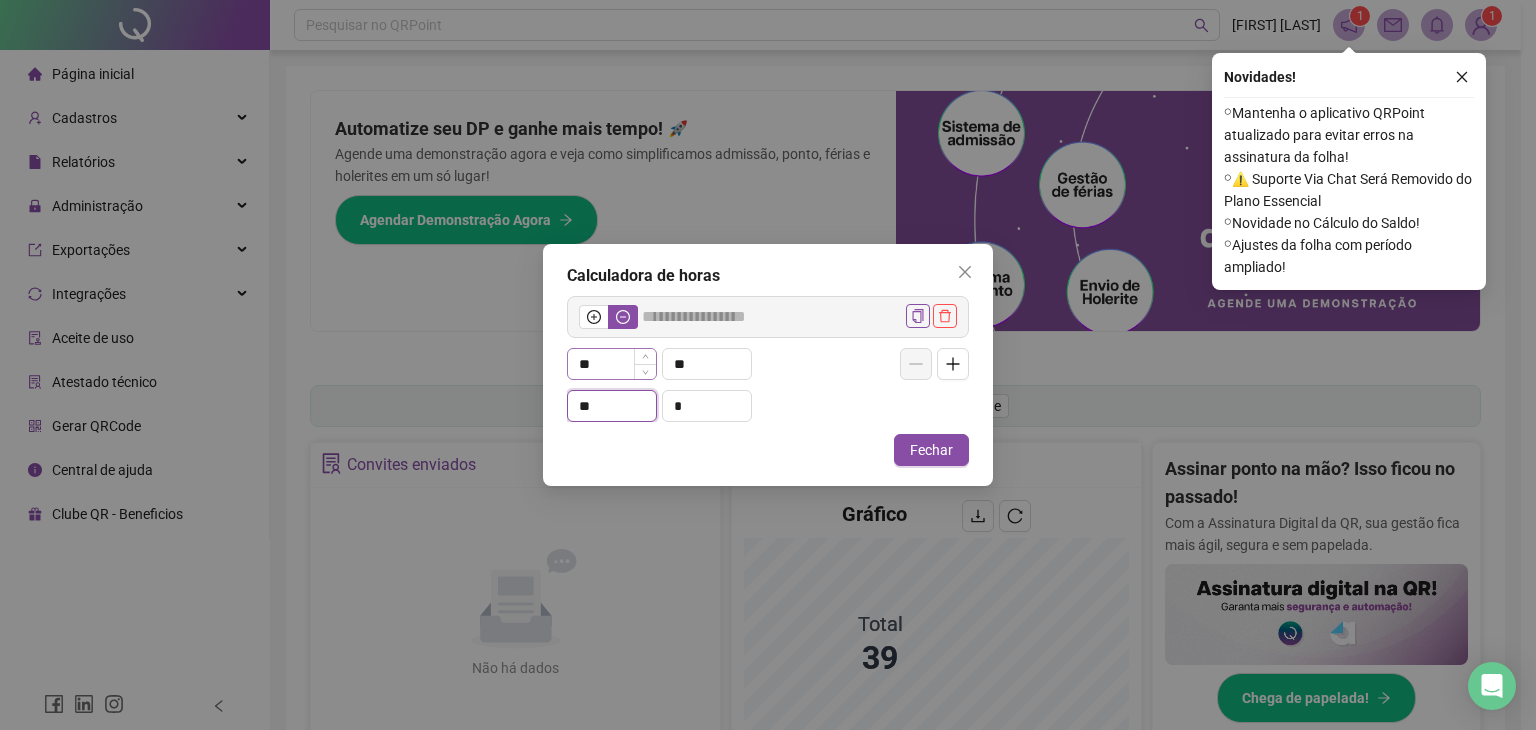 type on "**" 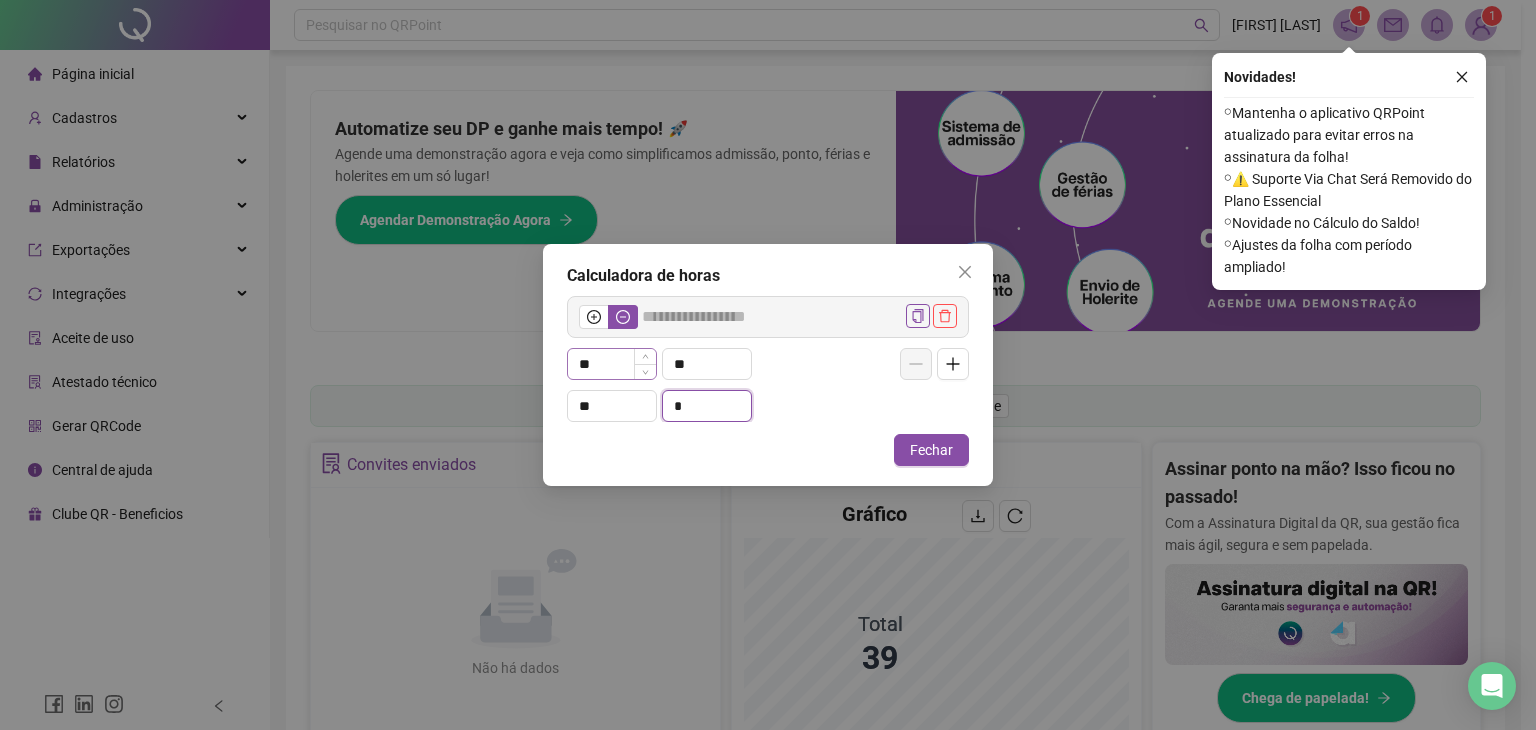 type on "******" 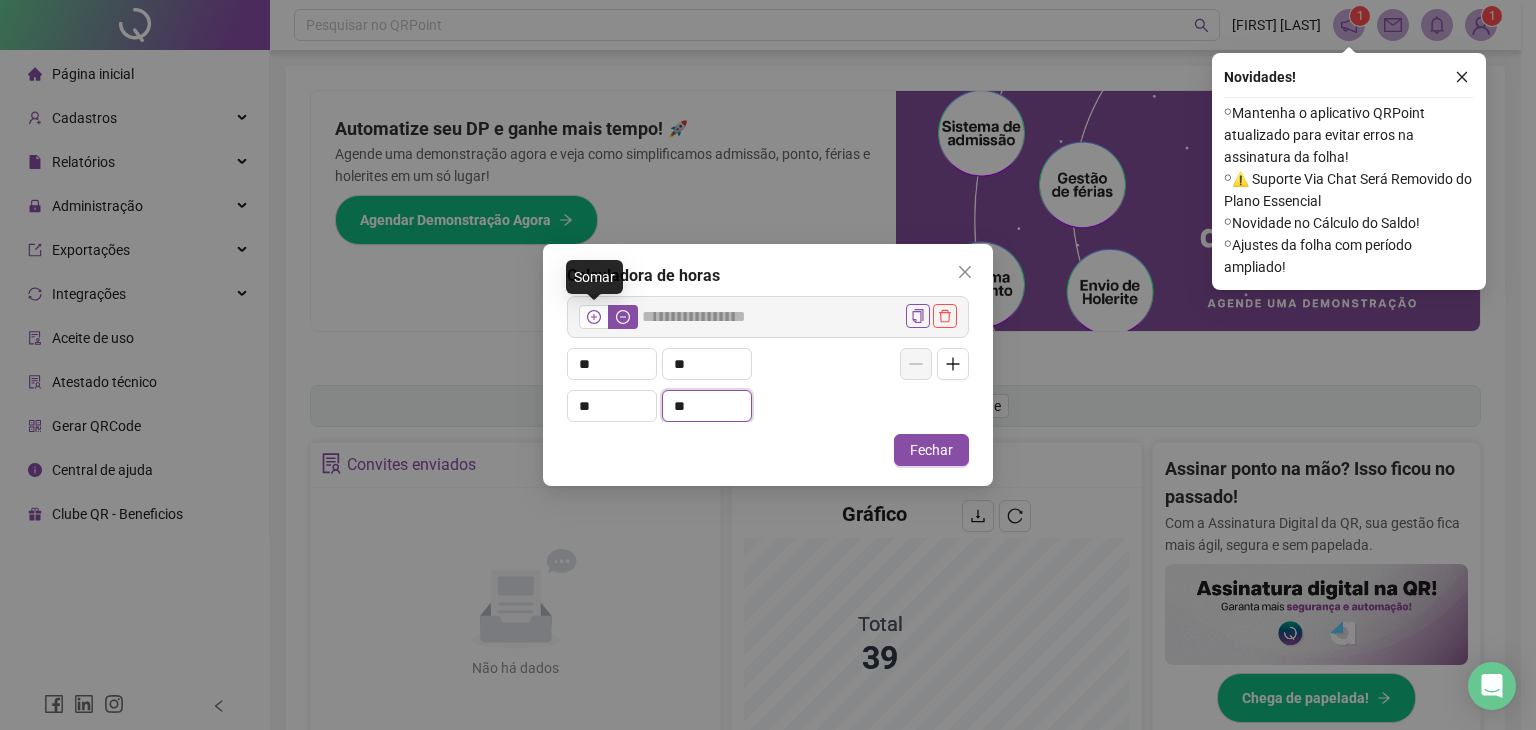 type on "**" 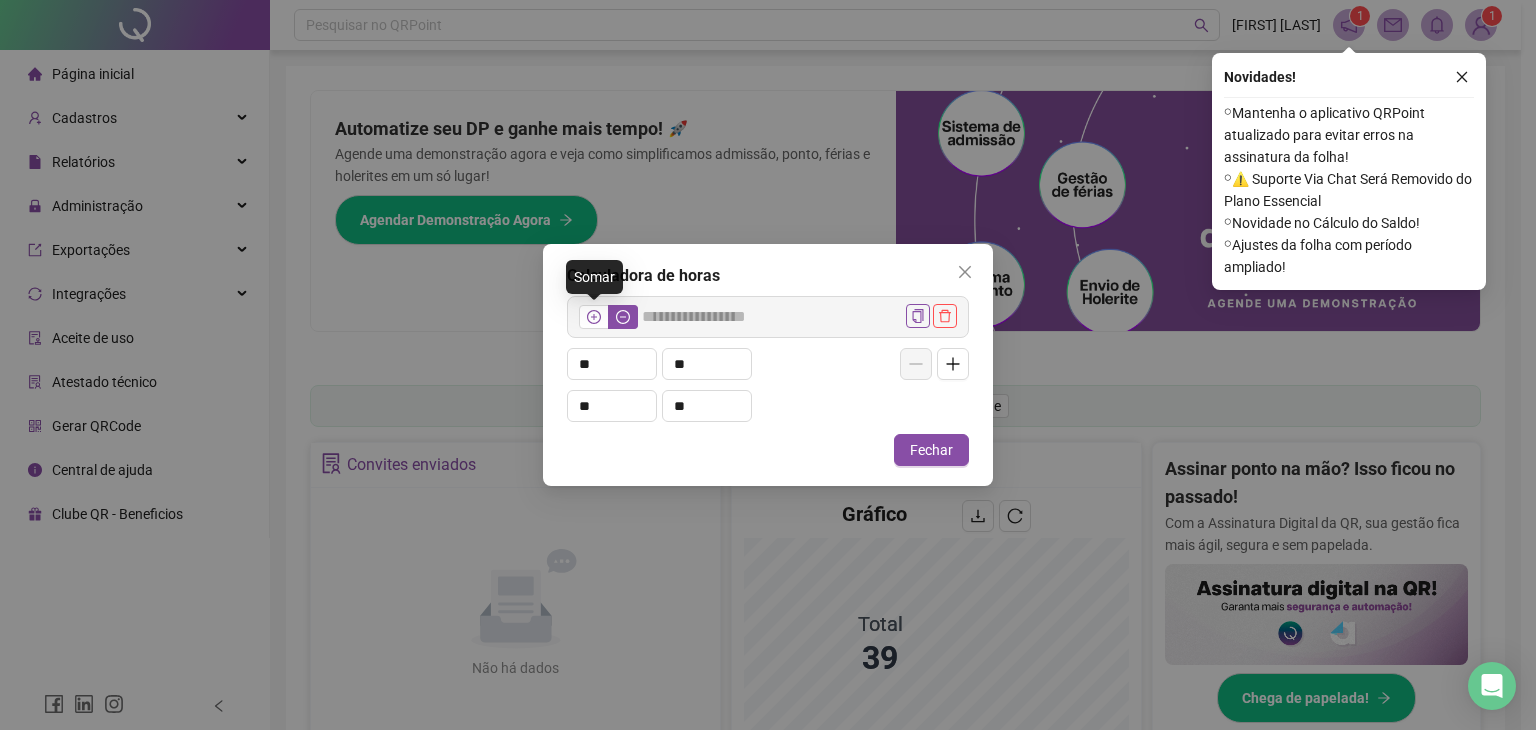 click 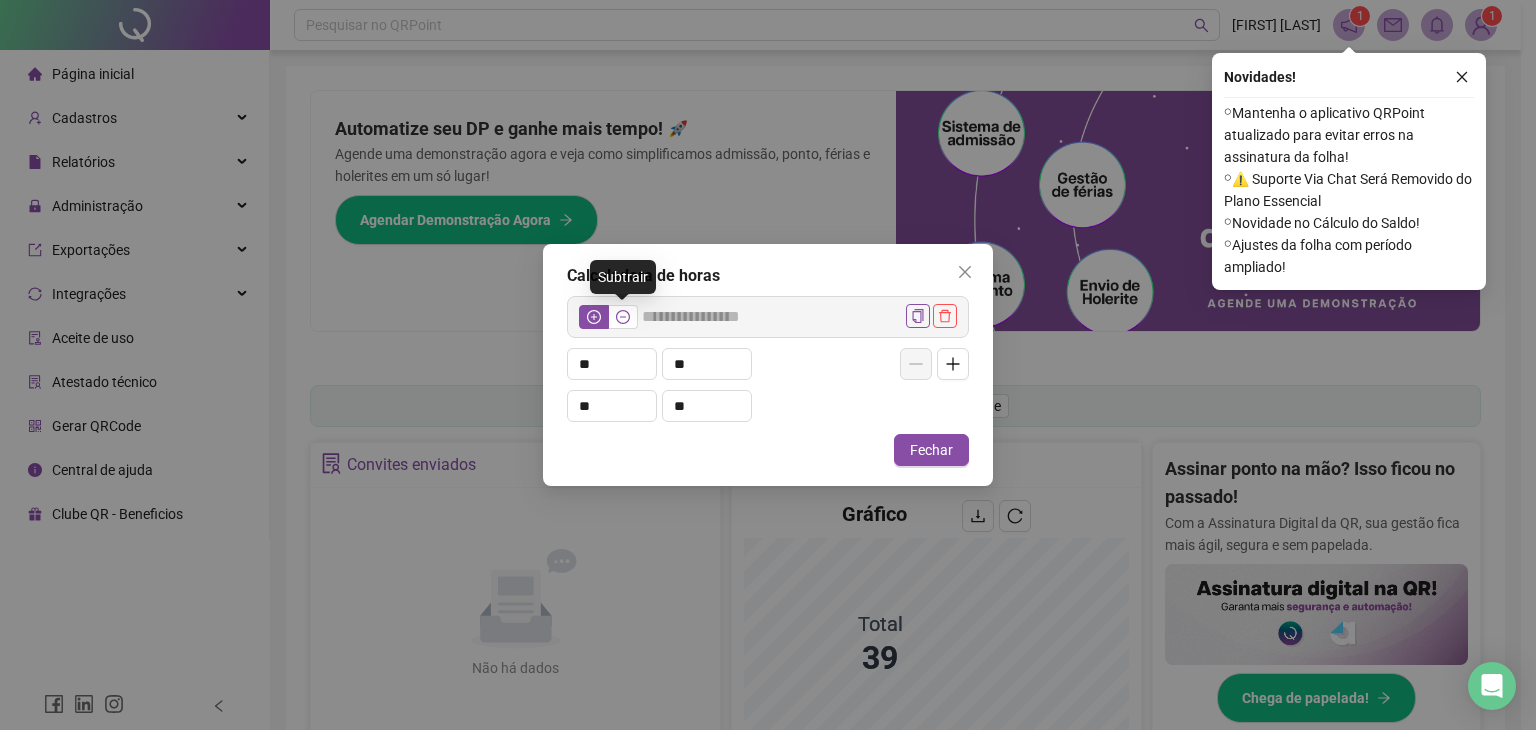 click 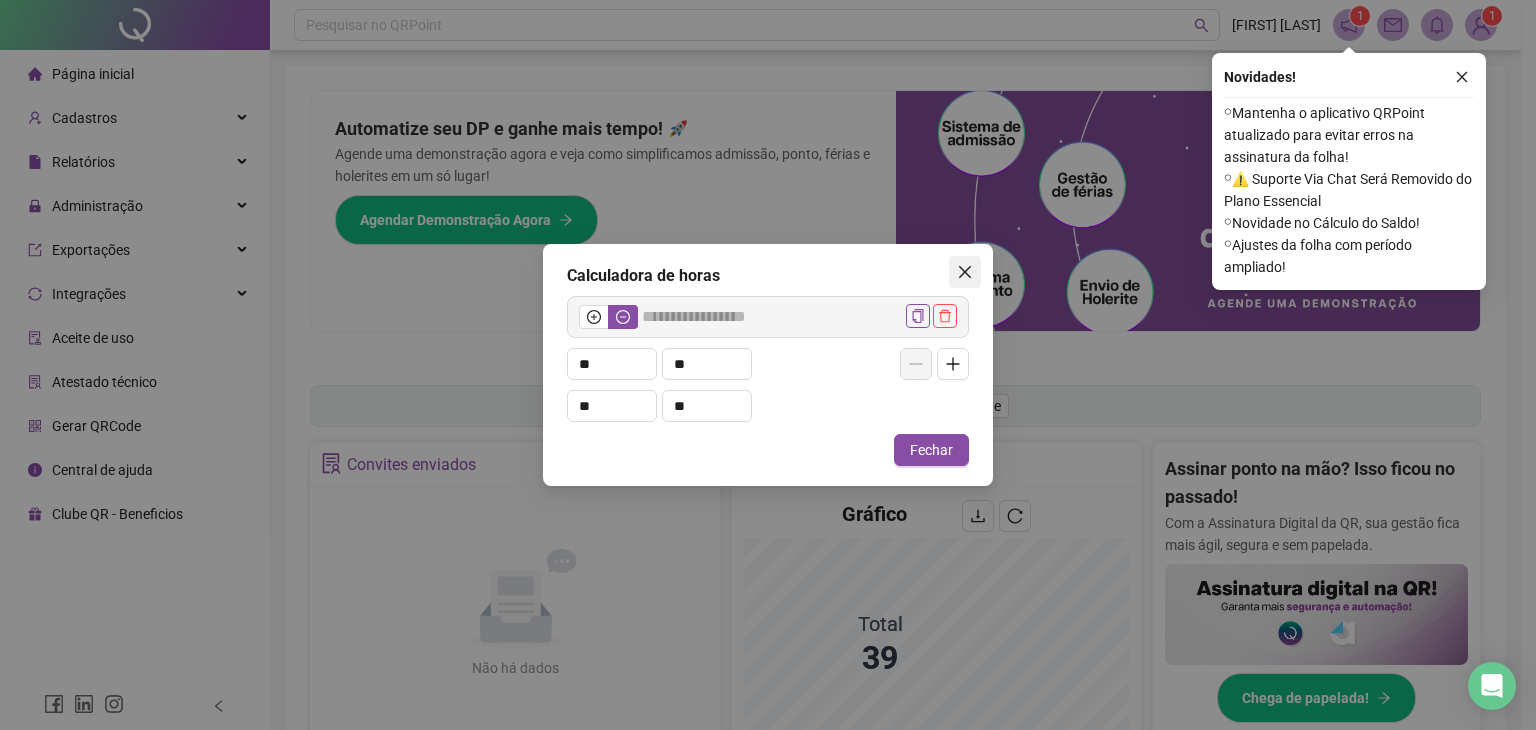 click 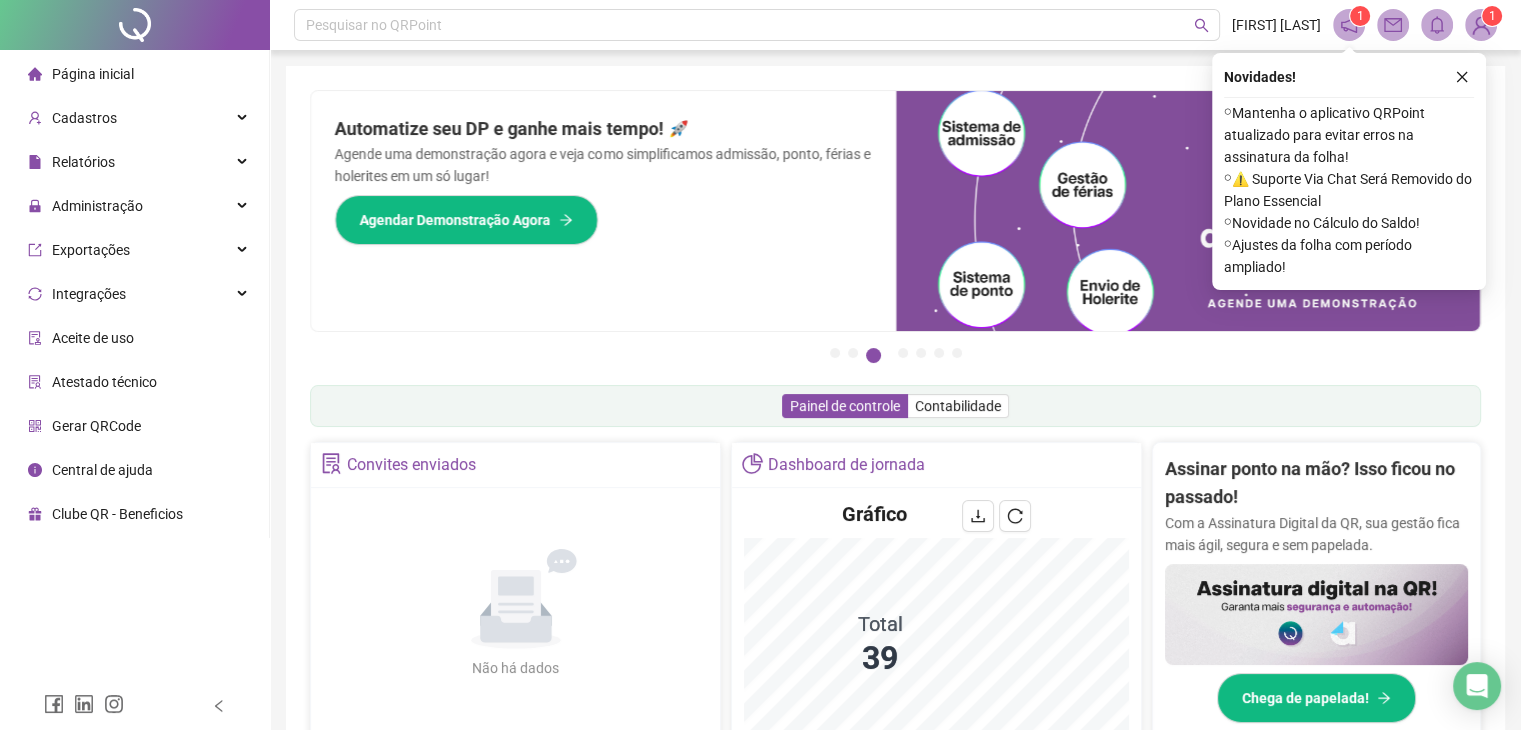 click at bounding box center (1481, 25) 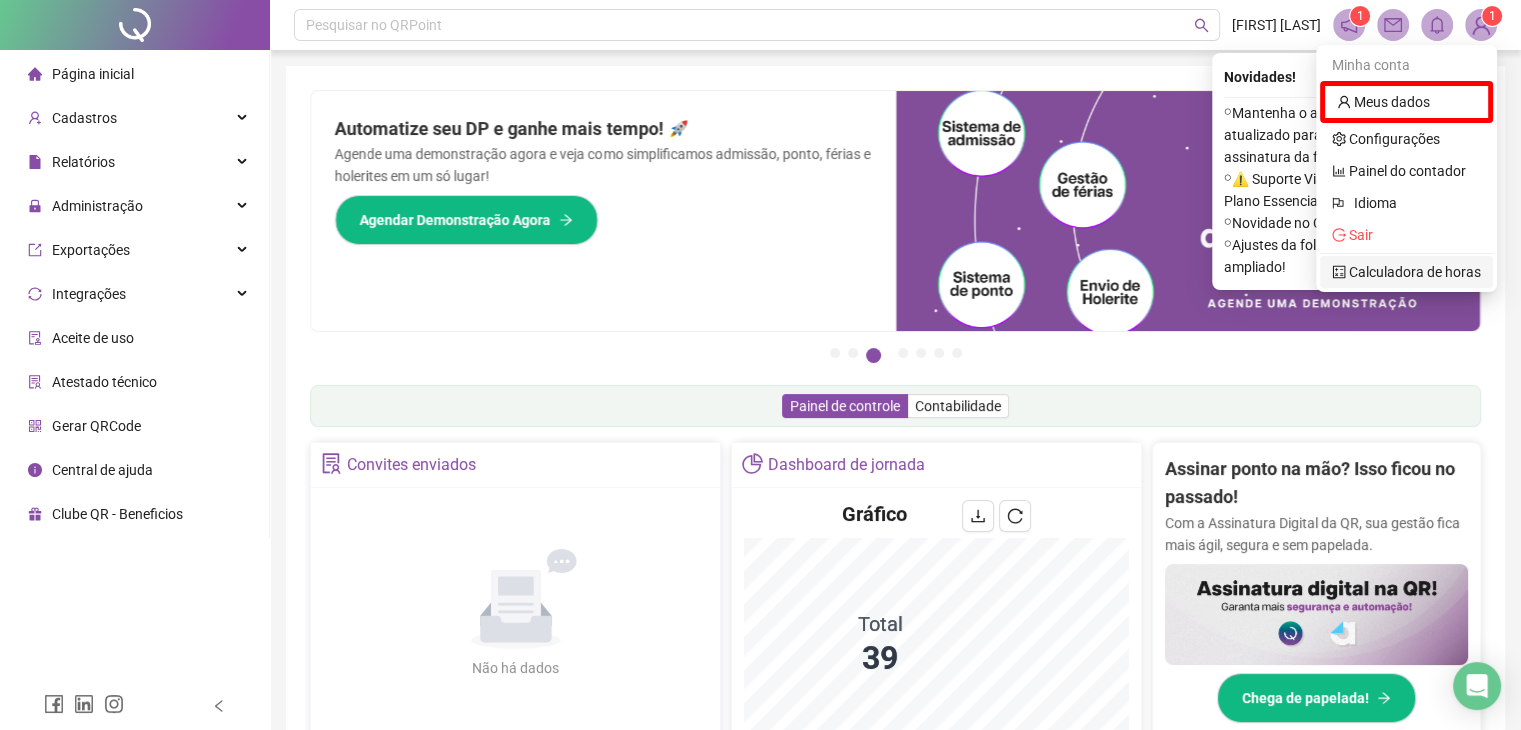 click on "Calculadora de horas" at bounding box center [1406, 272] 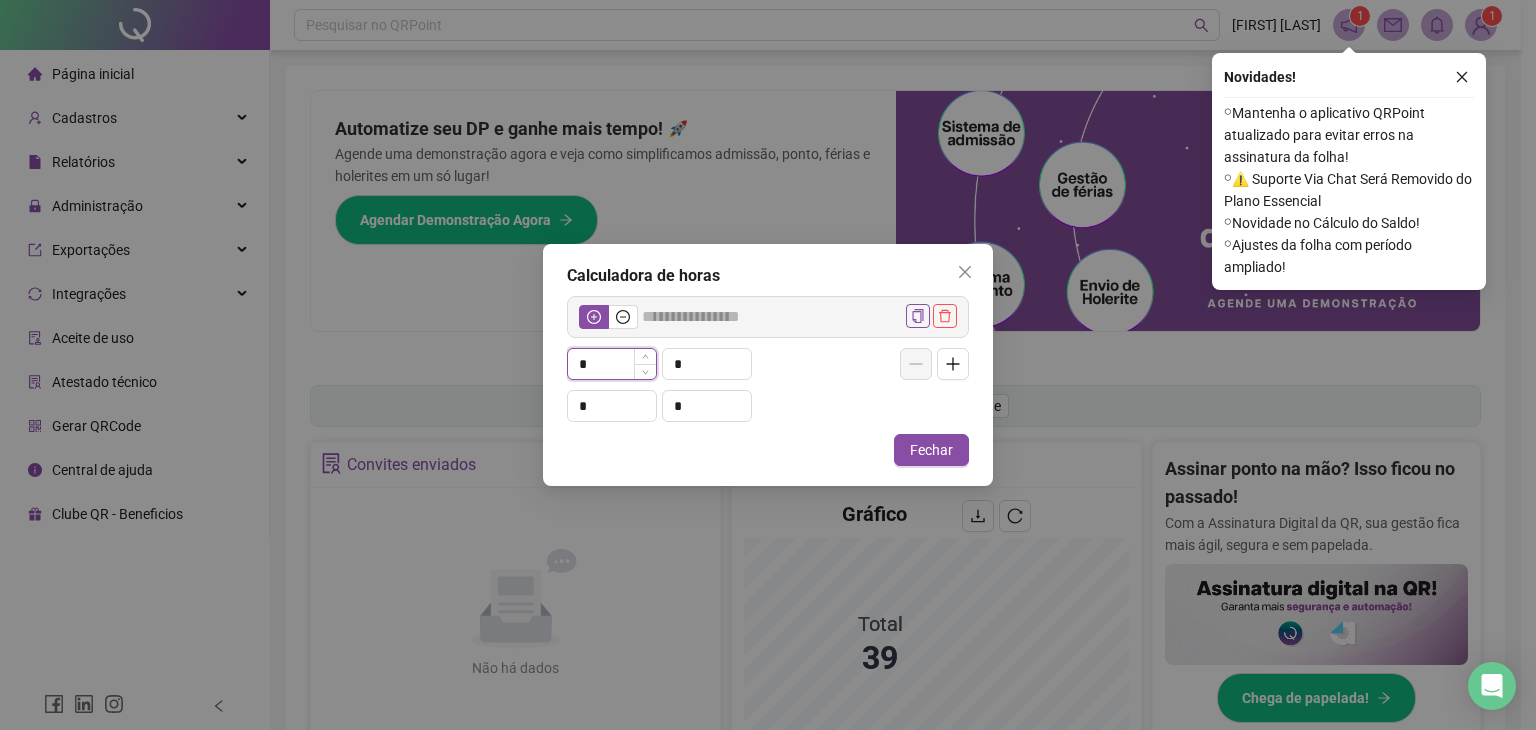 click on "*" at bounding box center [612, 364] 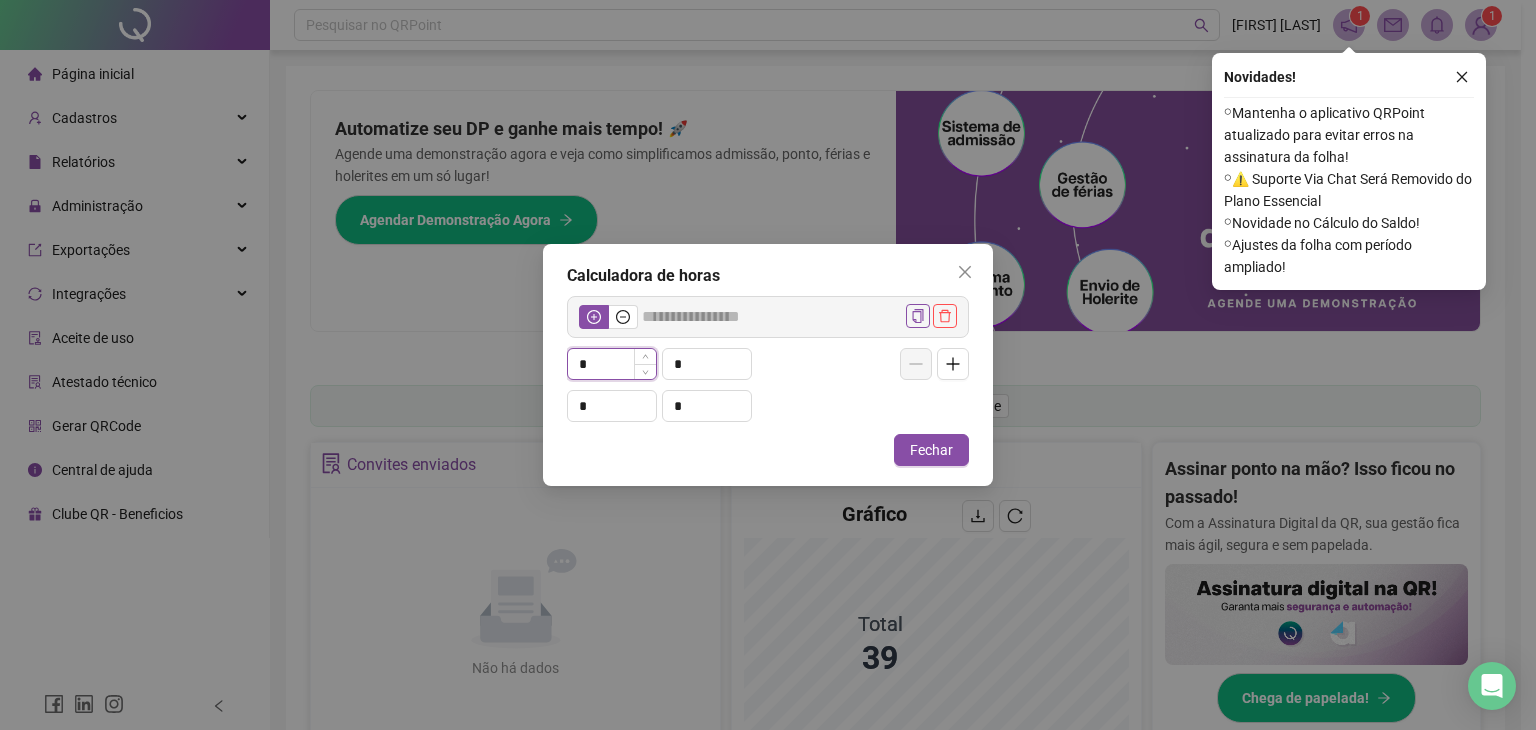 type on "*****" 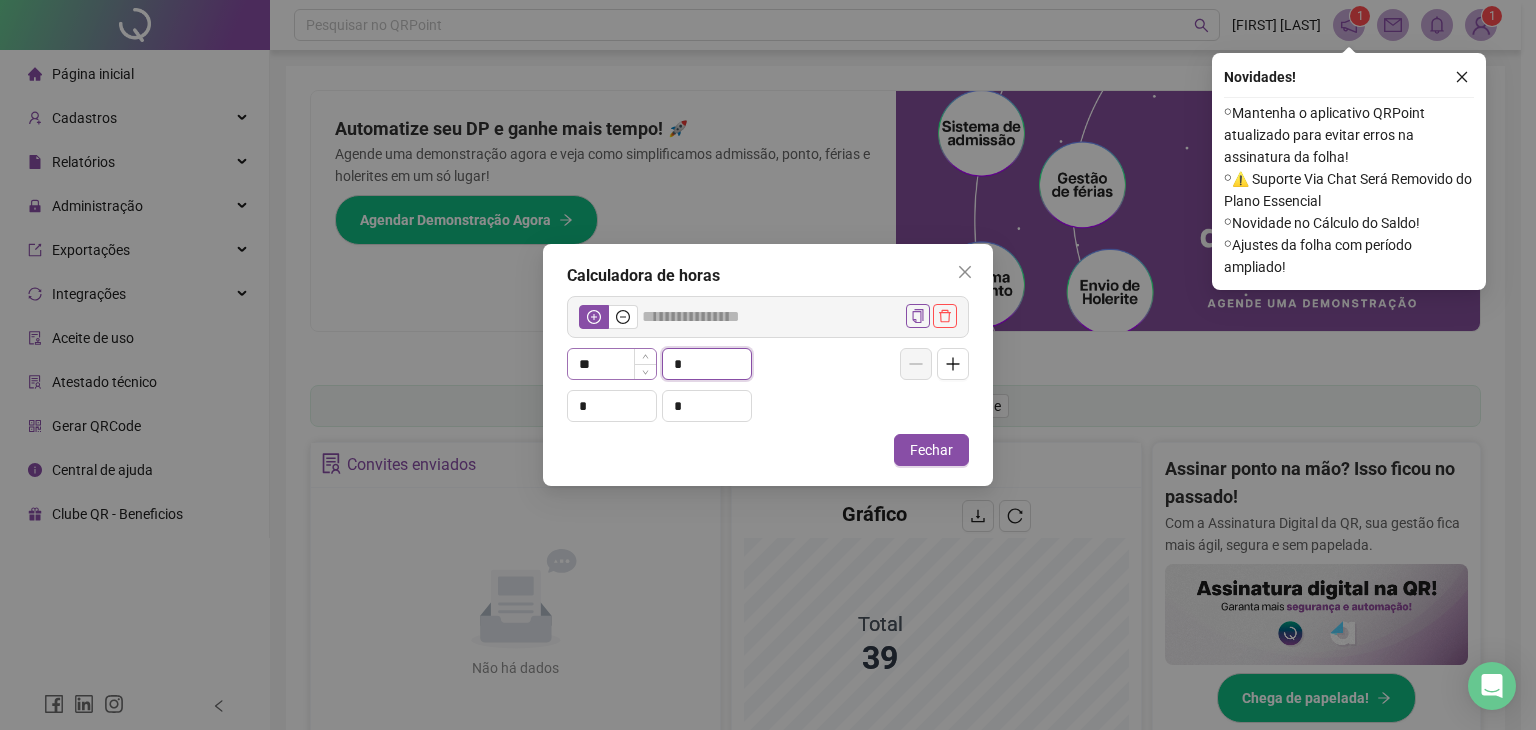 type on "*" 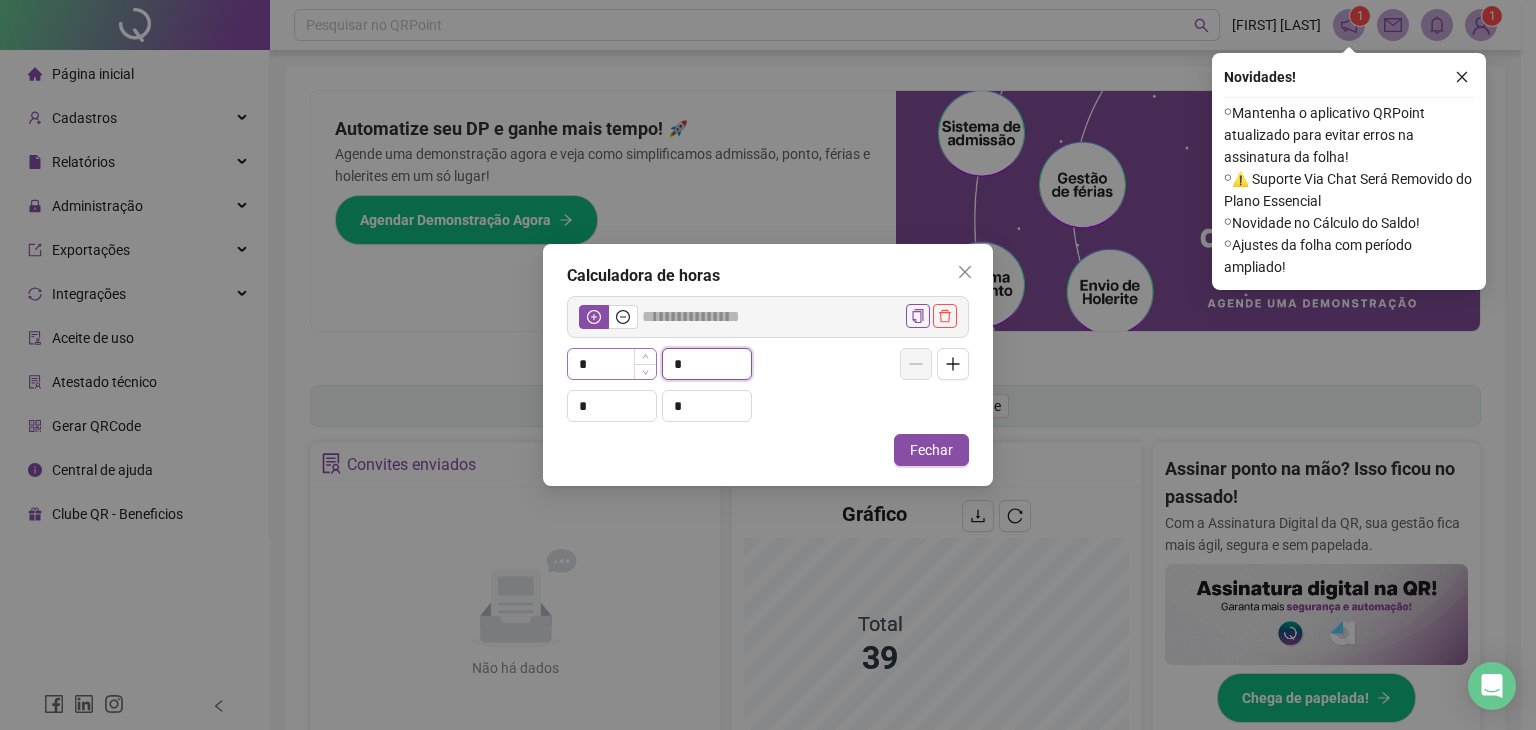 type on "*****" 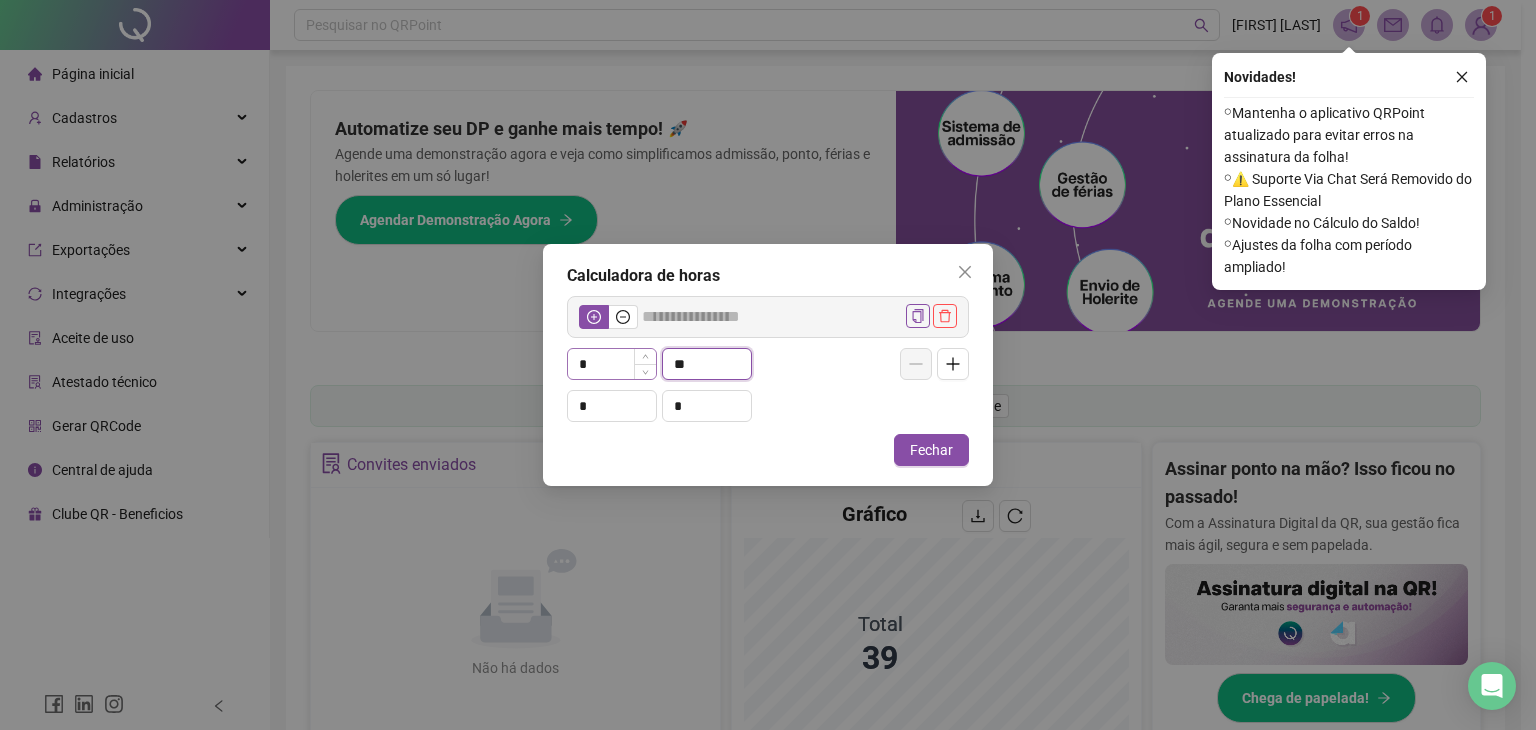 type on "**" 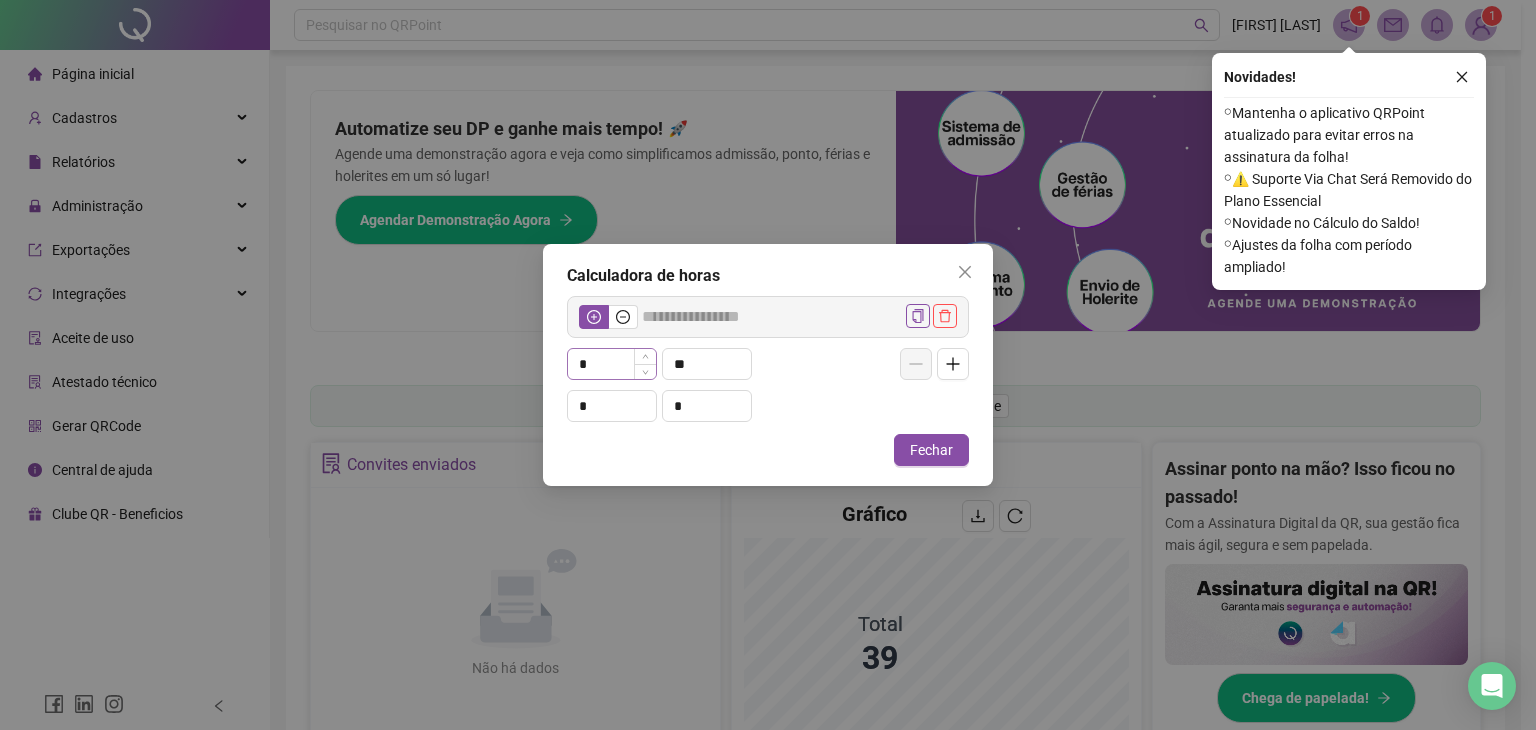 type 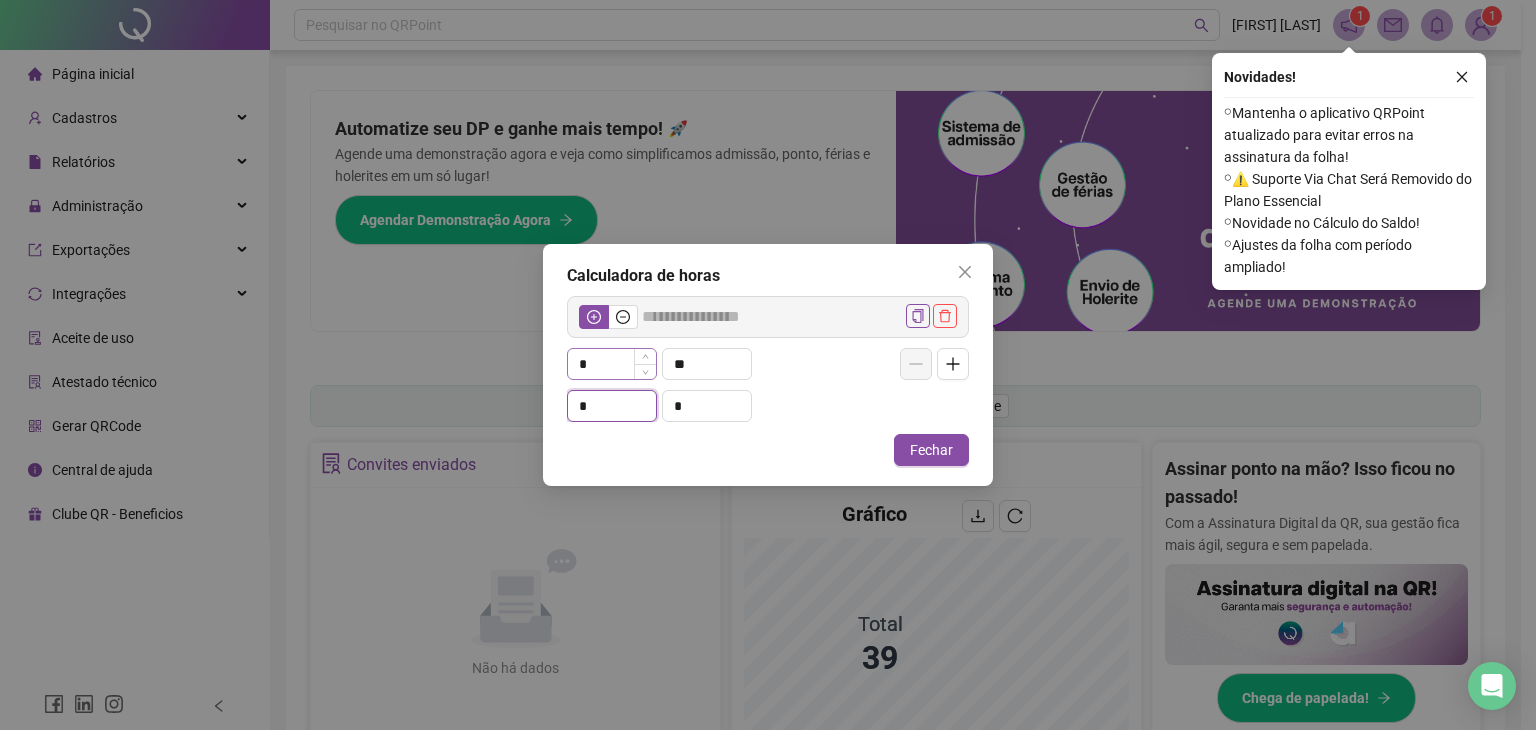 type on "*****" 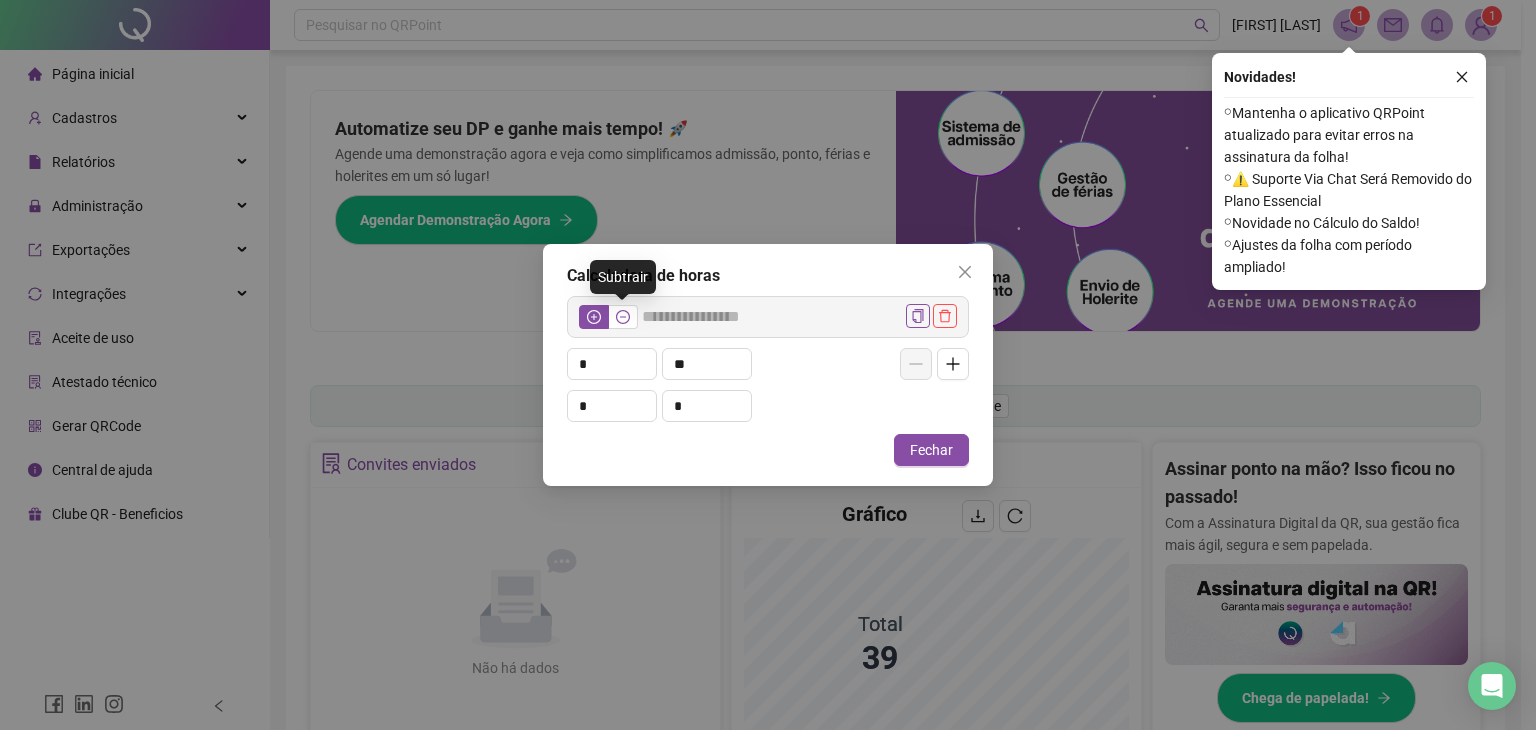 click 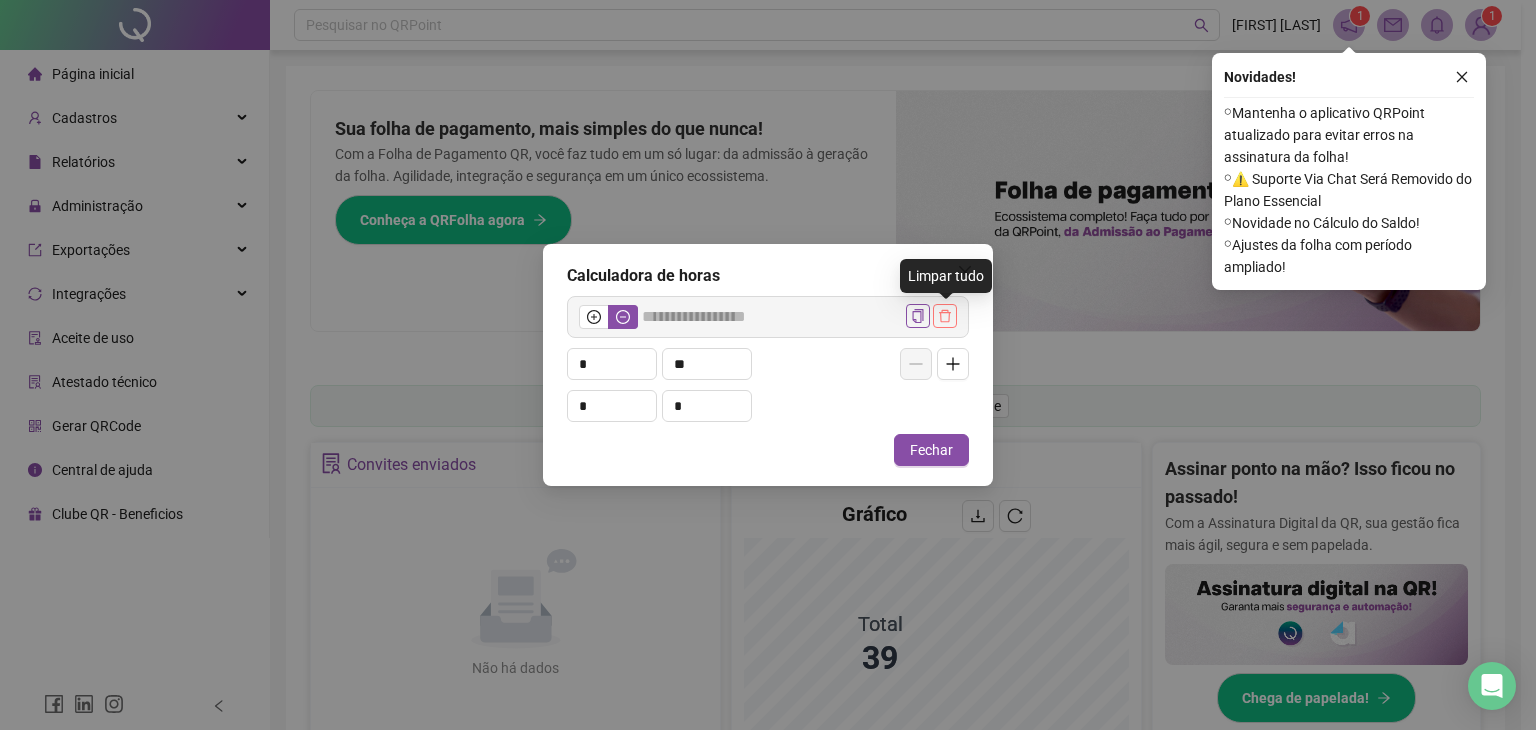 drag, startPoint x: 952, startPoint y: 316, endPoint x: 924, endPoint y: 323, distance: 28.86174 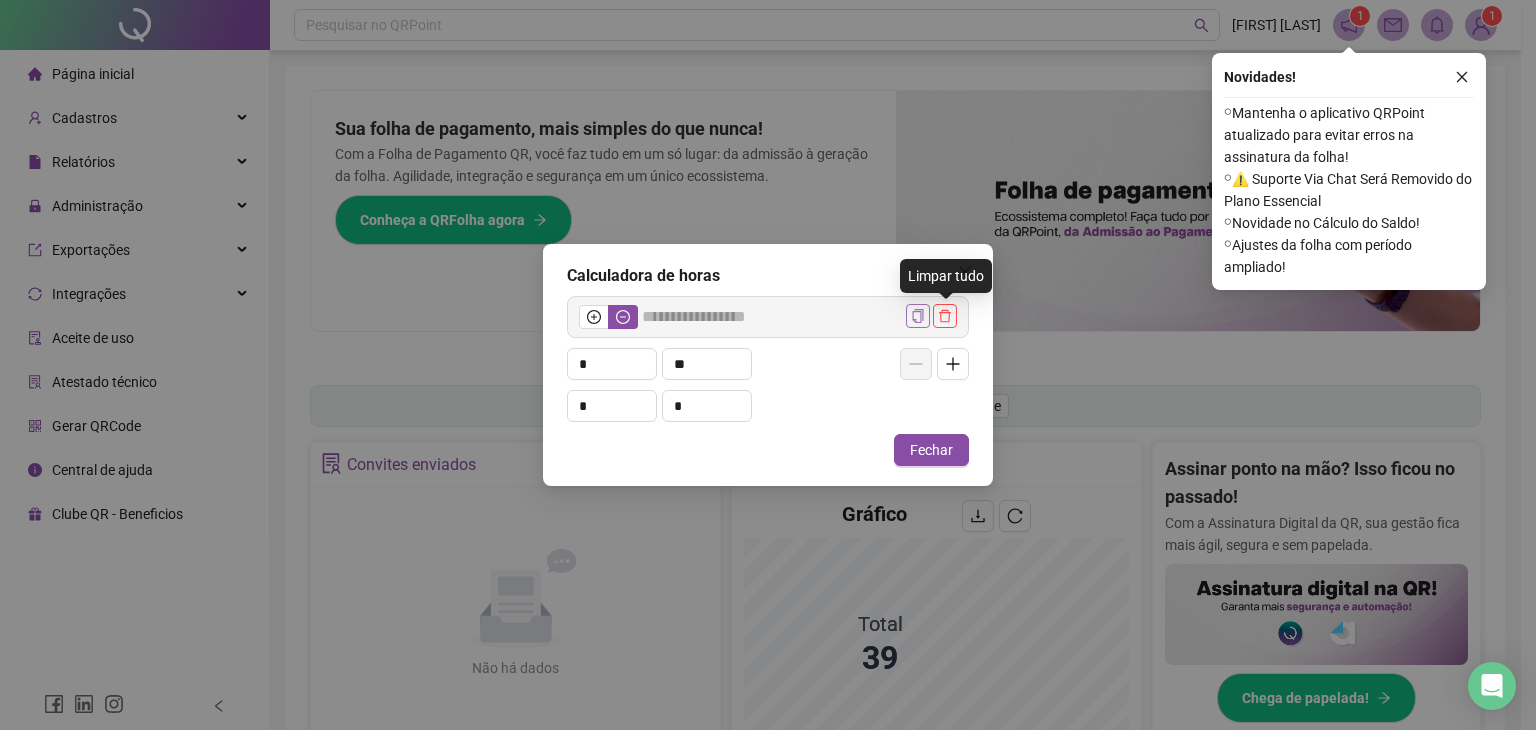 type on "*****" 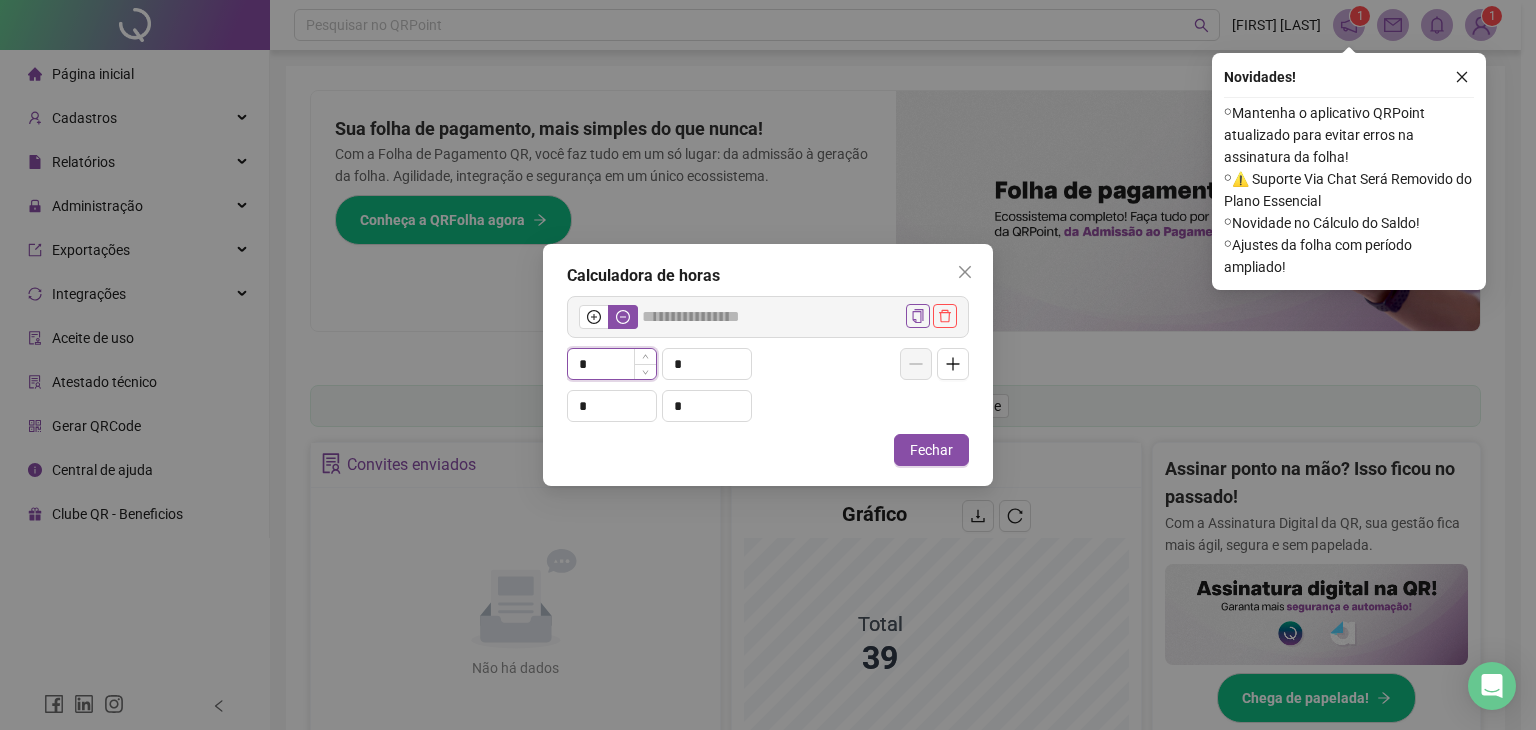 click on "*" at bounding box center (612, 364) 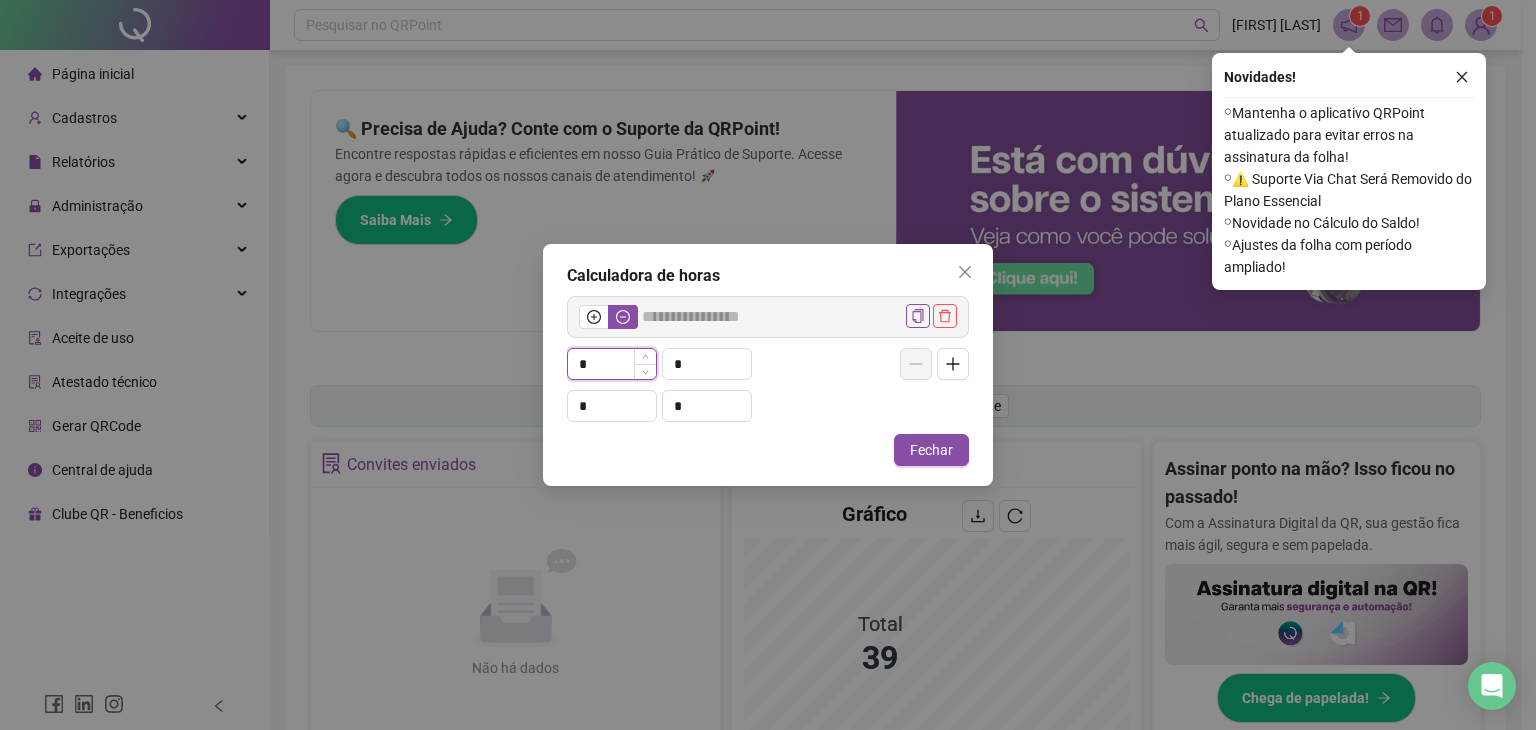 type on "*****" 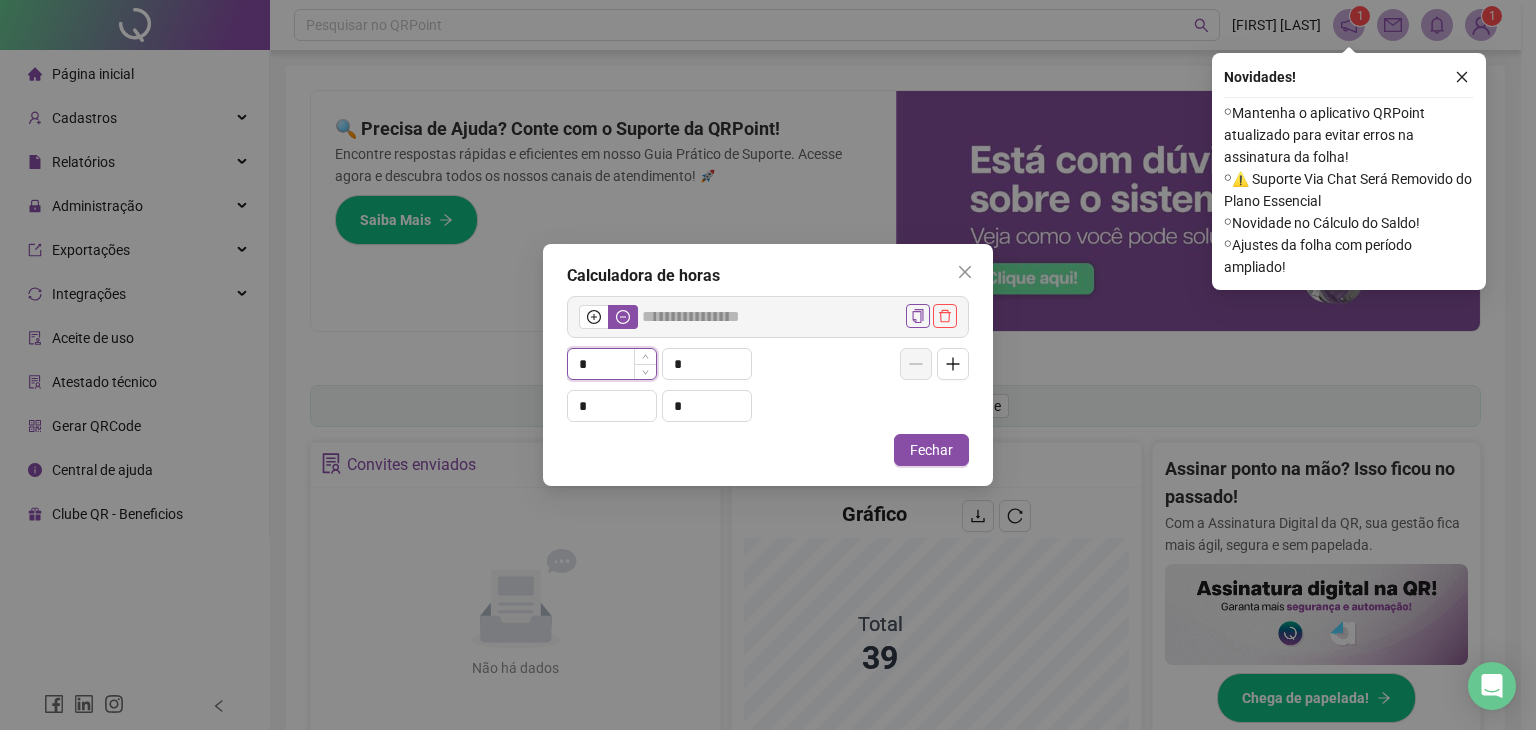 type on "**" 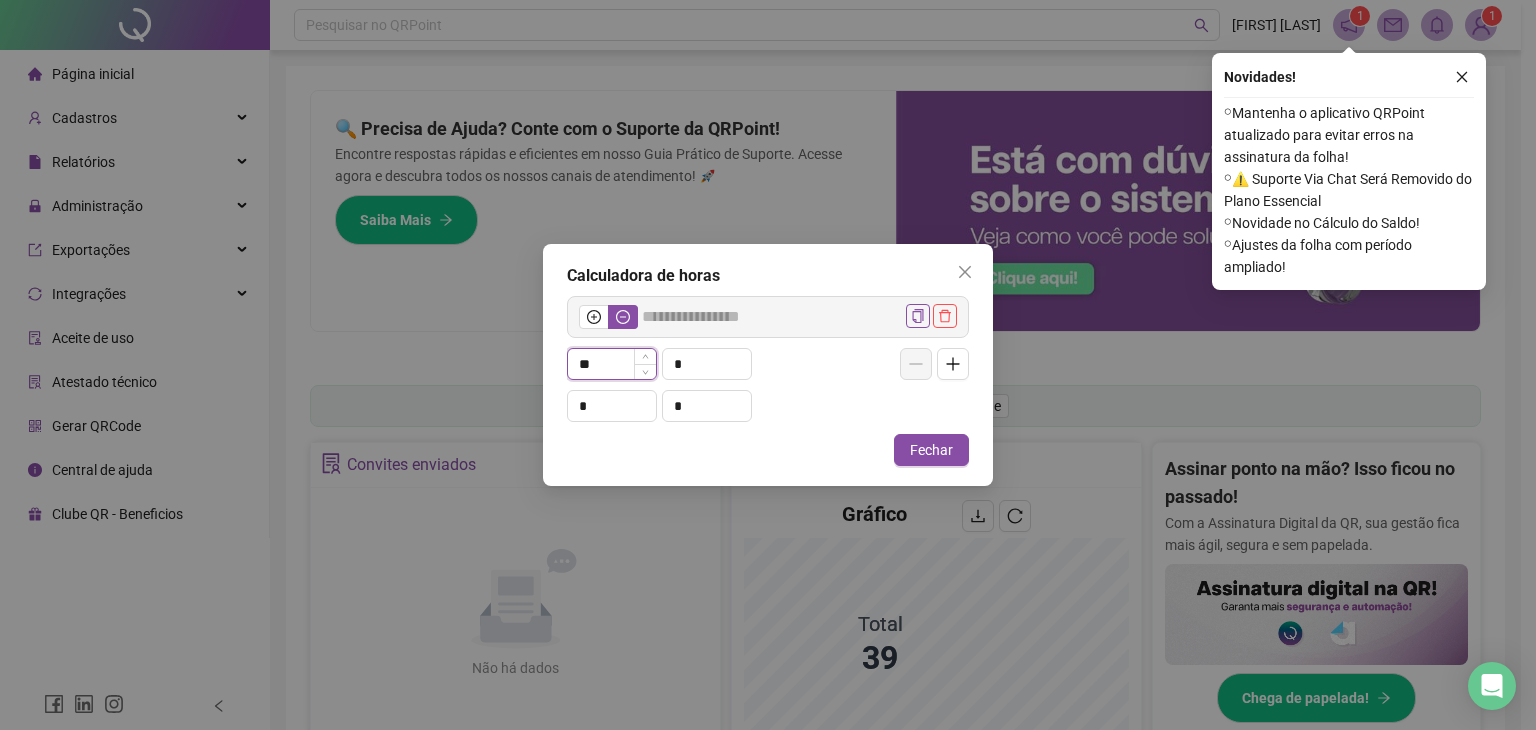 type on "*****" 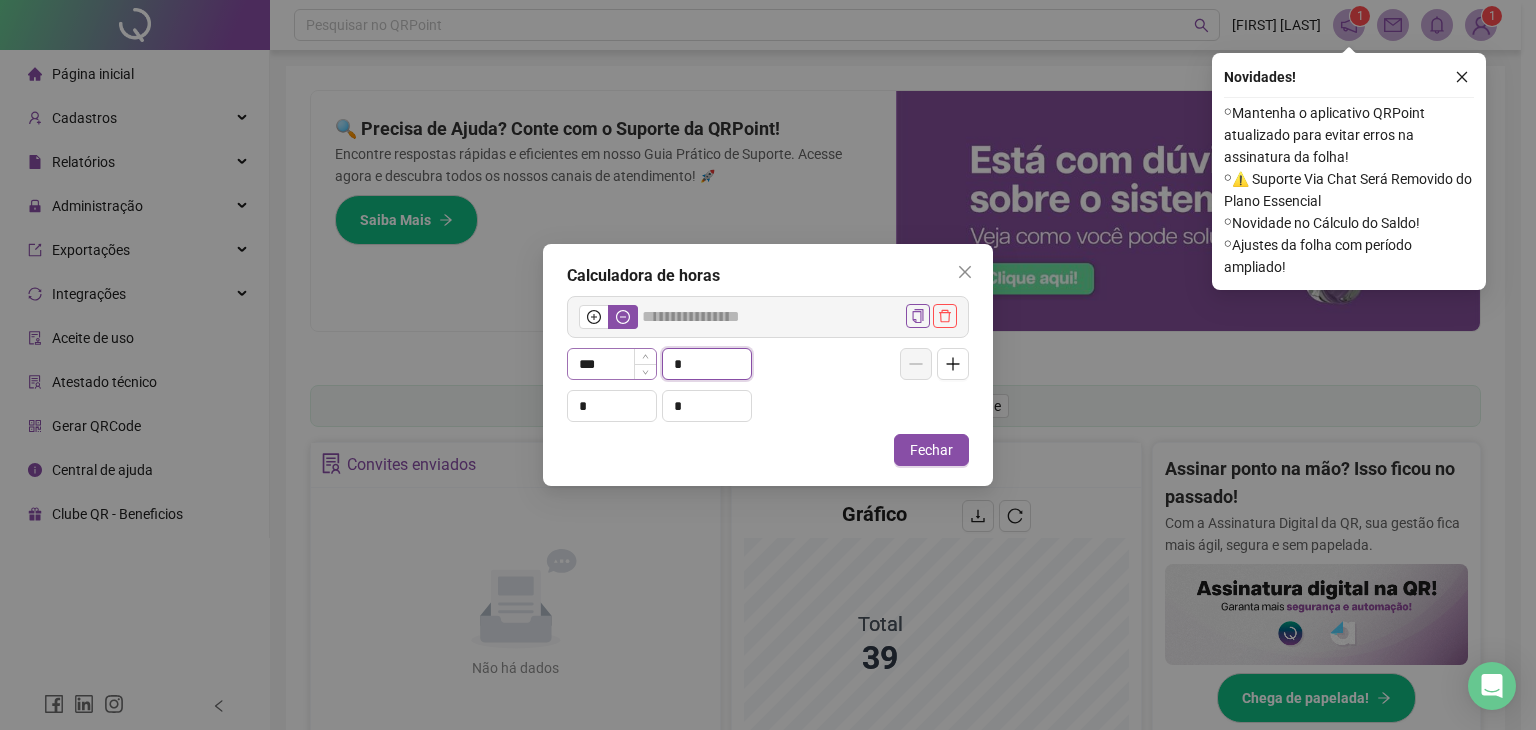 type on "**" 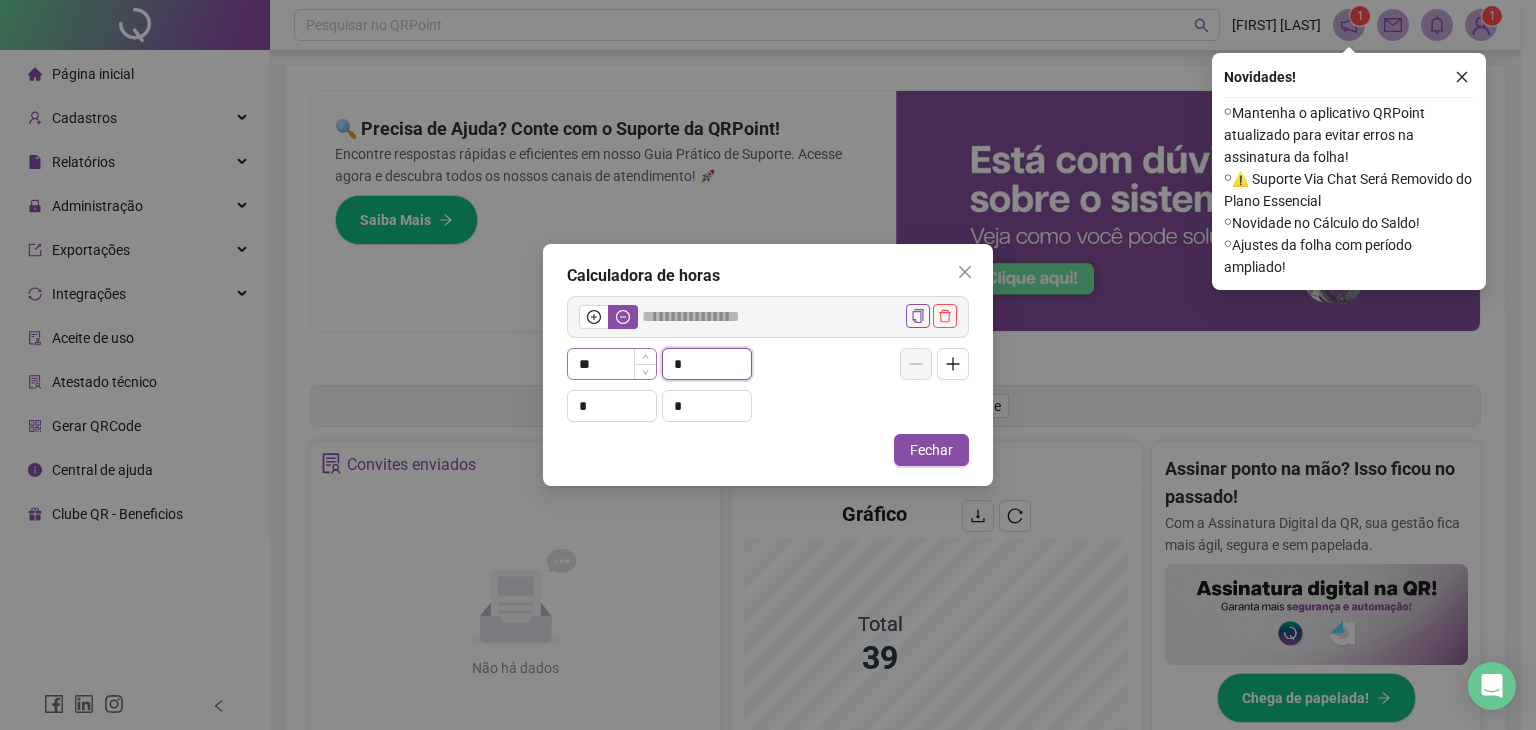 type on "*****" 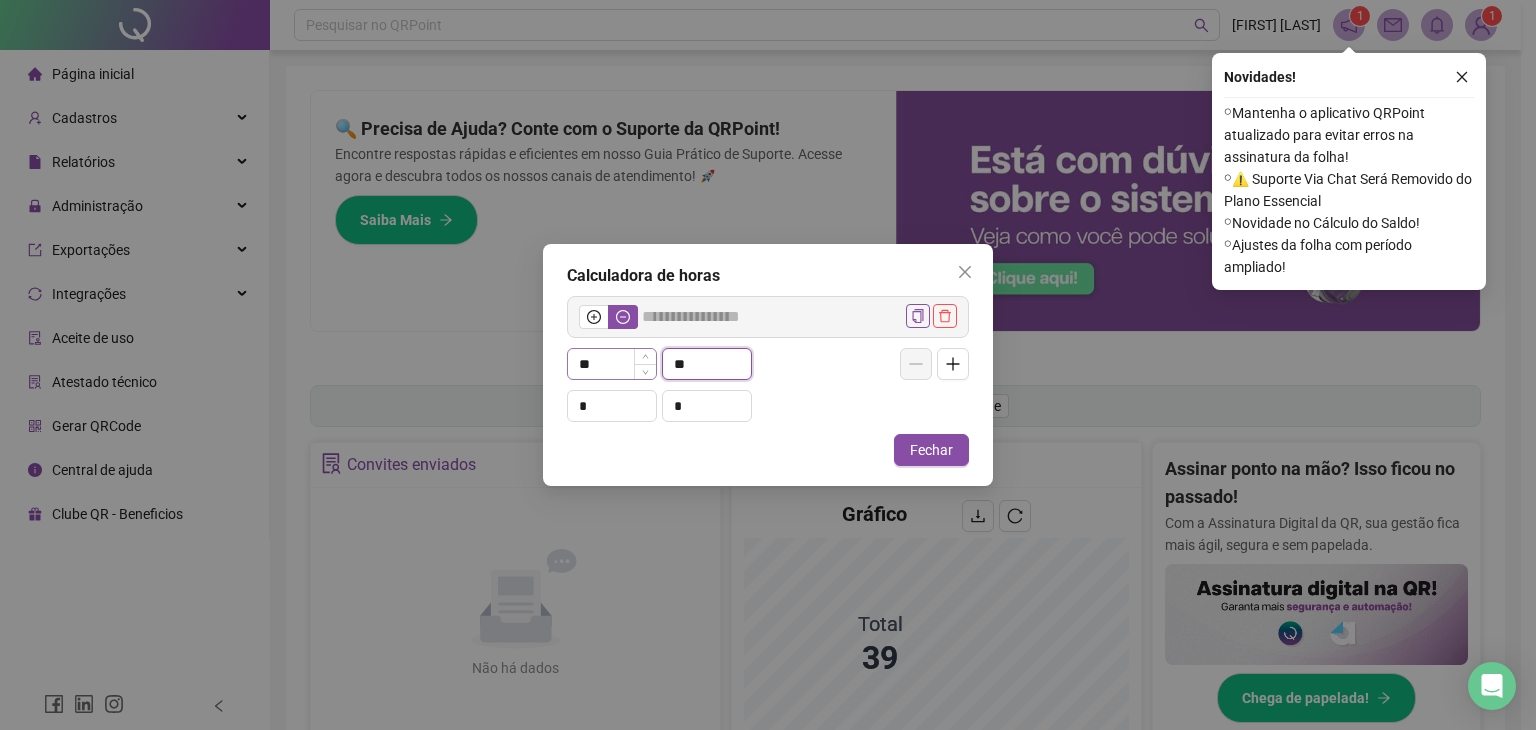 type on "**" 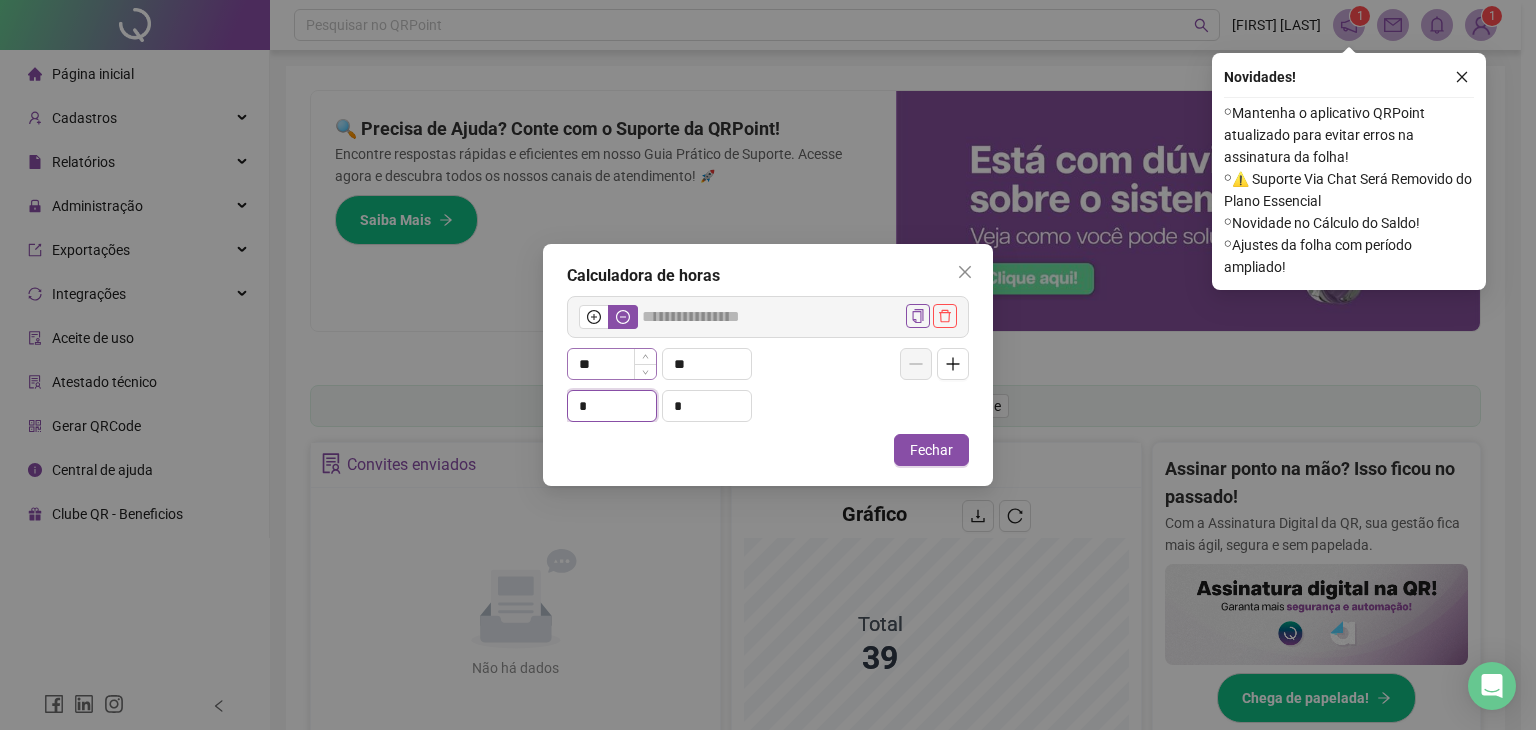 type on "*****" 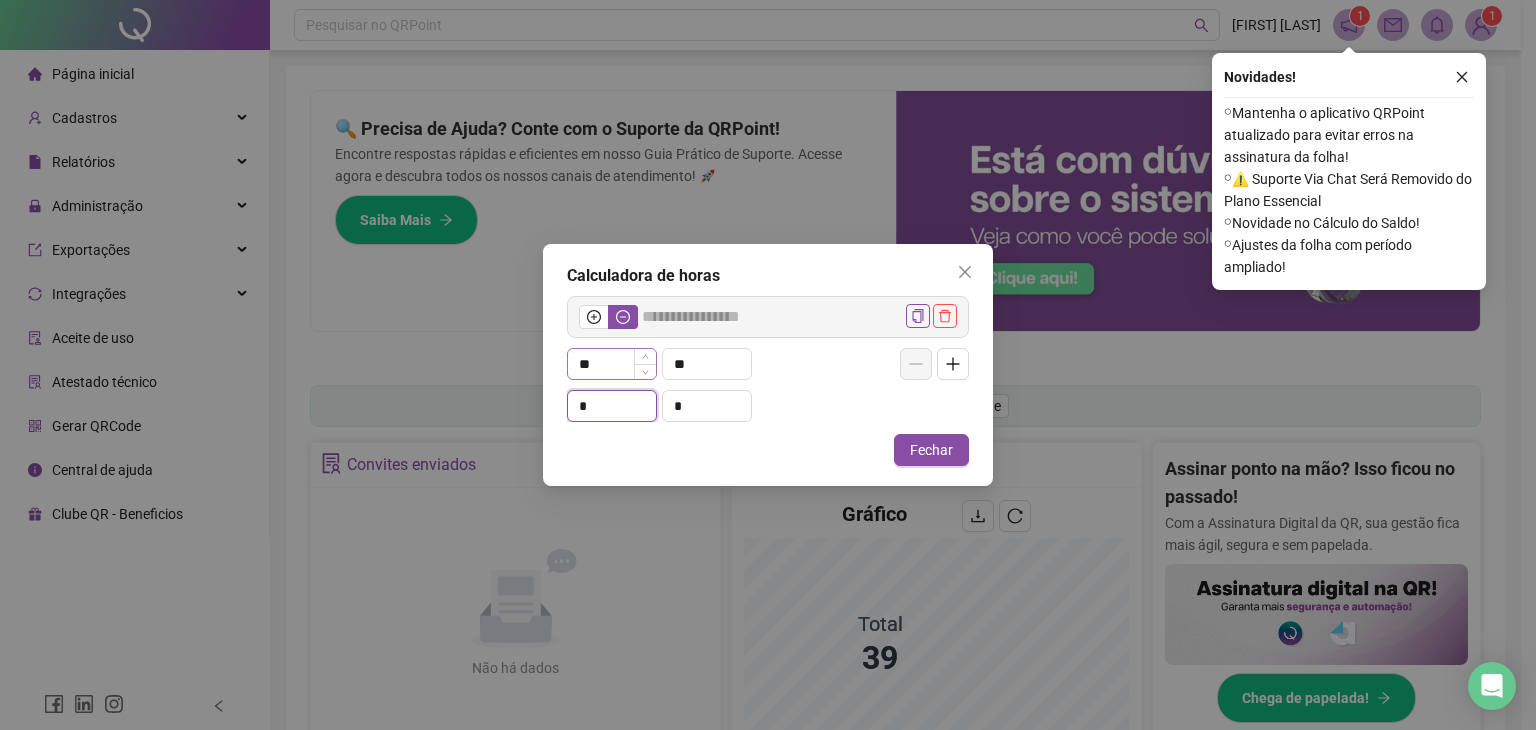 type on "*" 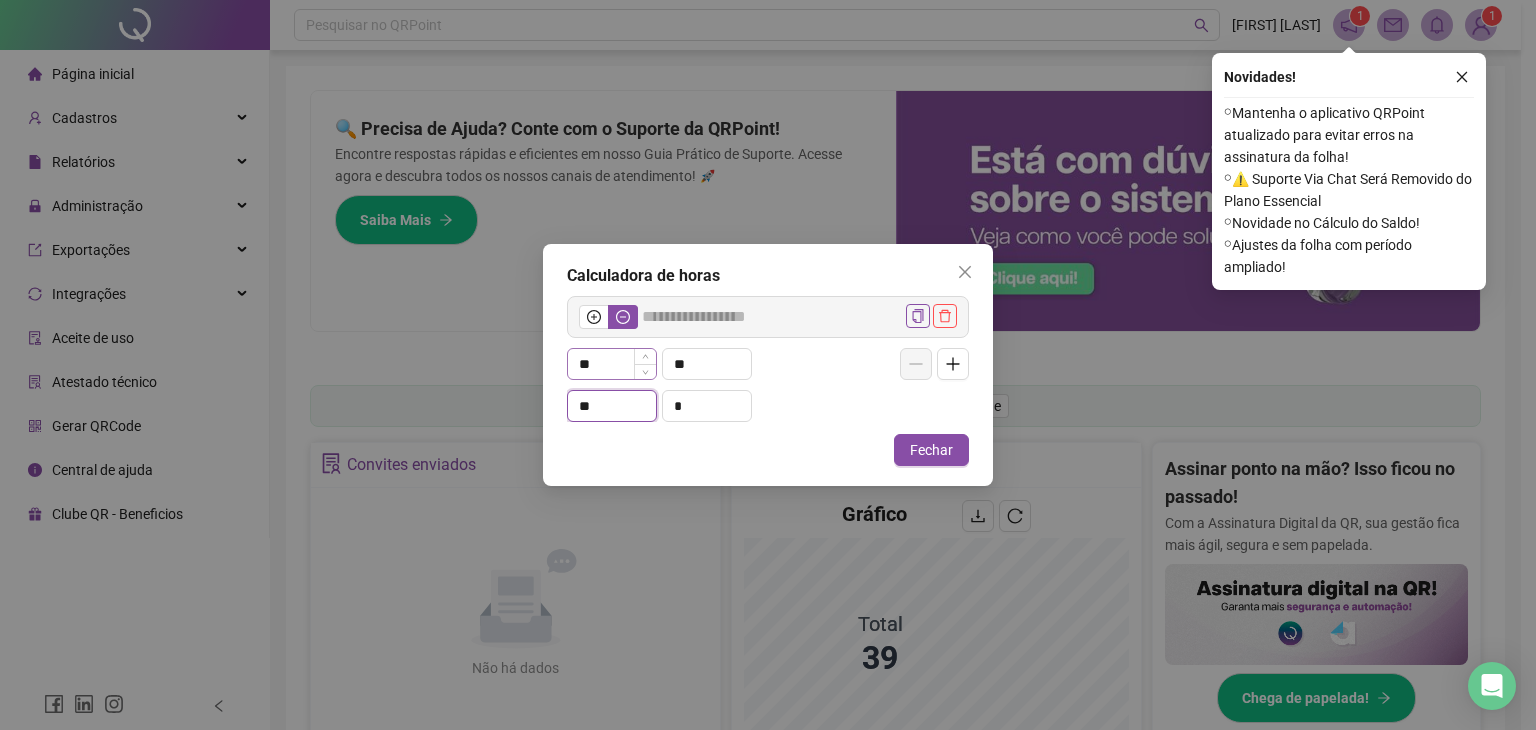 type on "**" 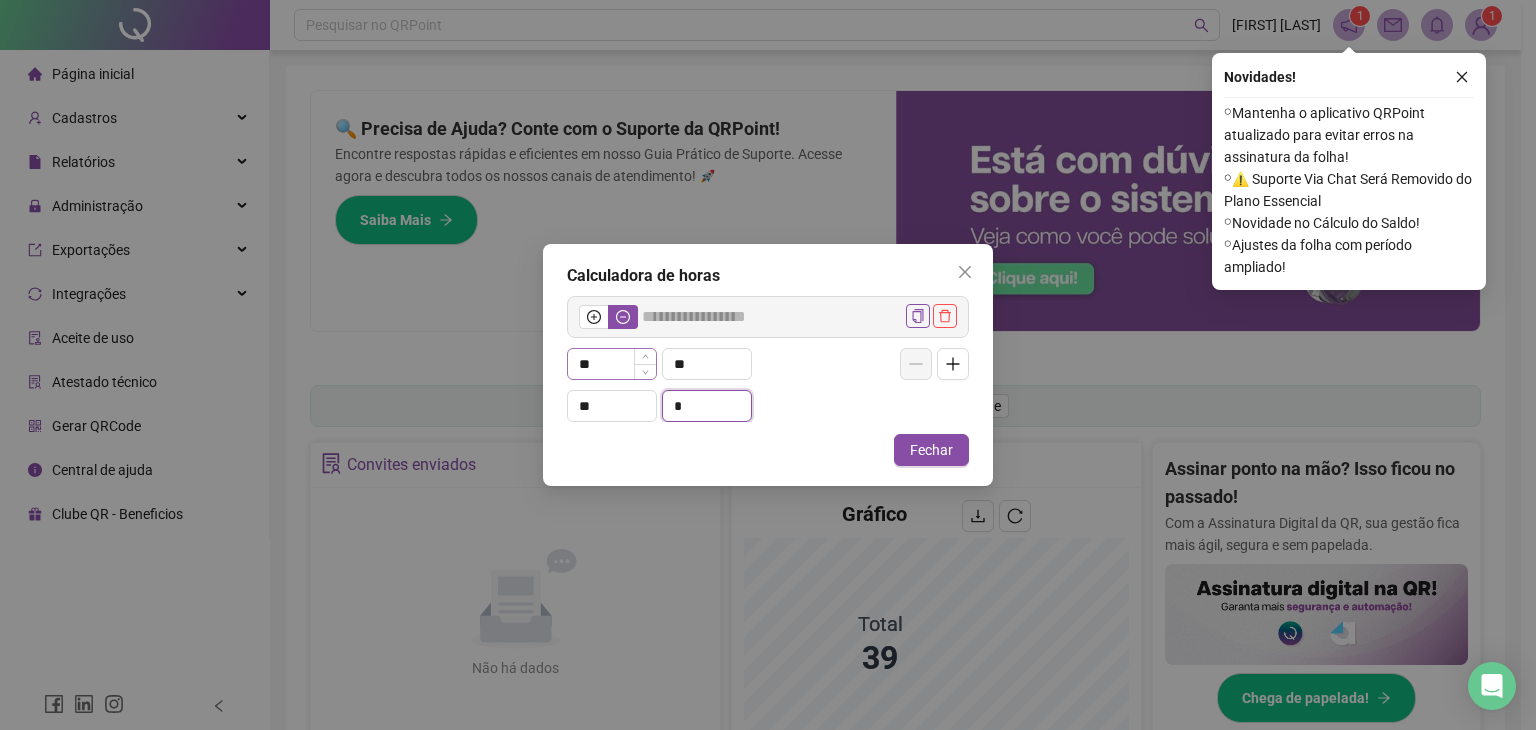 type on "******" 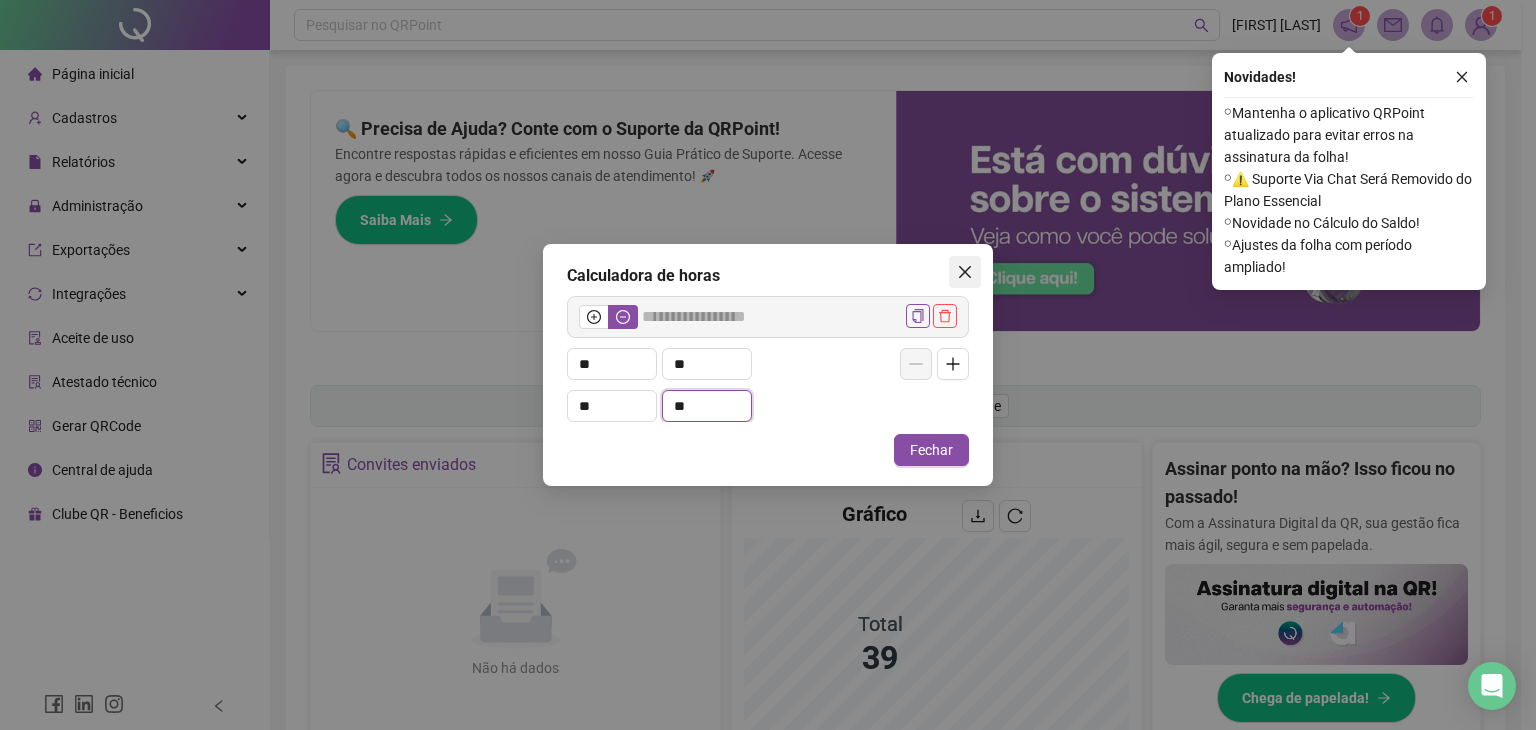 type on "**" 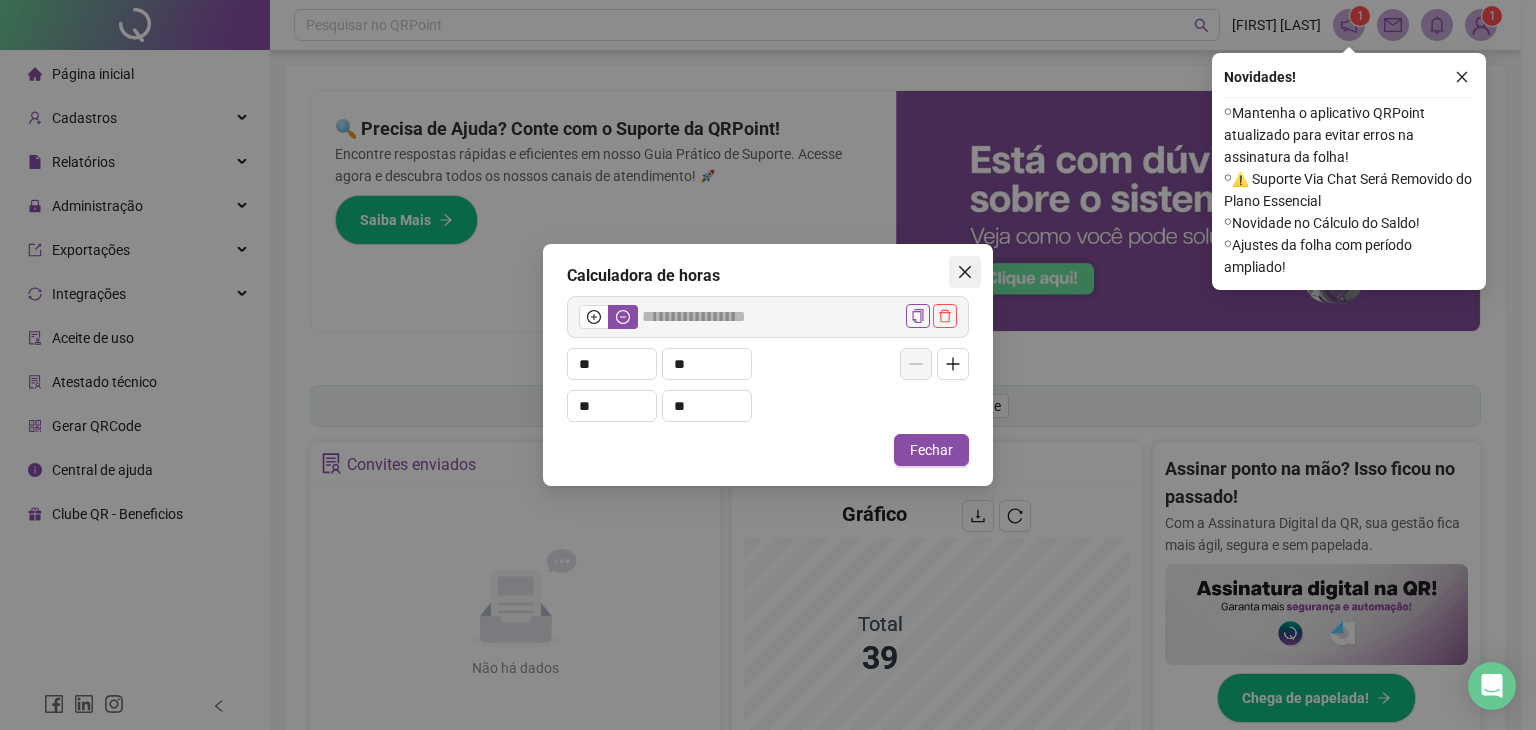 click 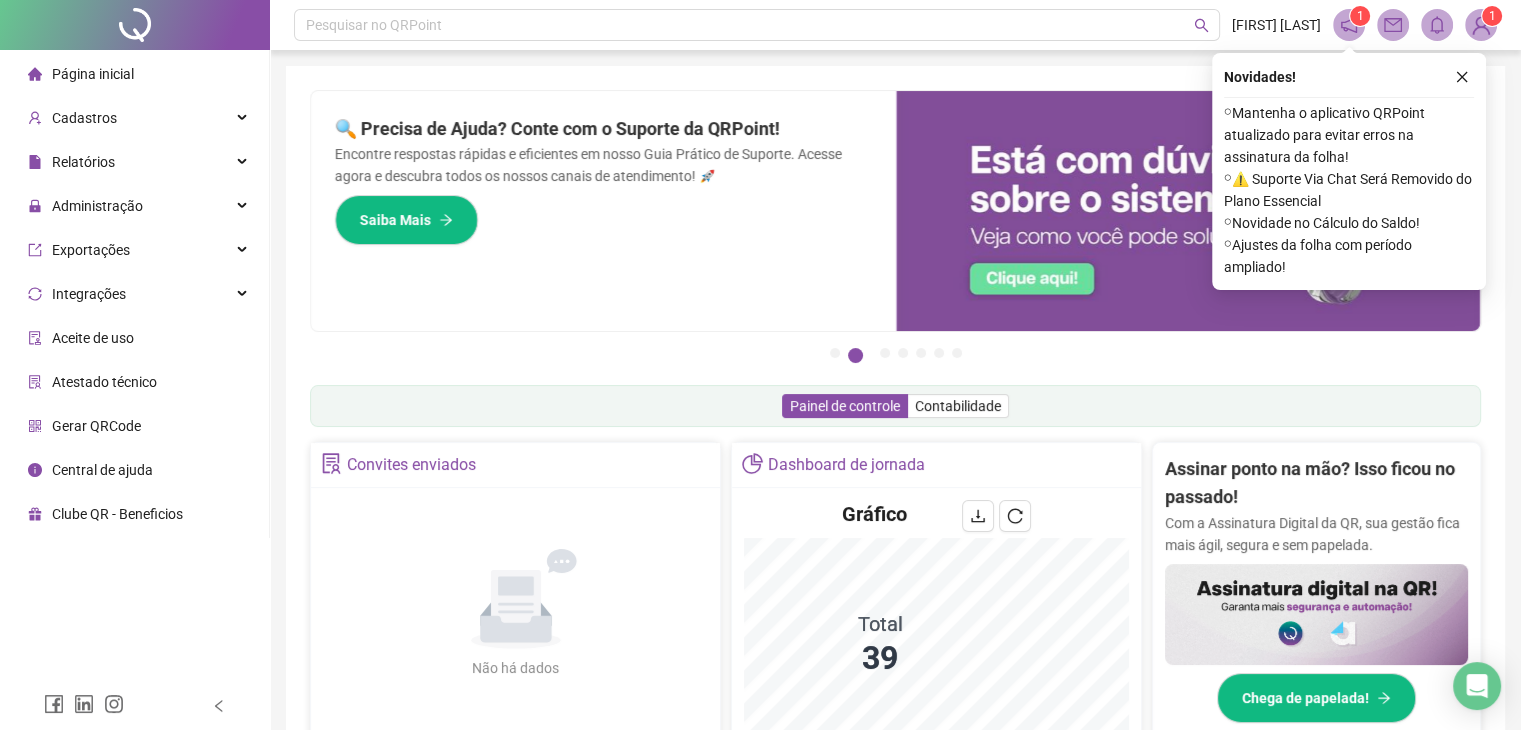 click on "Pesquisar no QRPoint VANESSA LIMA 1 1" at bounding box center (895, 25) 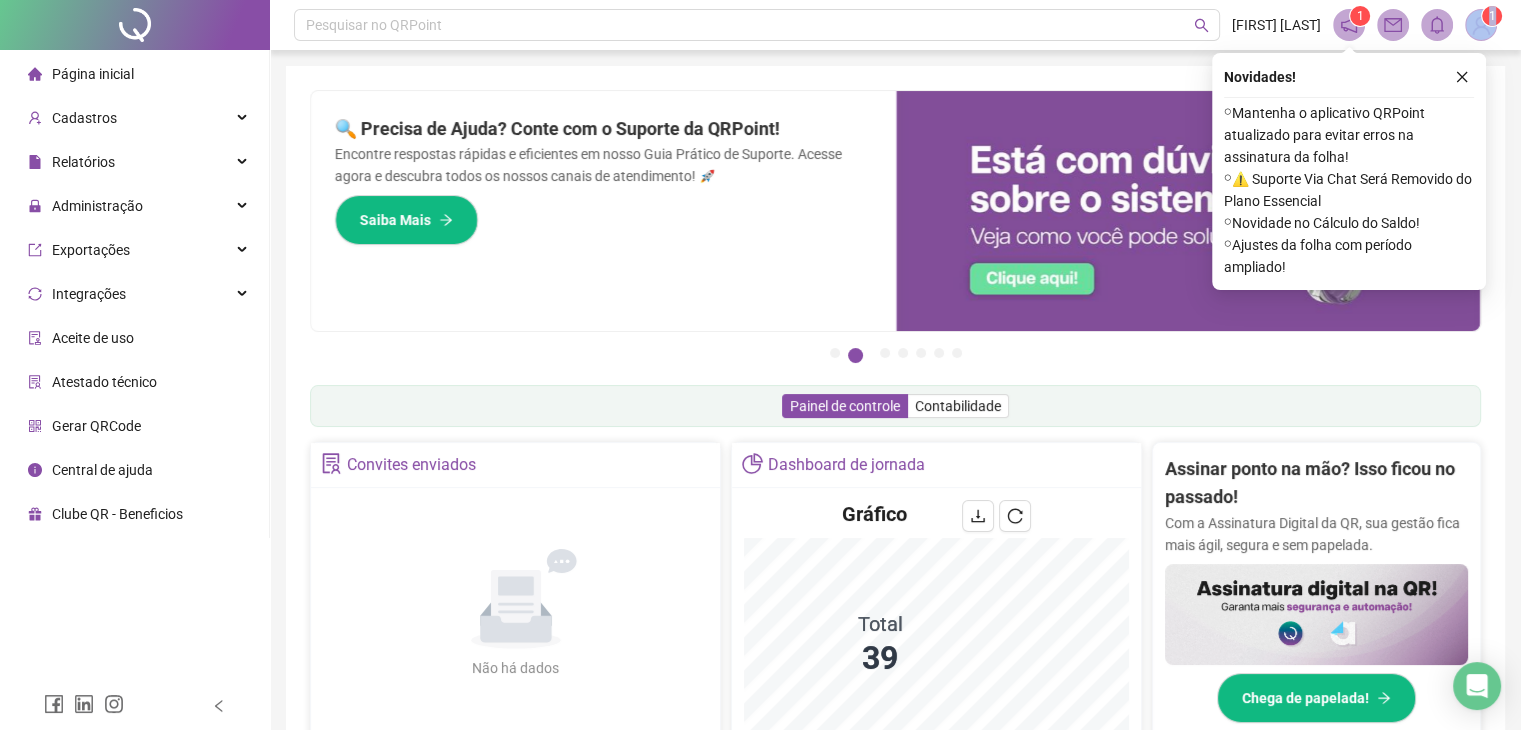 click at bounding box center (1481, 25) 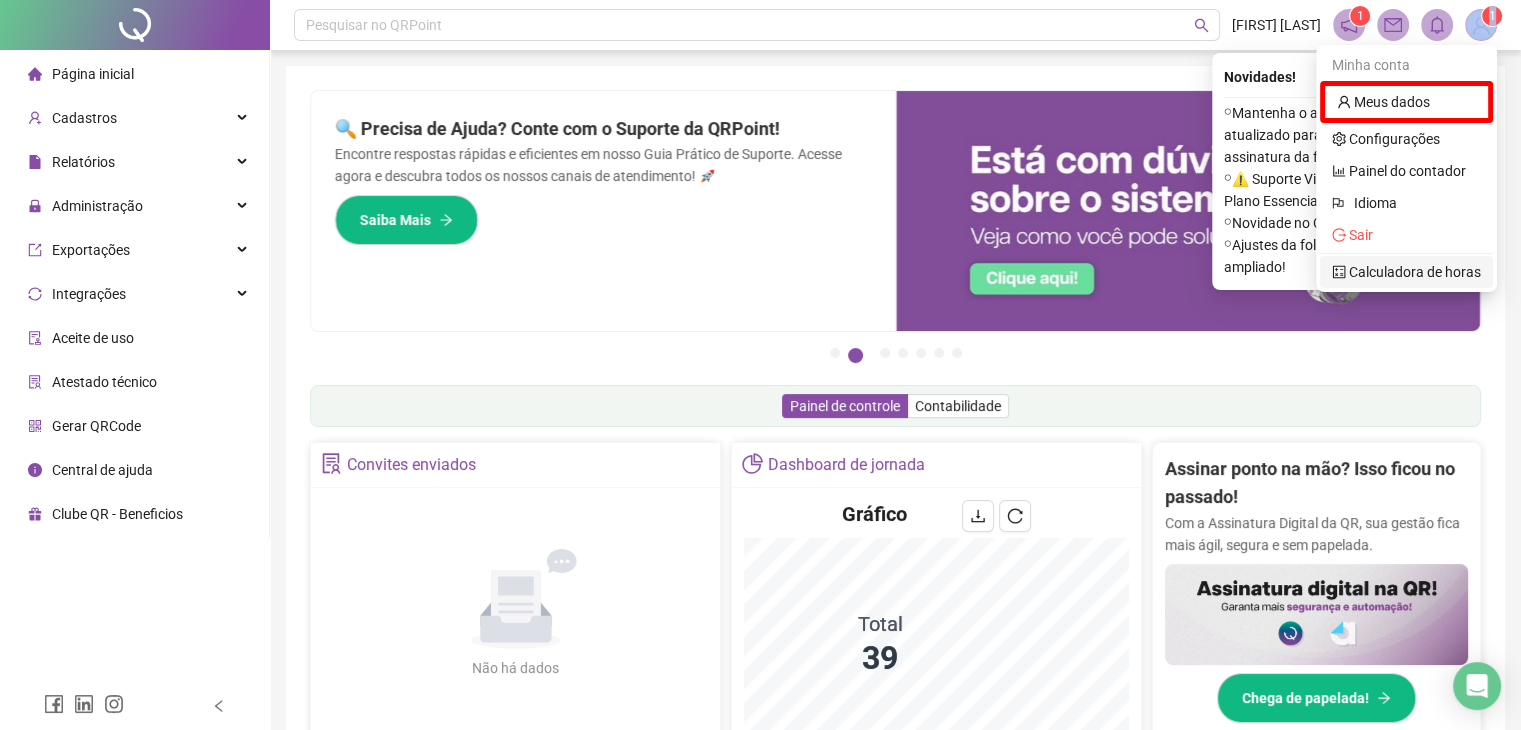 click on "Calculadora de horas" at bounding box center [1406, 272] 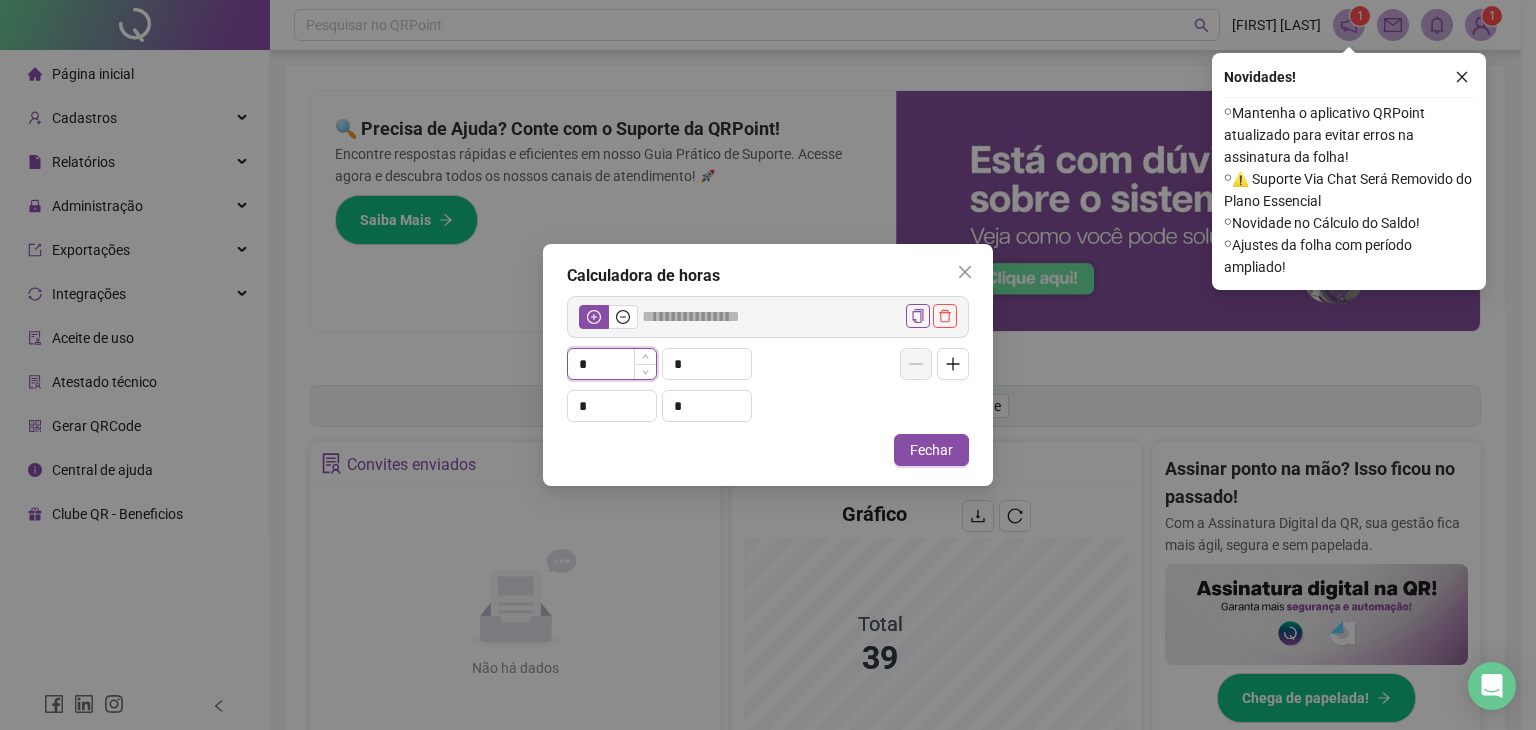 click on "*" at bounding box center (612, 364) 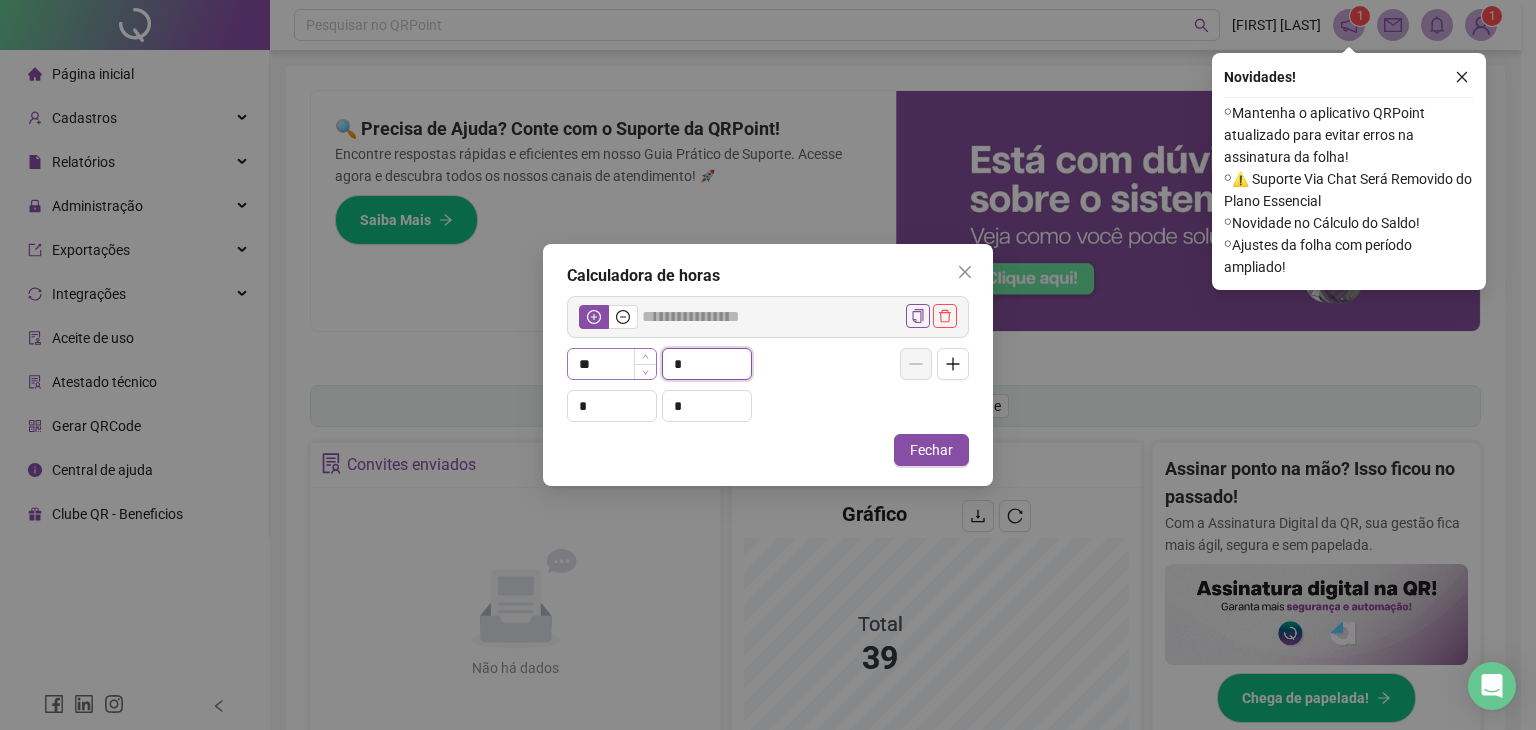 type on "*" 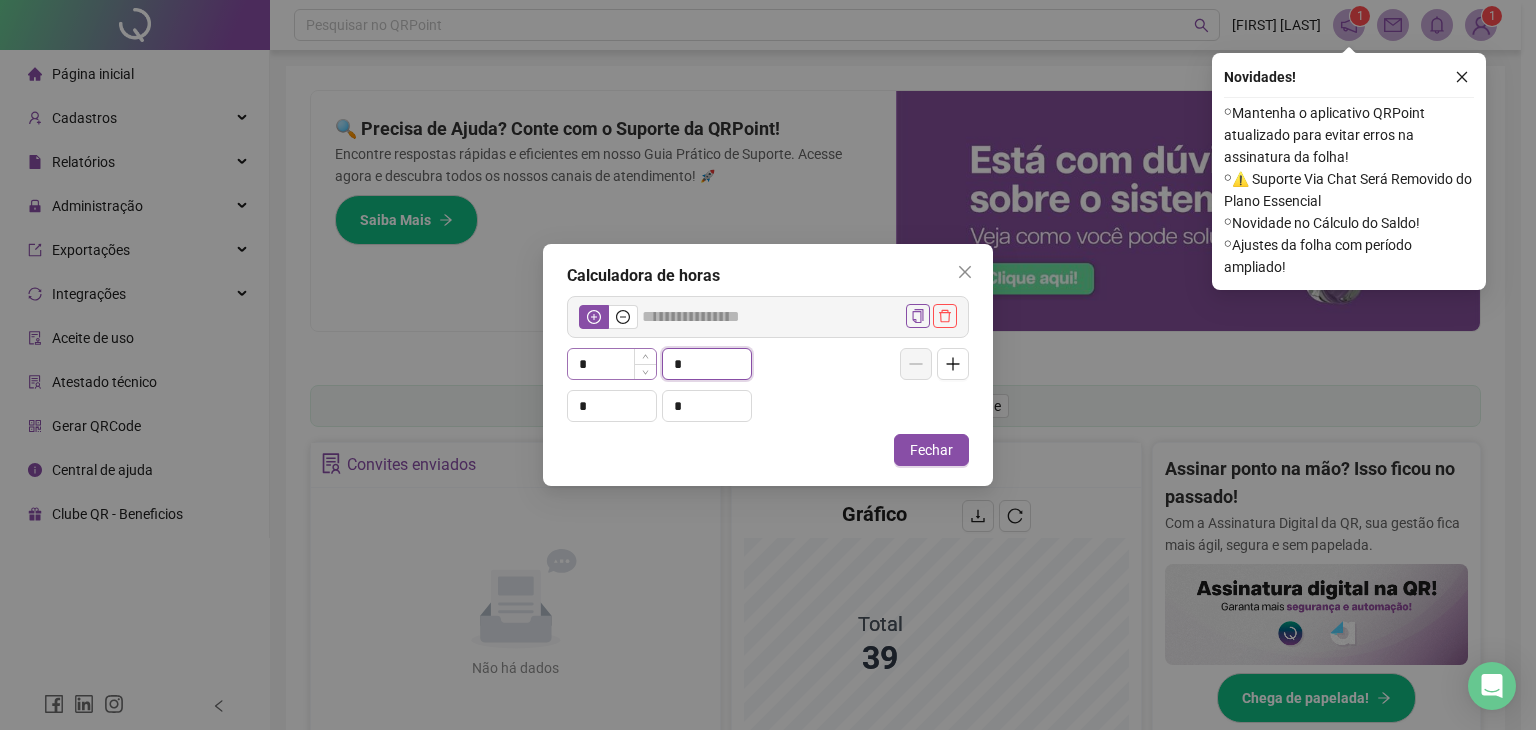 type on "*****" 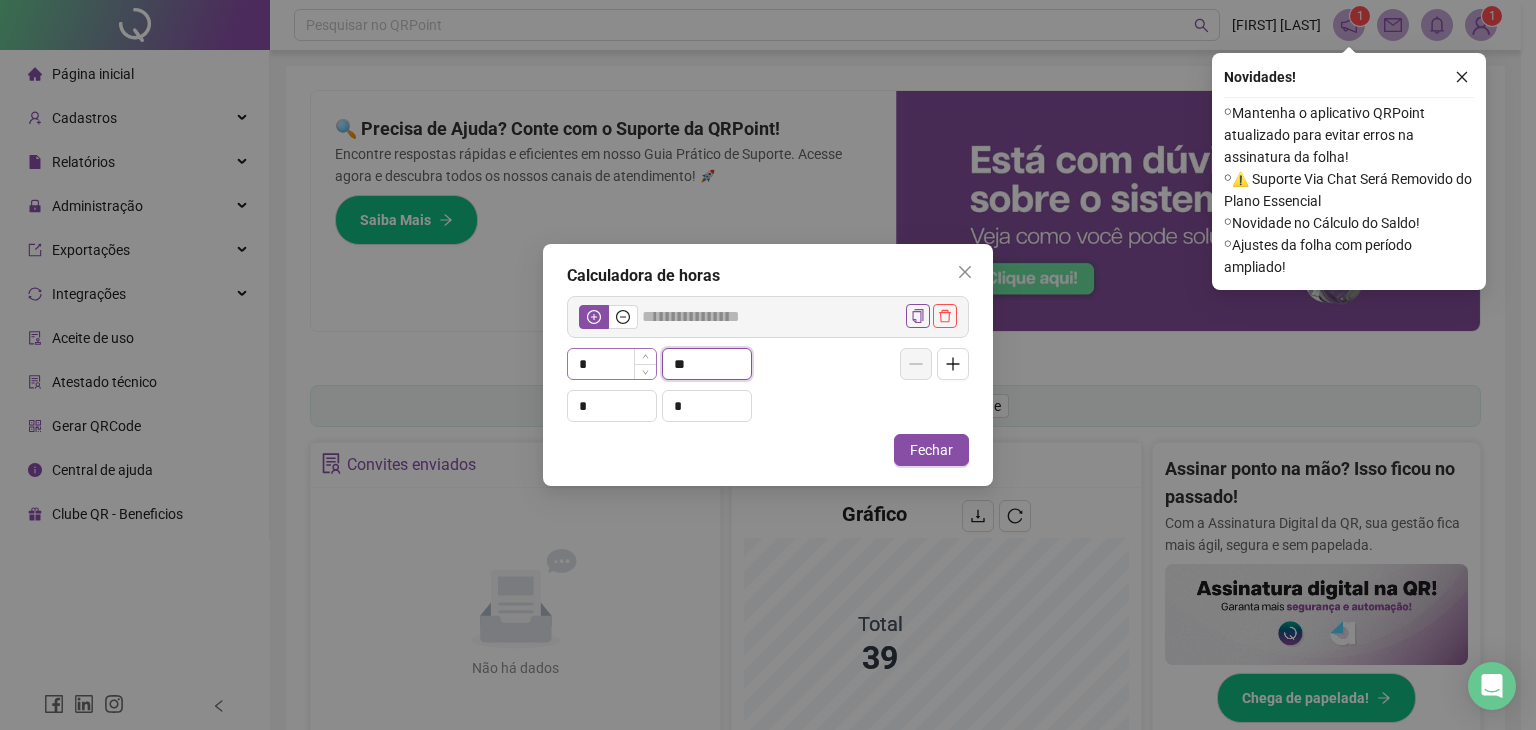 type on "**" 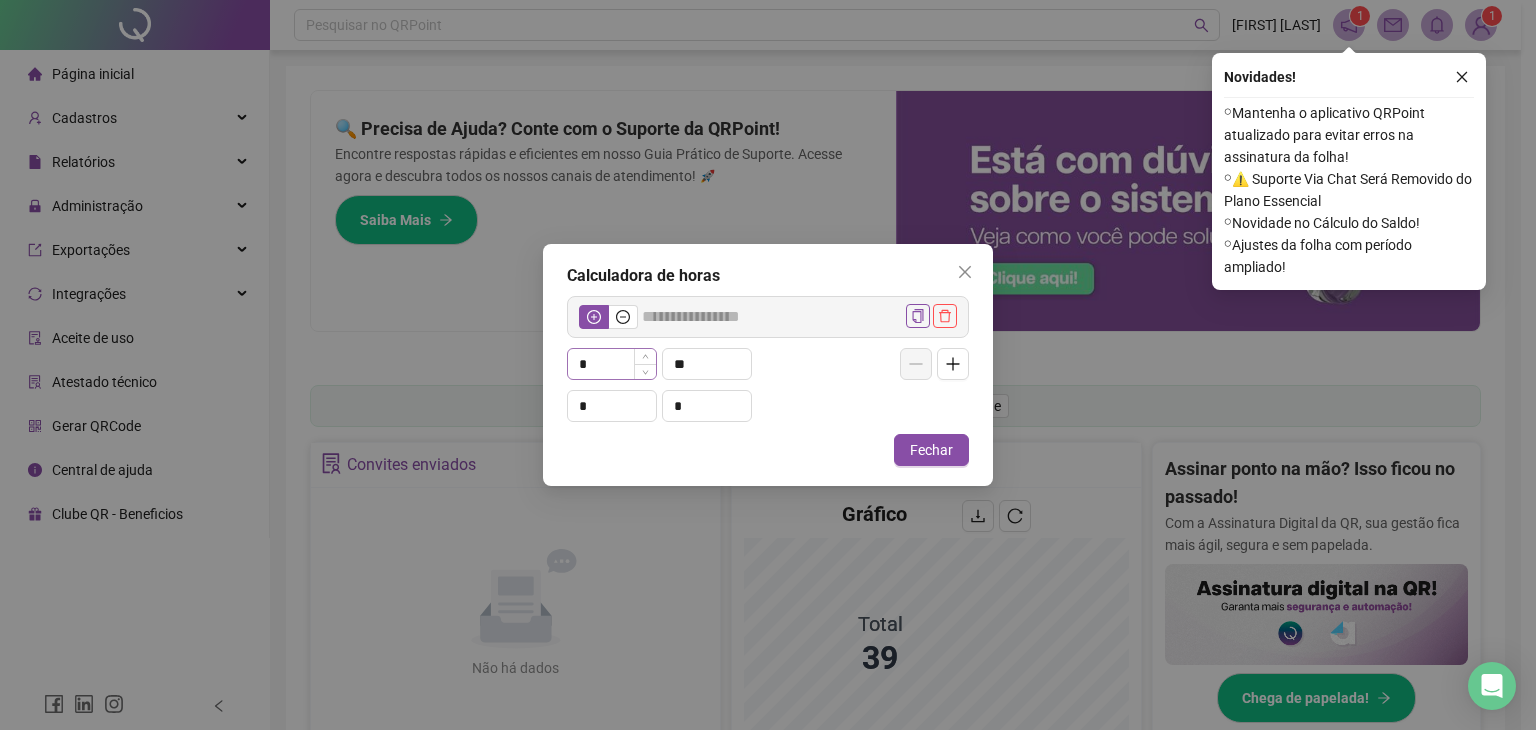 type 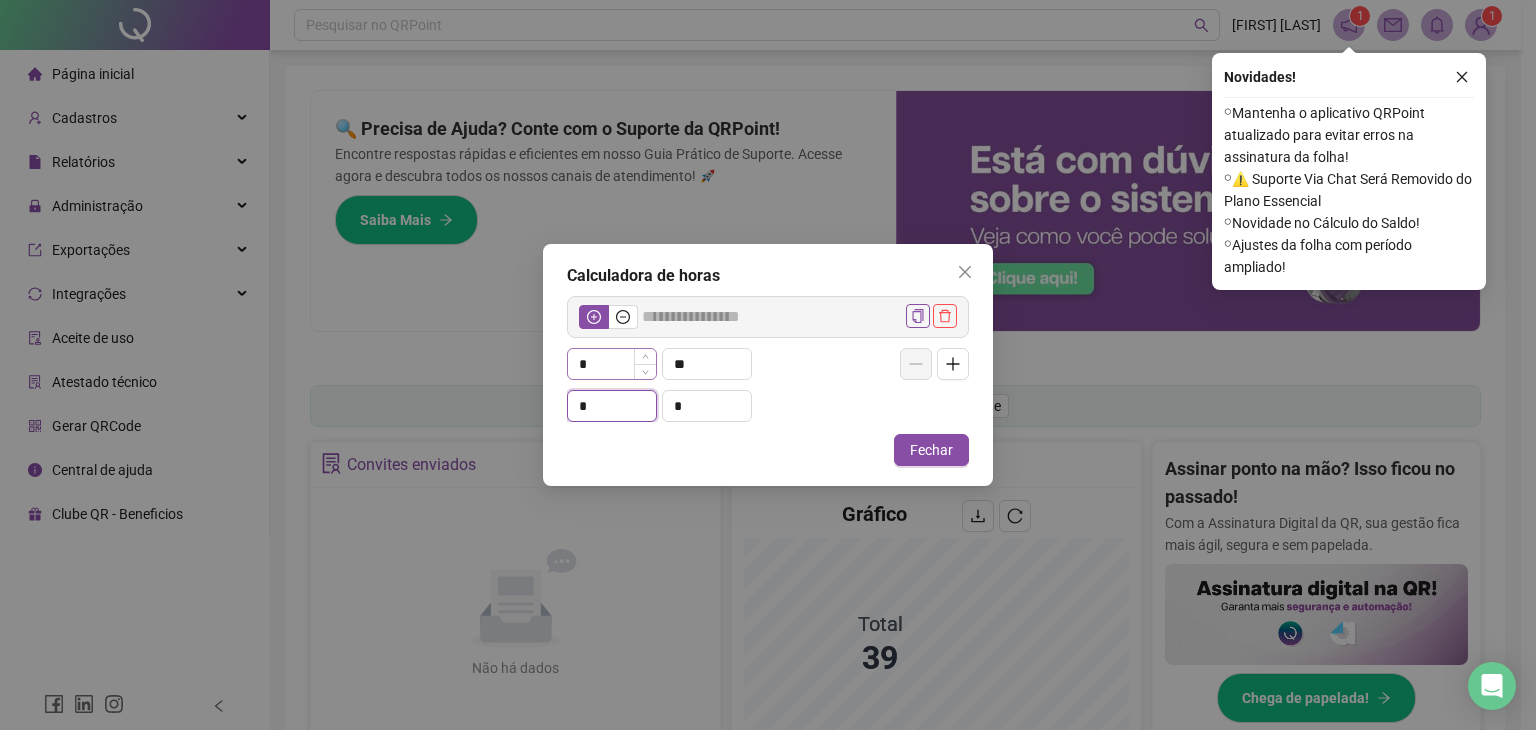 type on "*****" 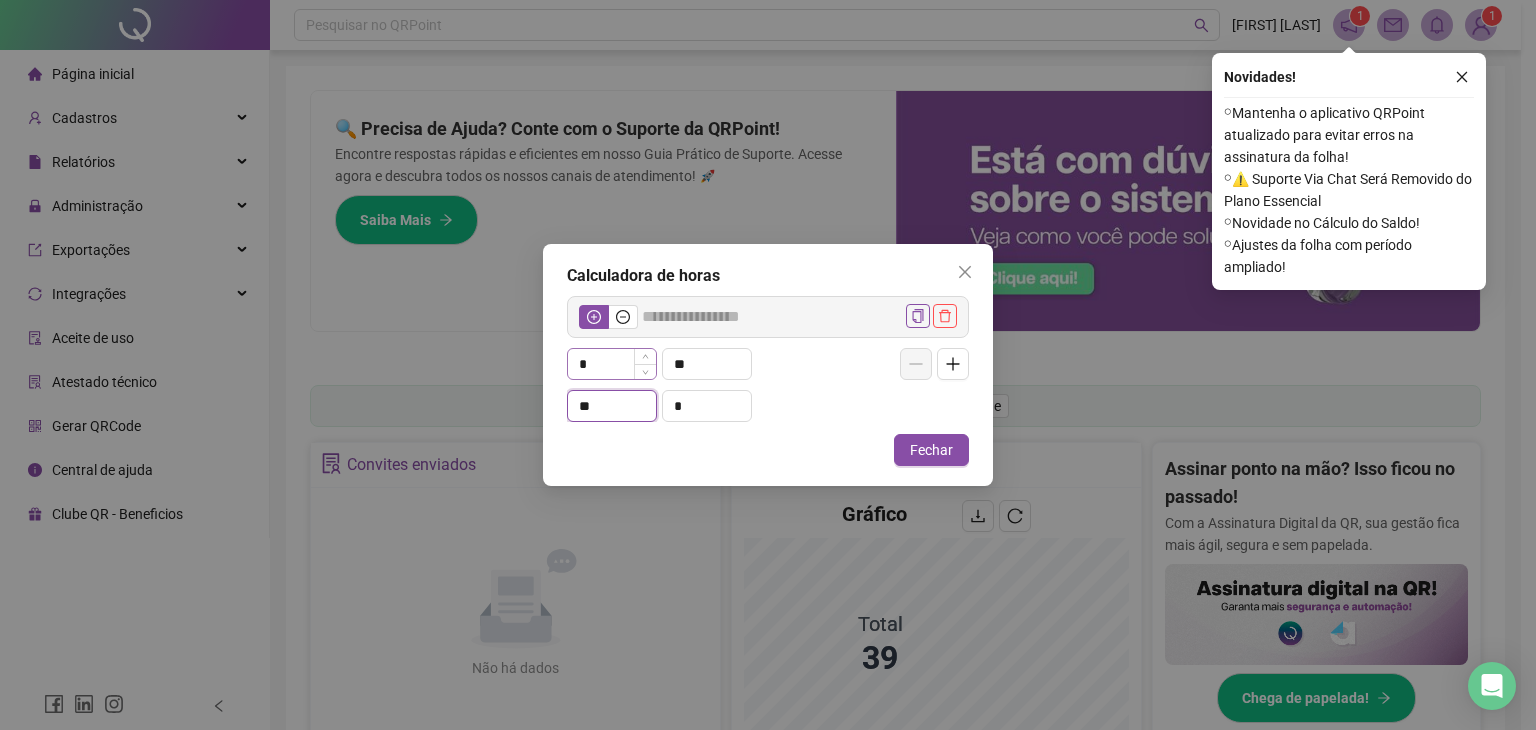type on "**" 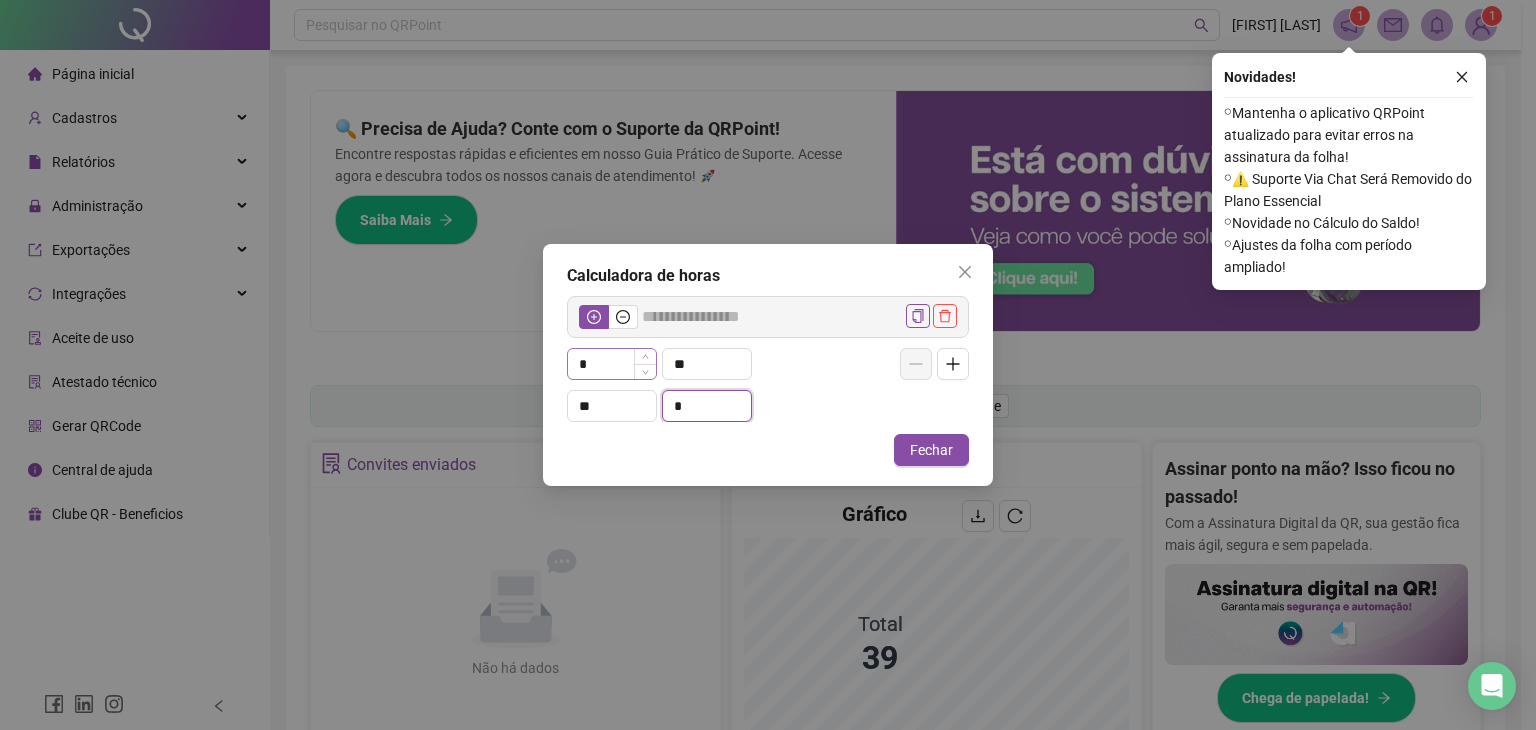 type on "*****" 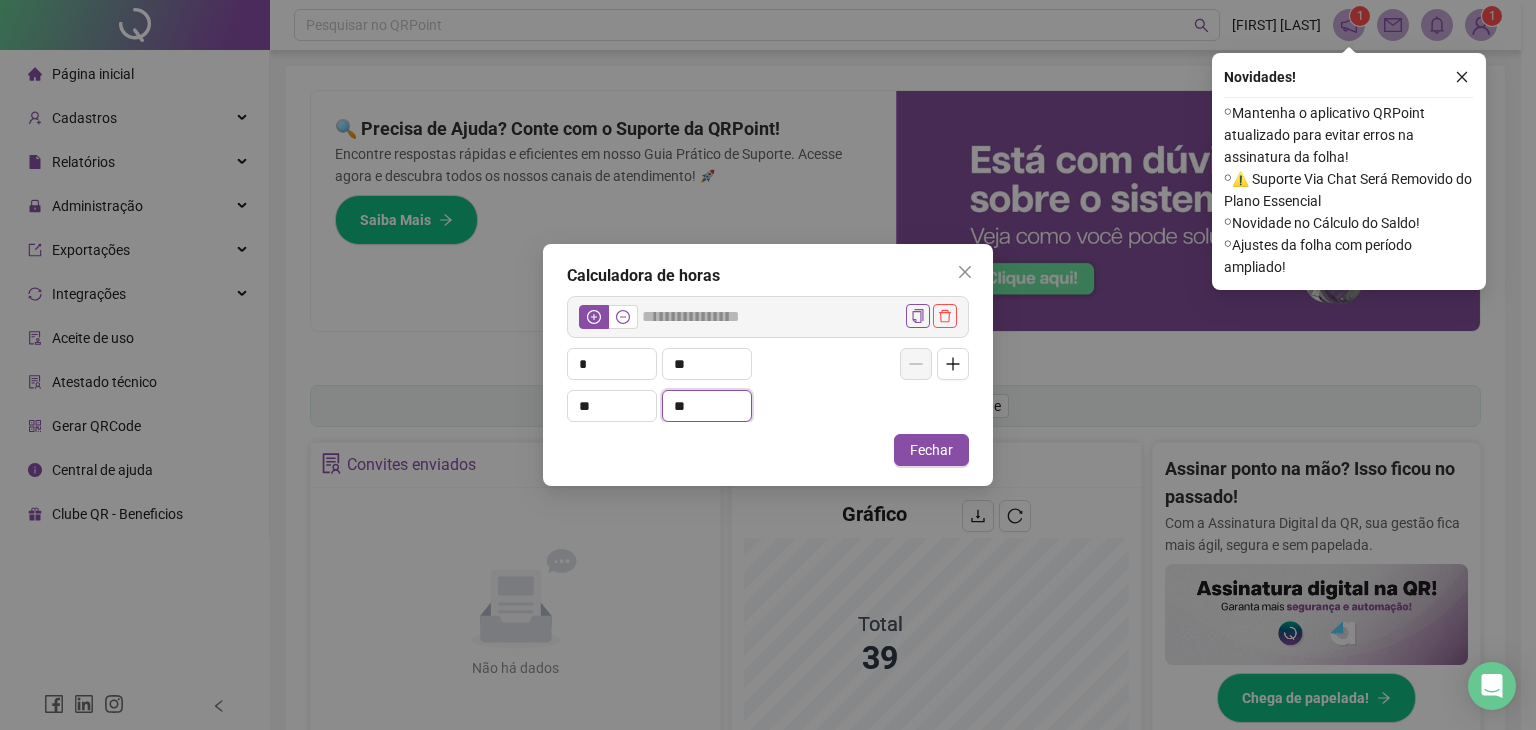 type on "**" 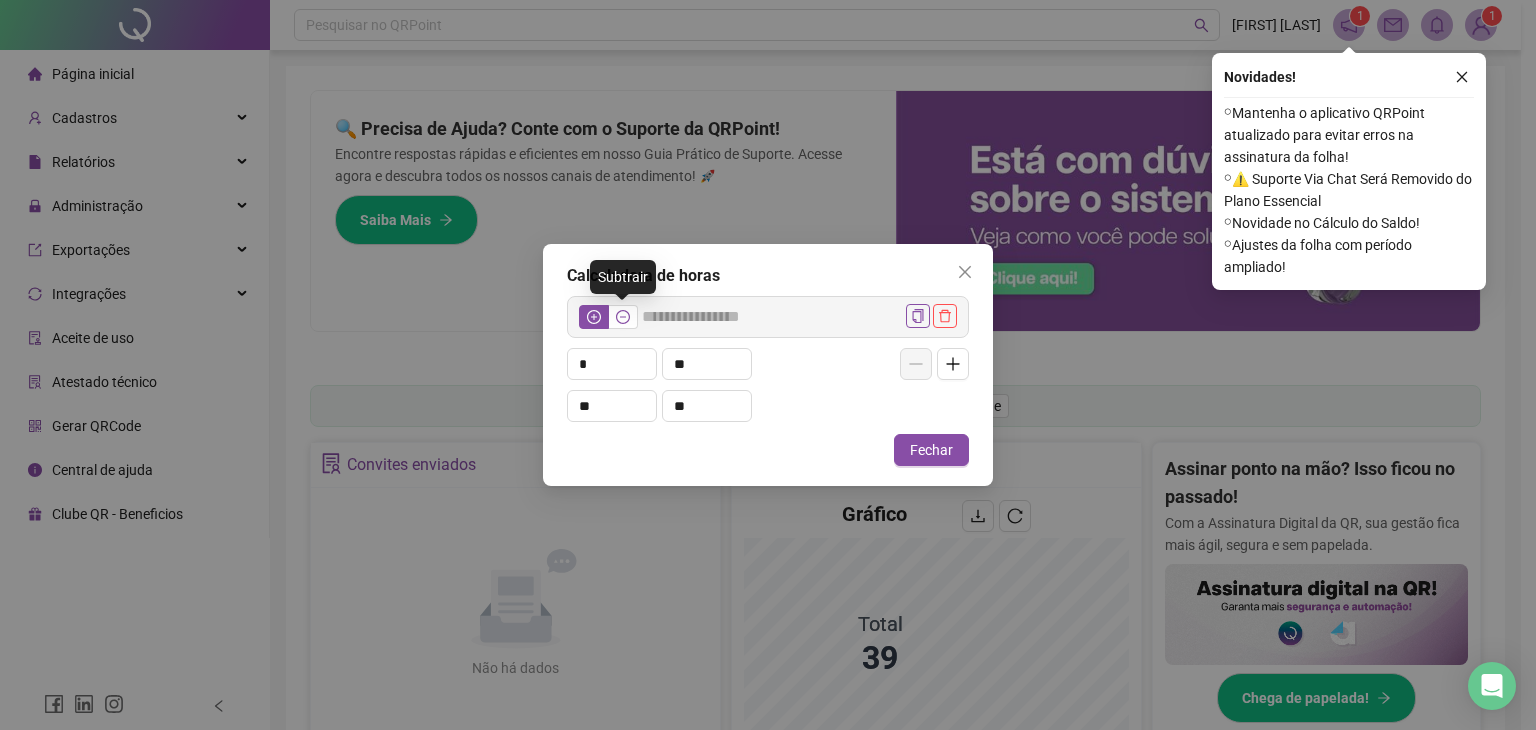 click 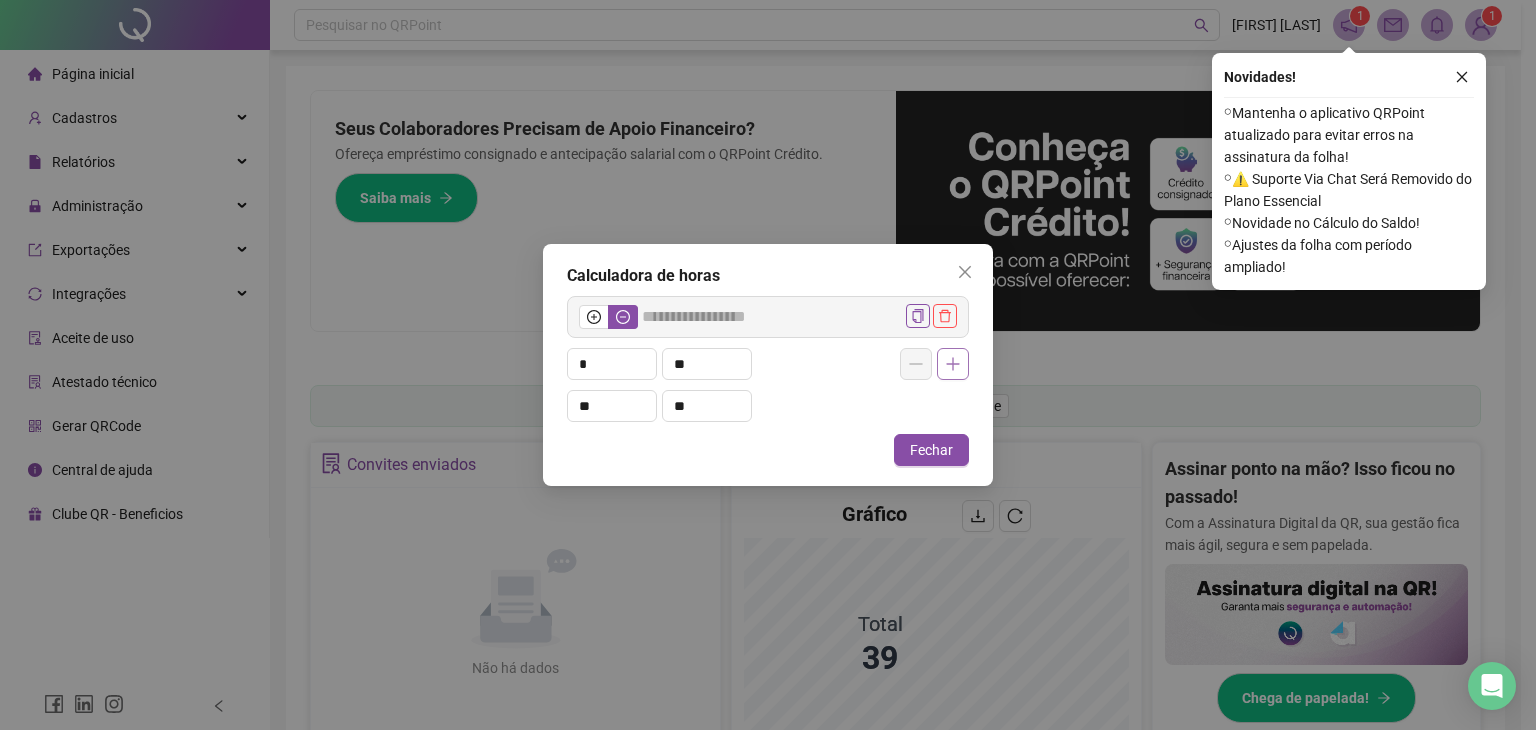 click 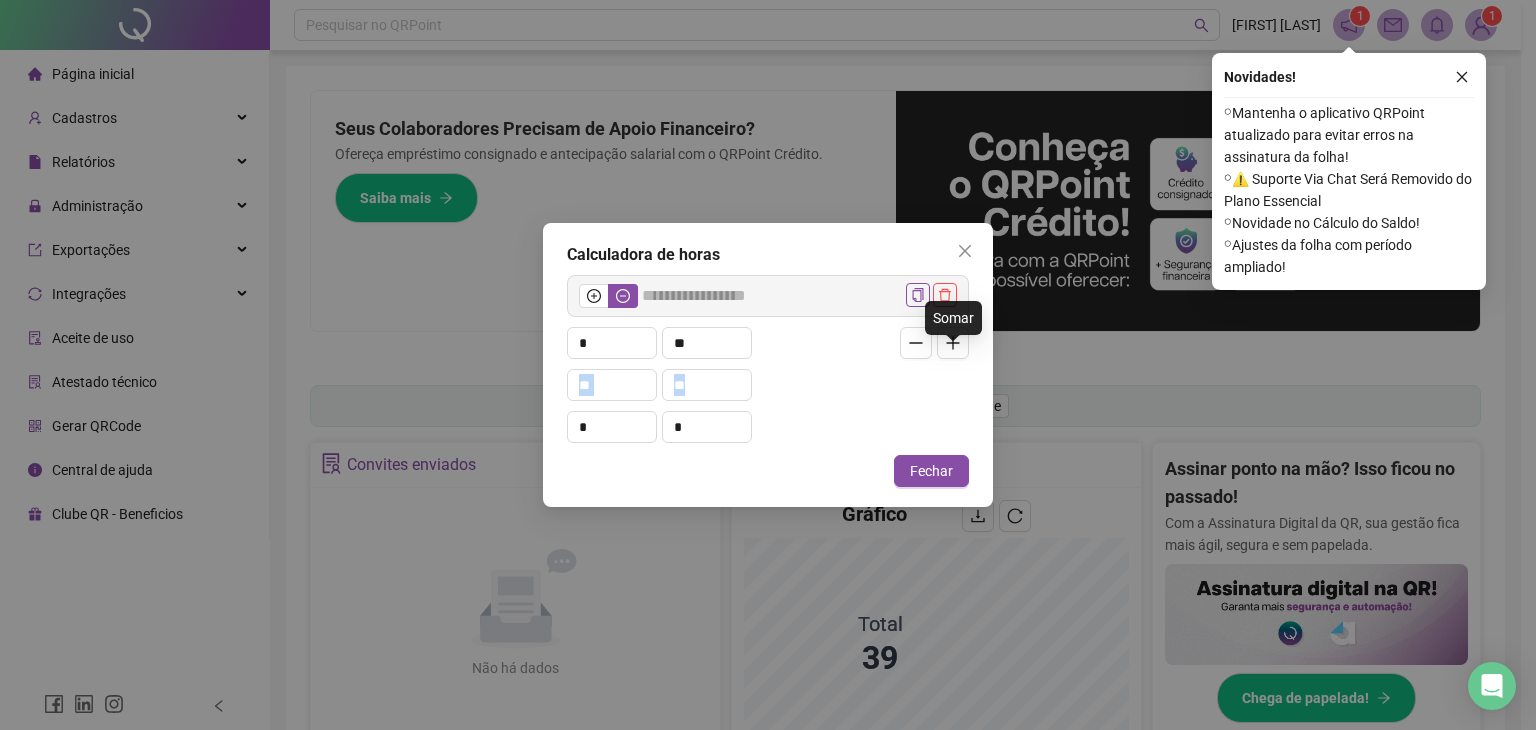 click on "* ** ** ** * *" at bounding box center (768, 380) 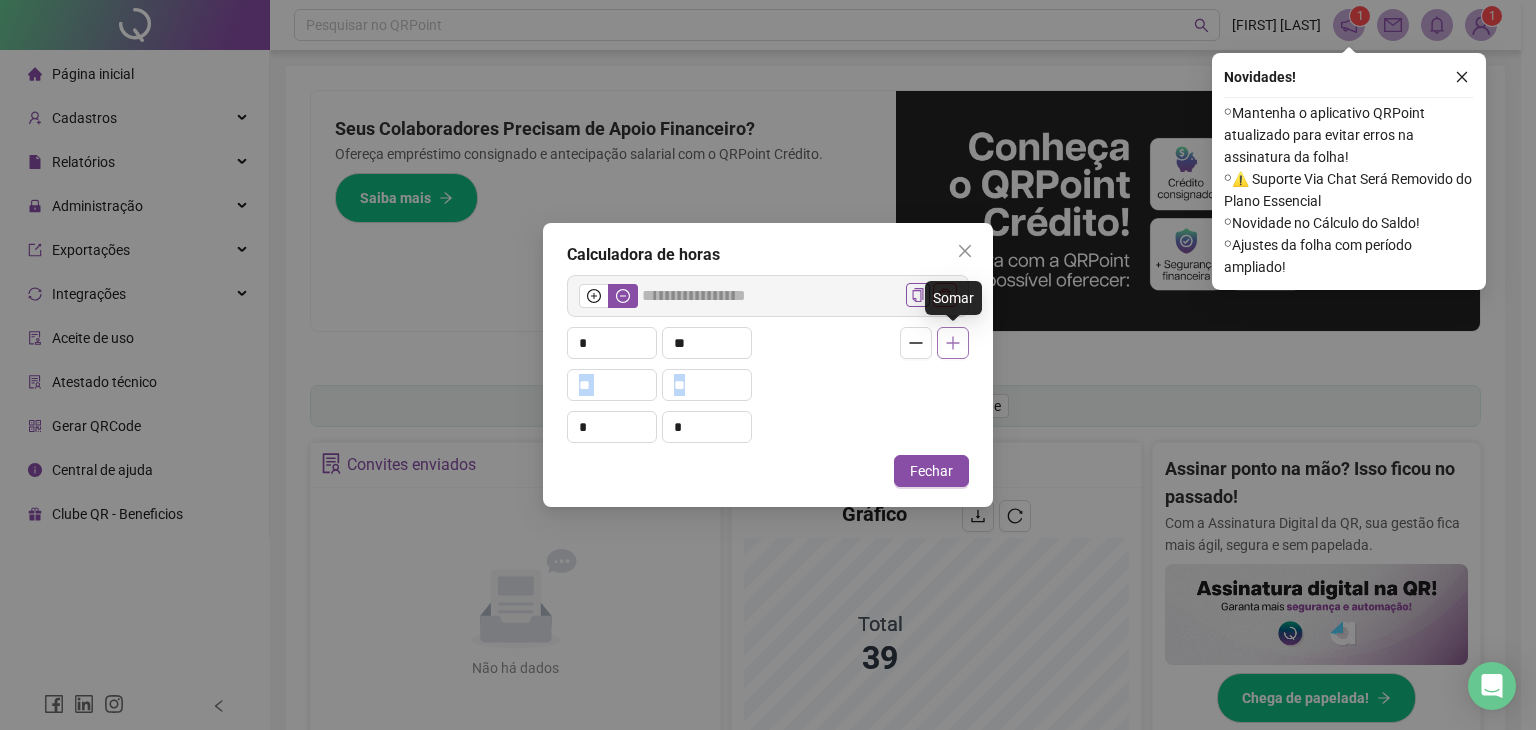 click 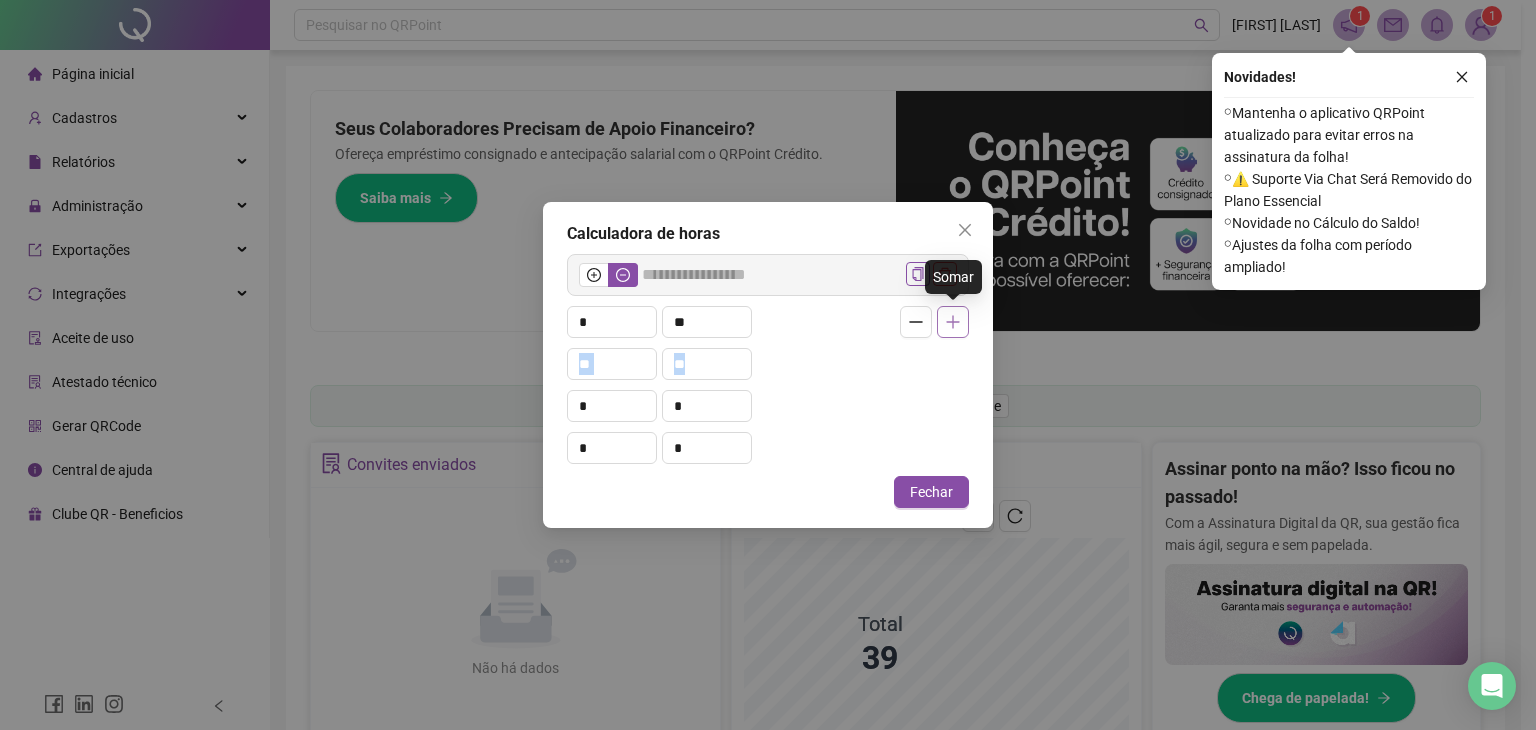 click 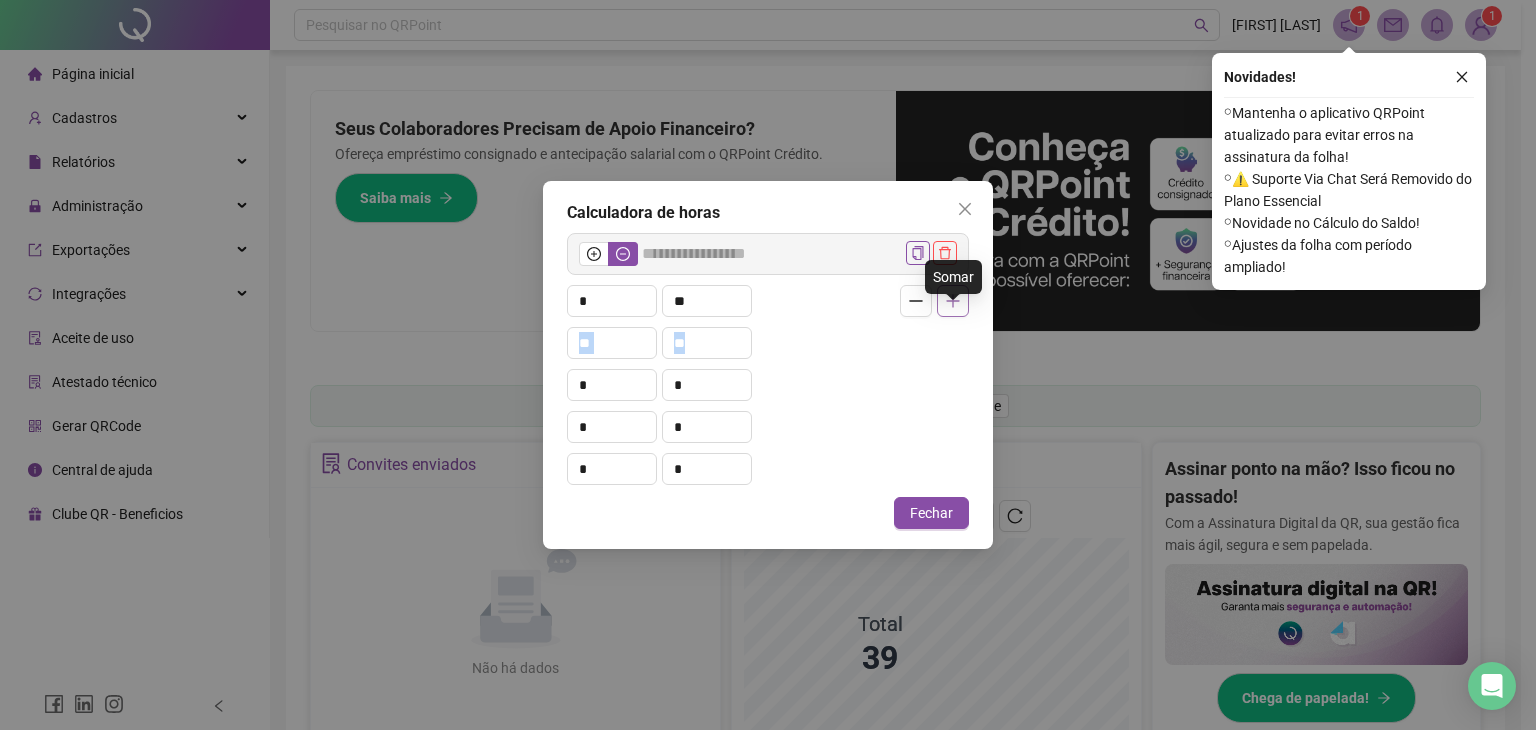 click 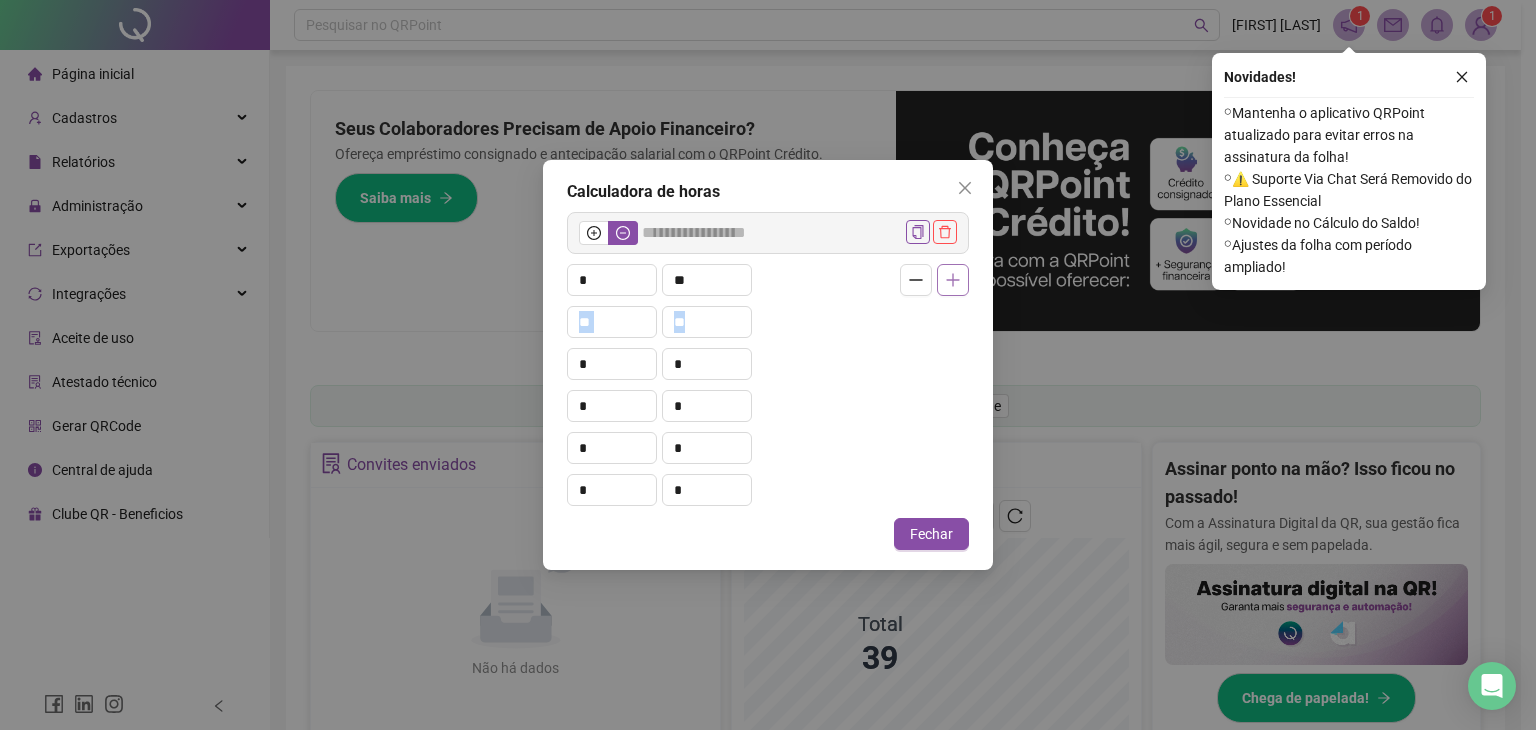 click 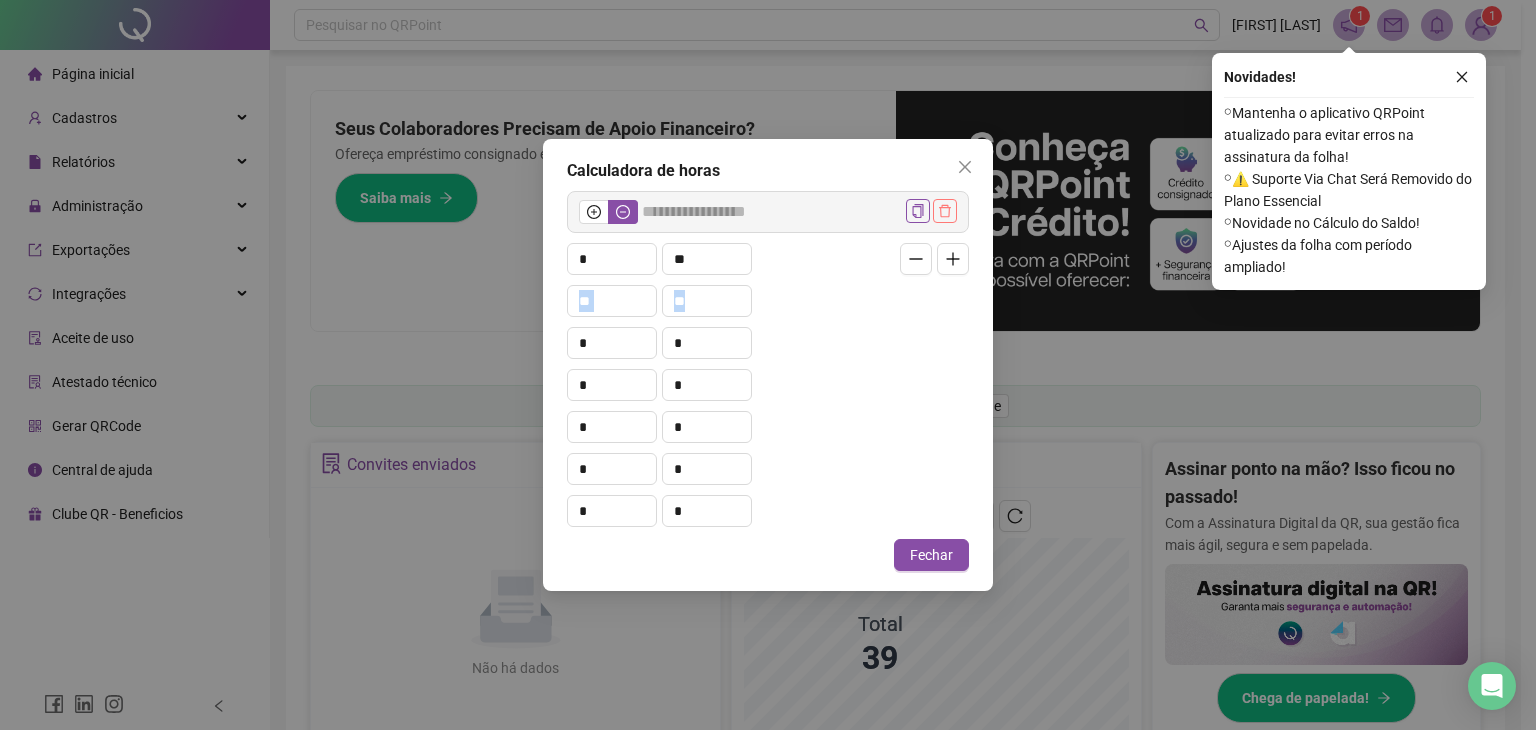 click at bounding box center (945, 211) 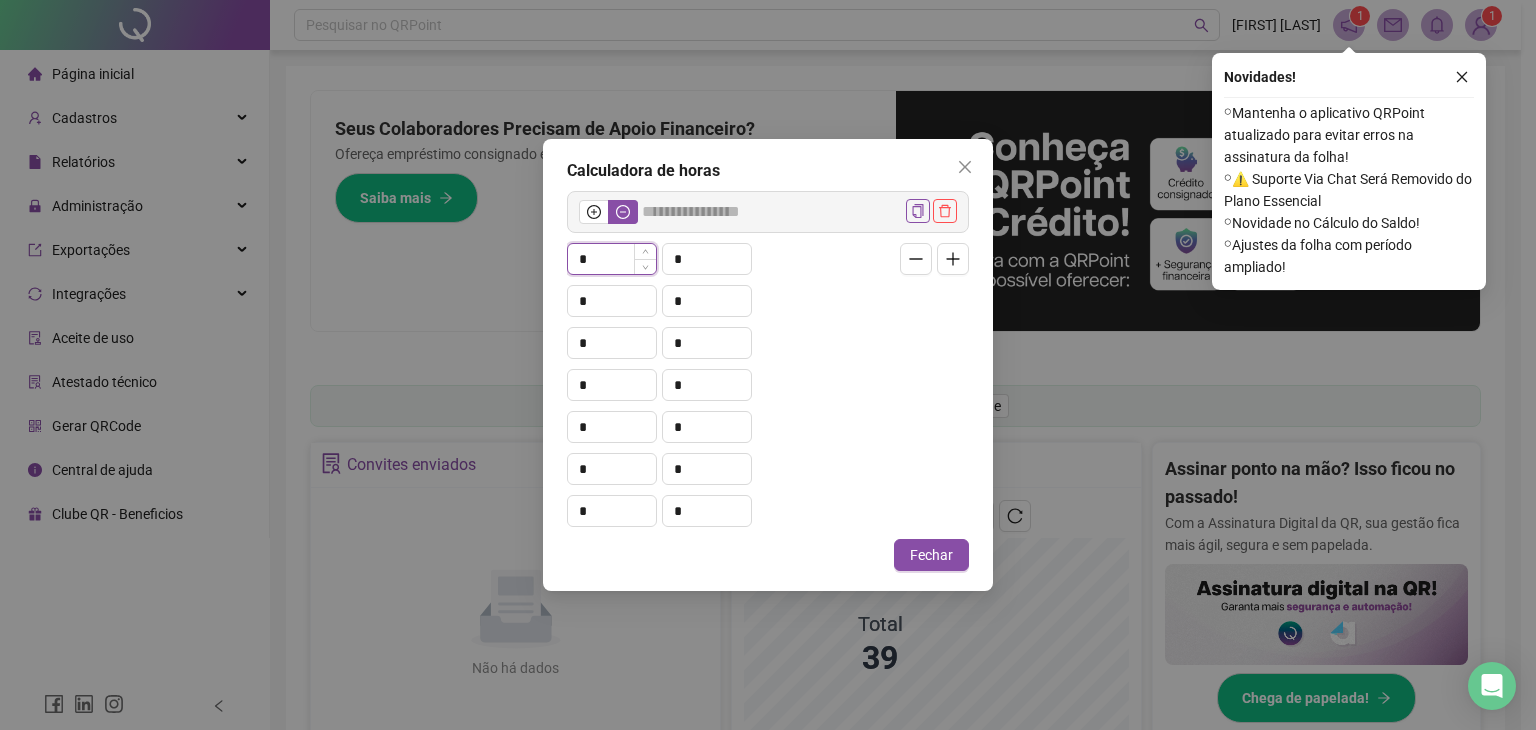 click on "*" at bounding box center (612, 259) 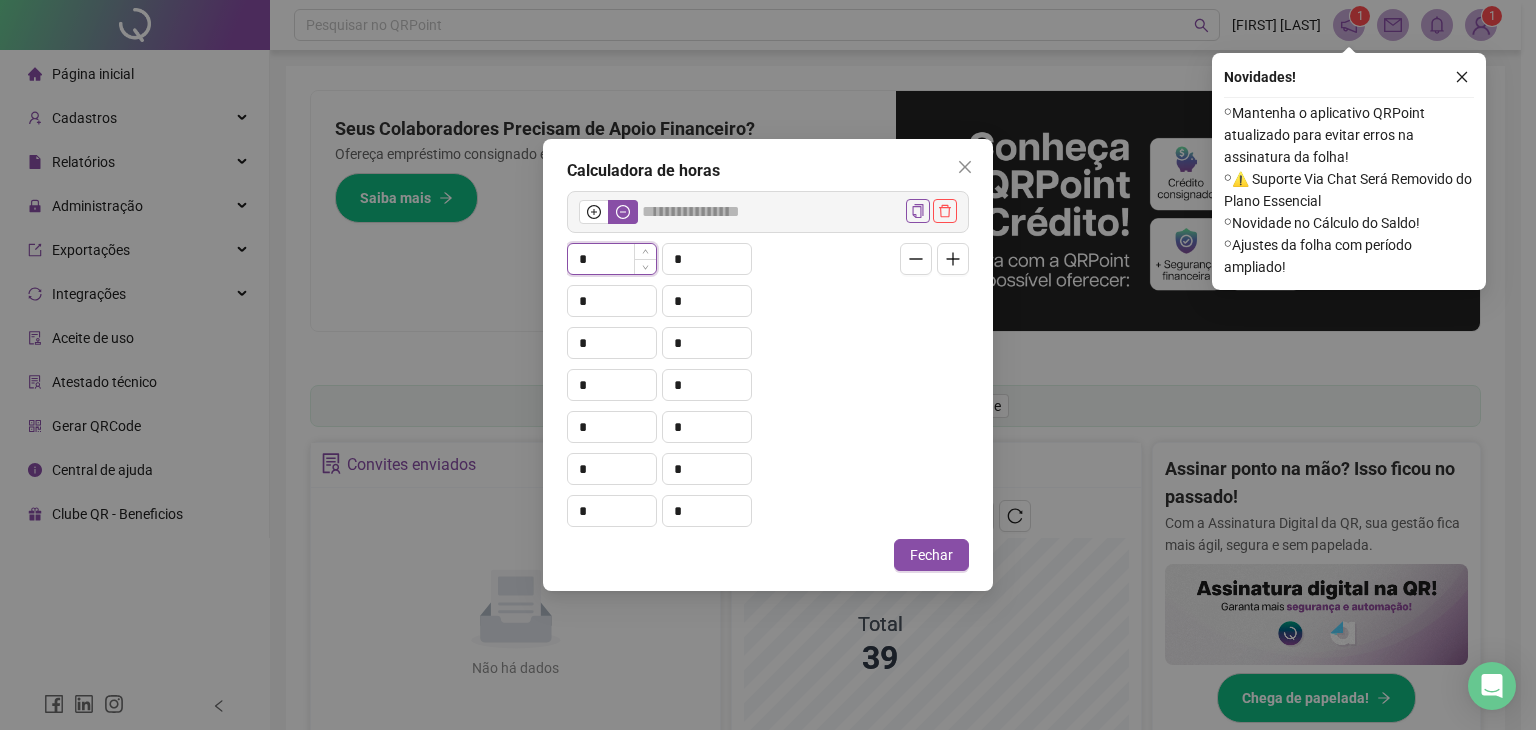 type on "**" 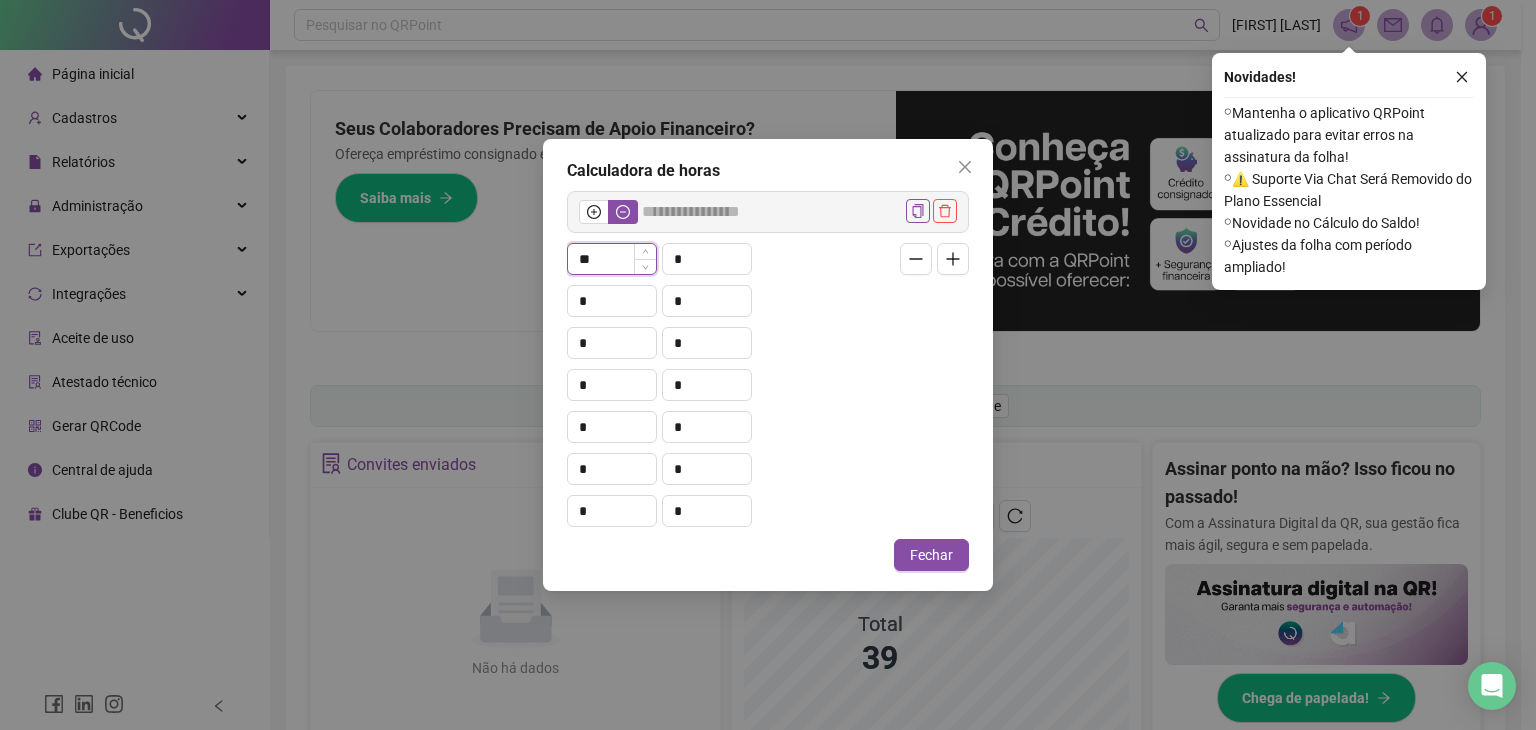 type on "*****" 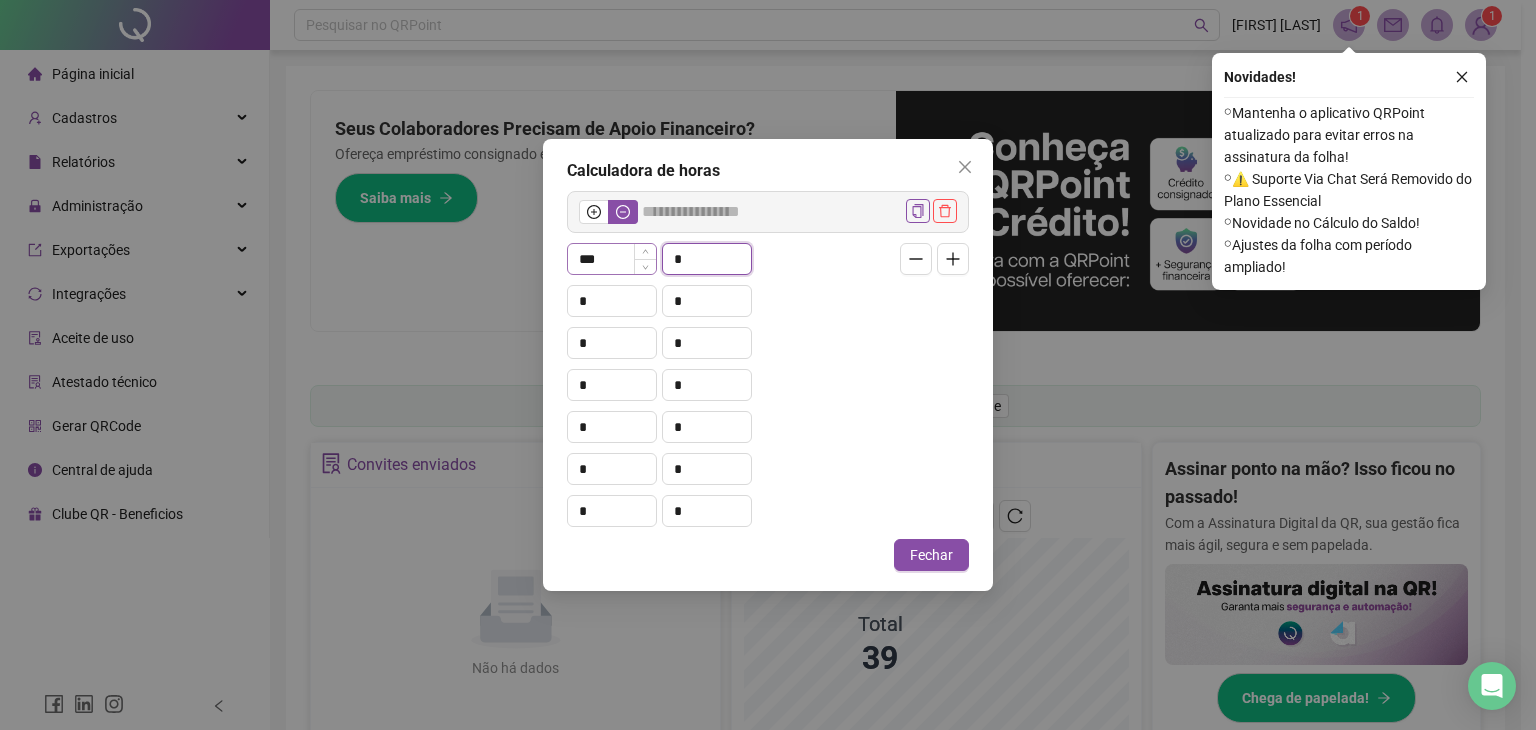 type on "*" 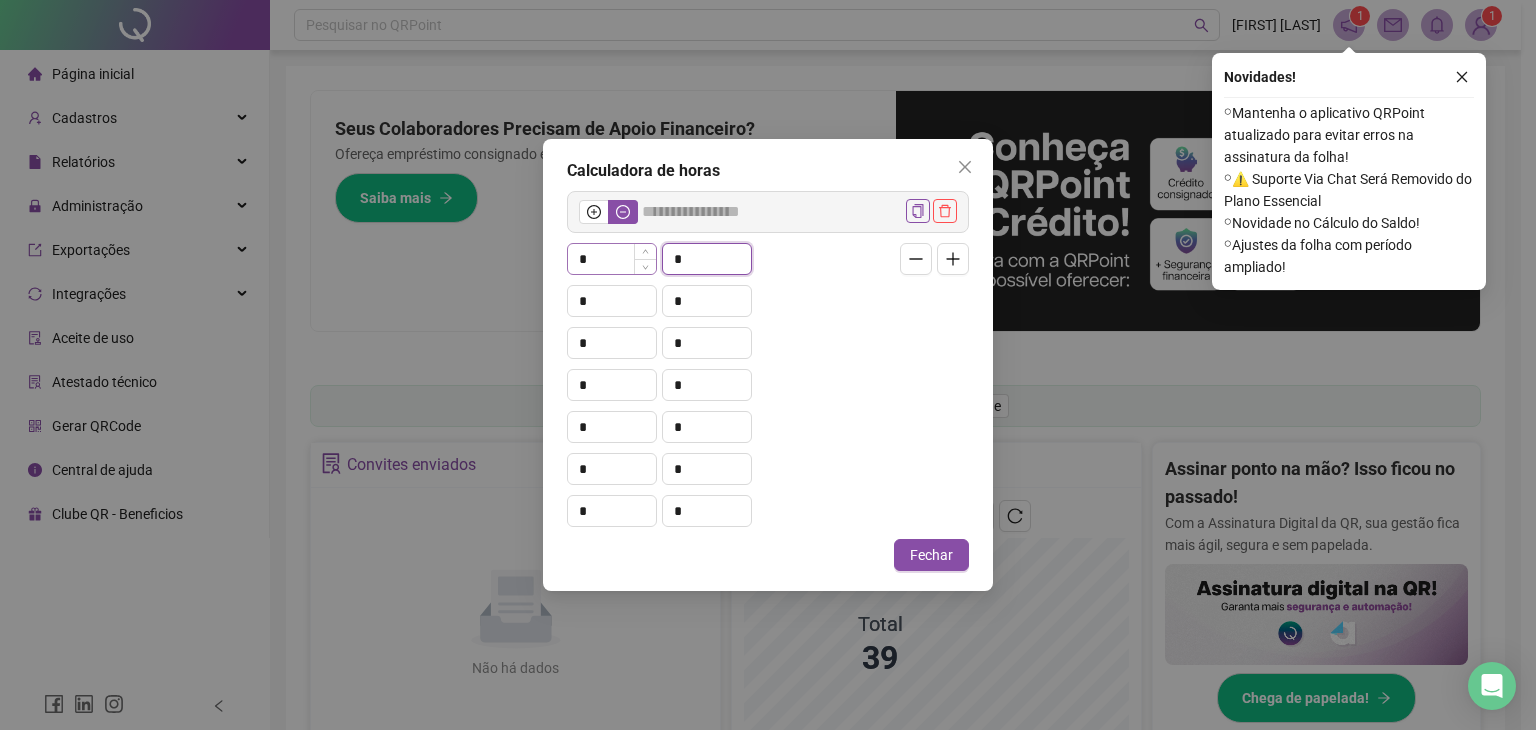 type on "*****" 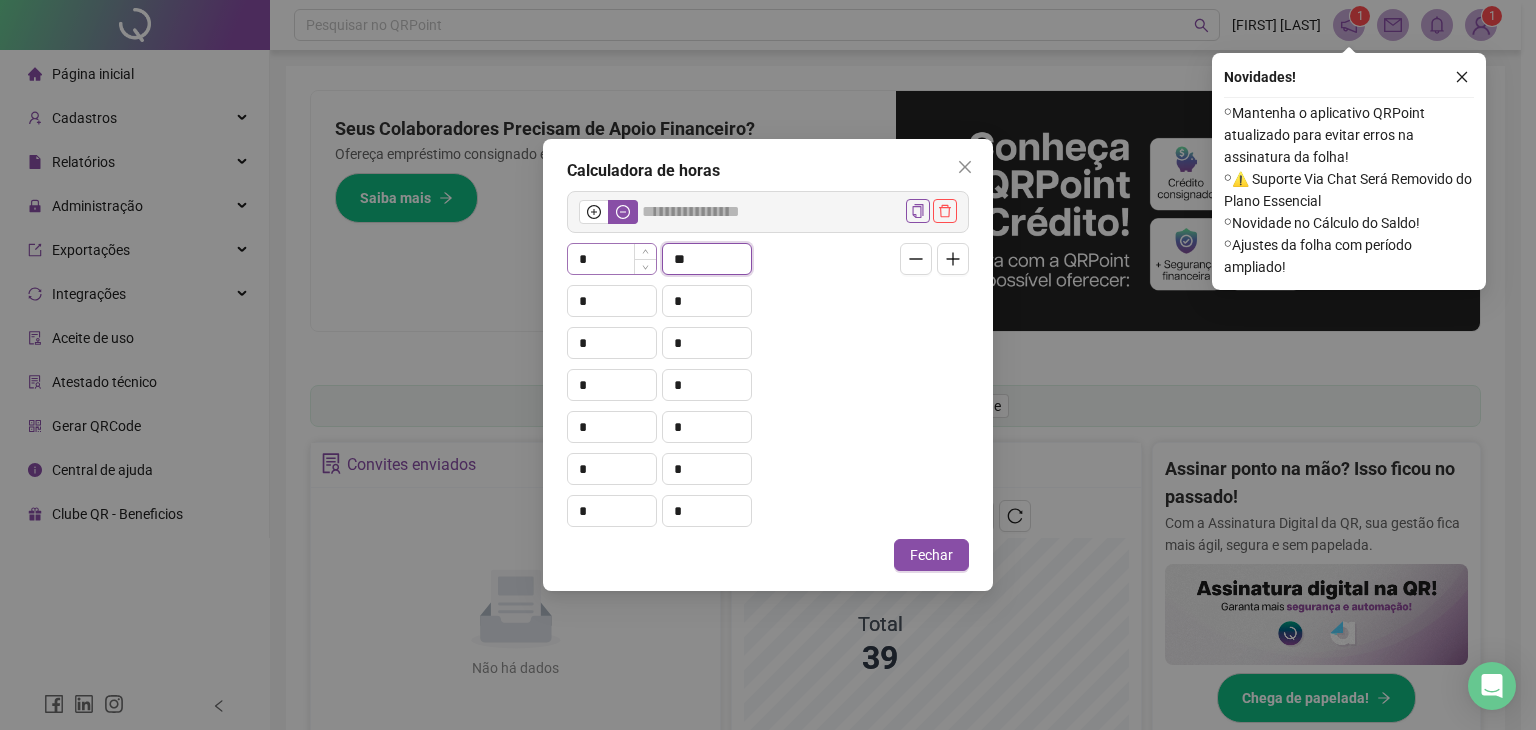 type on "**" 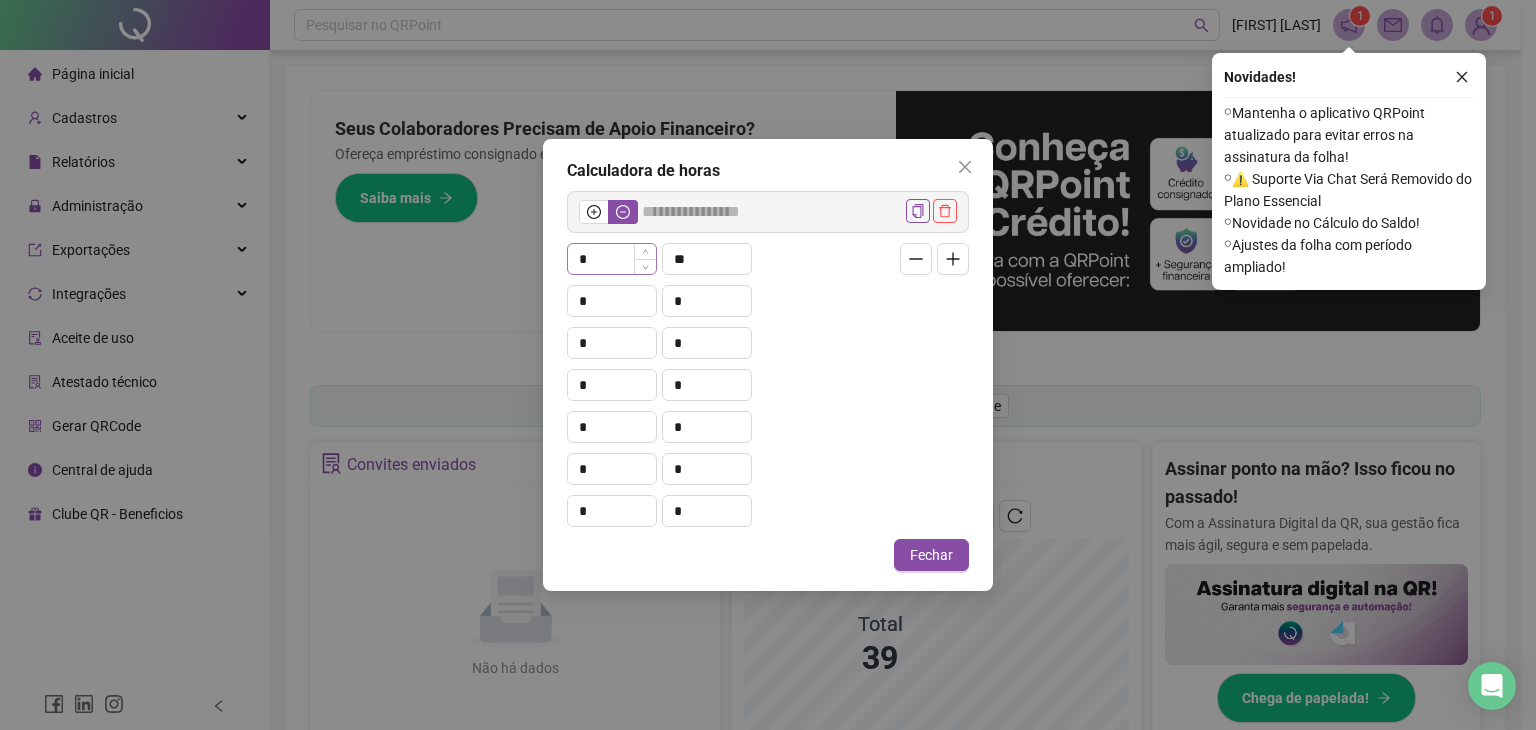 type 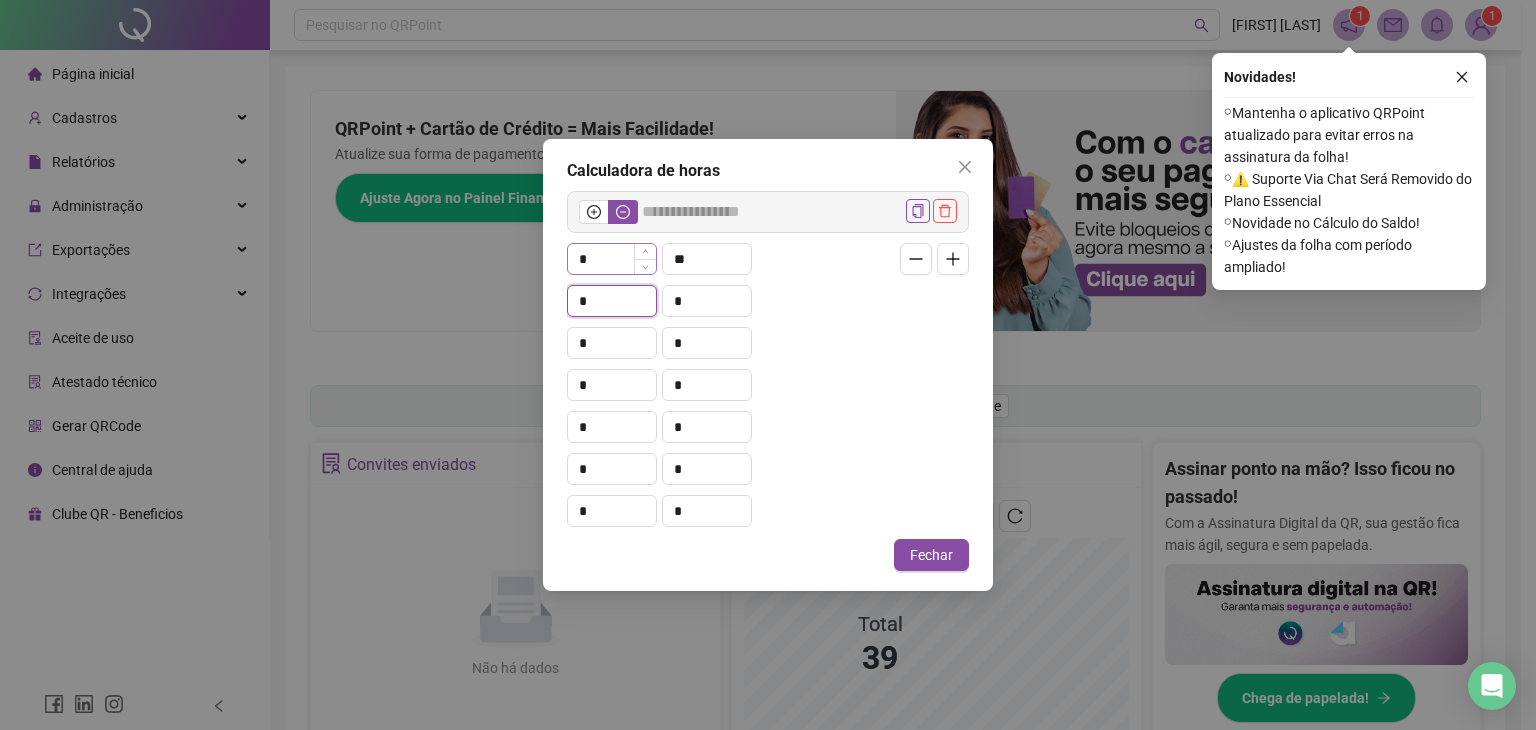 type on "*****" 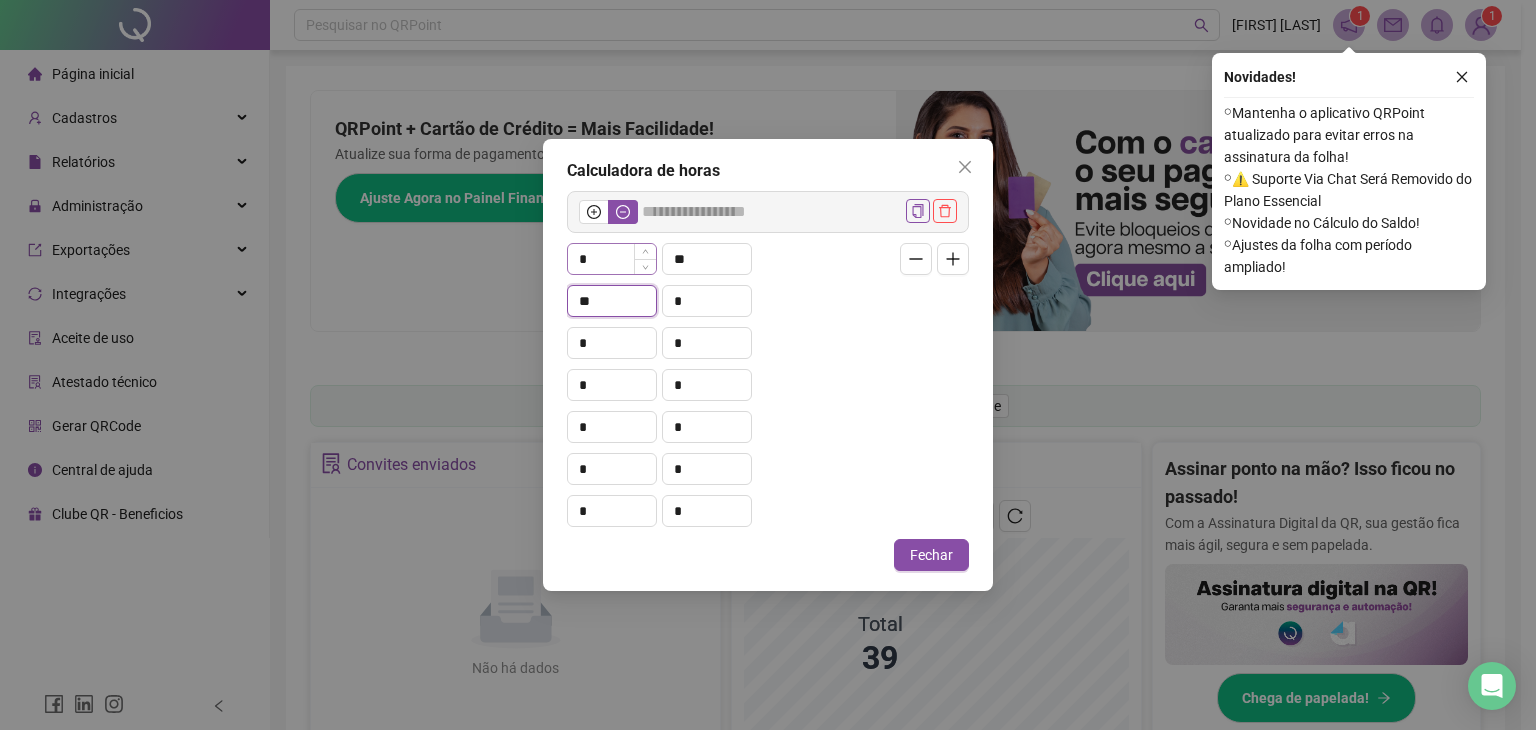type on "**" 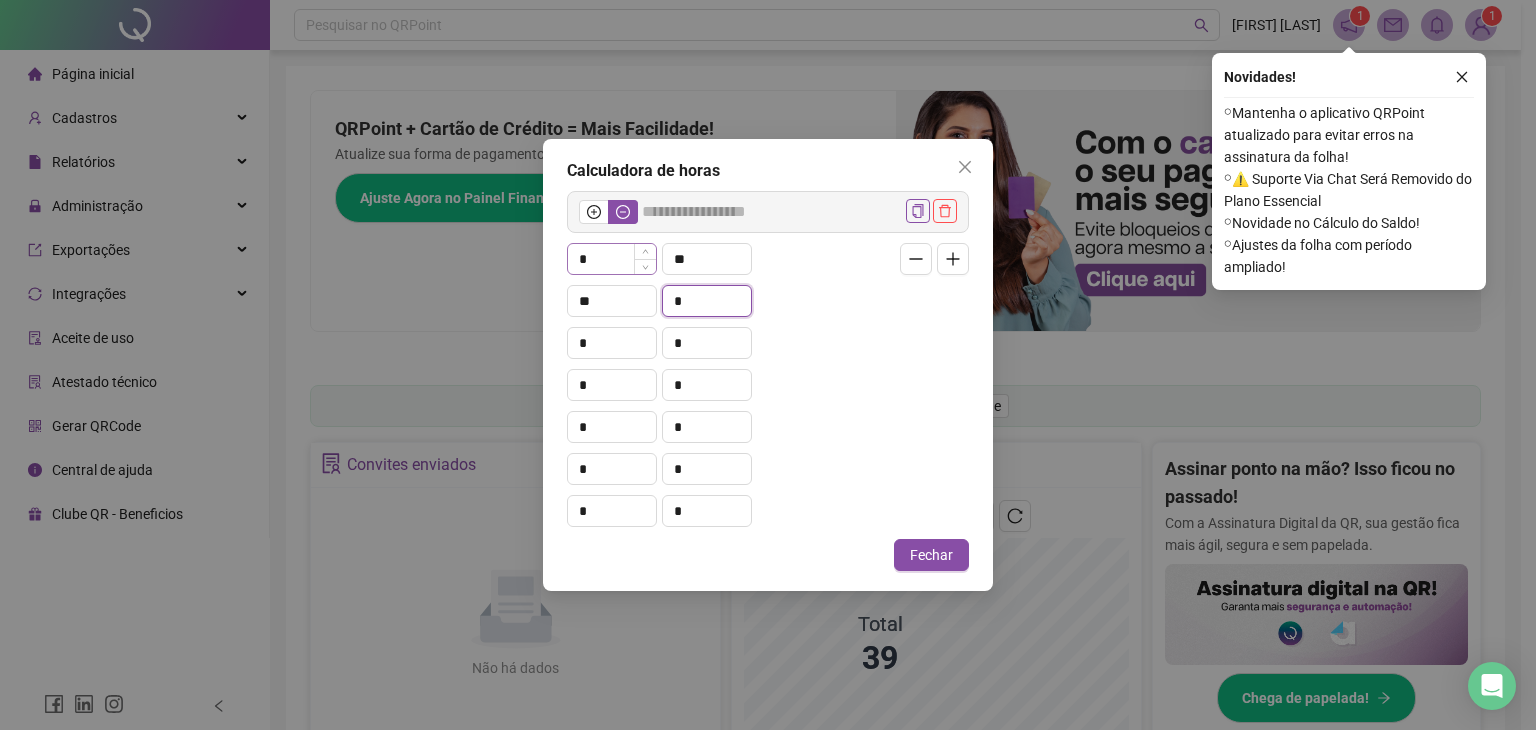 type on "******" 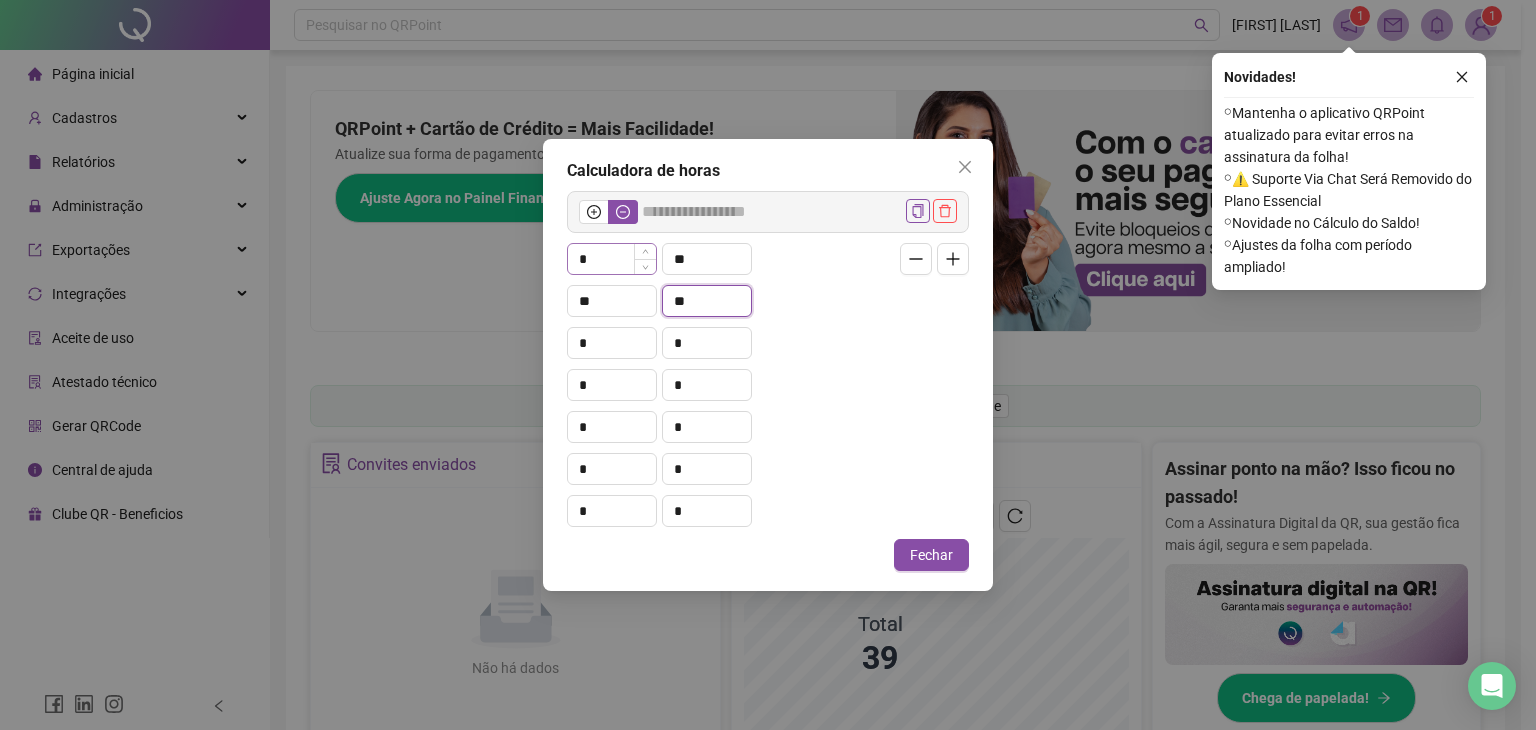 type on "**" 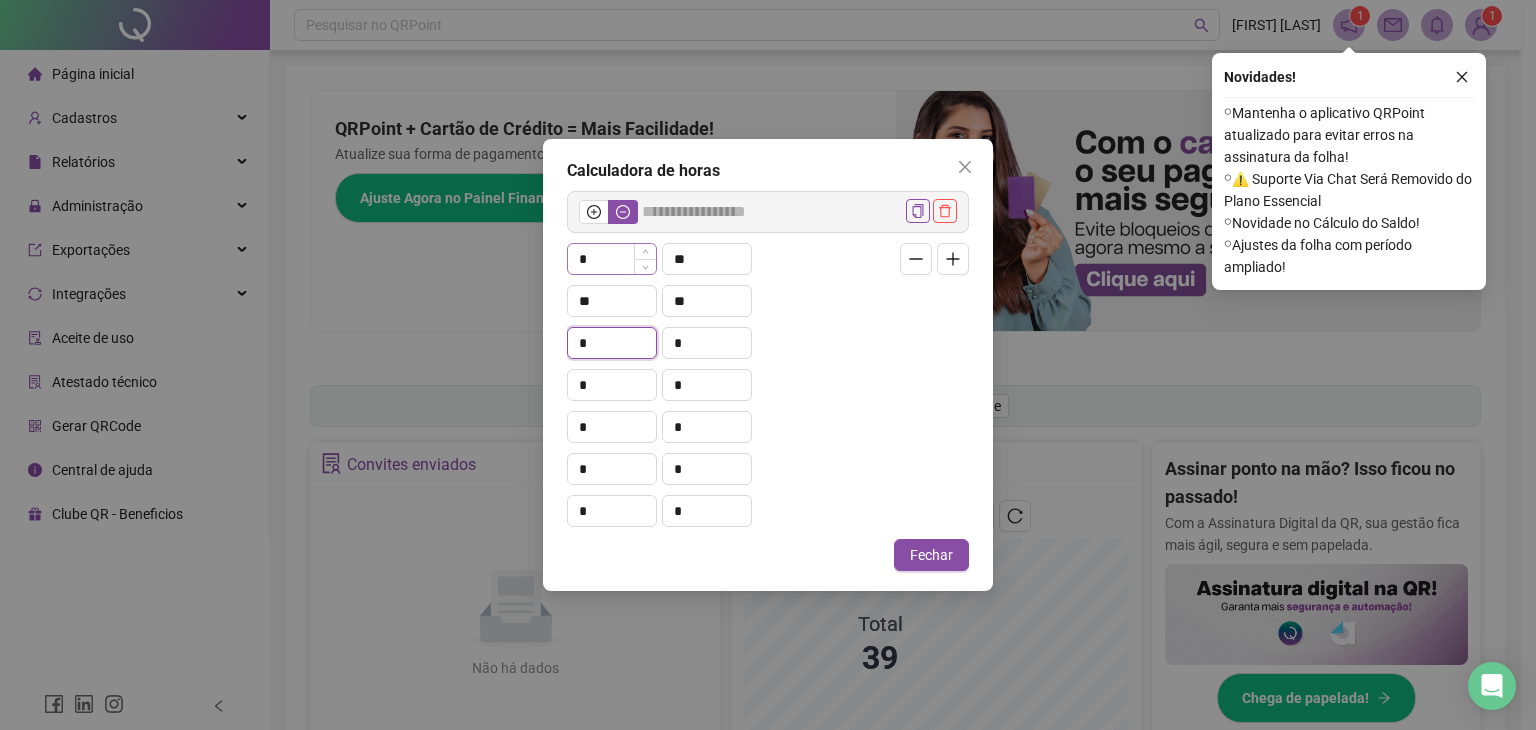 type on "******" 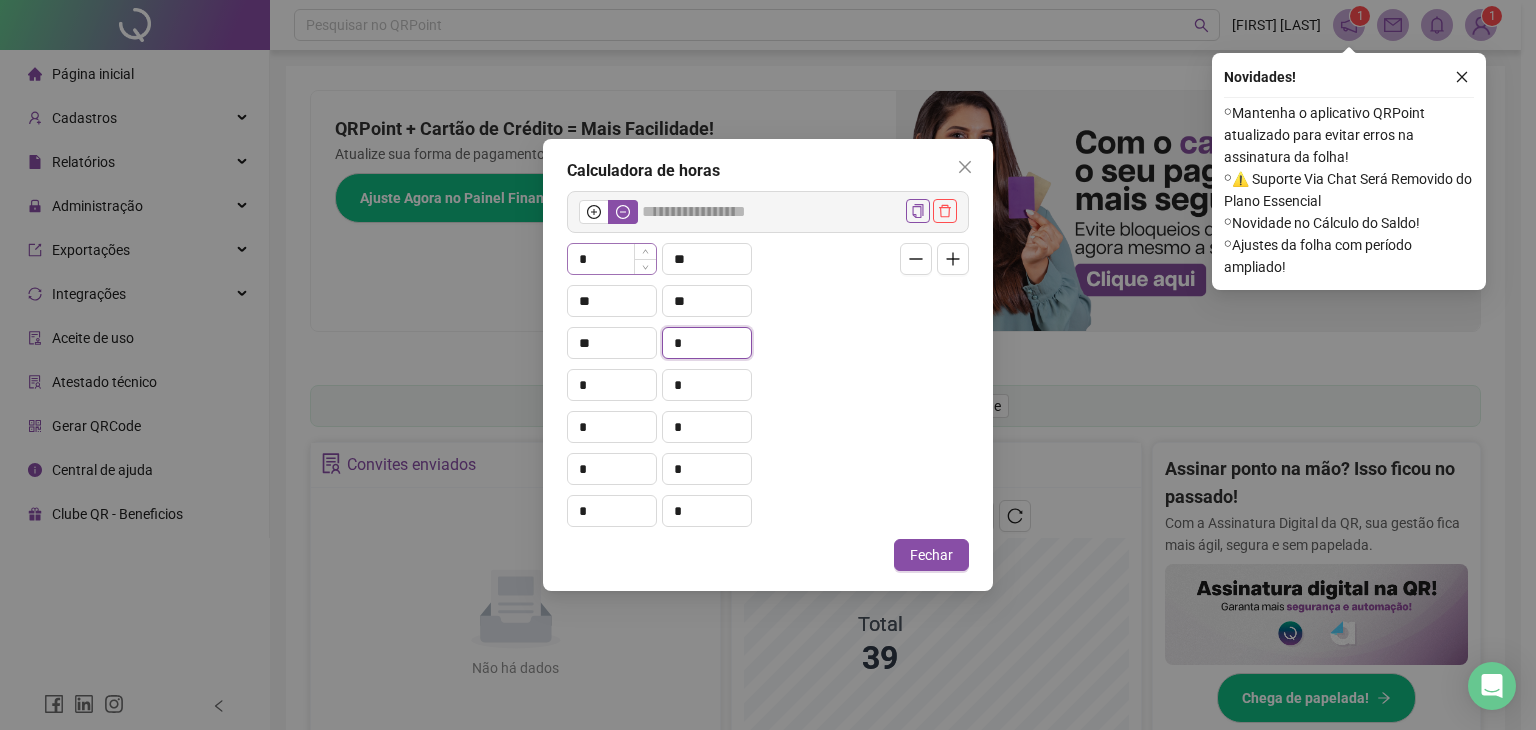 type on "*" 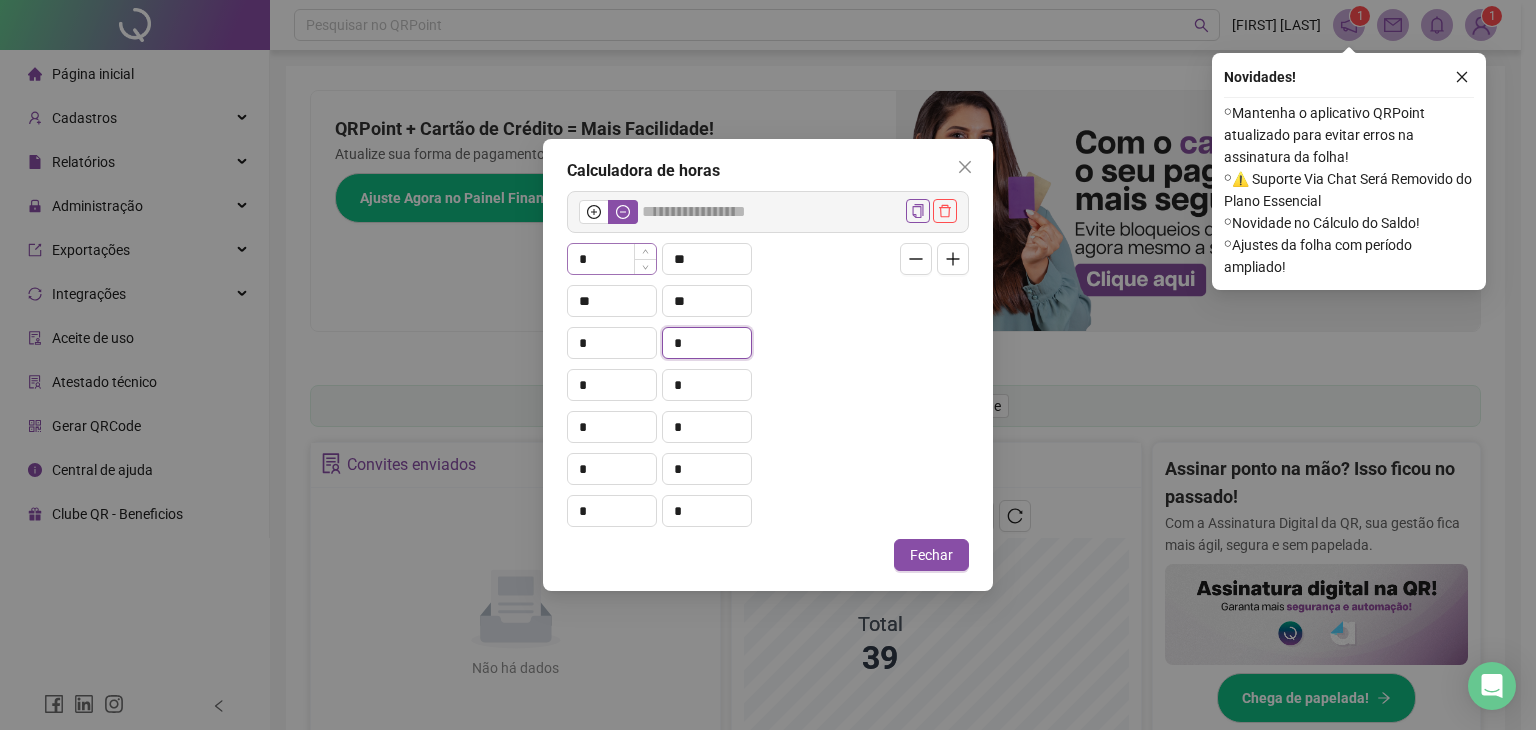 type on "******" 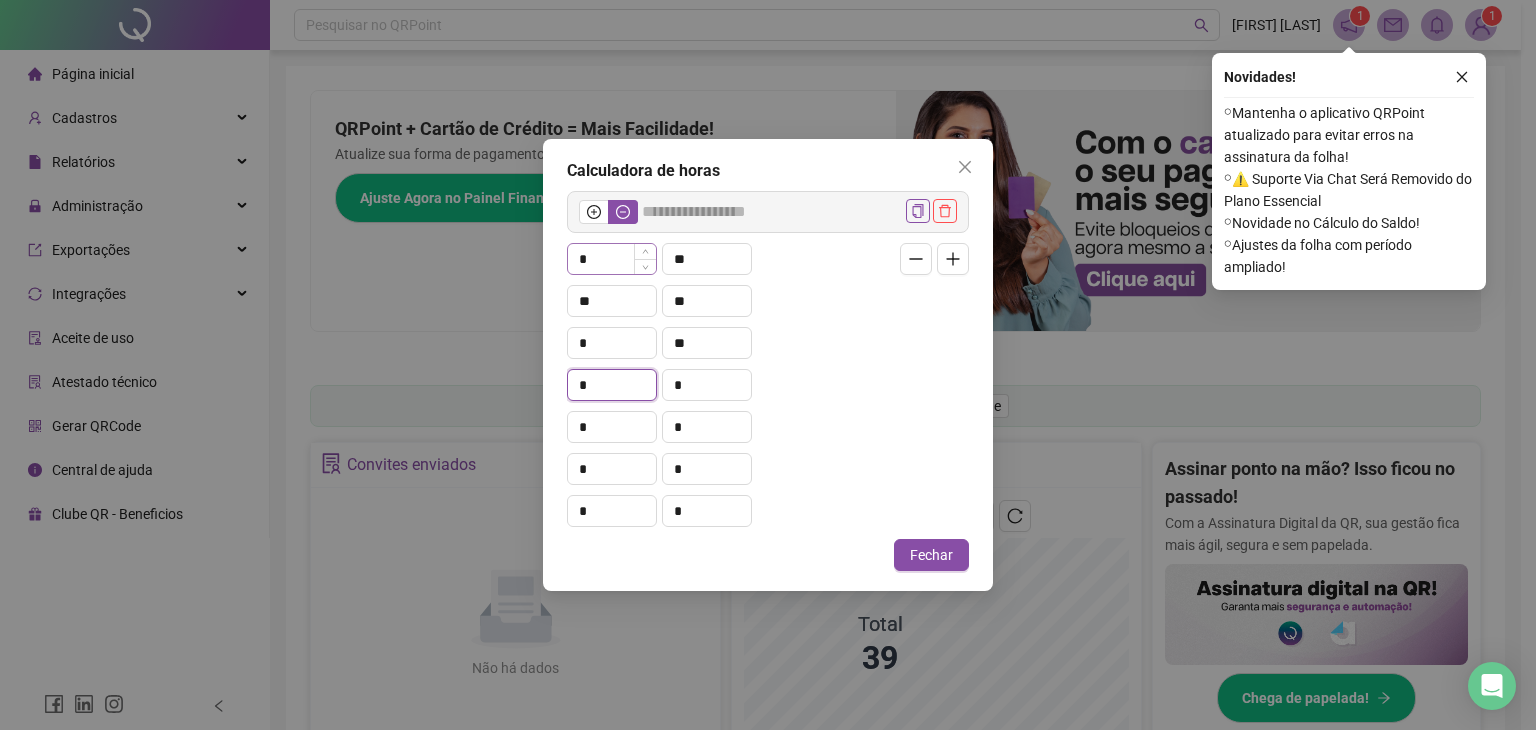 type on "*" 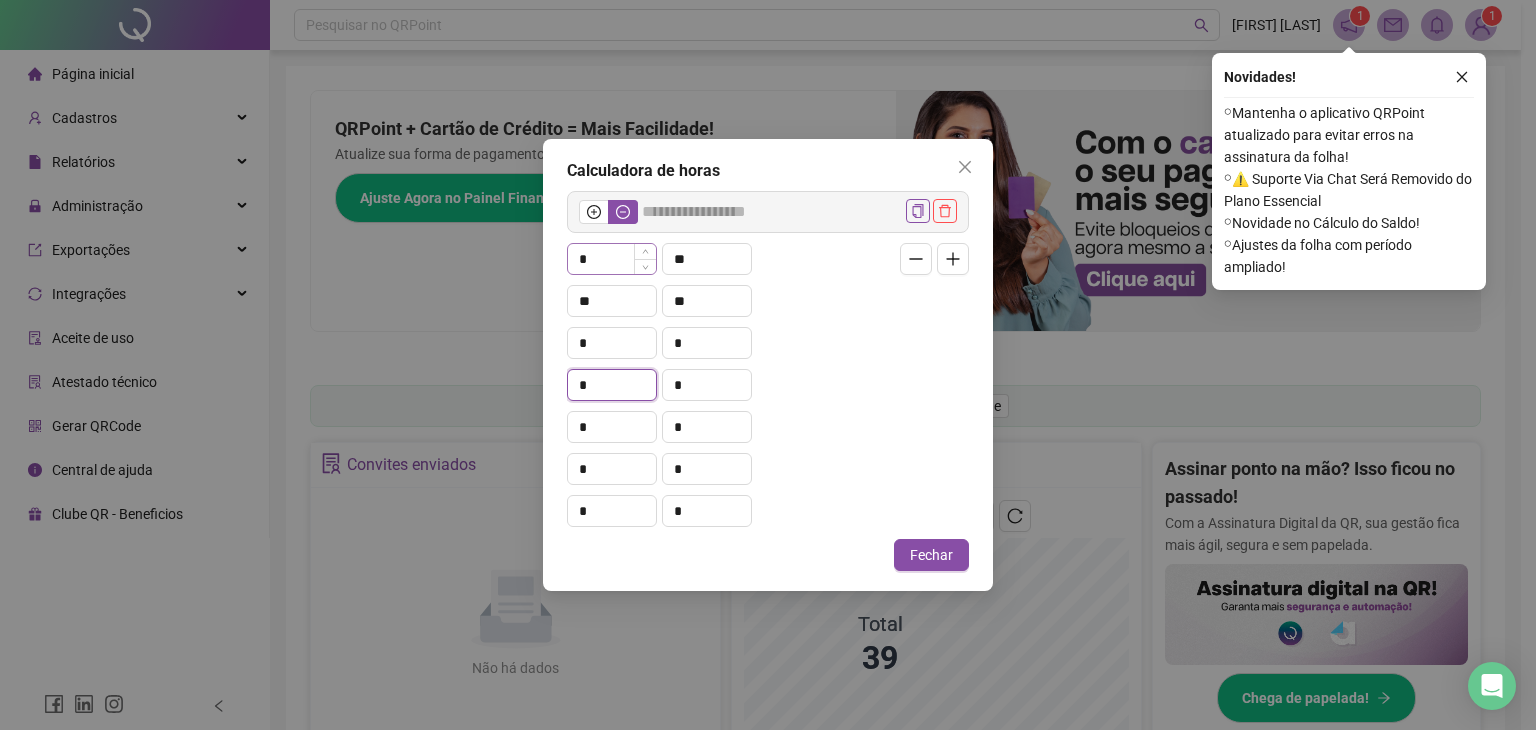type on "******" 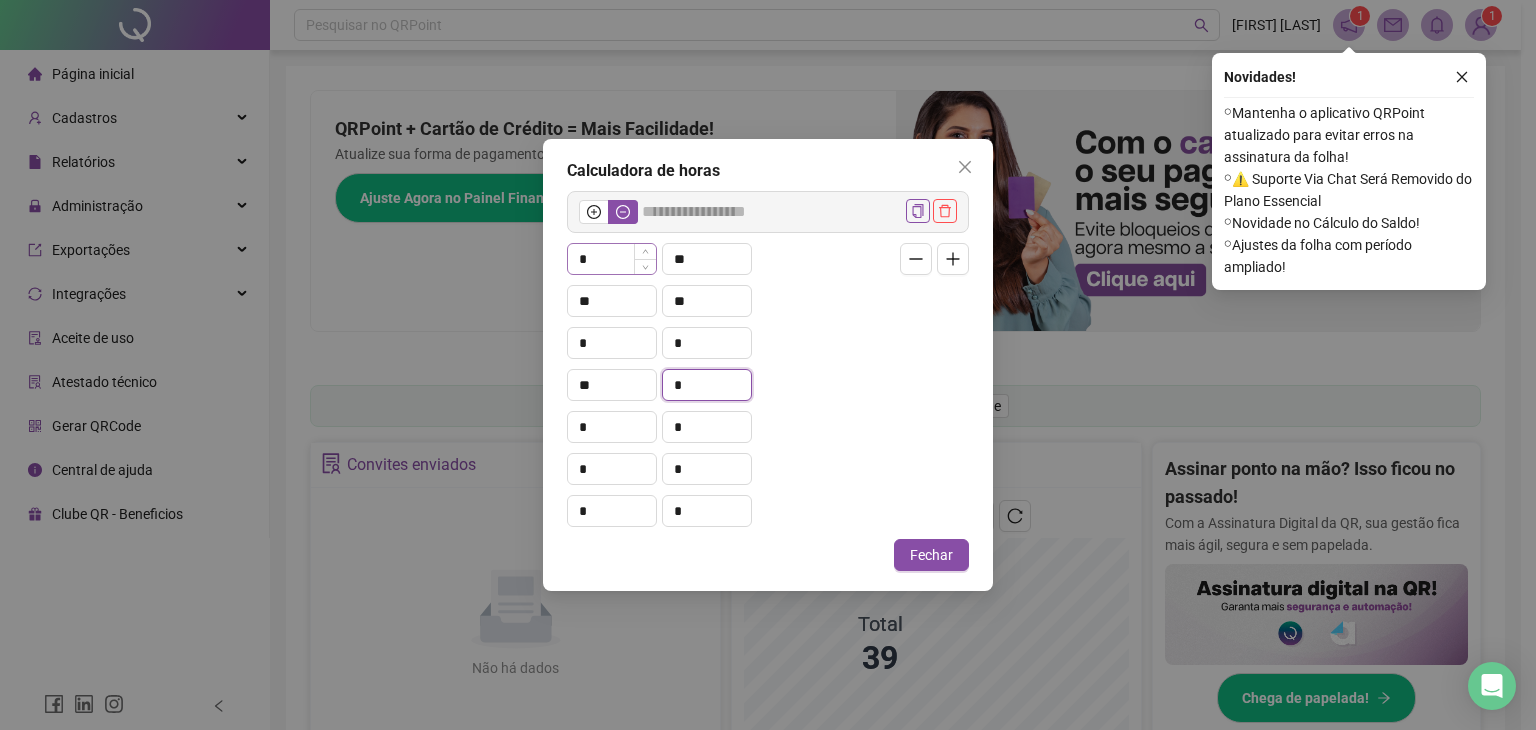 type on "*" 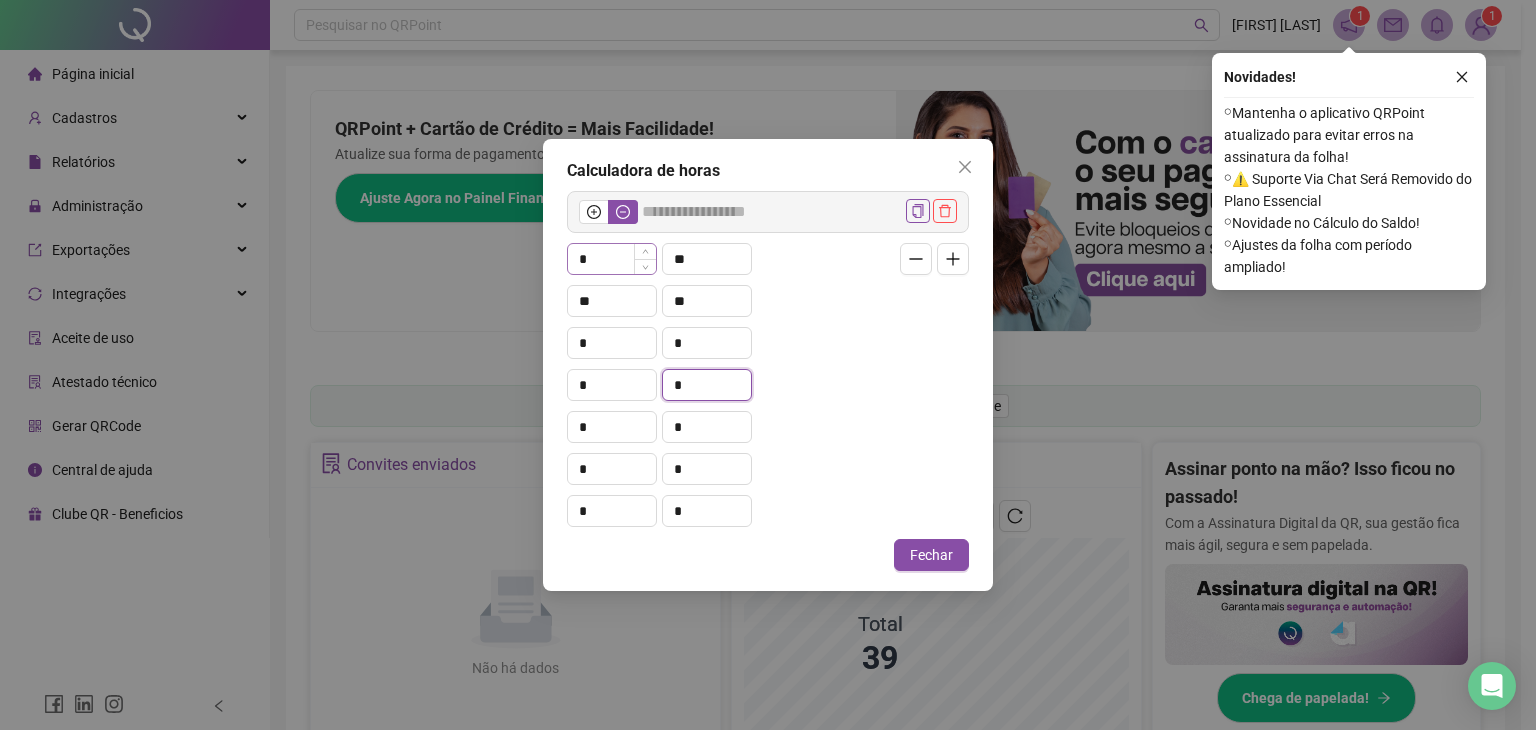type on "******" 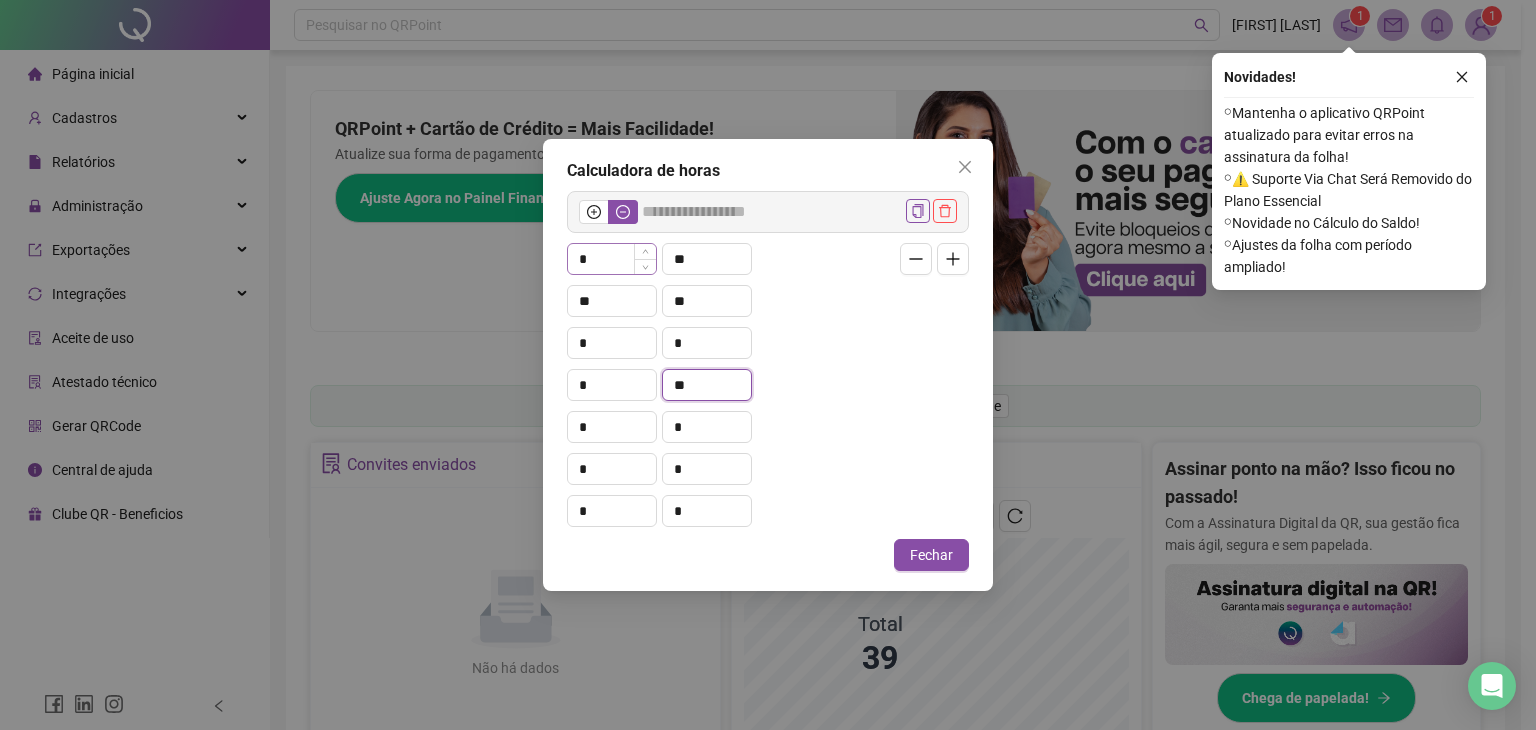 type on "**" 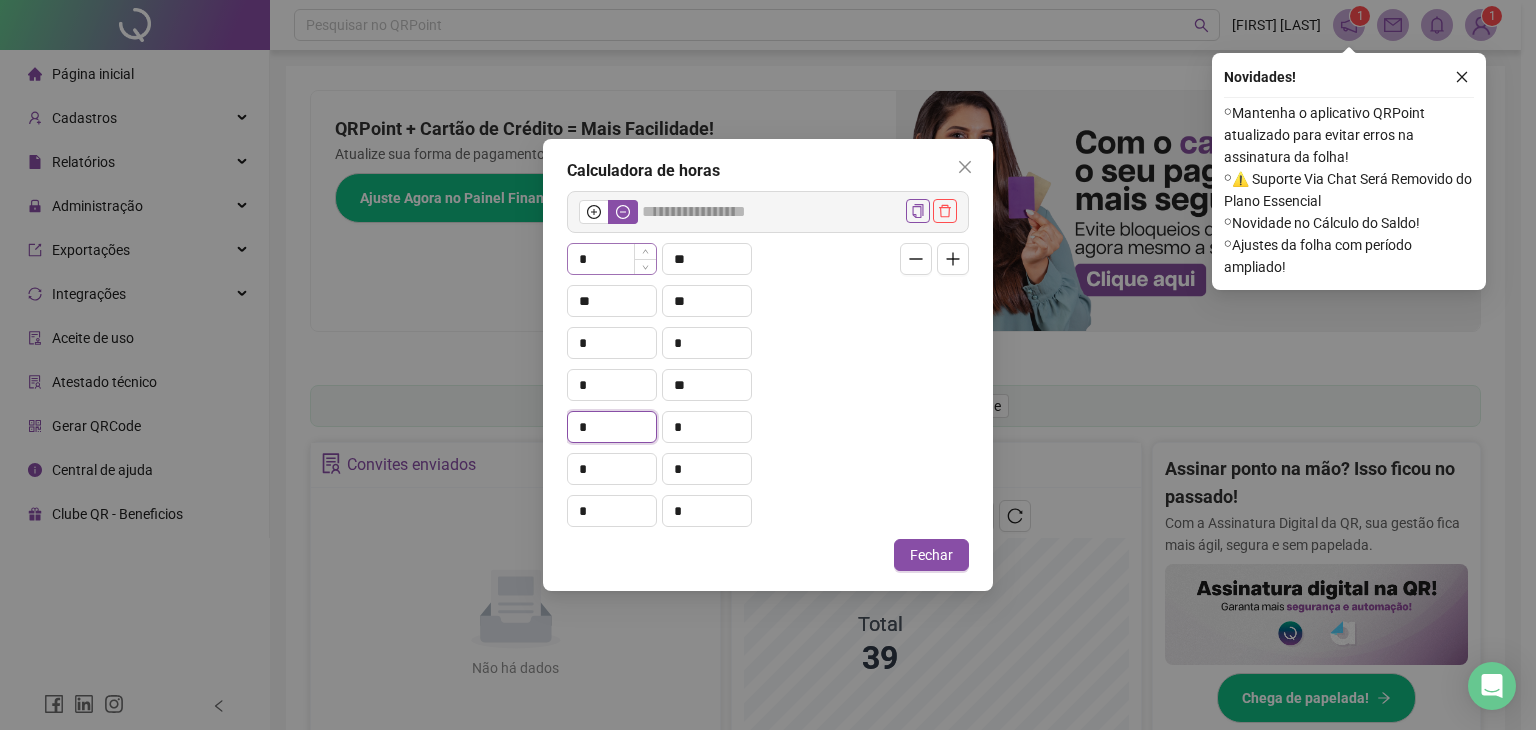 type on "******" 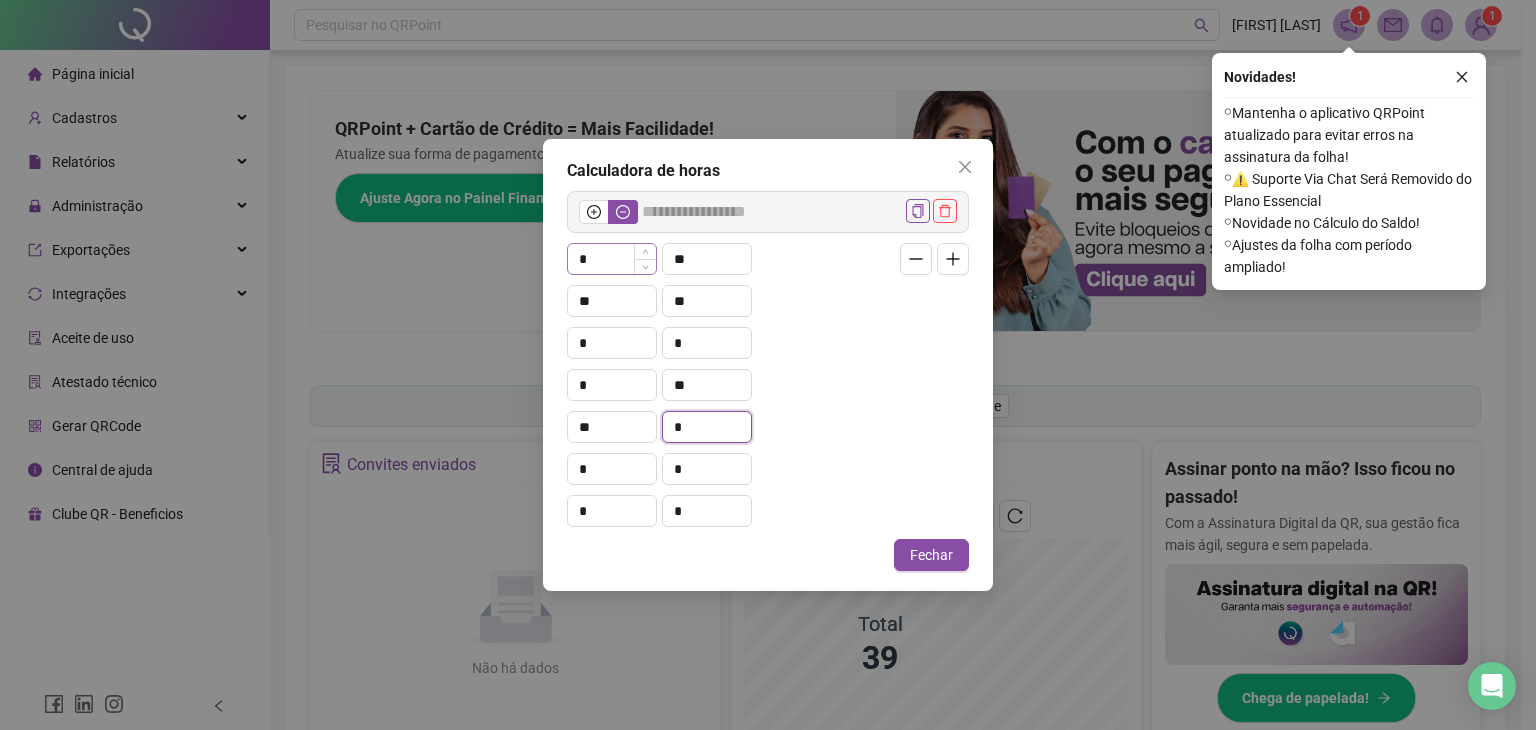 type on "*" 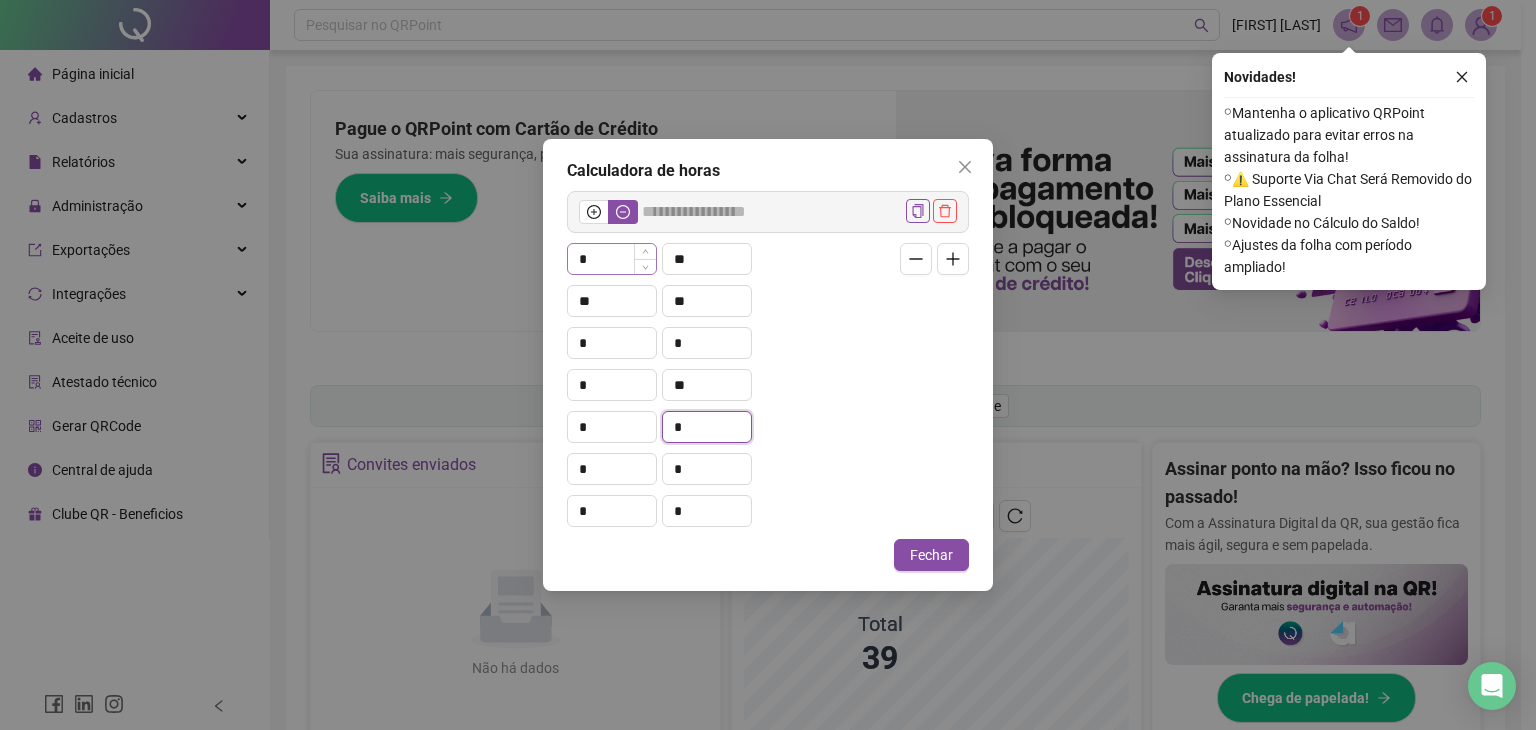 type on "******" 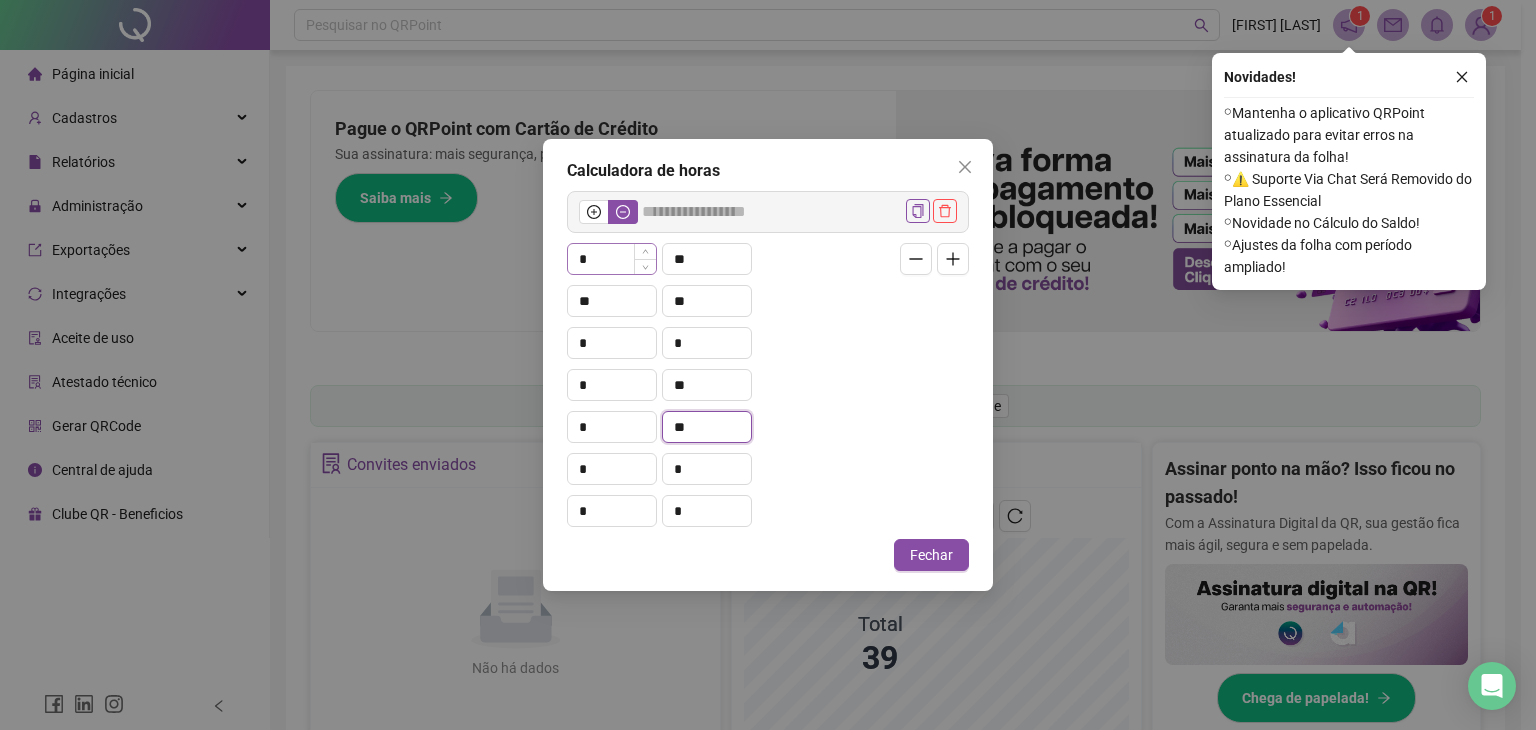 type on "**" 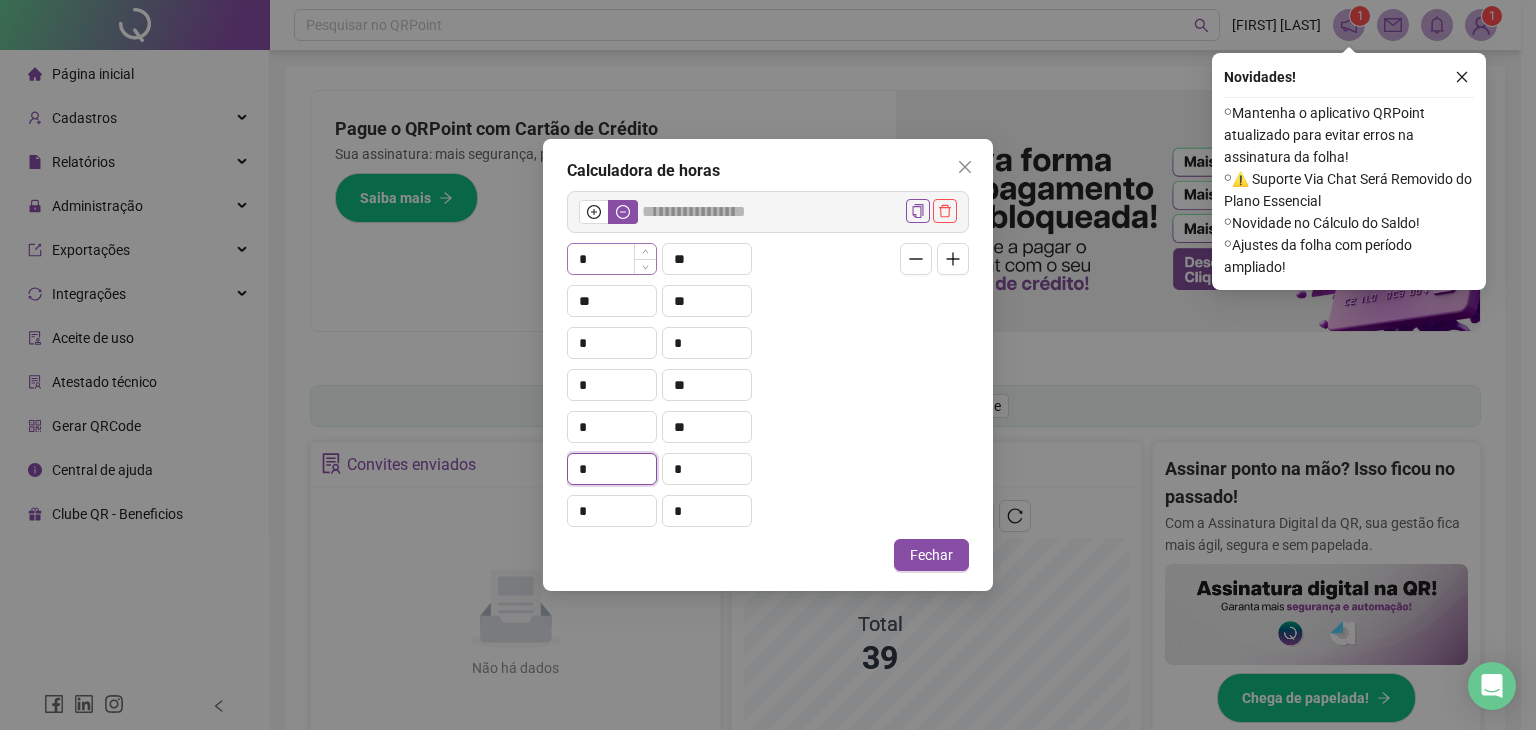 type on "******" 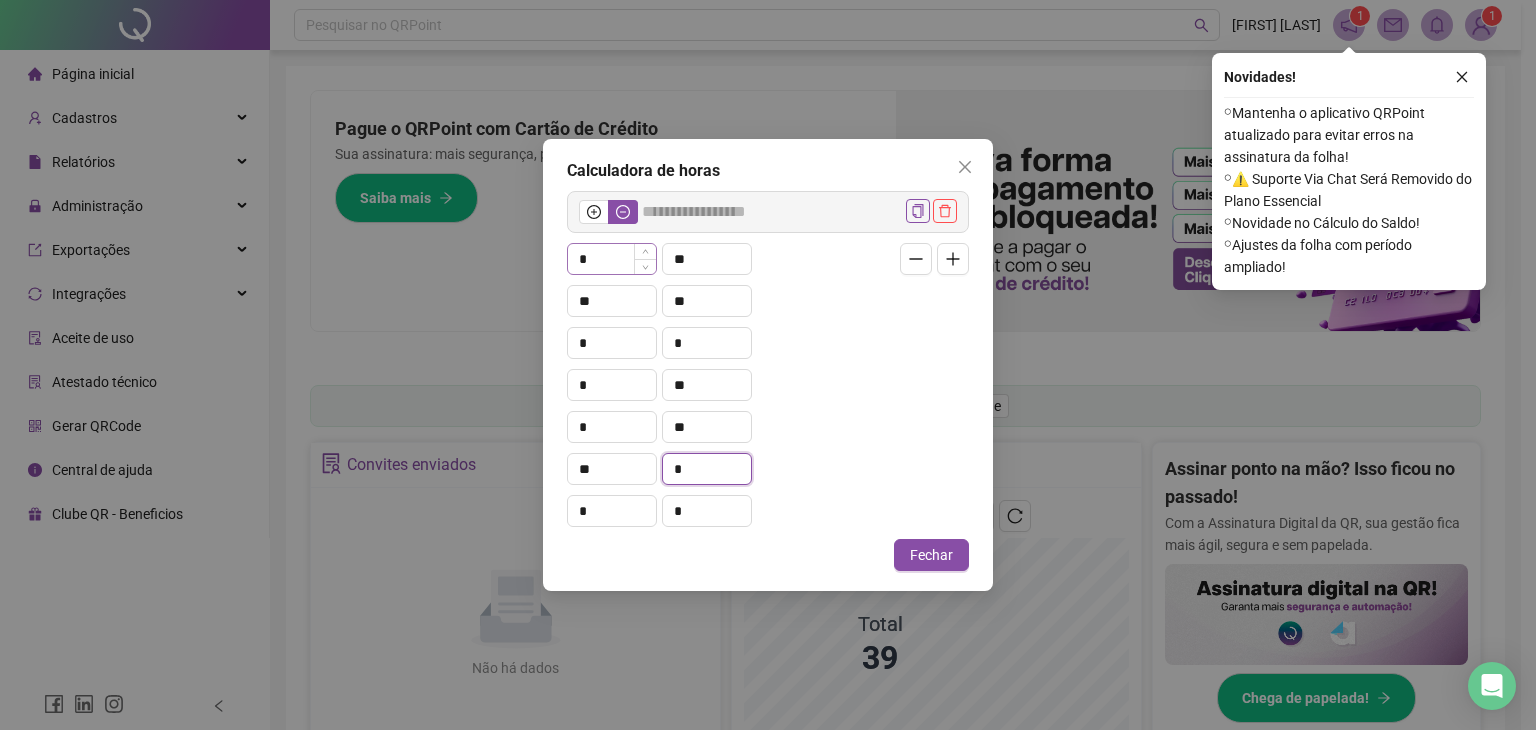 type on "*" 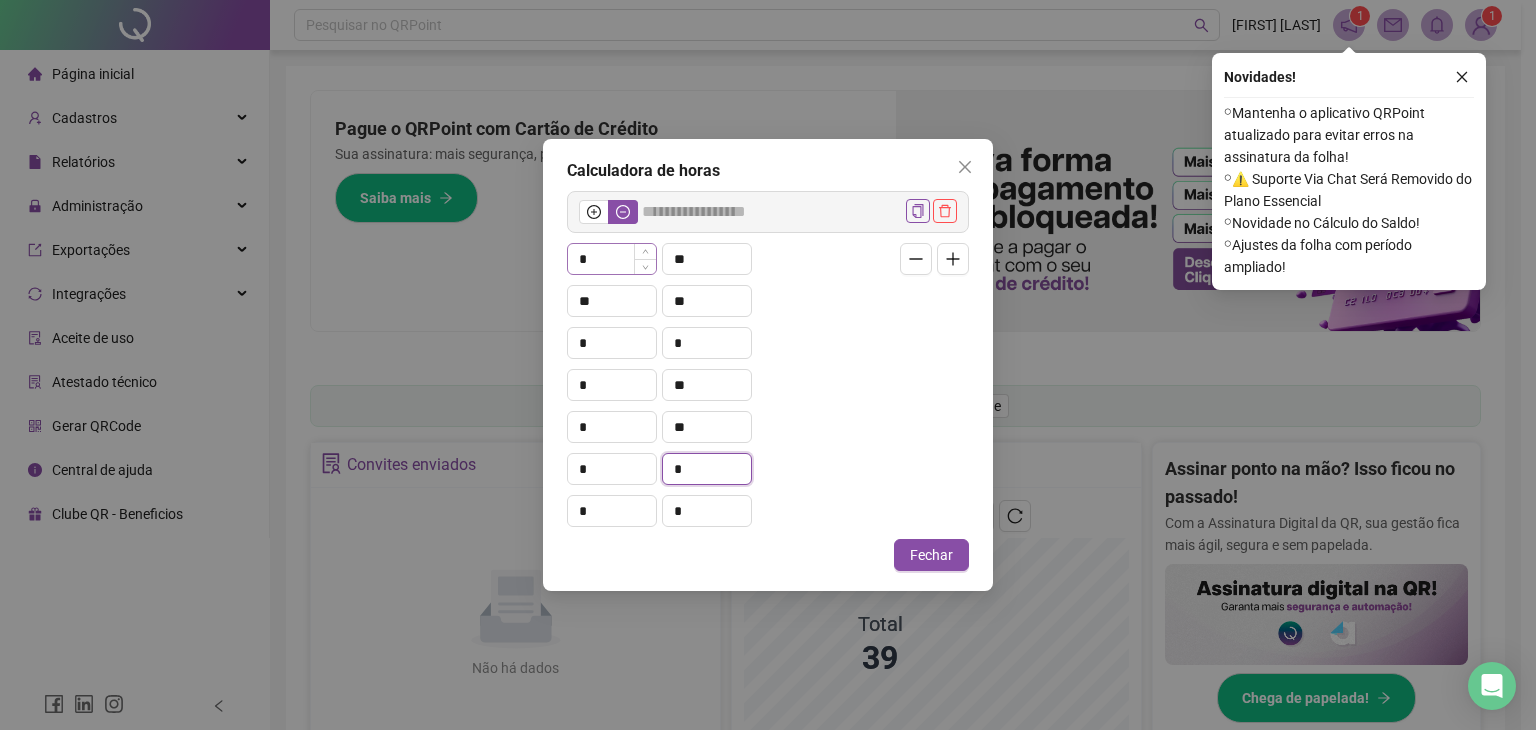type on "******" 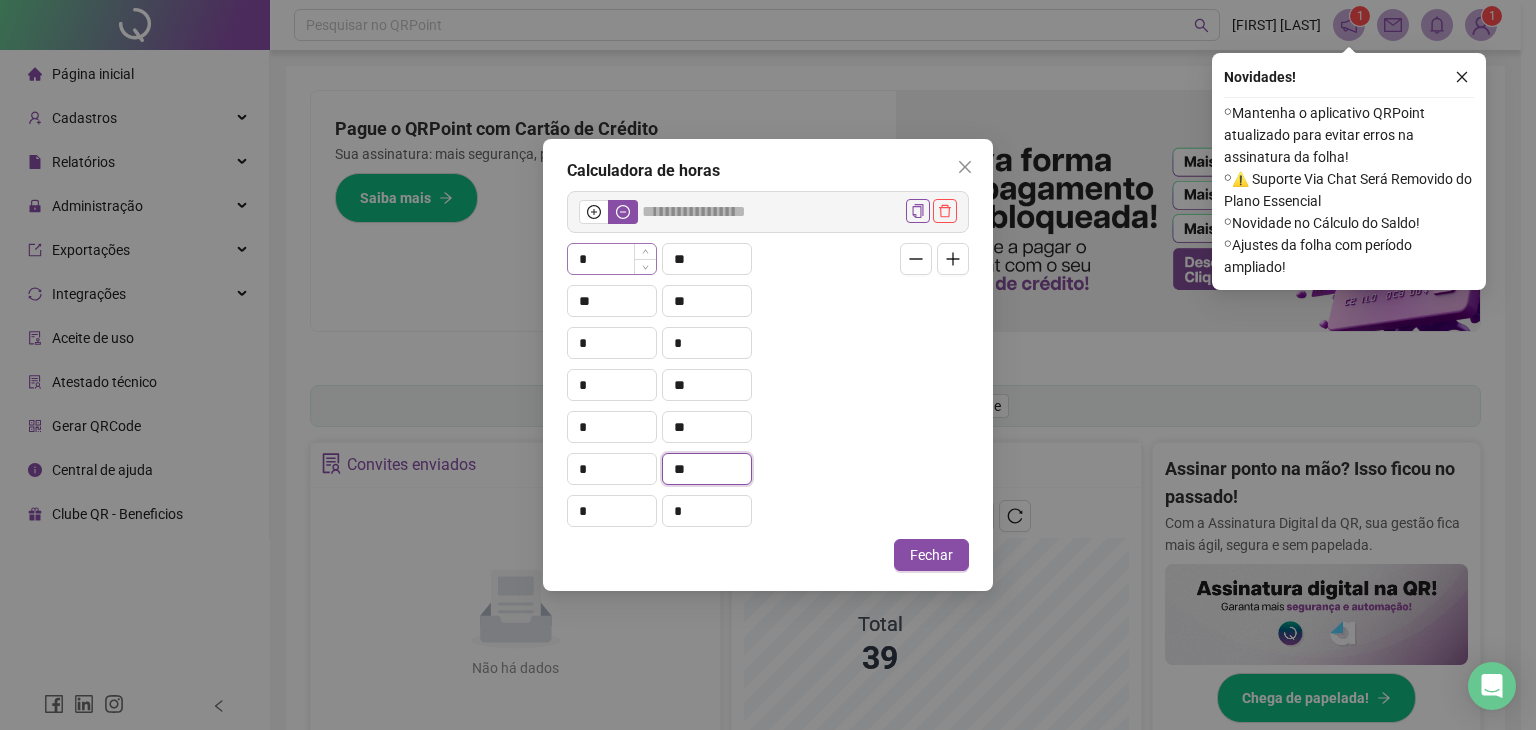 type on "******" 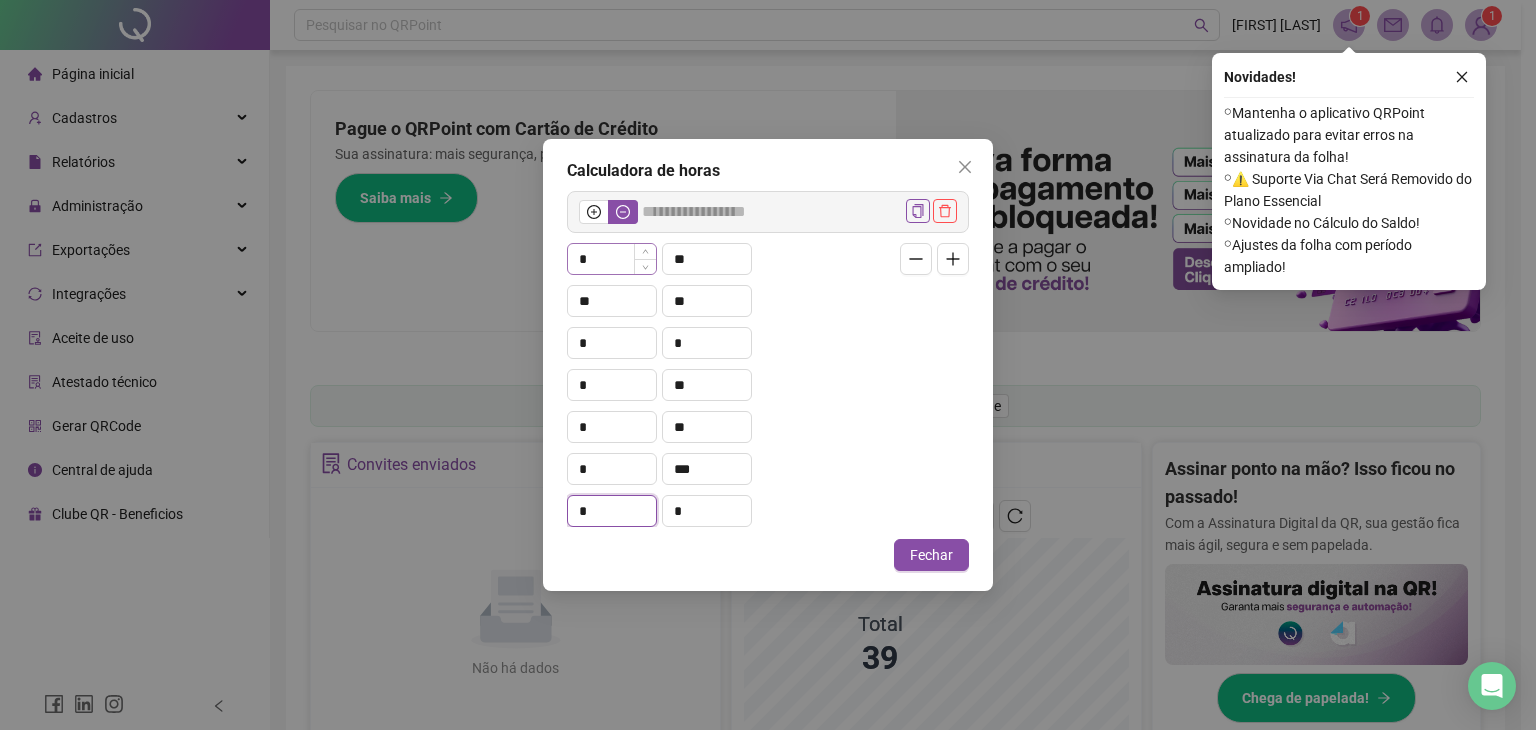 type on "**" 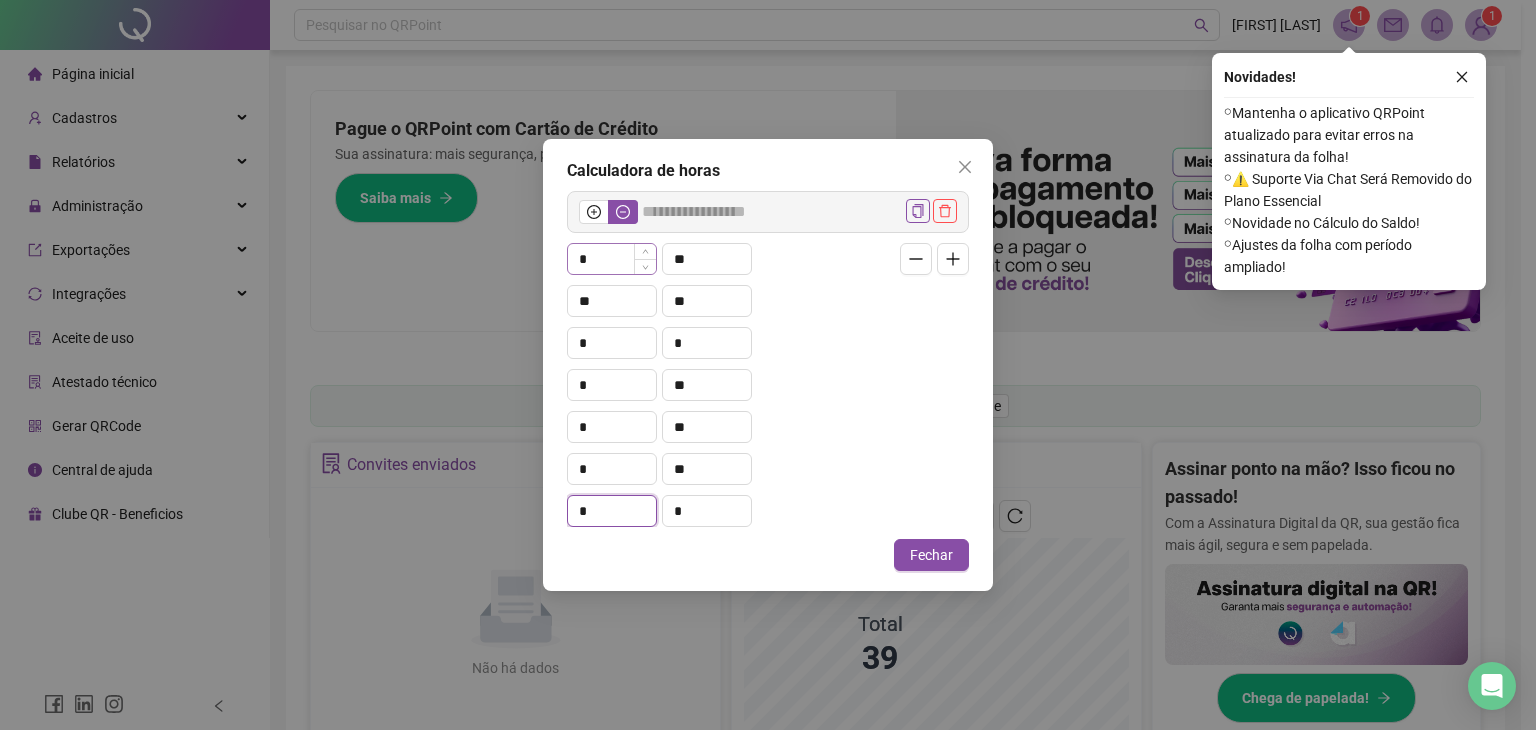 type on "******" 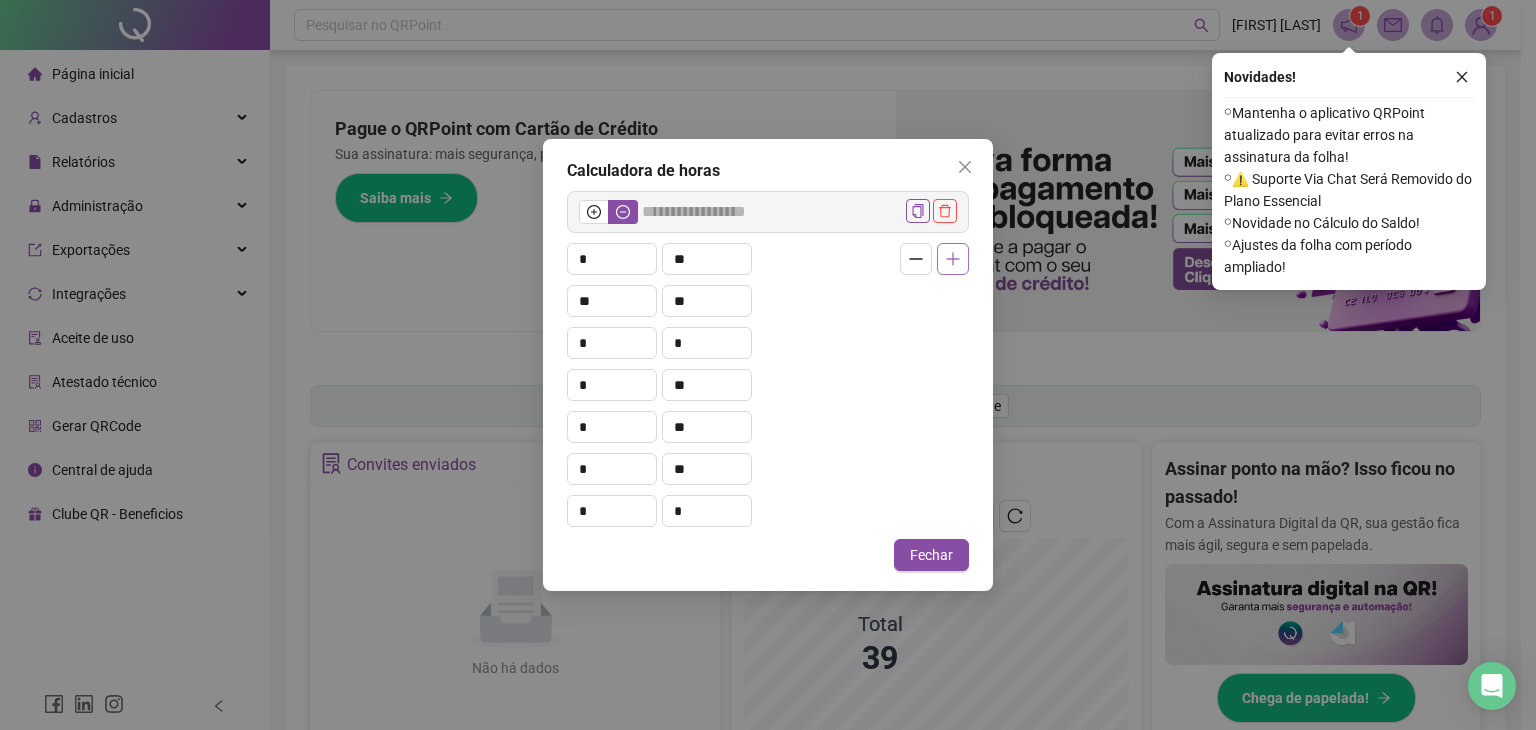 click on "* ** ** ** * * * ** * ** * ** * *" at bounding box center (768, 380) 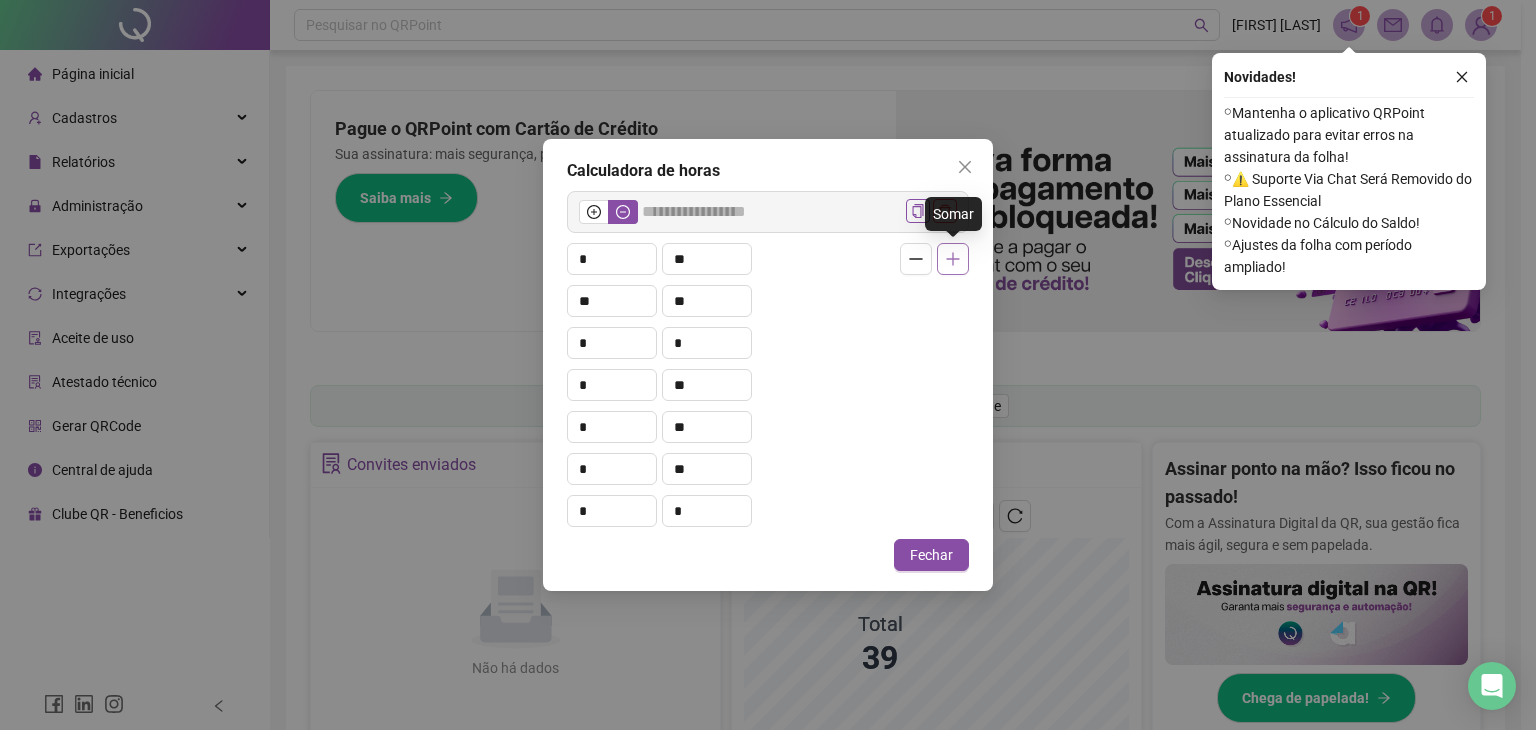 click 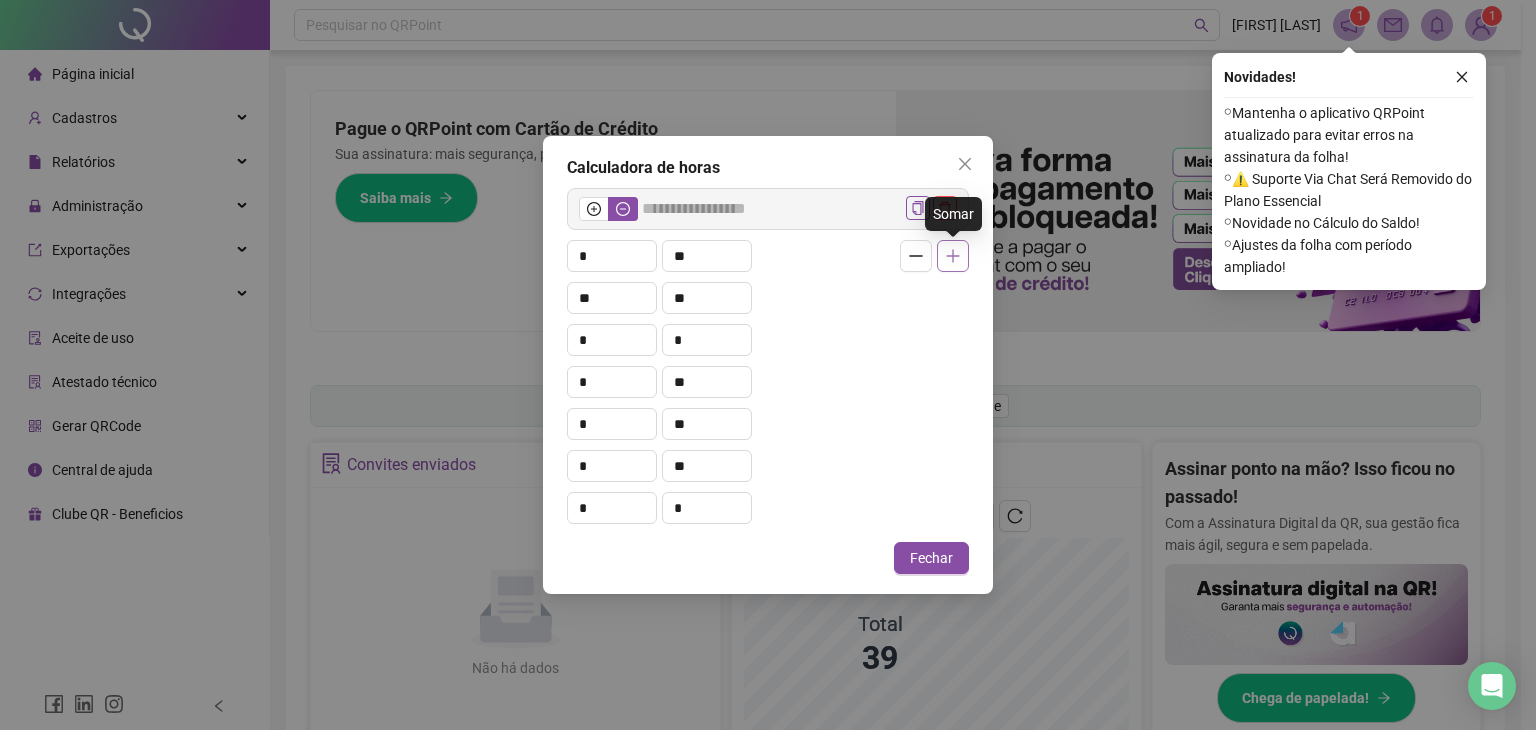 click 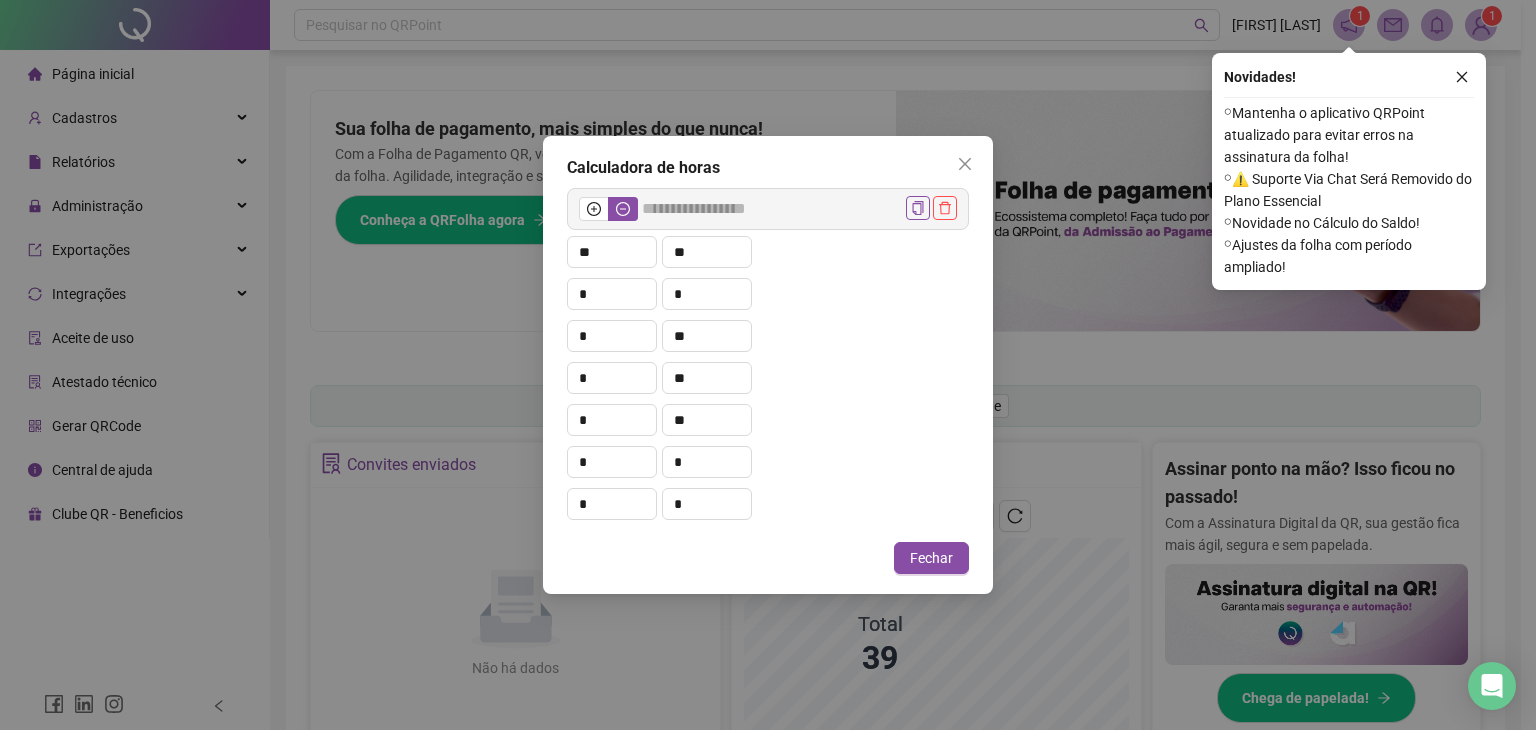 scroll, scrollTop: 75, scrollLeft: 0, axis: vertical 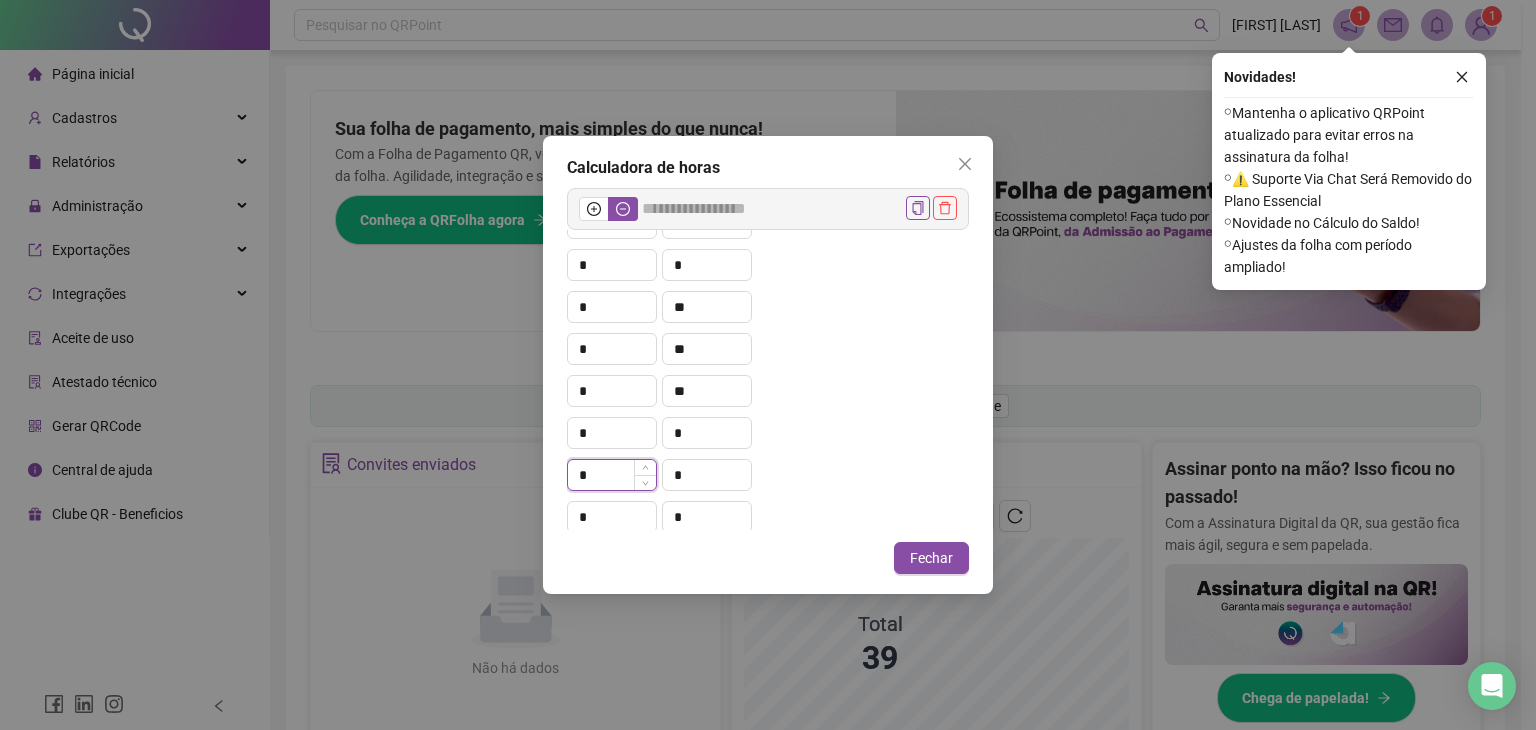 click on "*" at bounding box center [612, 475] 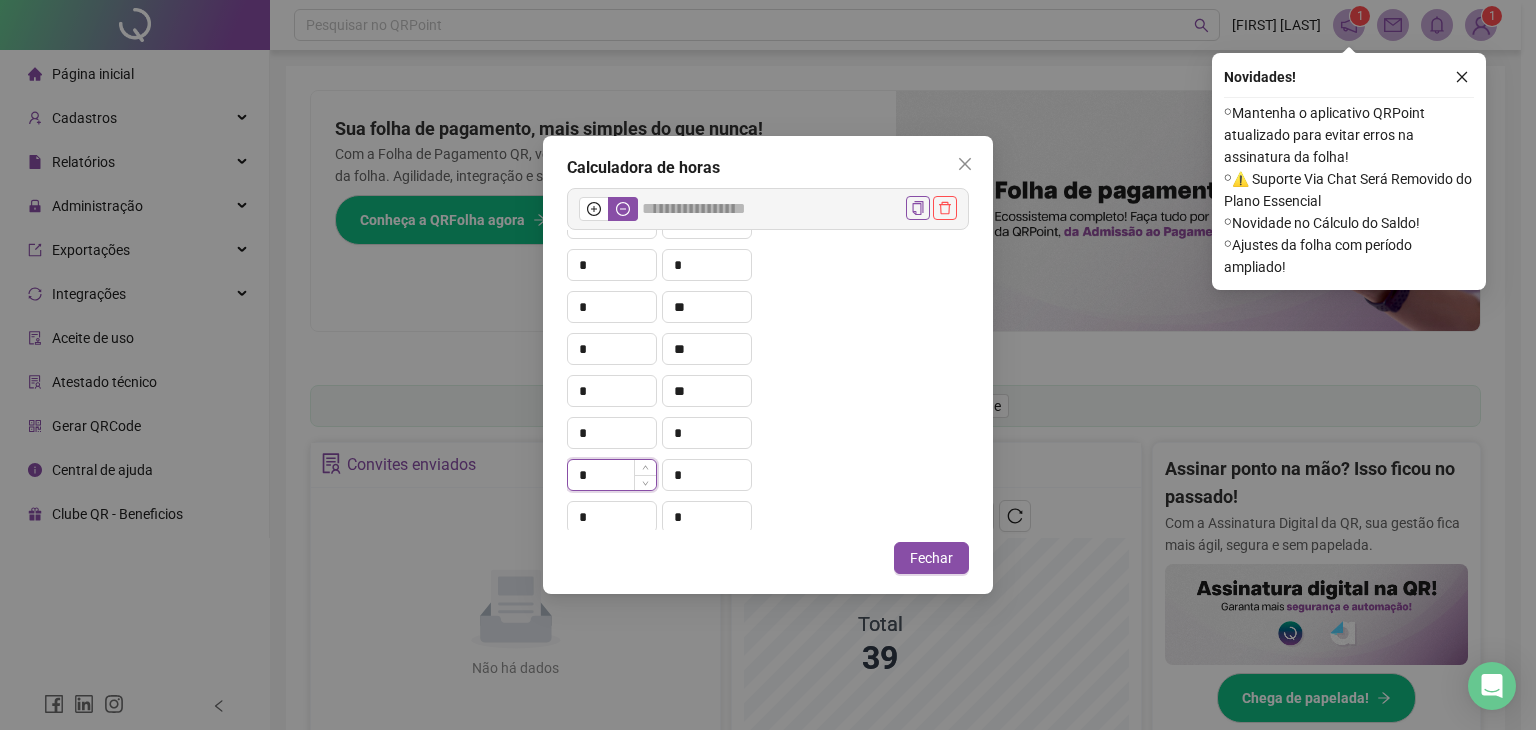 type on "**" 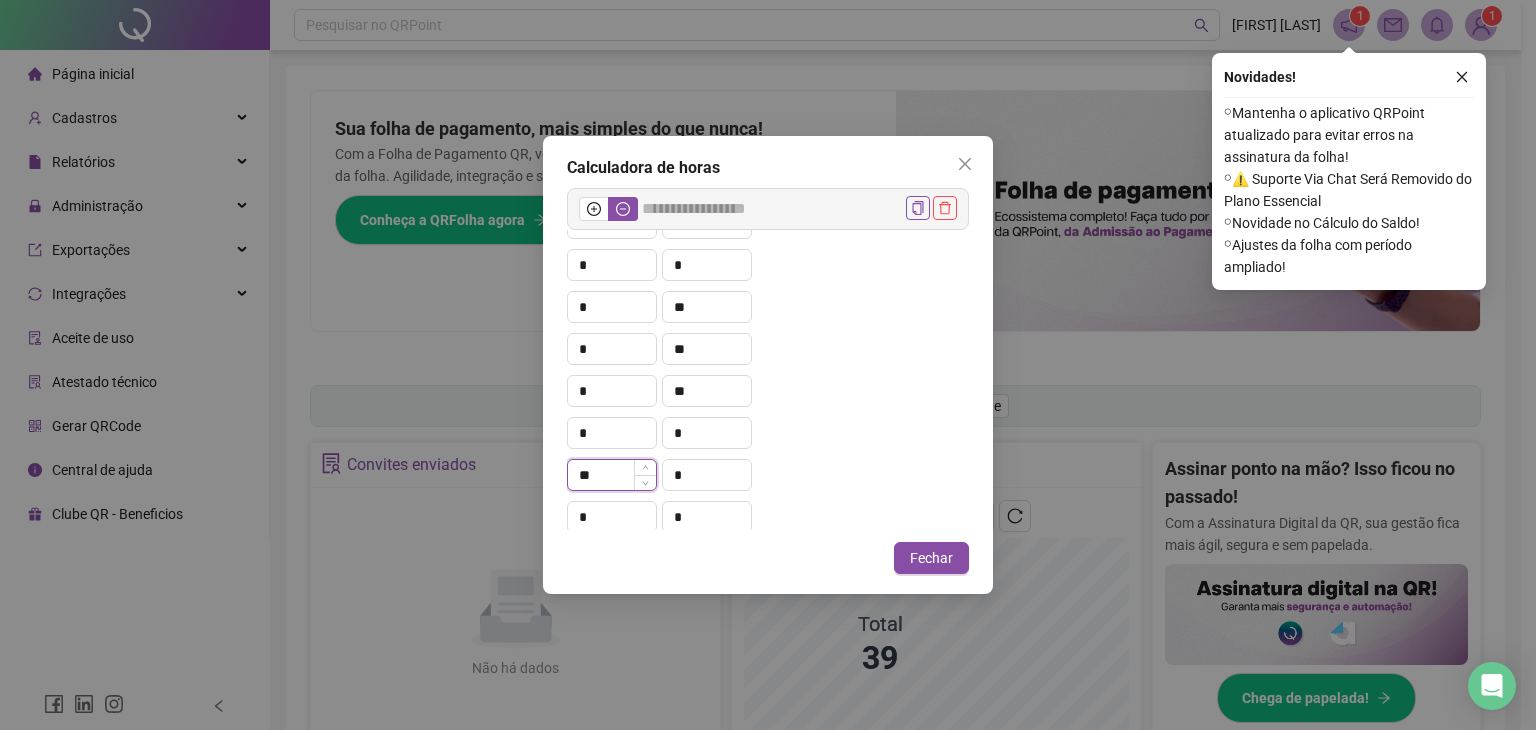type on "******" 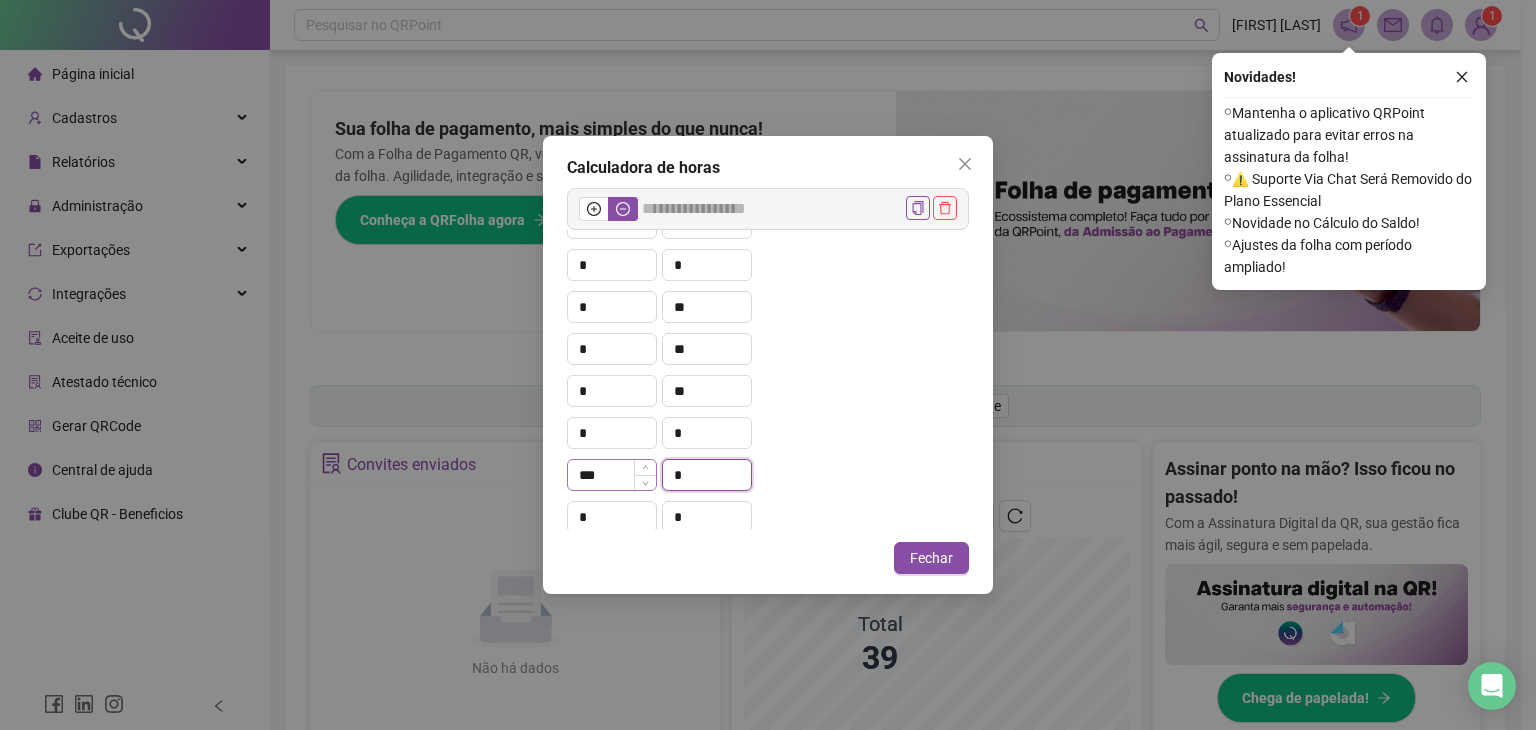 type on "*" 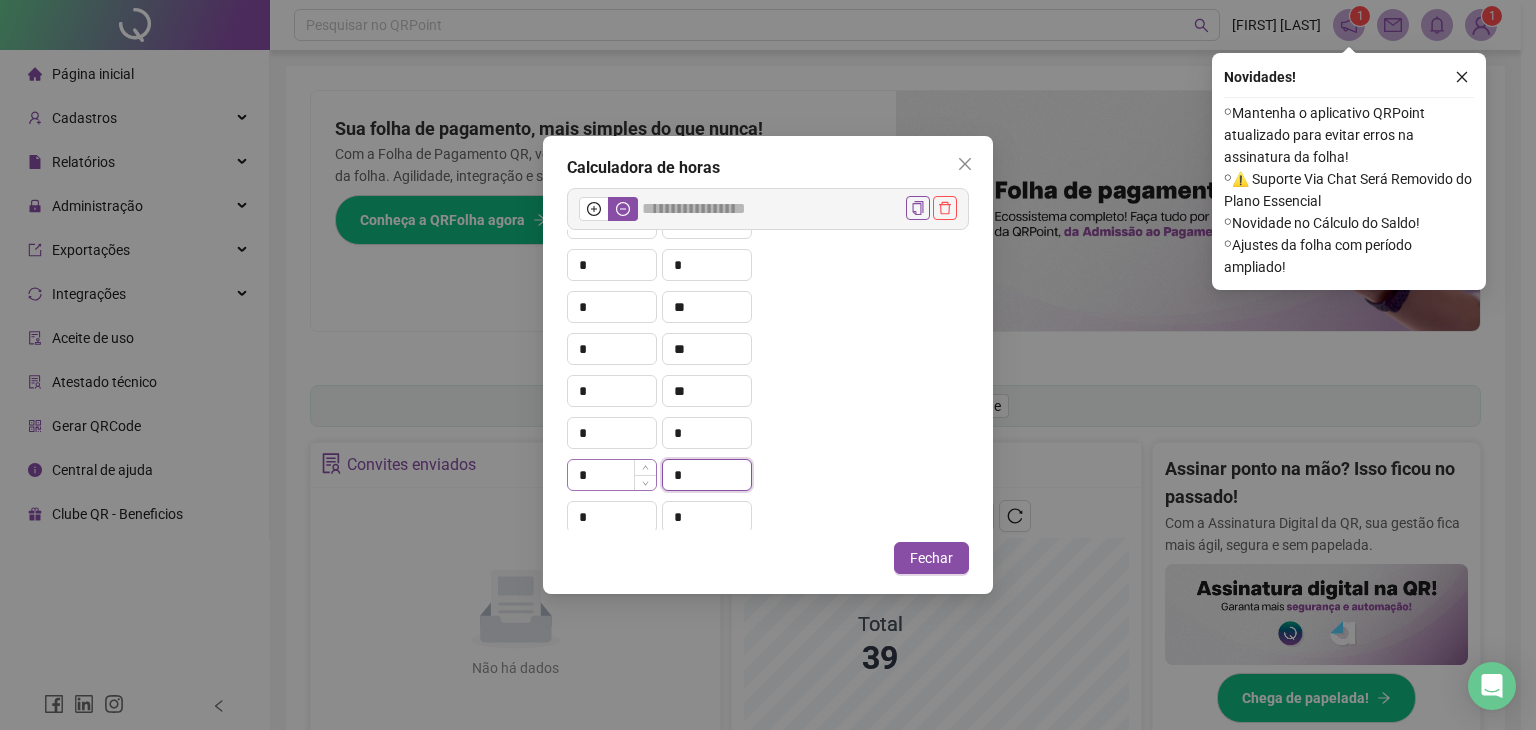 type on "******" 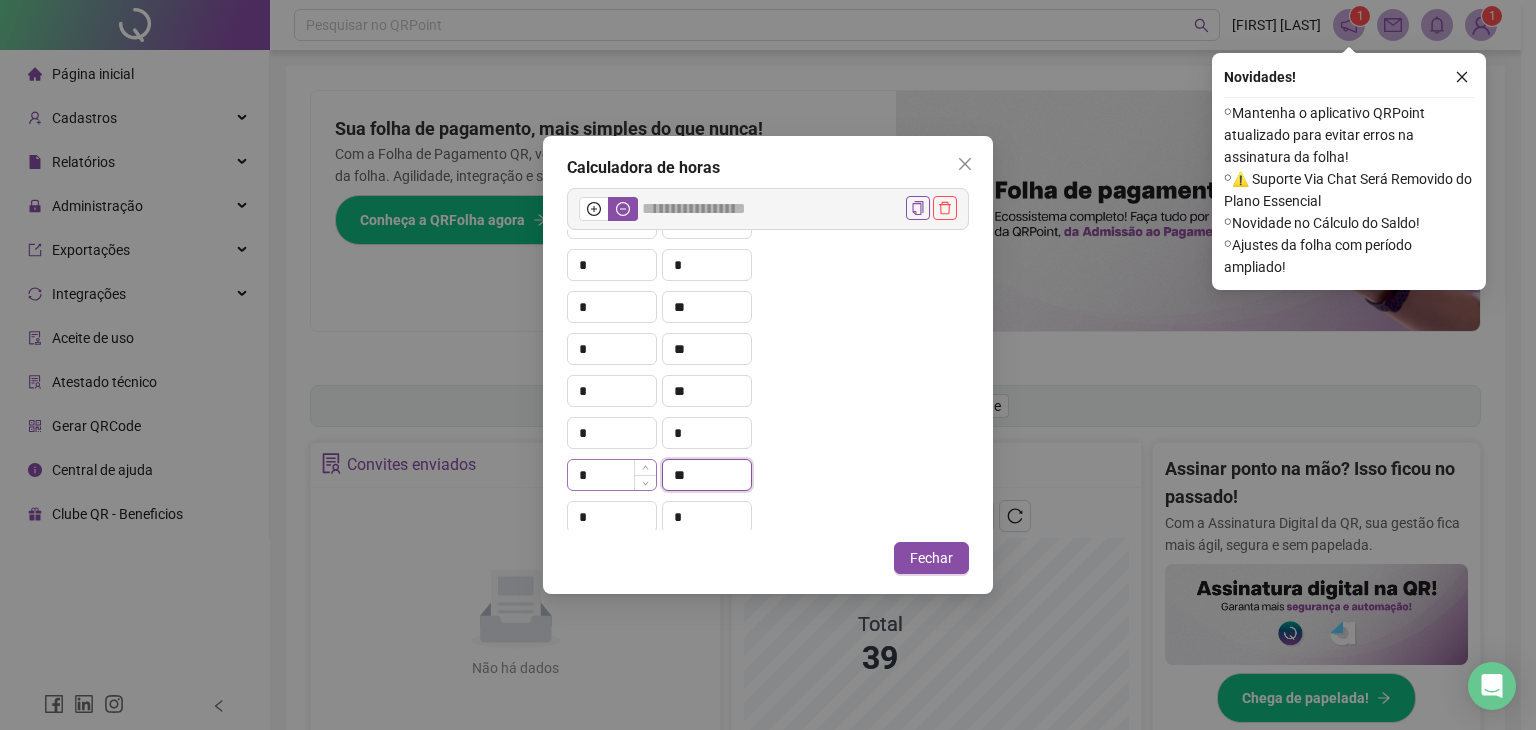 type on "**" 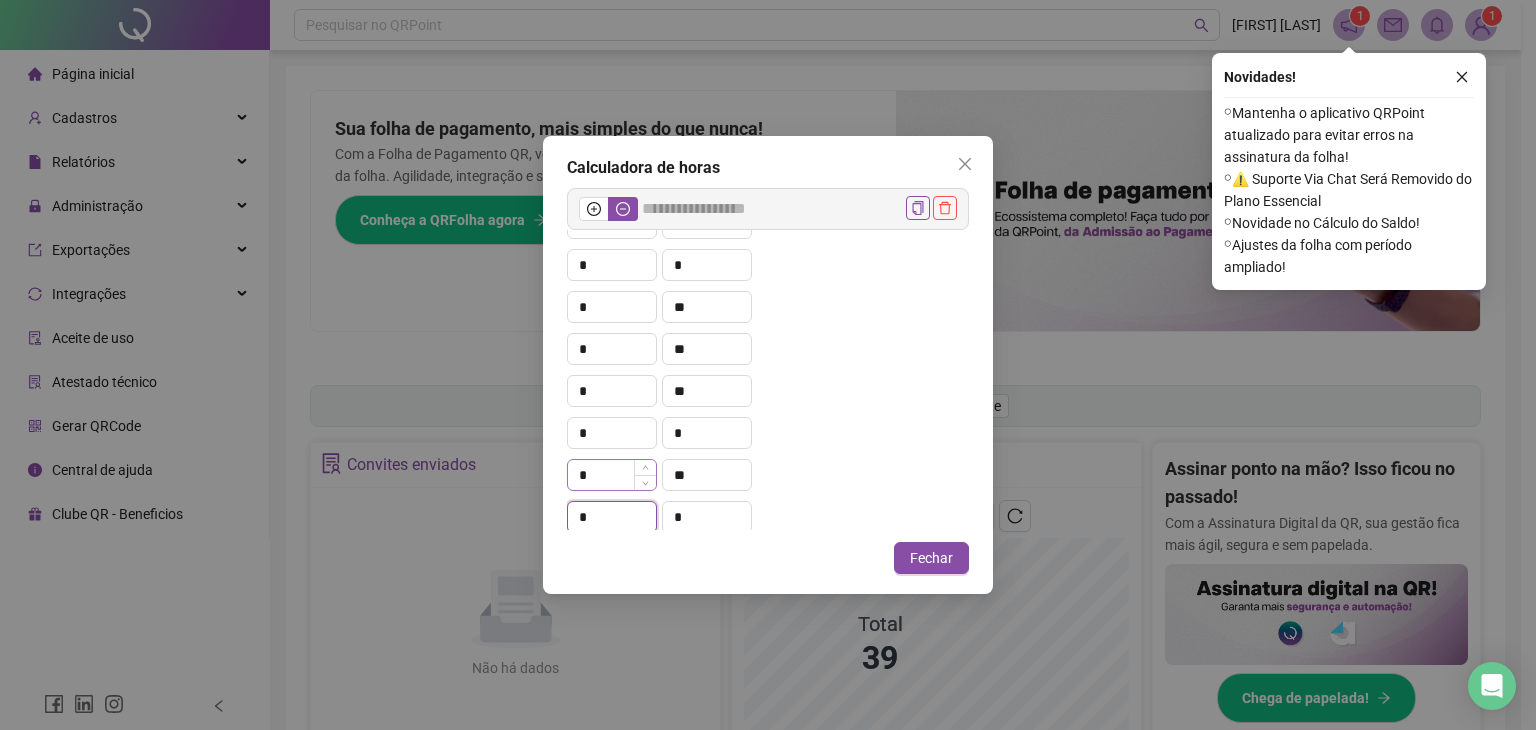 type on "******" 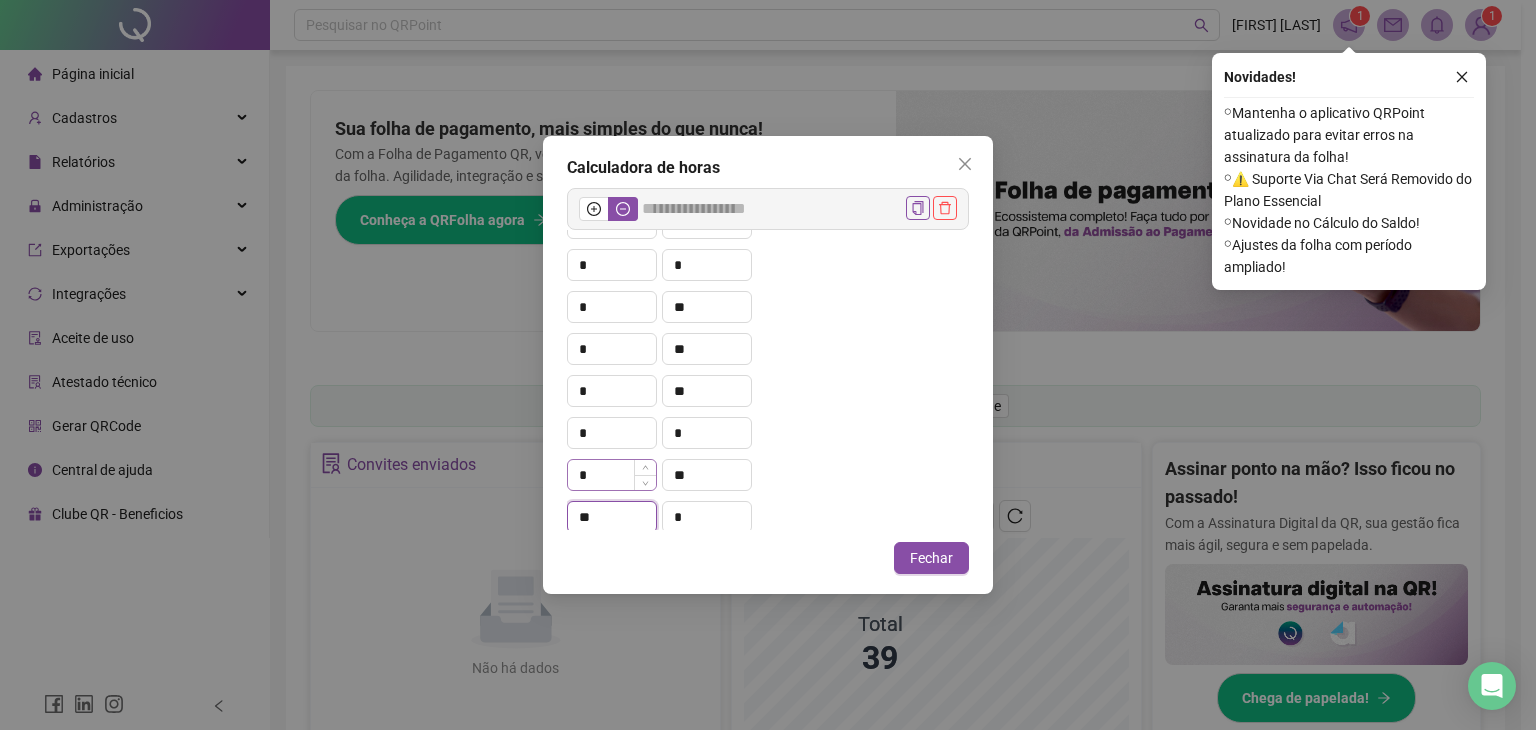 type on "******" 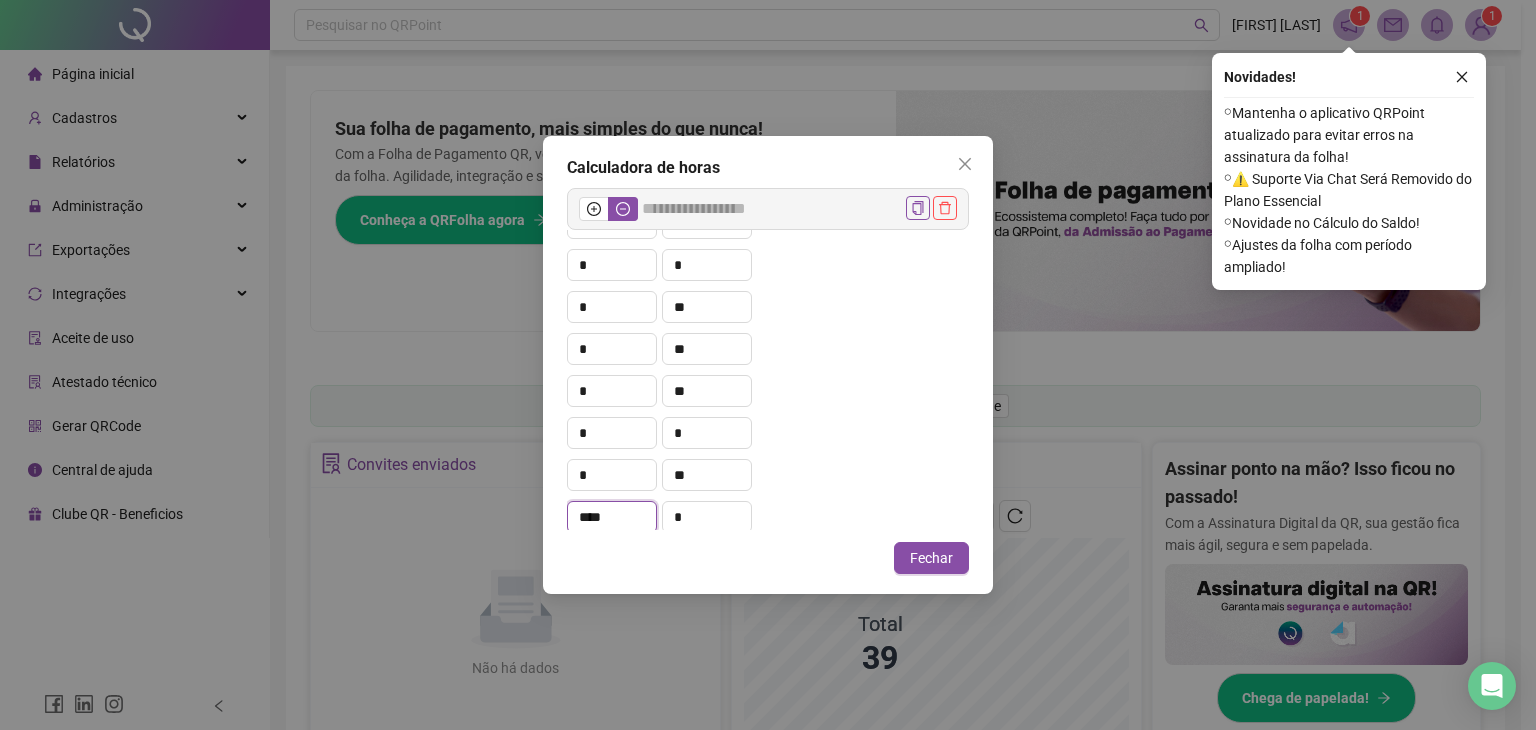 type on "****" 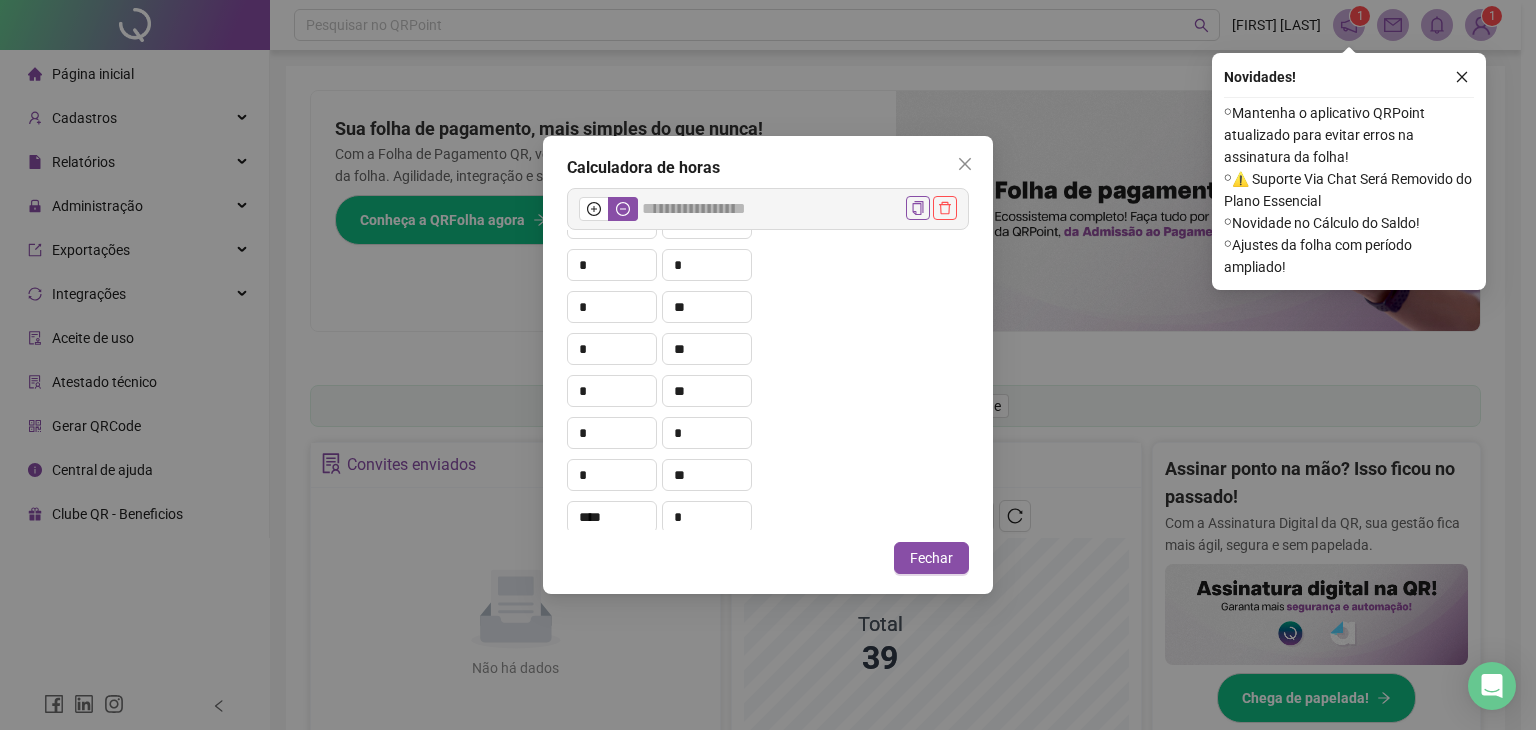 type on "******" 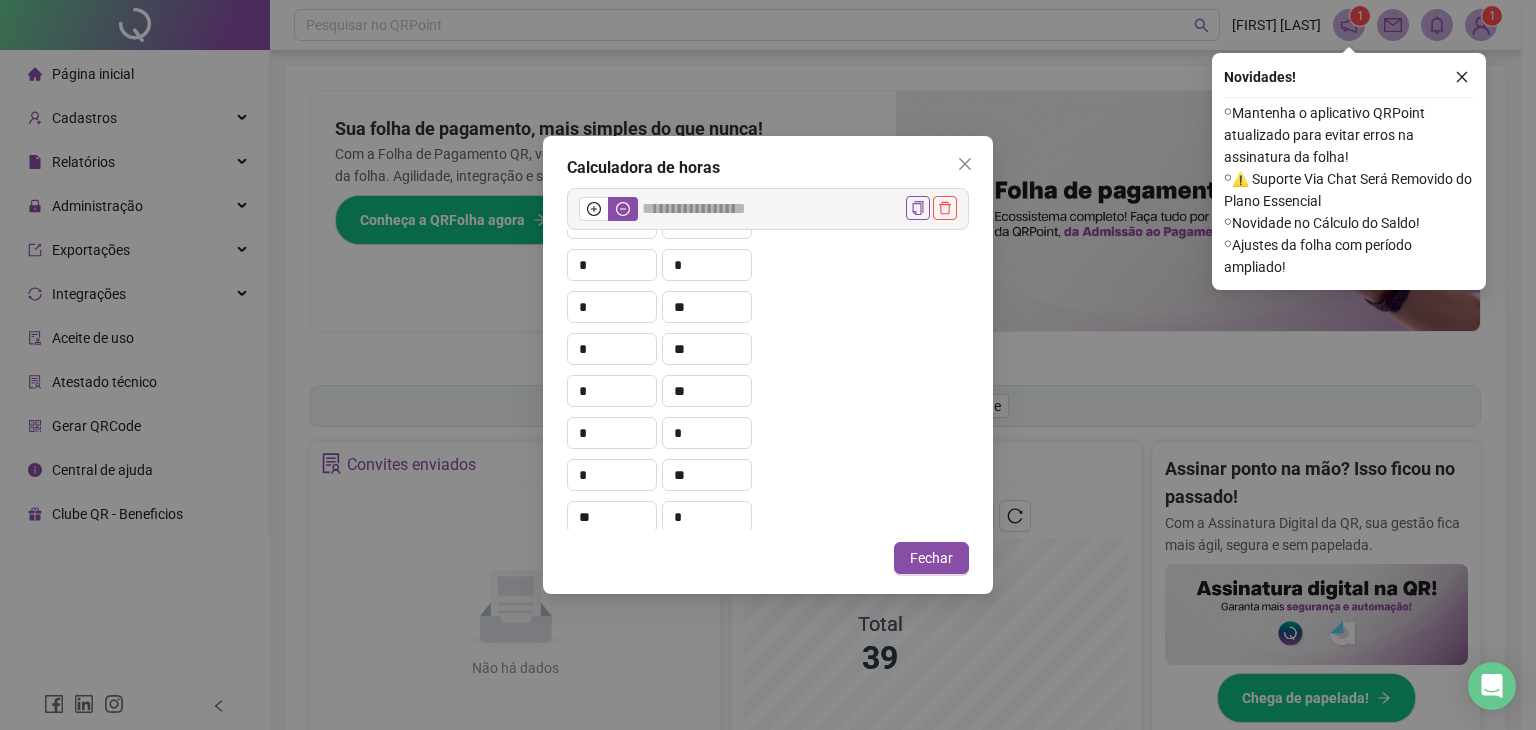 click on "* **" at bounding box center [701, 391] 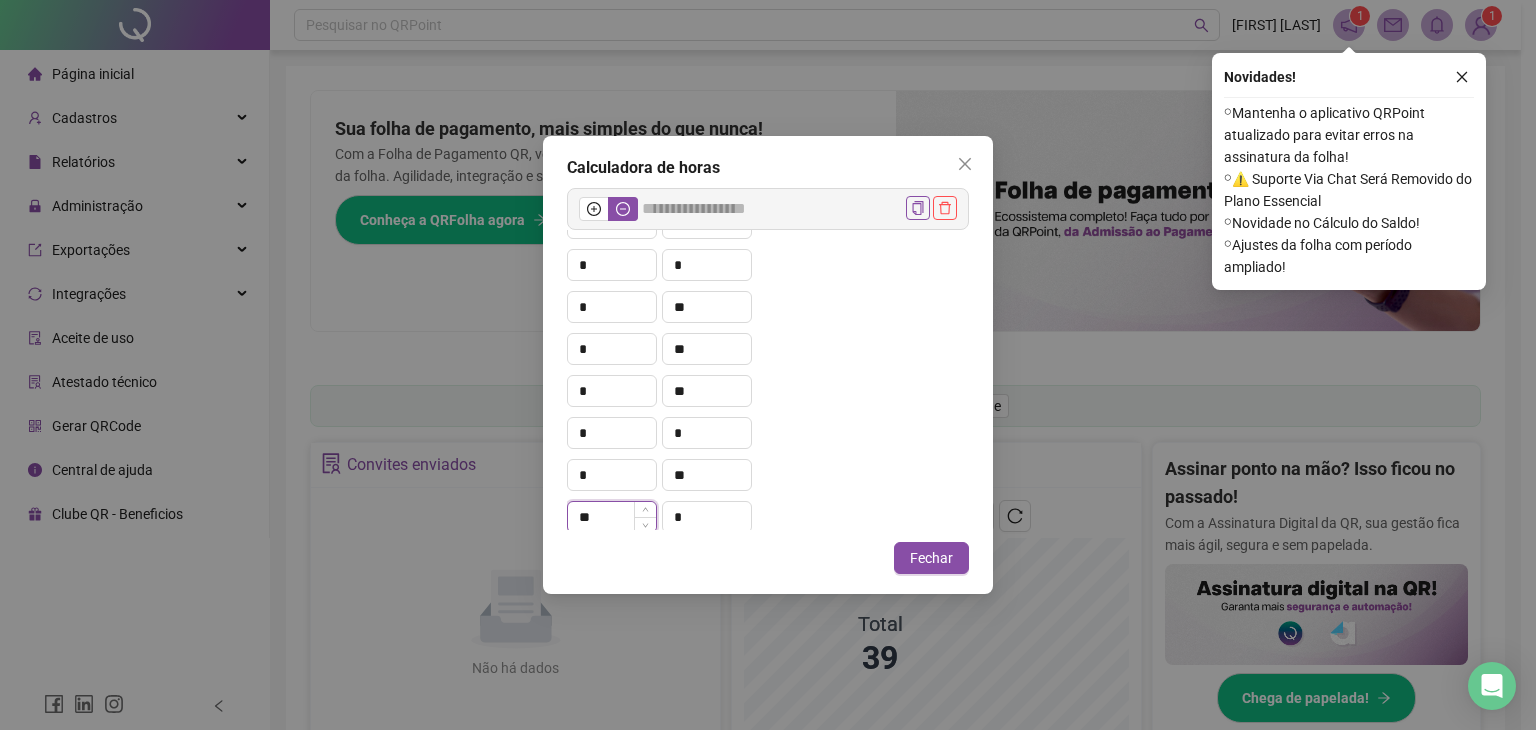 drag, startPoint x: 603, startPoint y: 509, endPoint x: 571, endPoint y: 517, distance: 32.984844 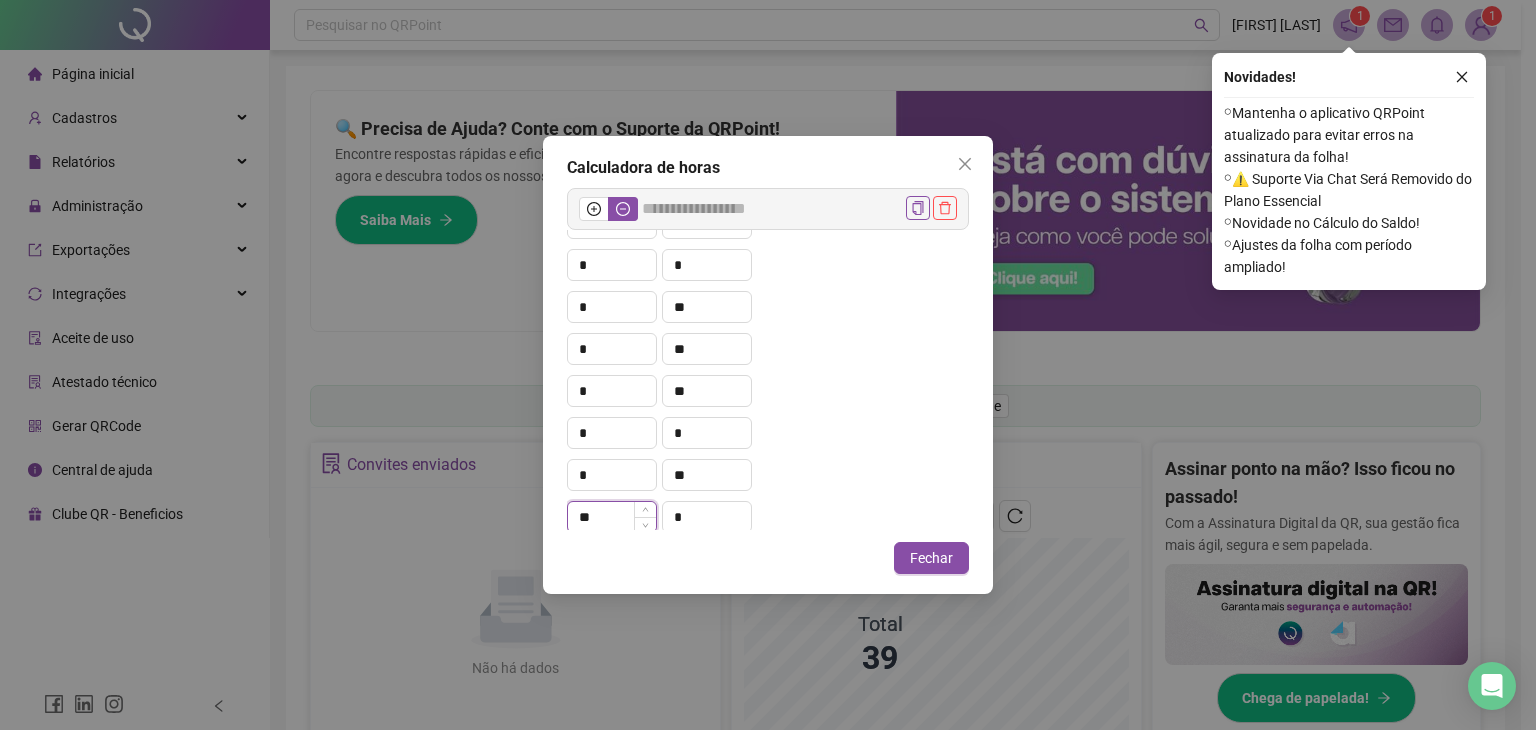 type on "******" 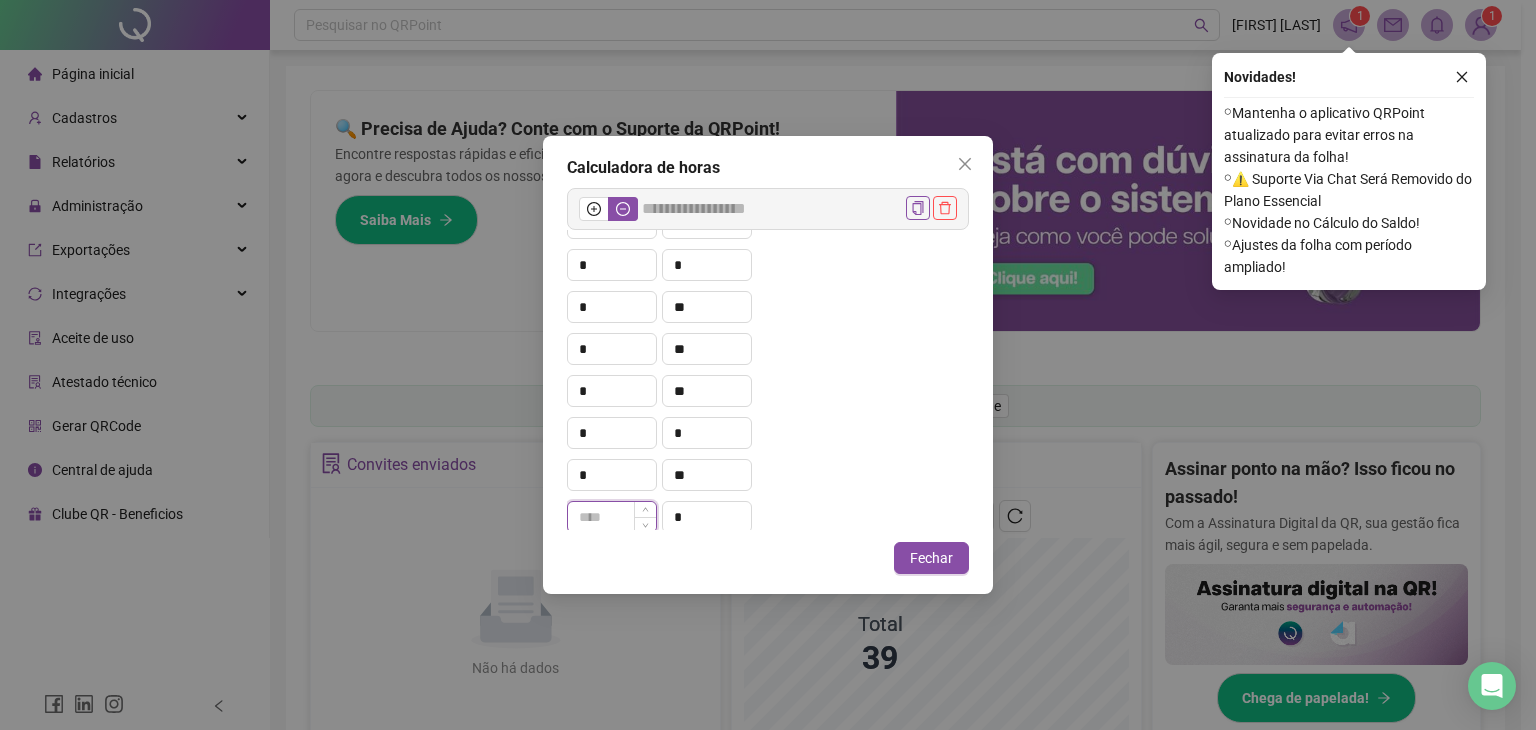 type on "*" 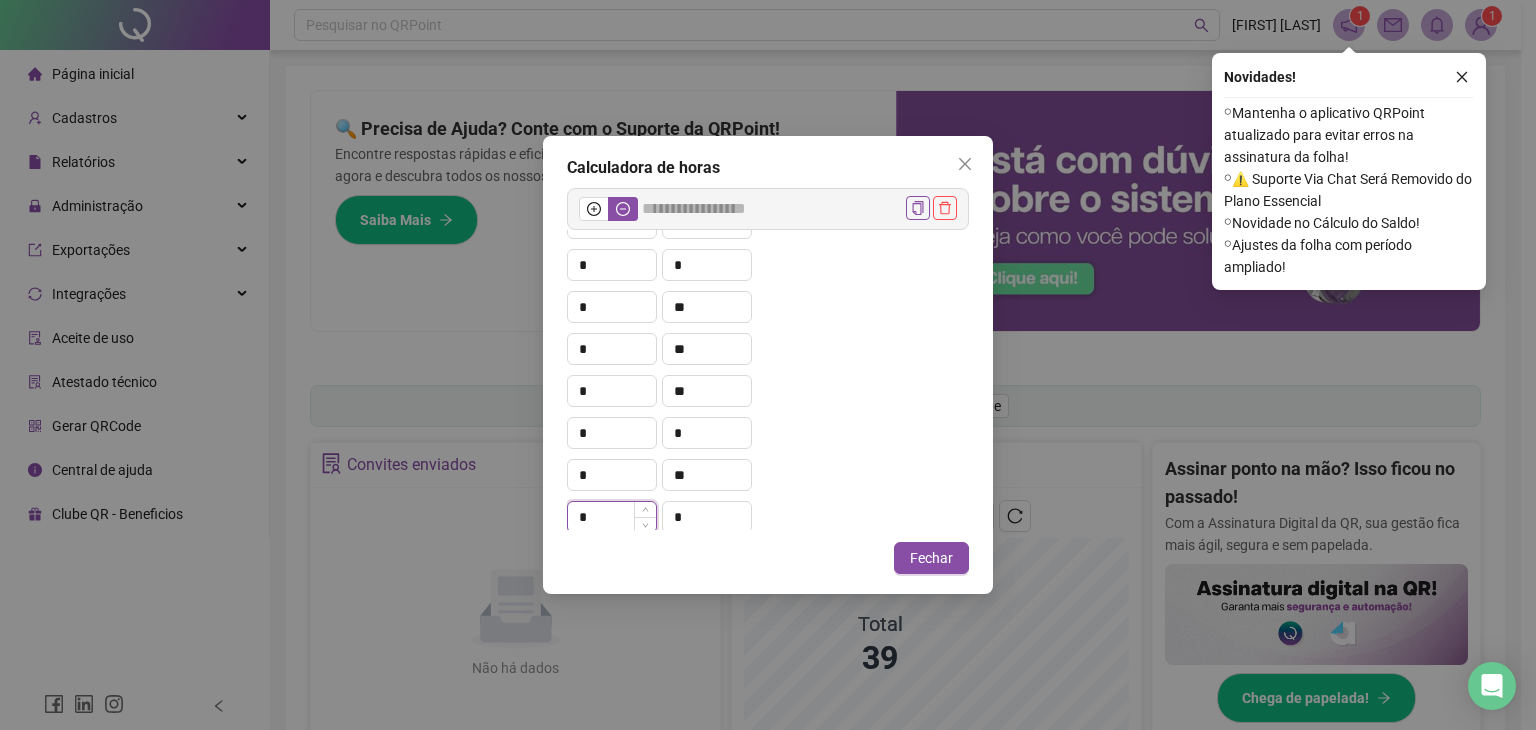 type on "******" 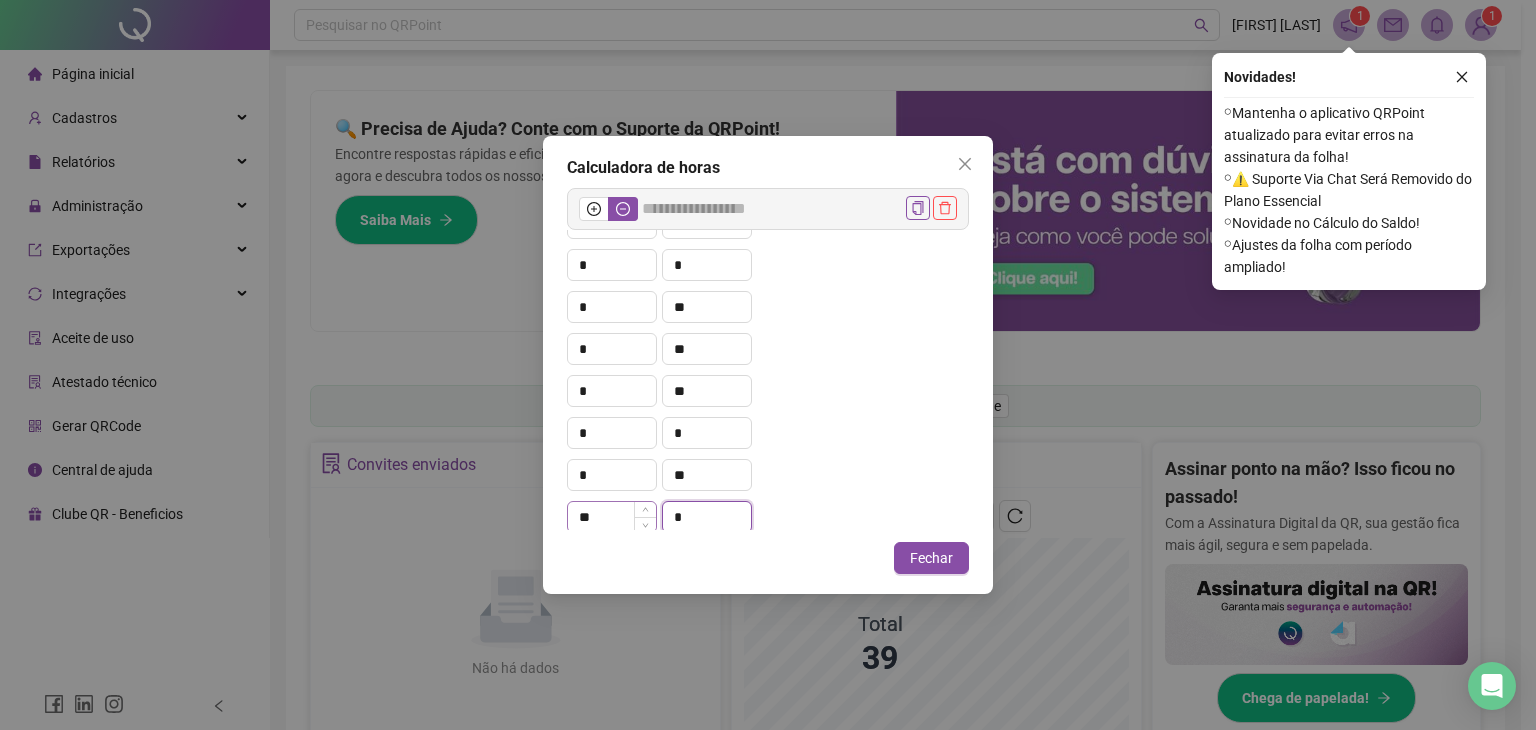 type on "*" 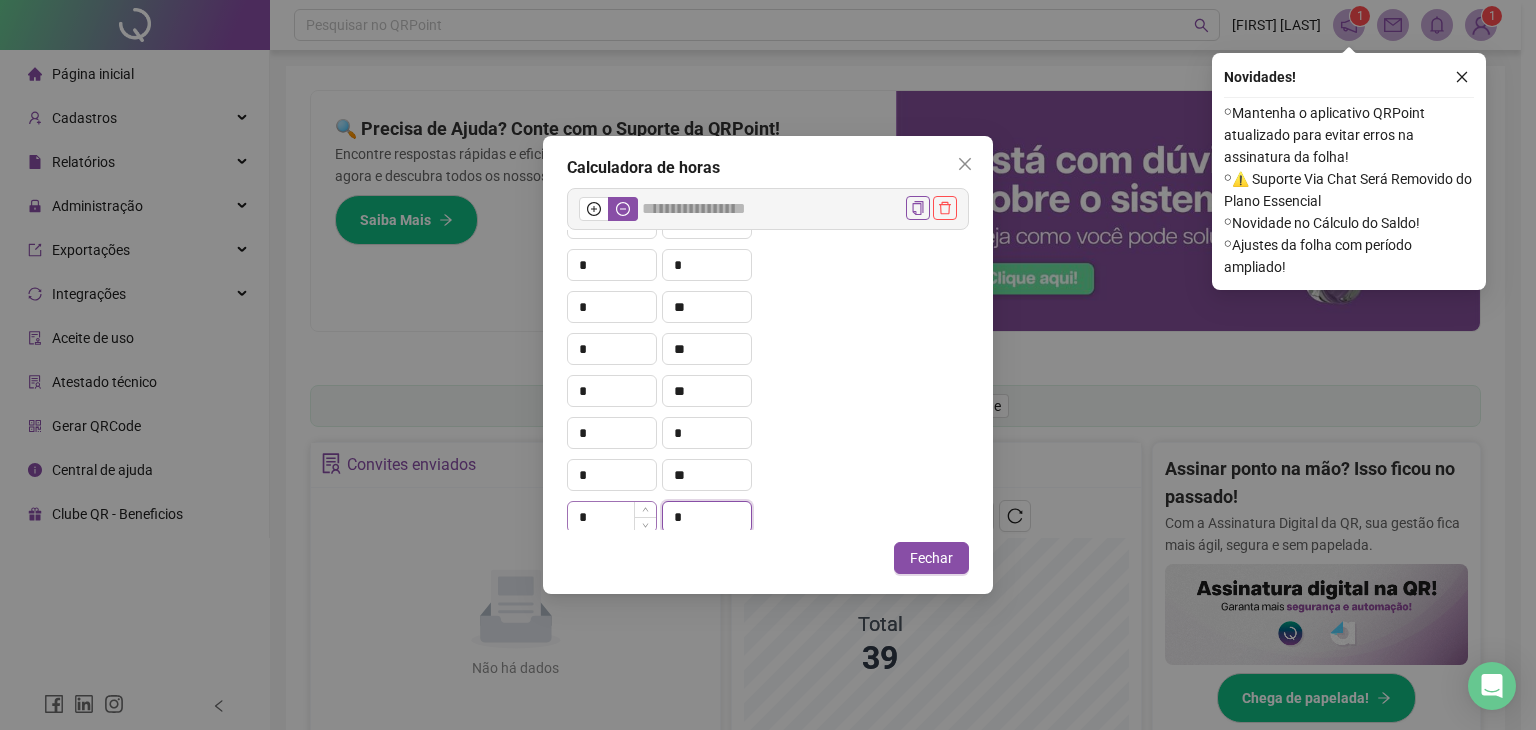type on "******" 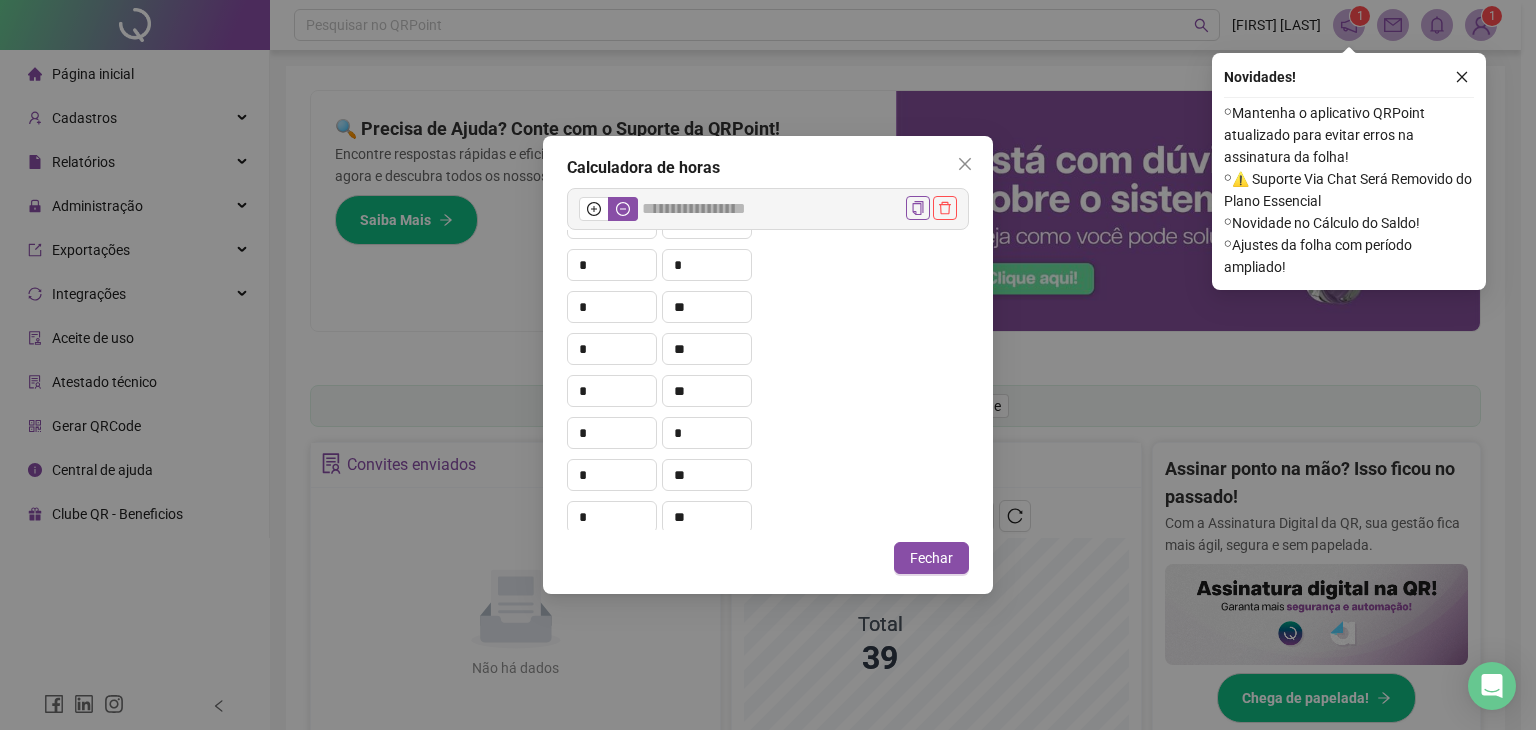 type on "*" 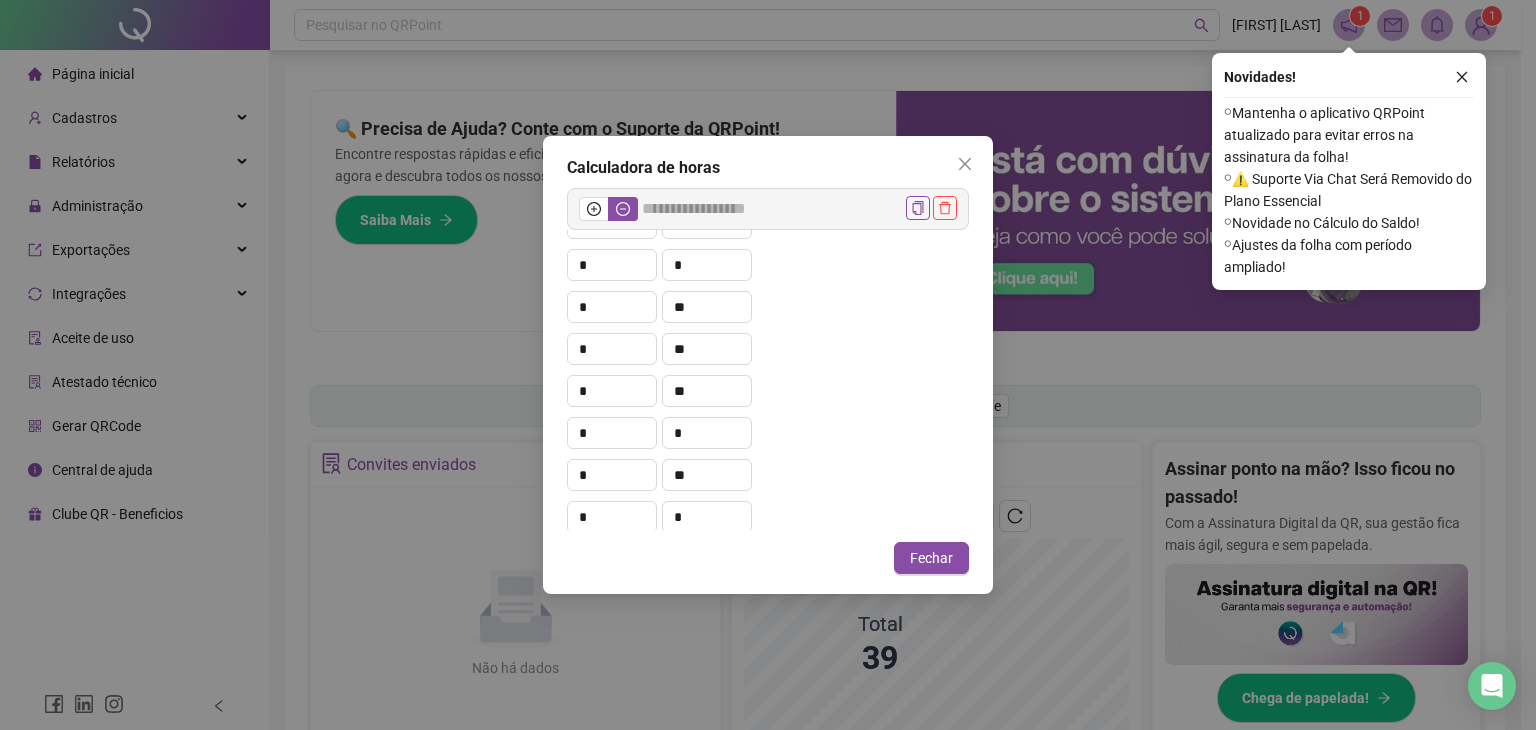 click on "* **" at bounding box center (768, 391) 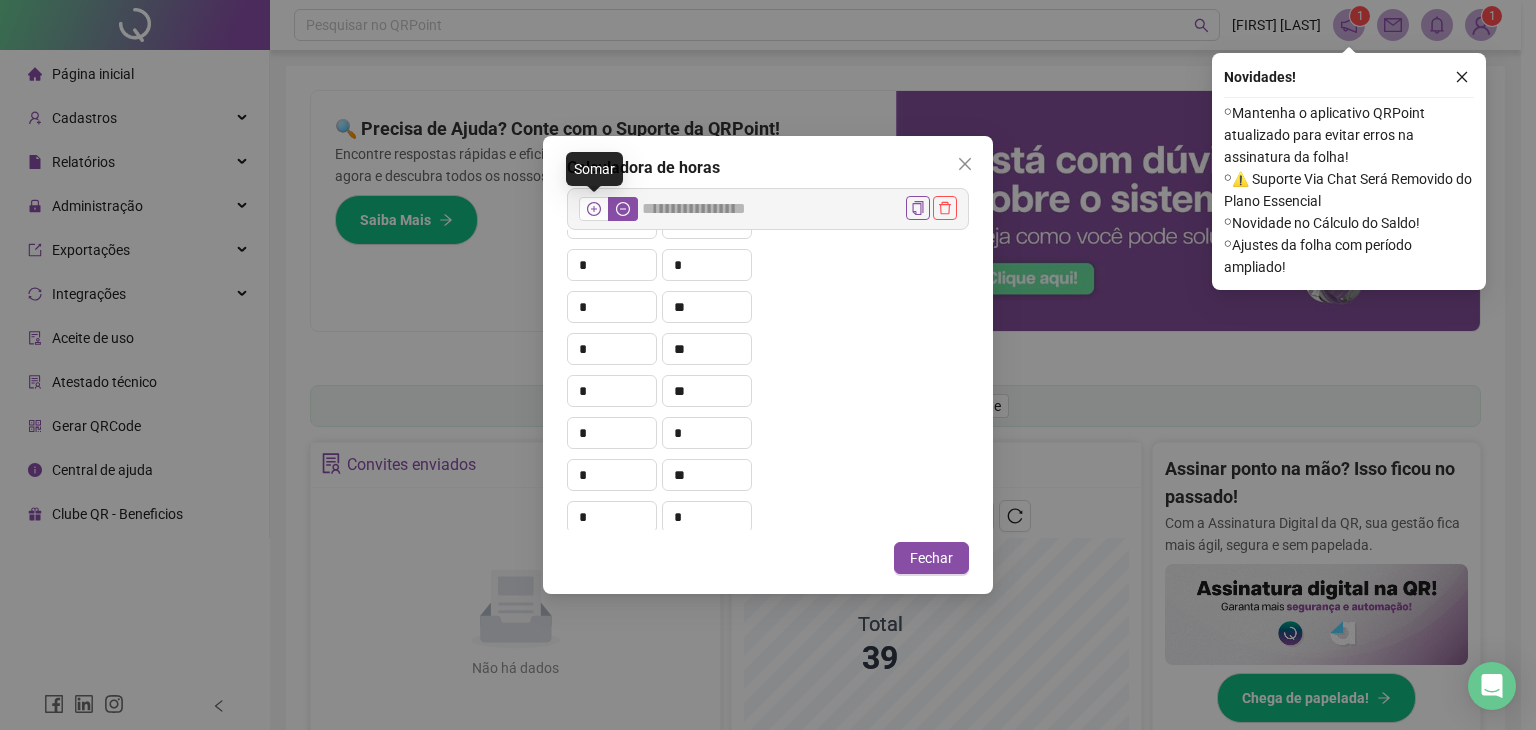 click 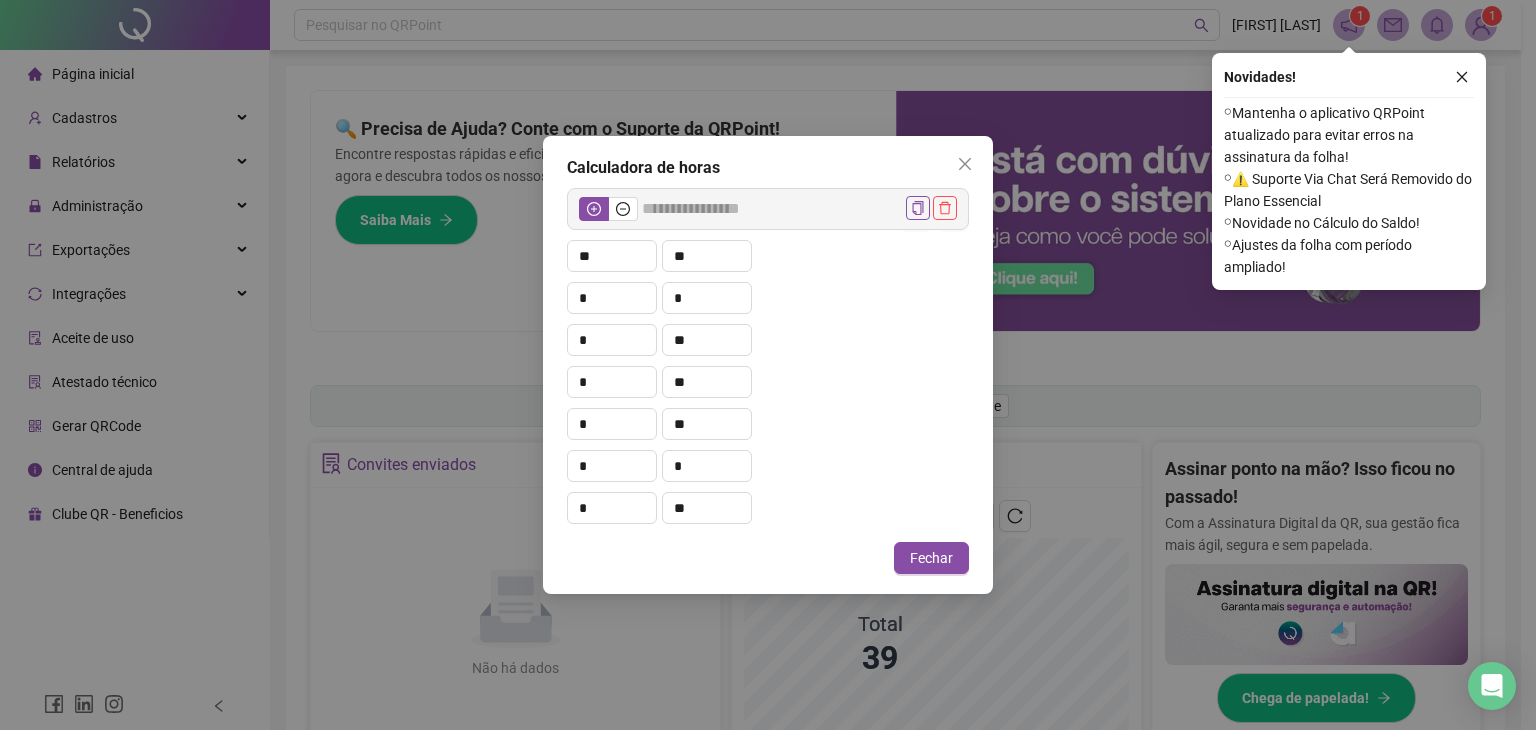 scroll, scrollTop: 0, scrollLeft: 0, axis: both 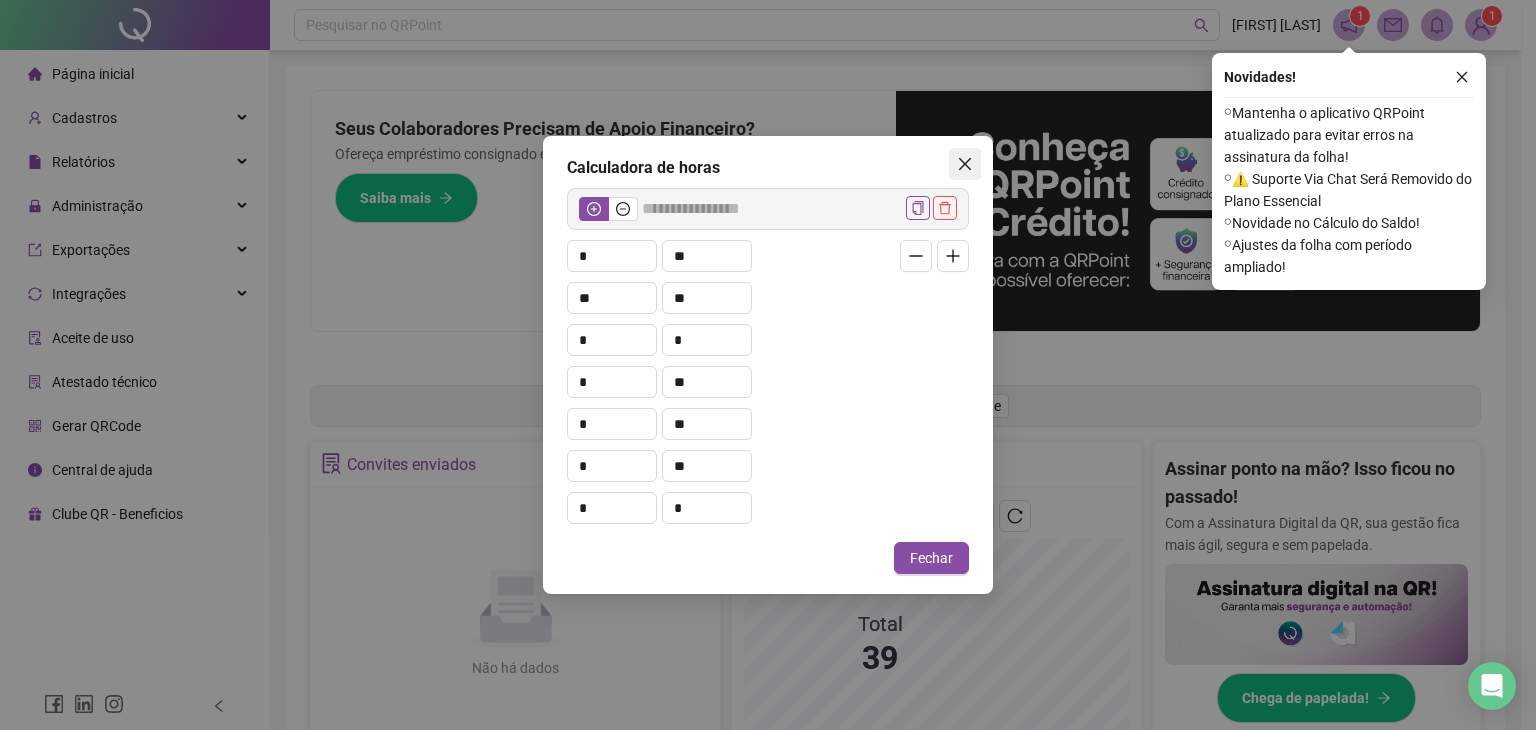 click 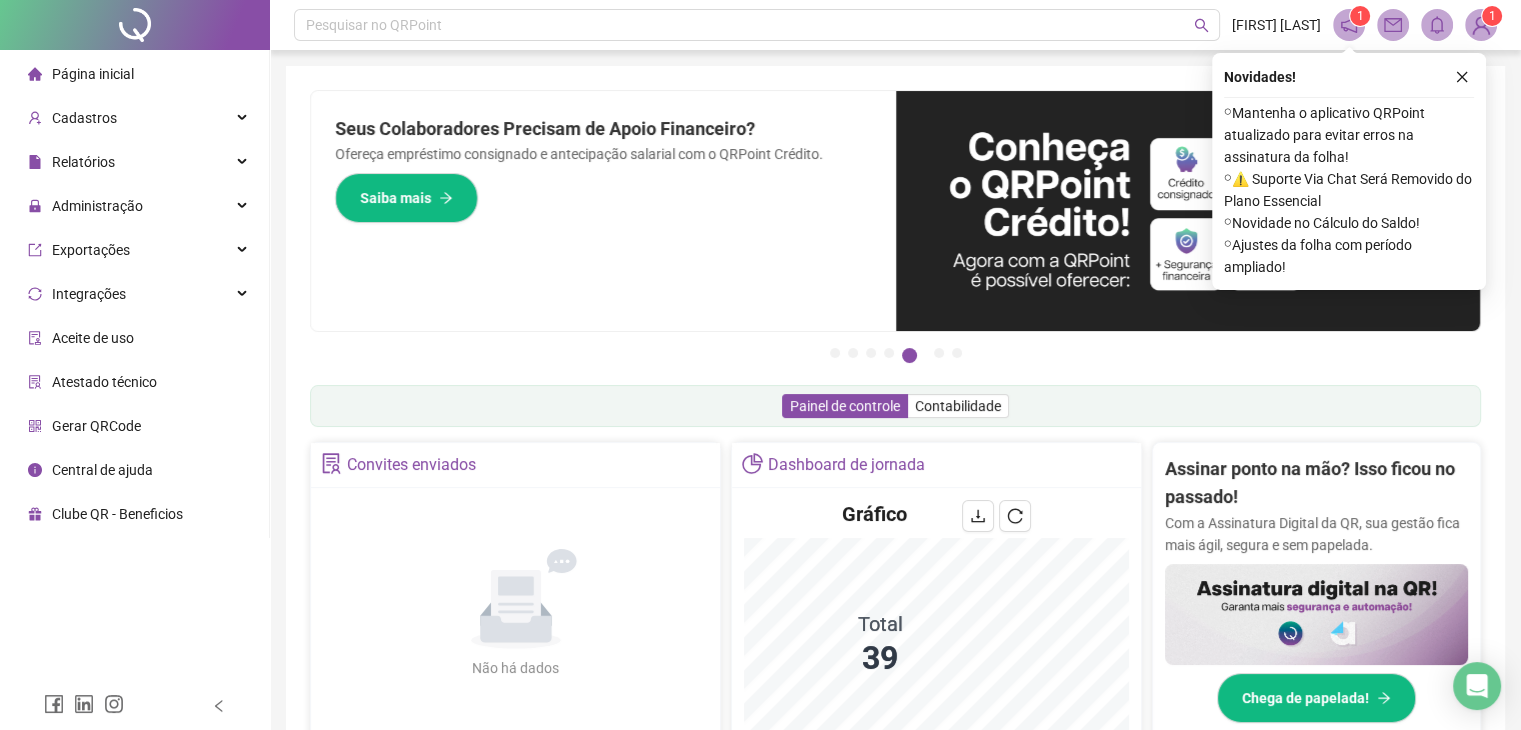 click on "1" at bounding box center (1481, 25) 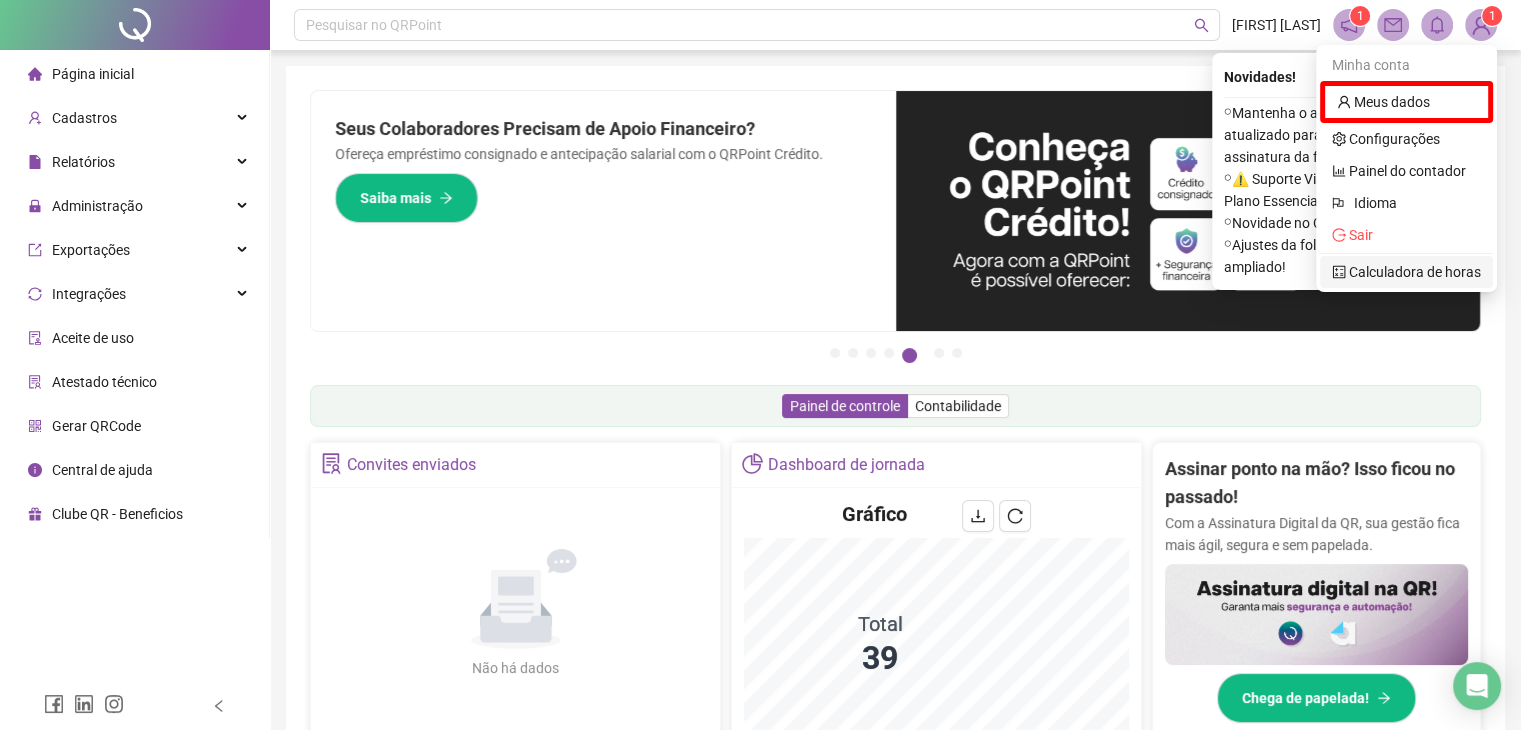click on "Calculadora de horas" at bounding box center [1406, 272] 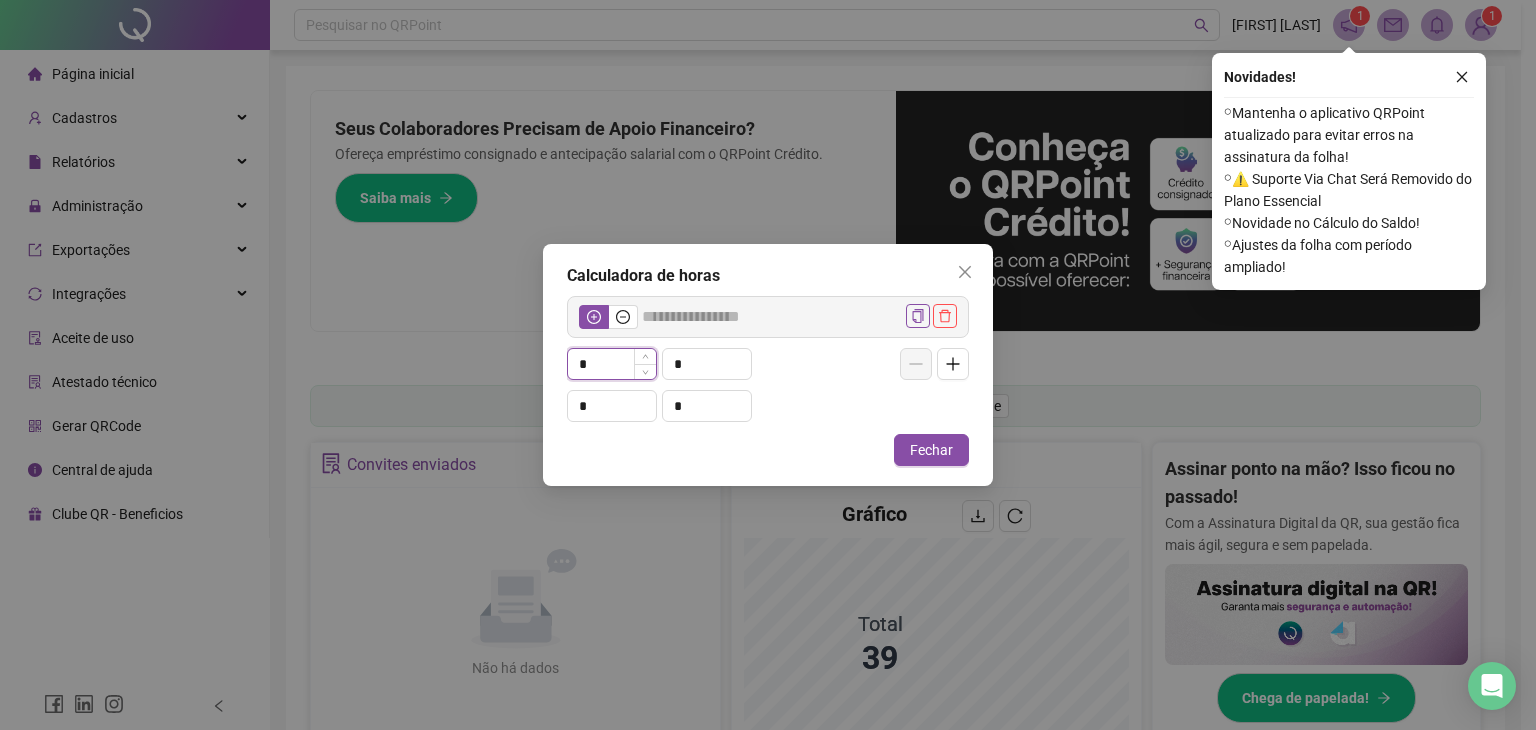 click on "*" at bounding box center (612, 364) 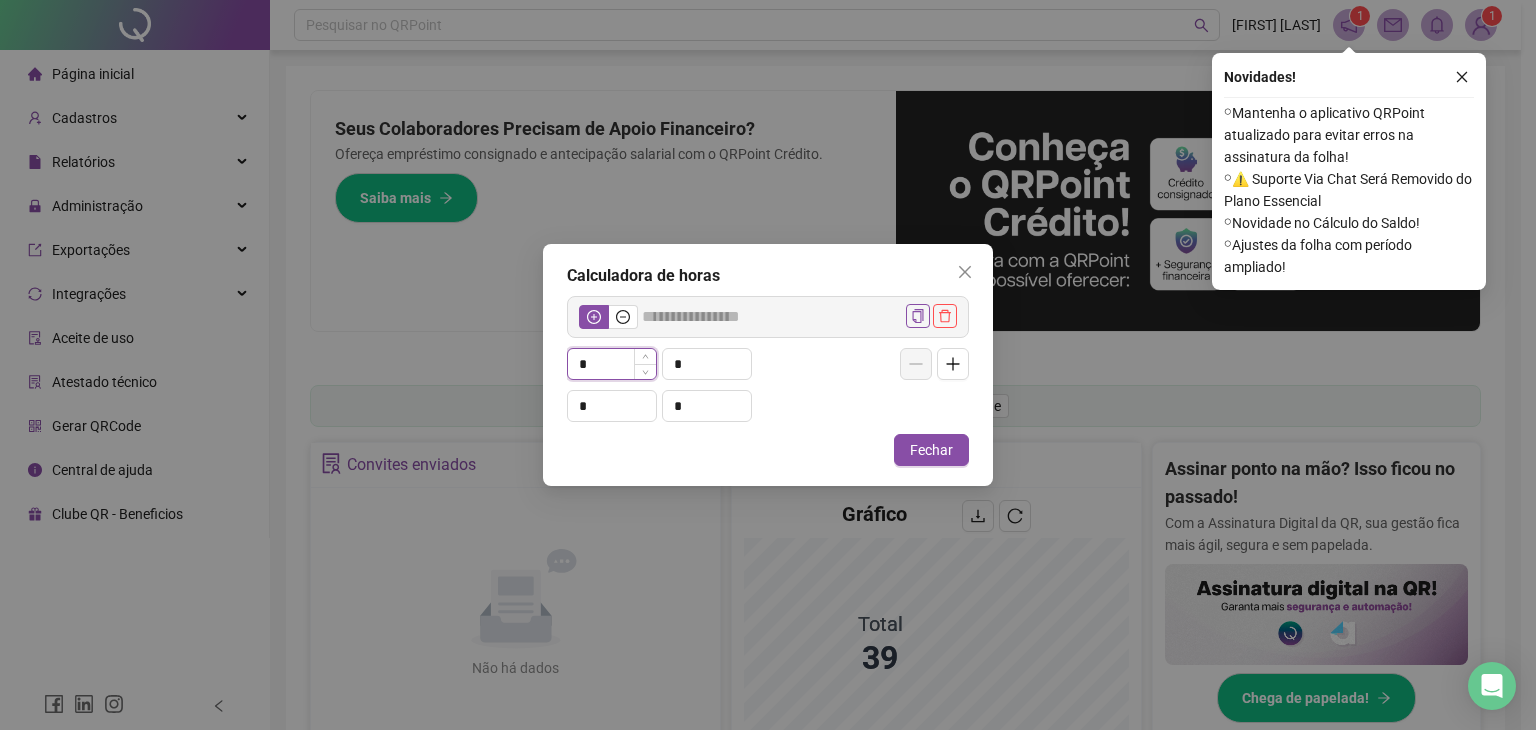 type on "*****" 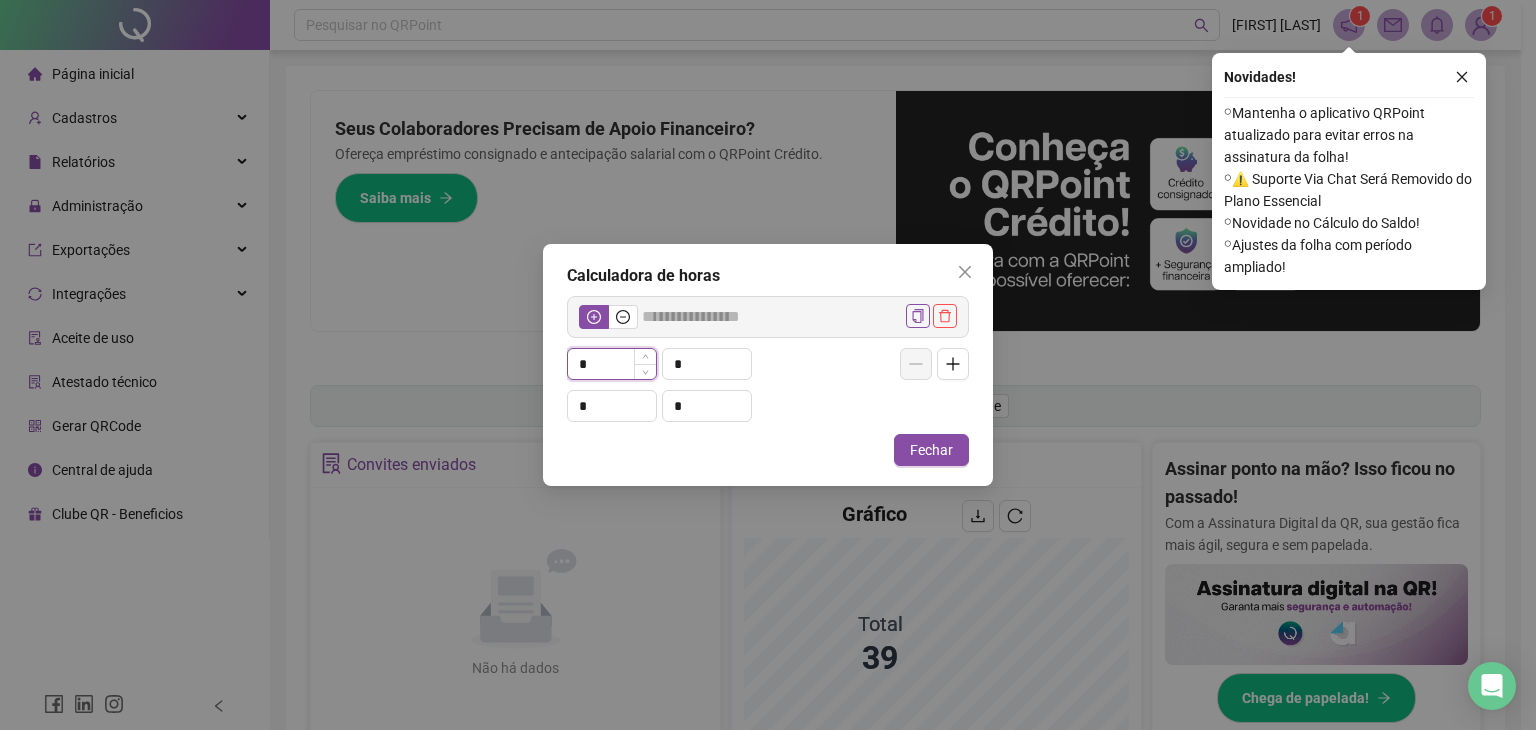 type on "**" 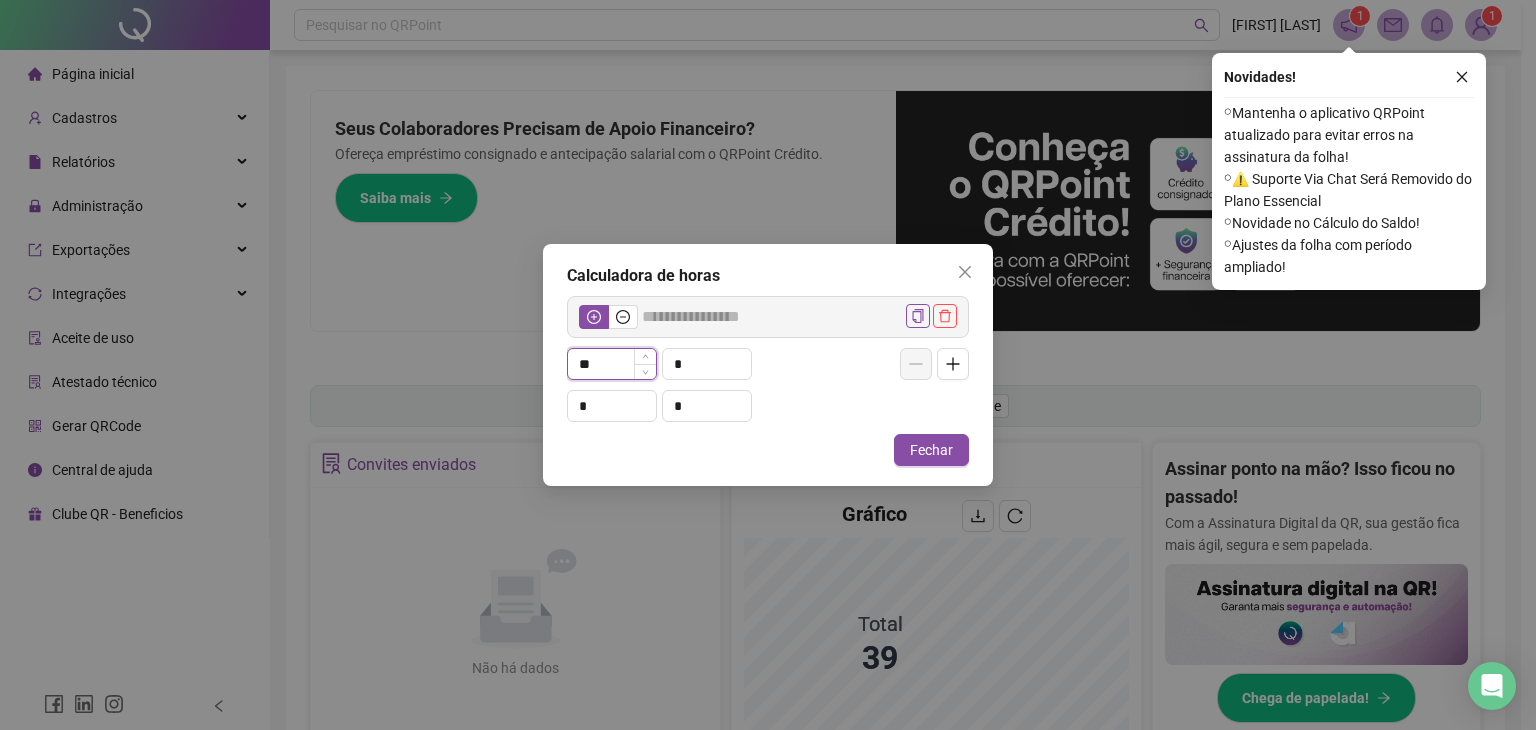 type on "*****" 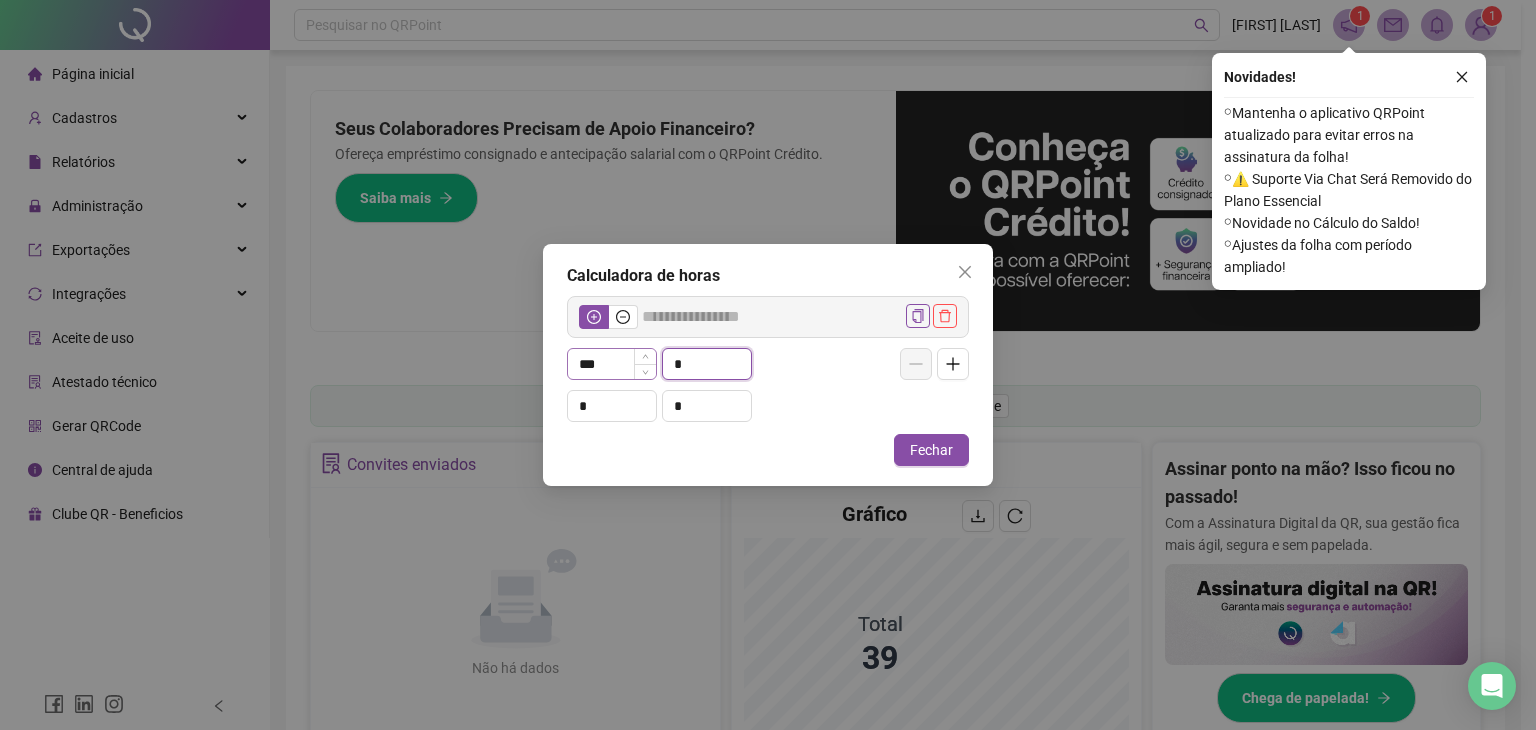 type on "**" 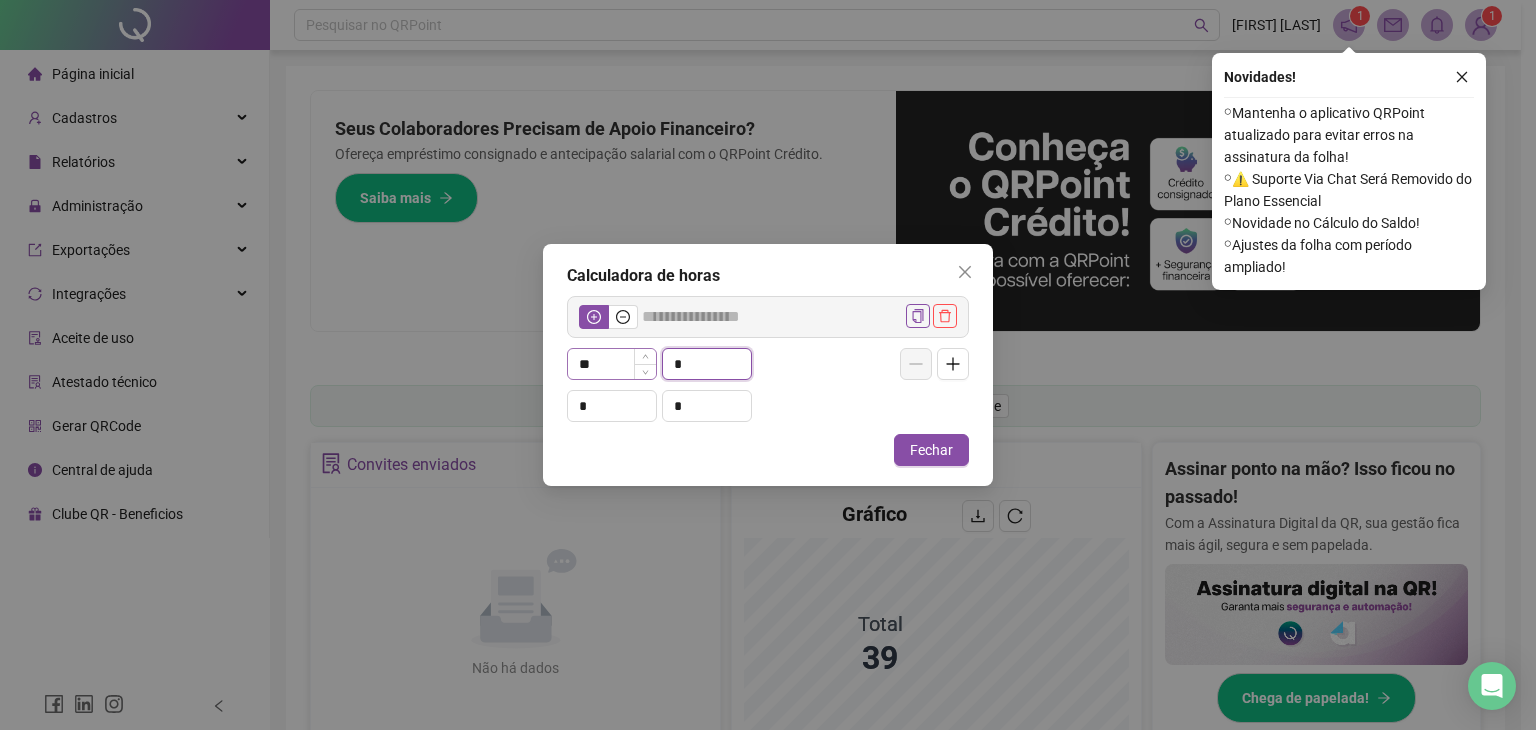 type on "*****" 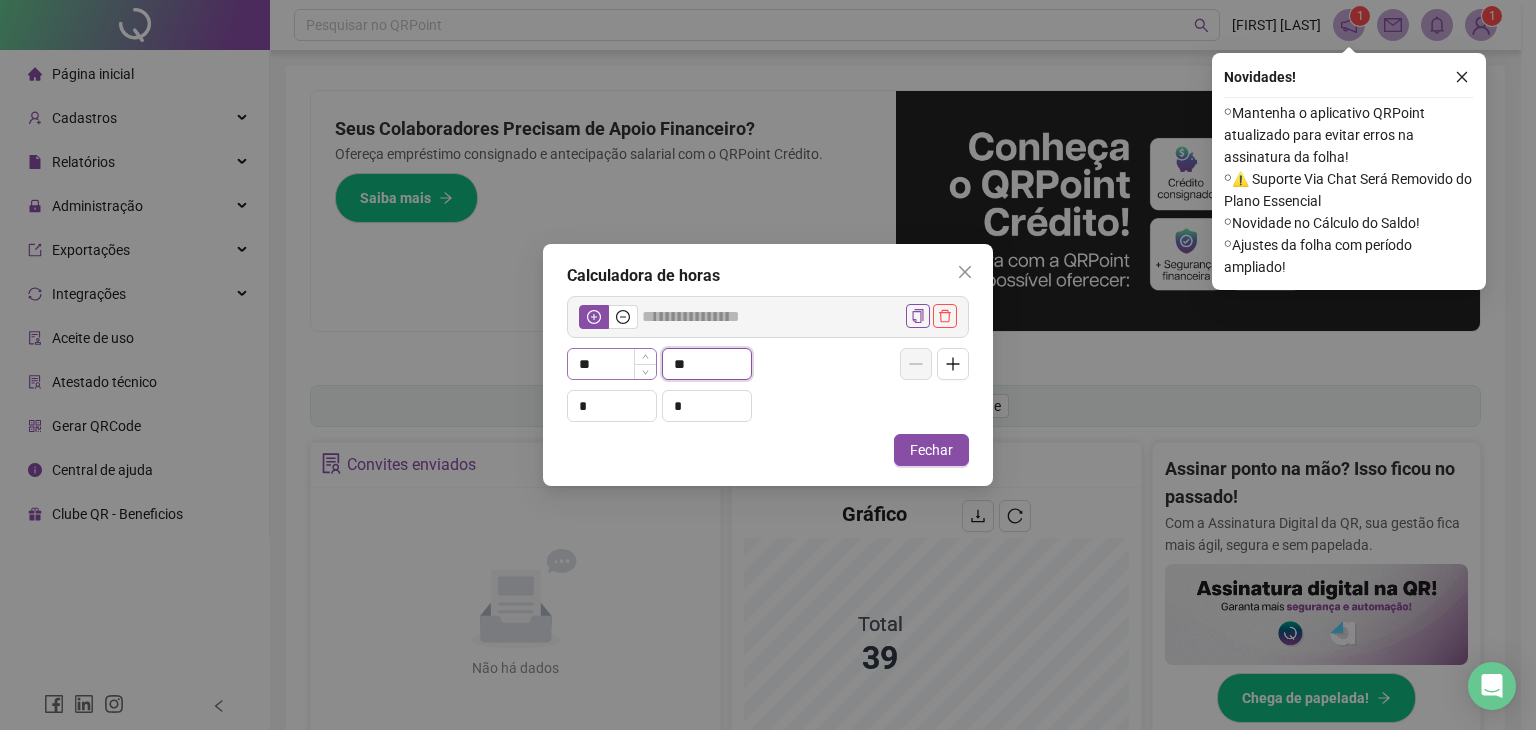 type on "**" 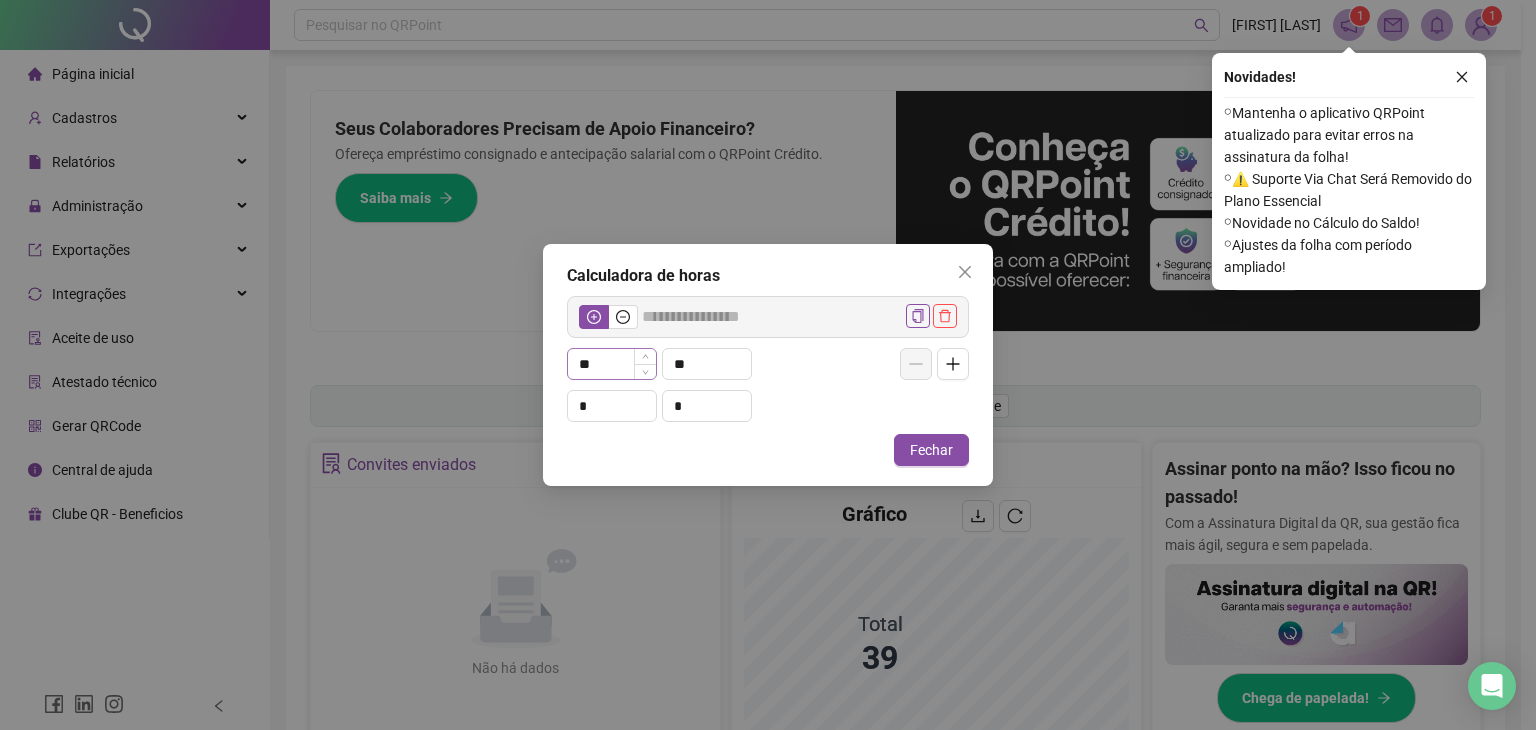 type 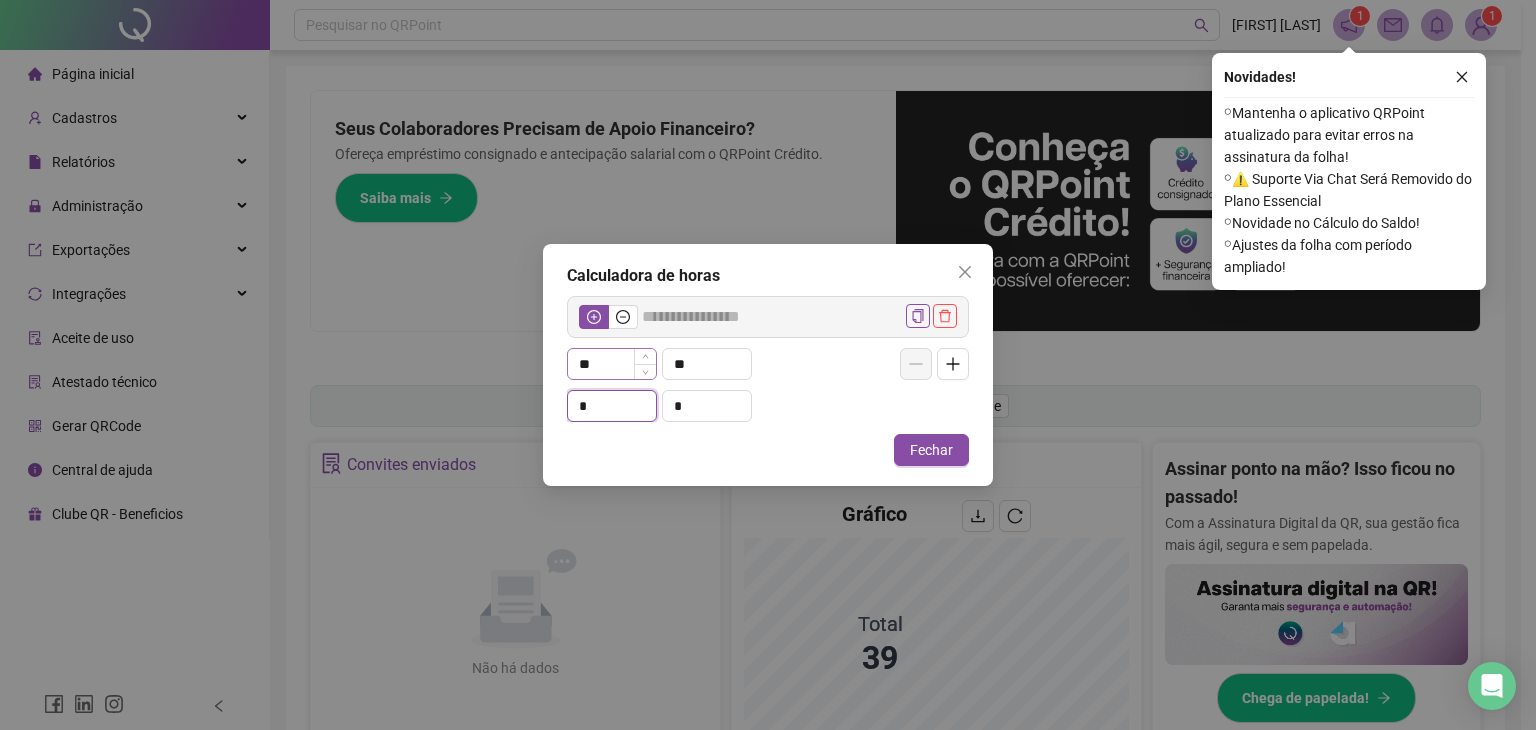 type on "*****" 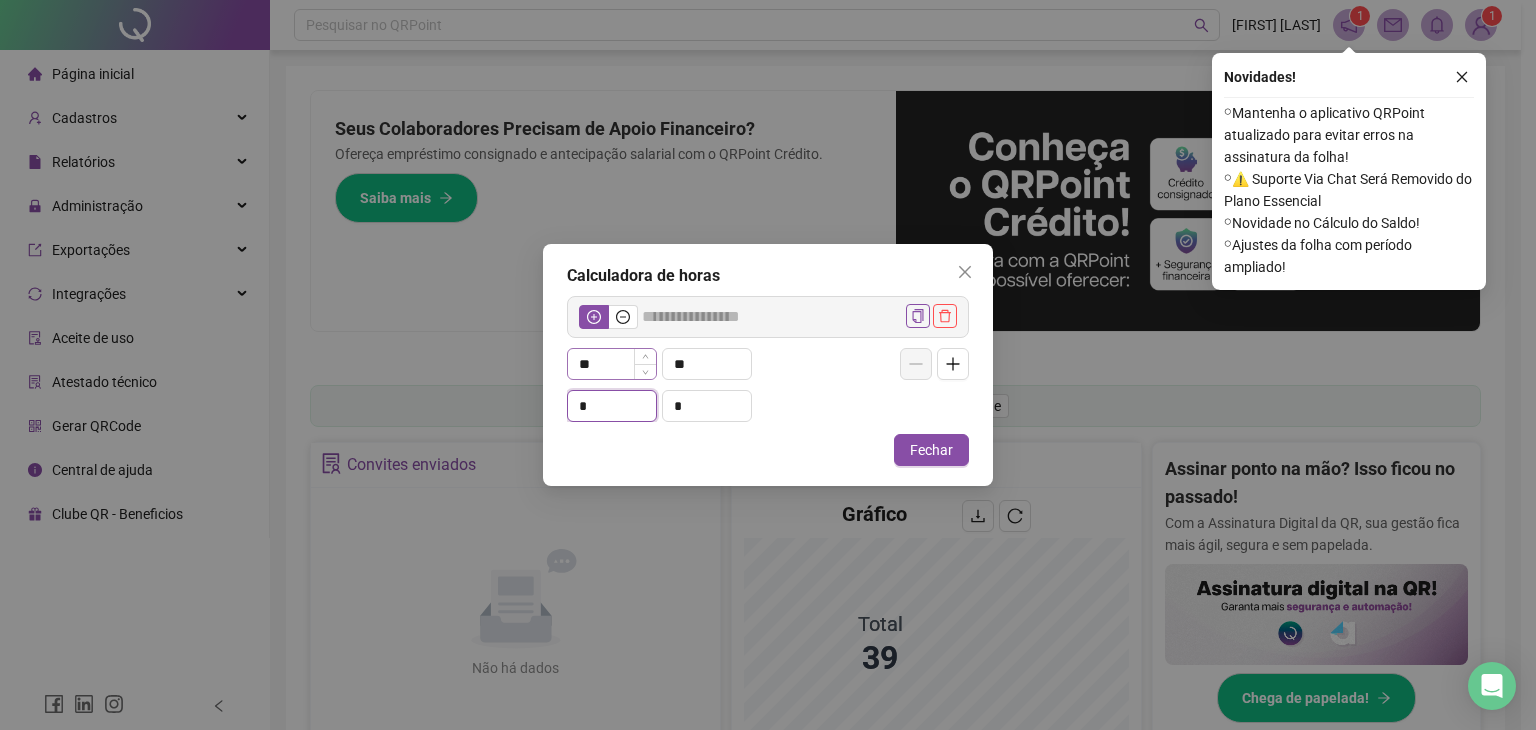type on "*" 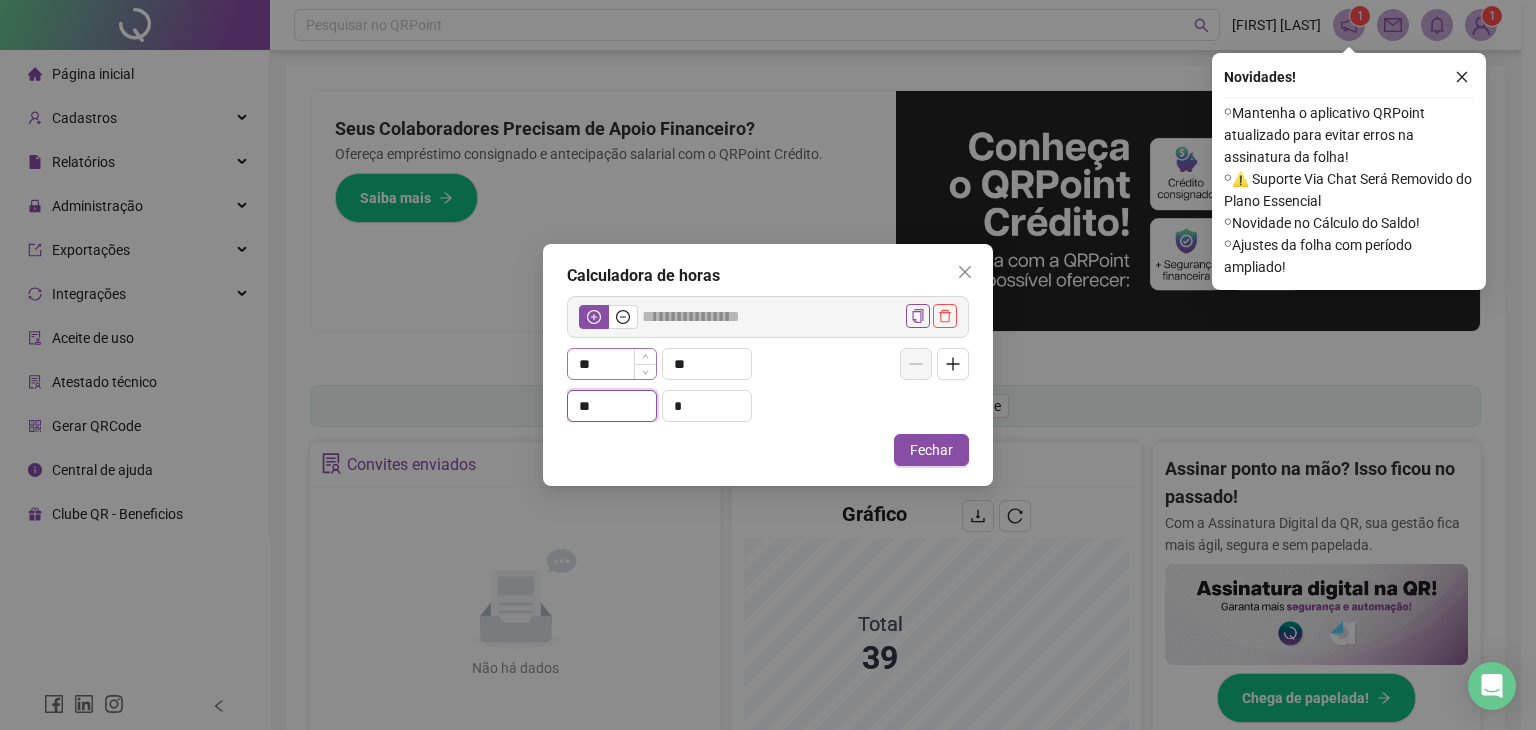 type on "**" 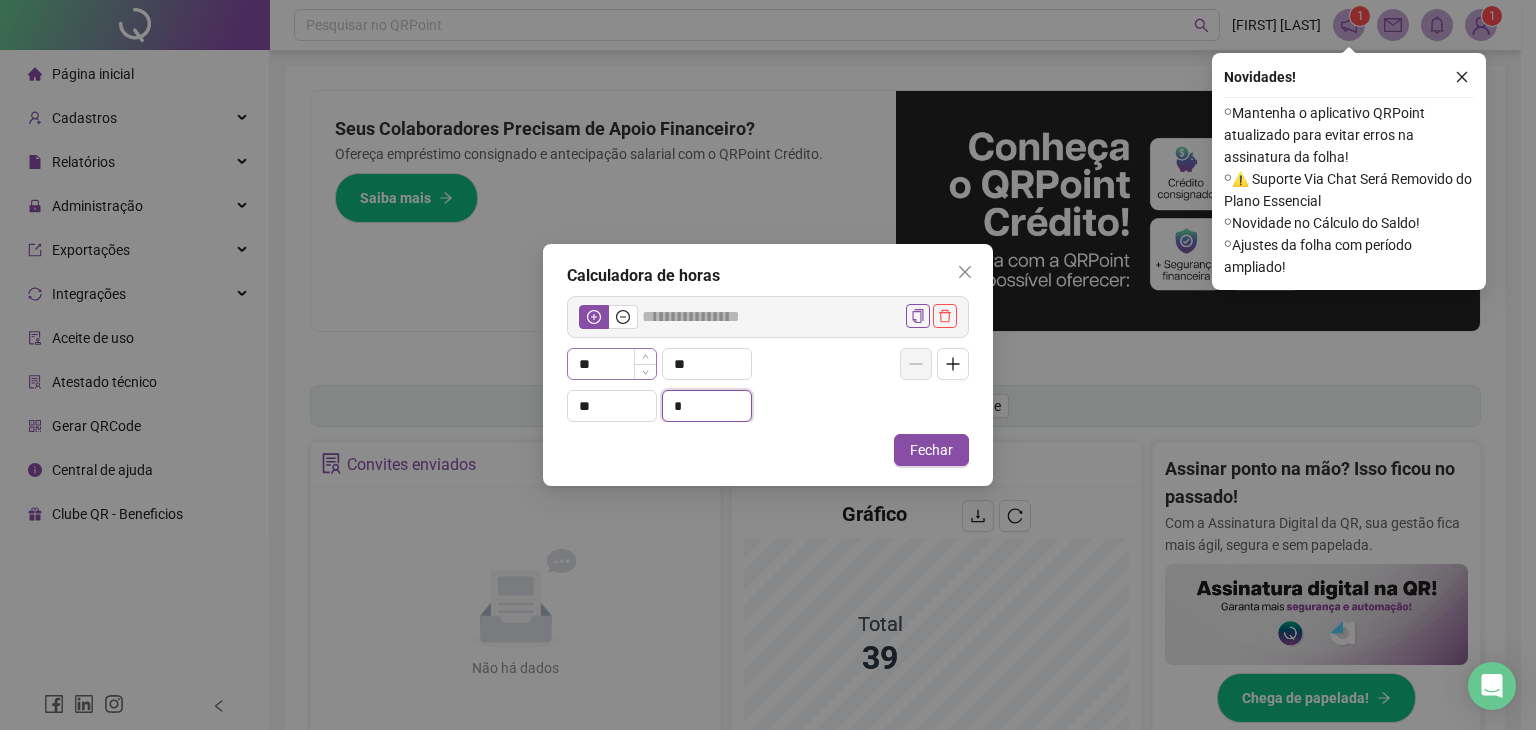 type on "*****" 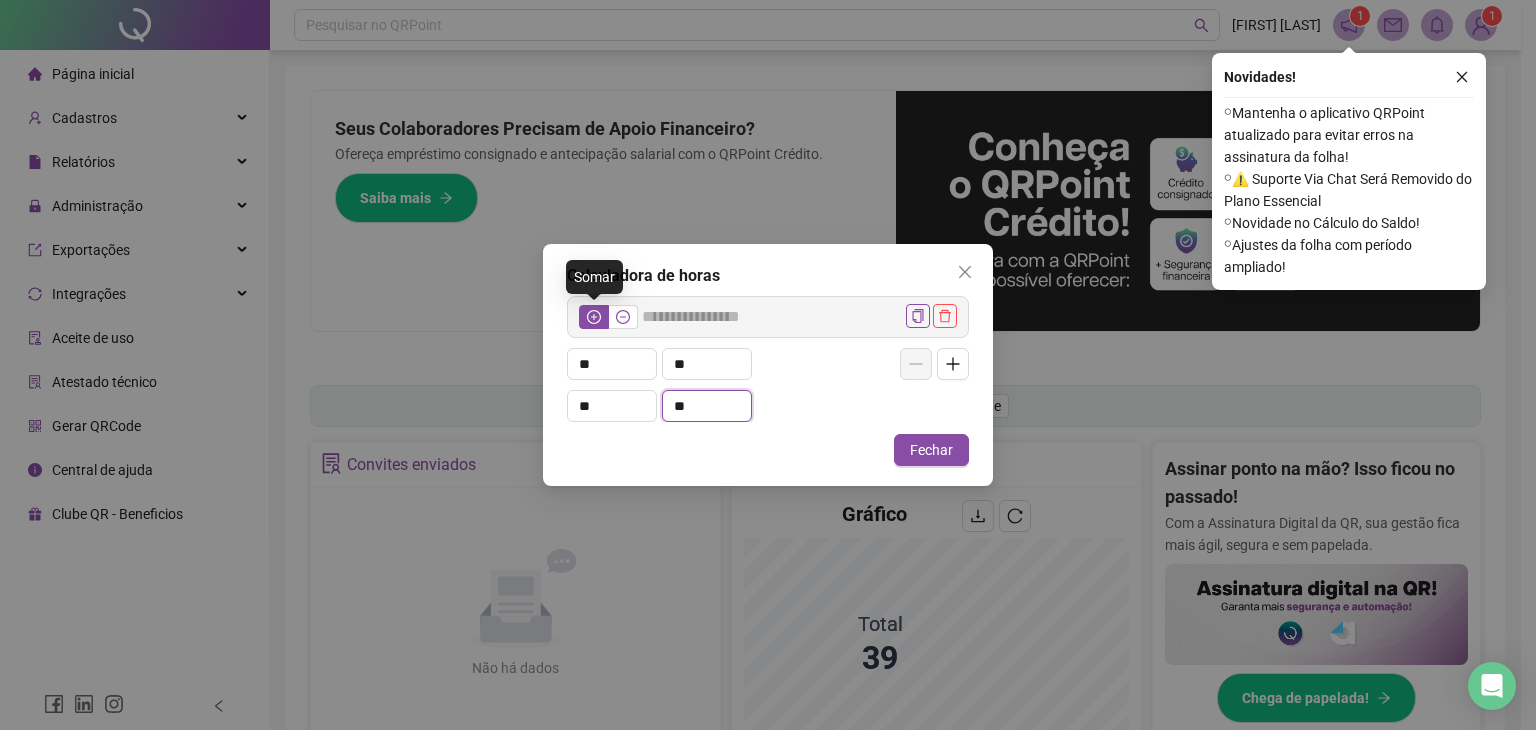 type on "**" 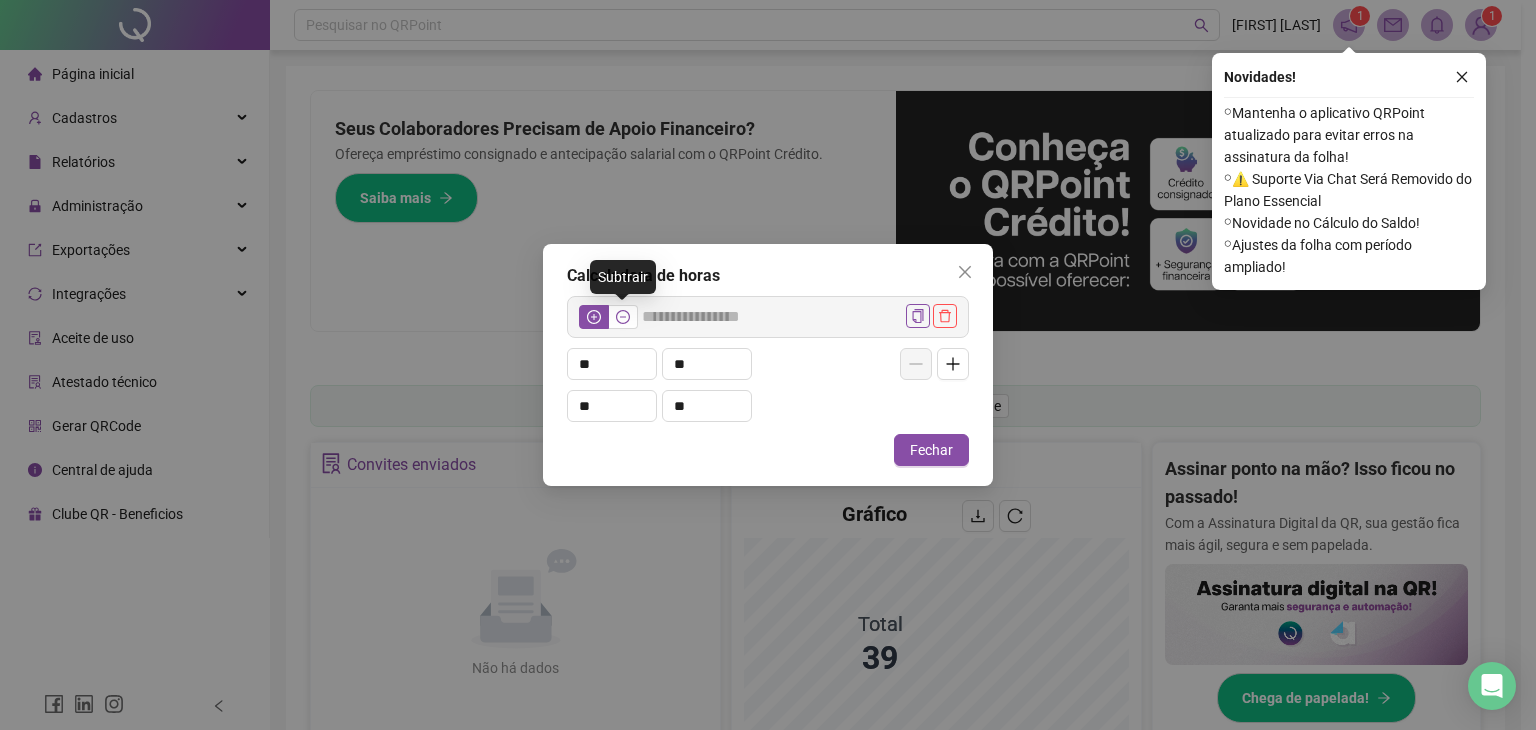 drag, startPoint x: 614, startPoint y: 309, endPoint x: 625, endPoint y: 314, distance: 12.083046 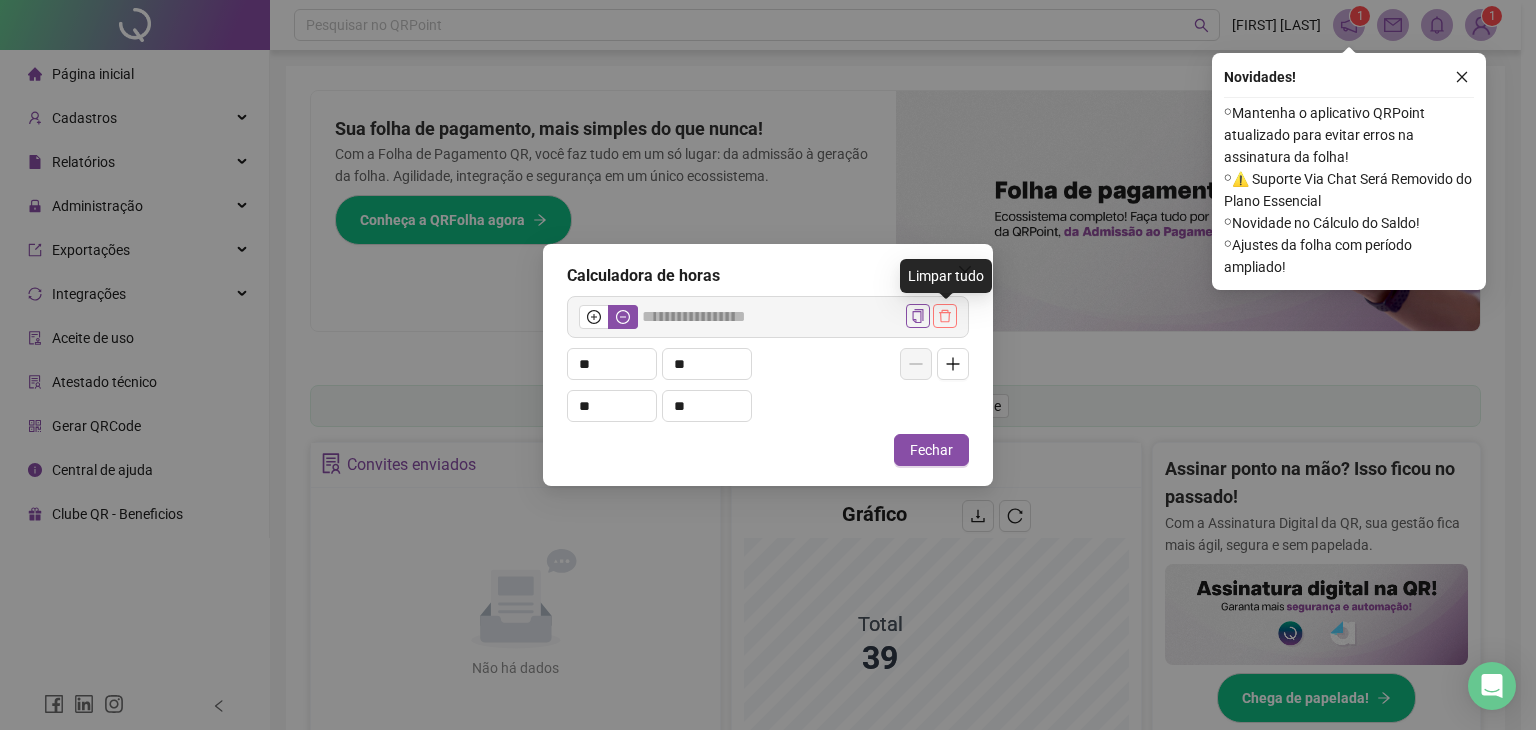 click at bounding box center (945, 316) 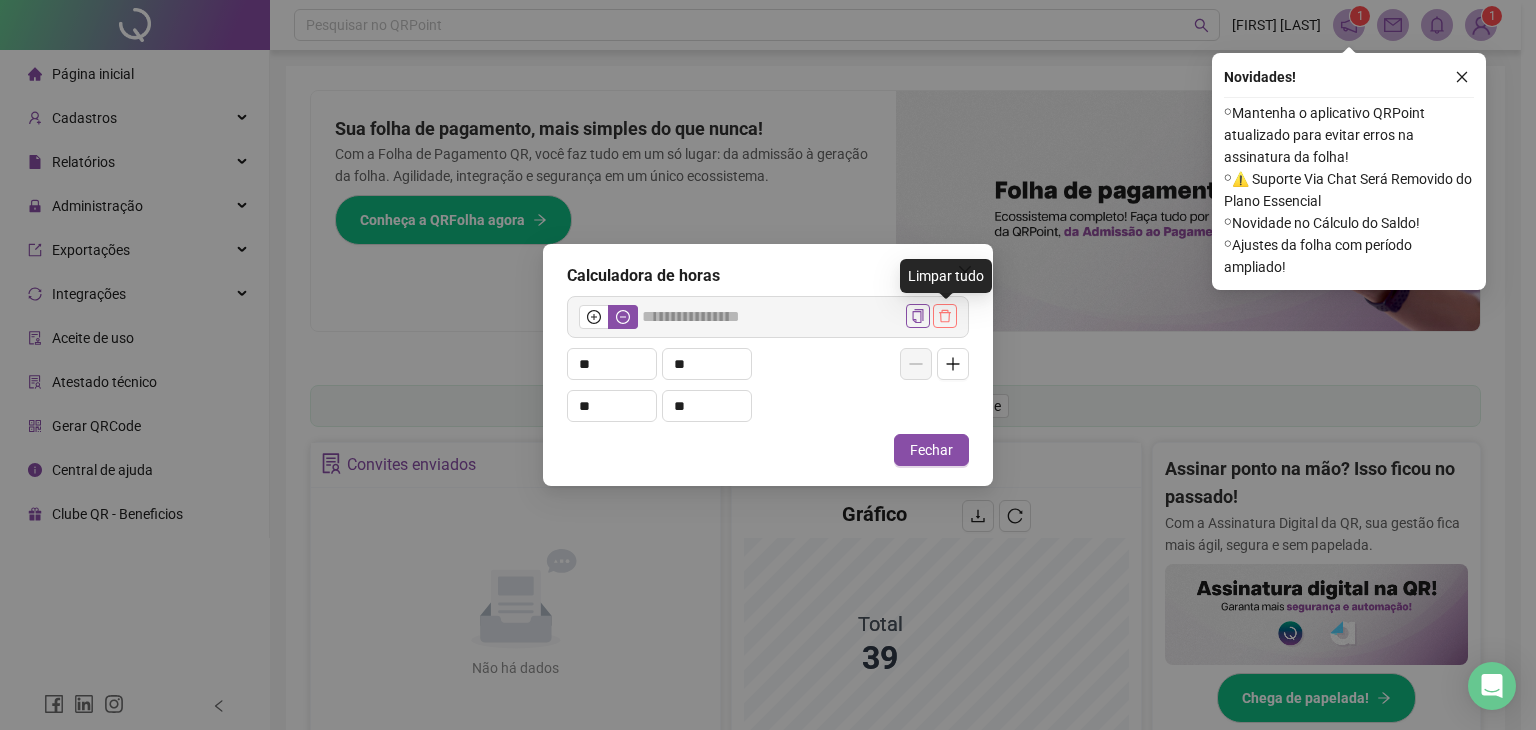 type on "*" 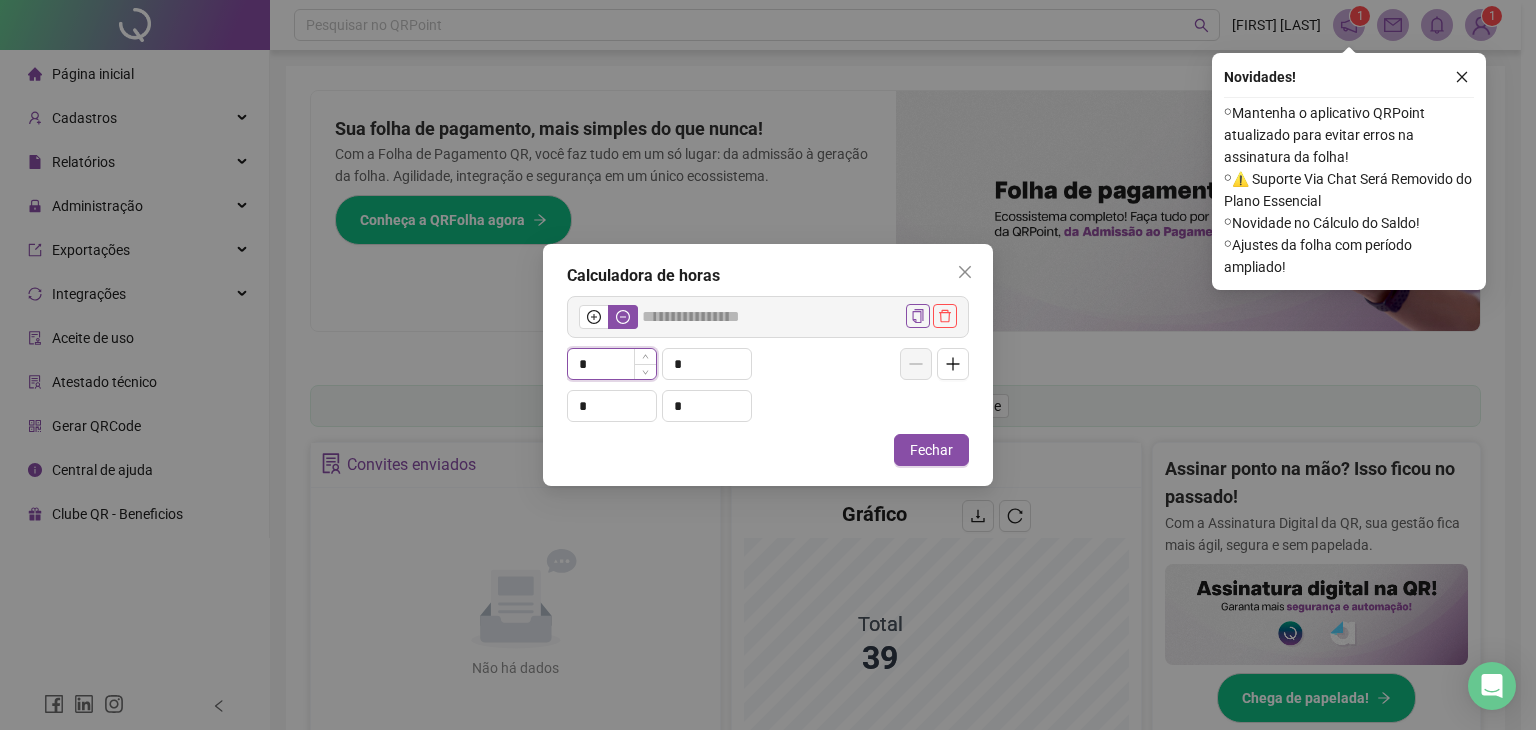 click on "*" at bounding box center (612, 364) 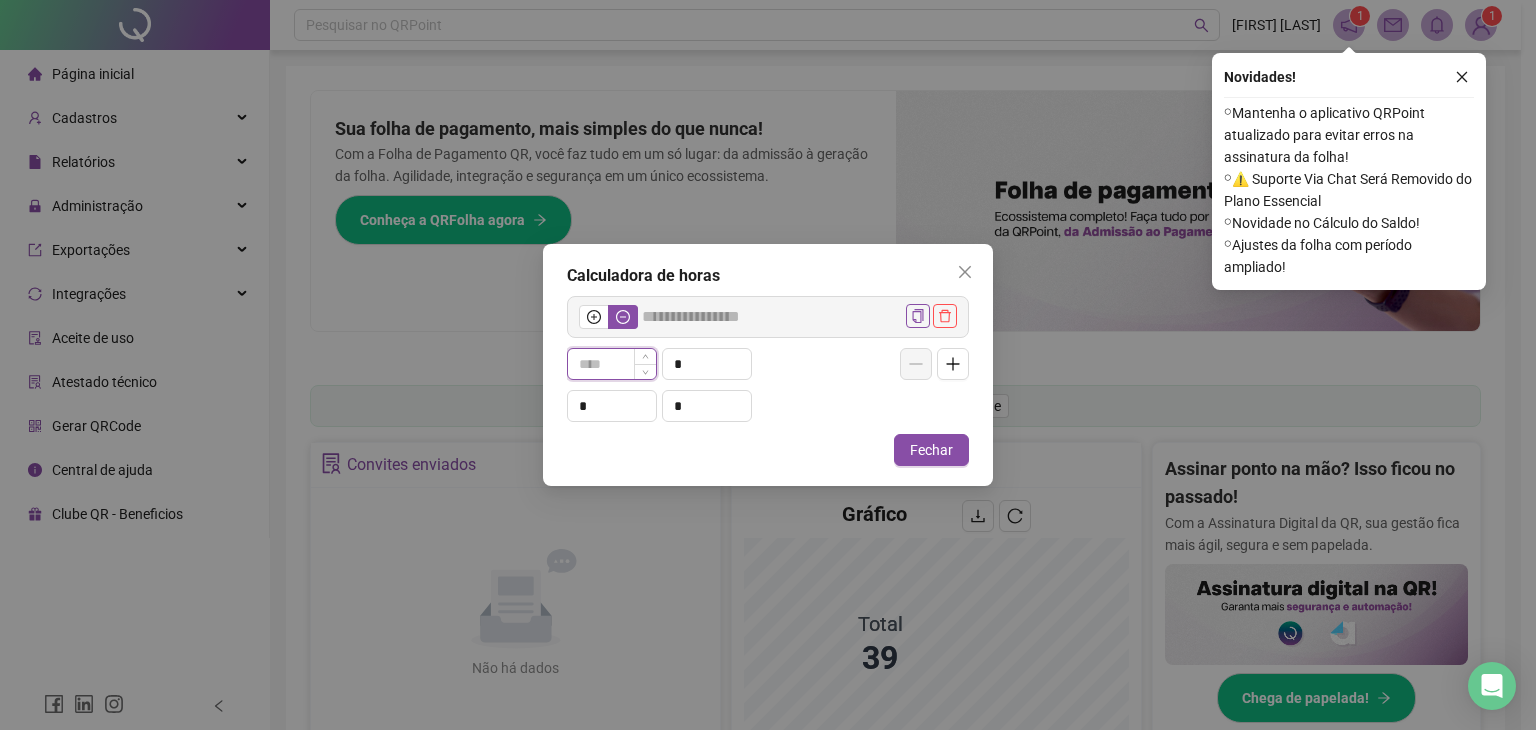 type on "*****" 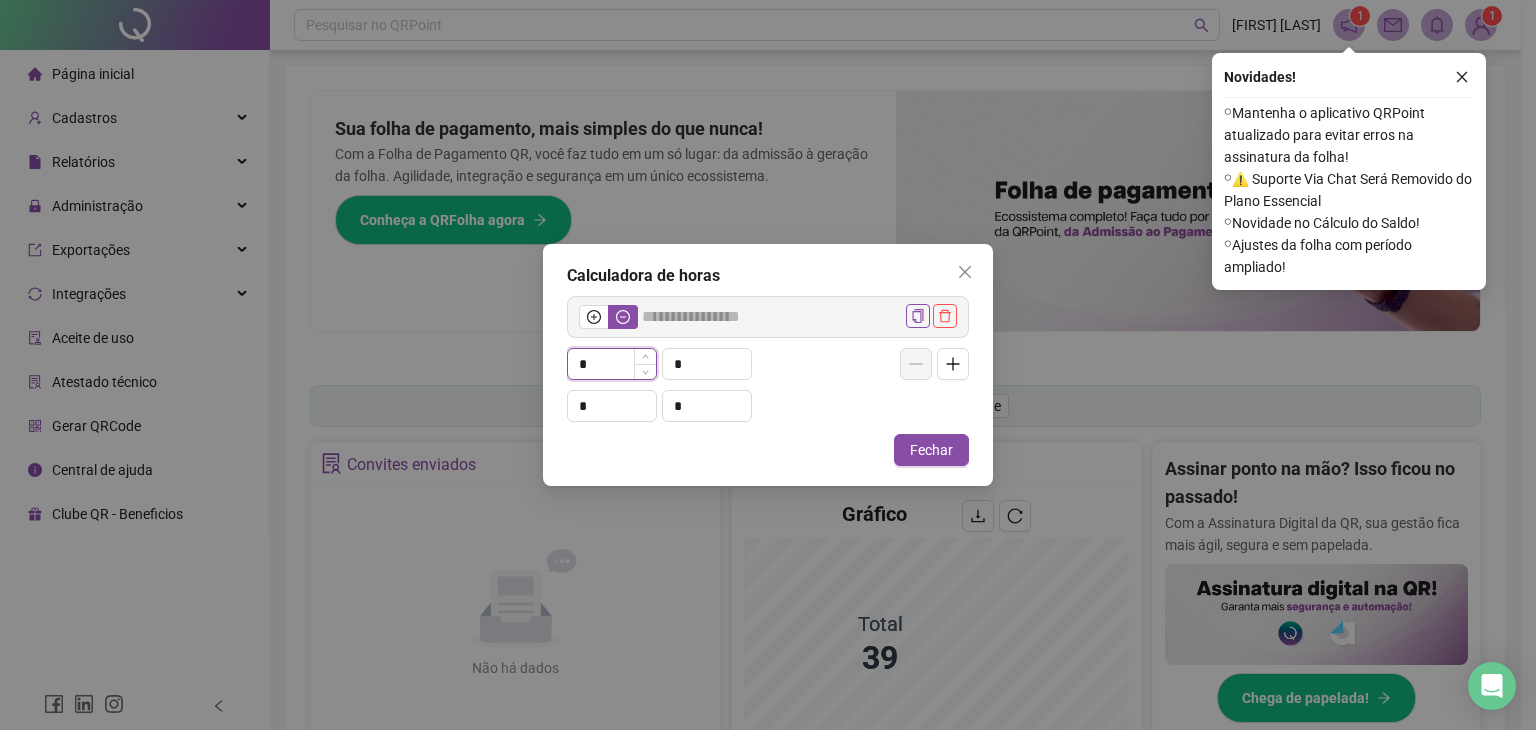 type 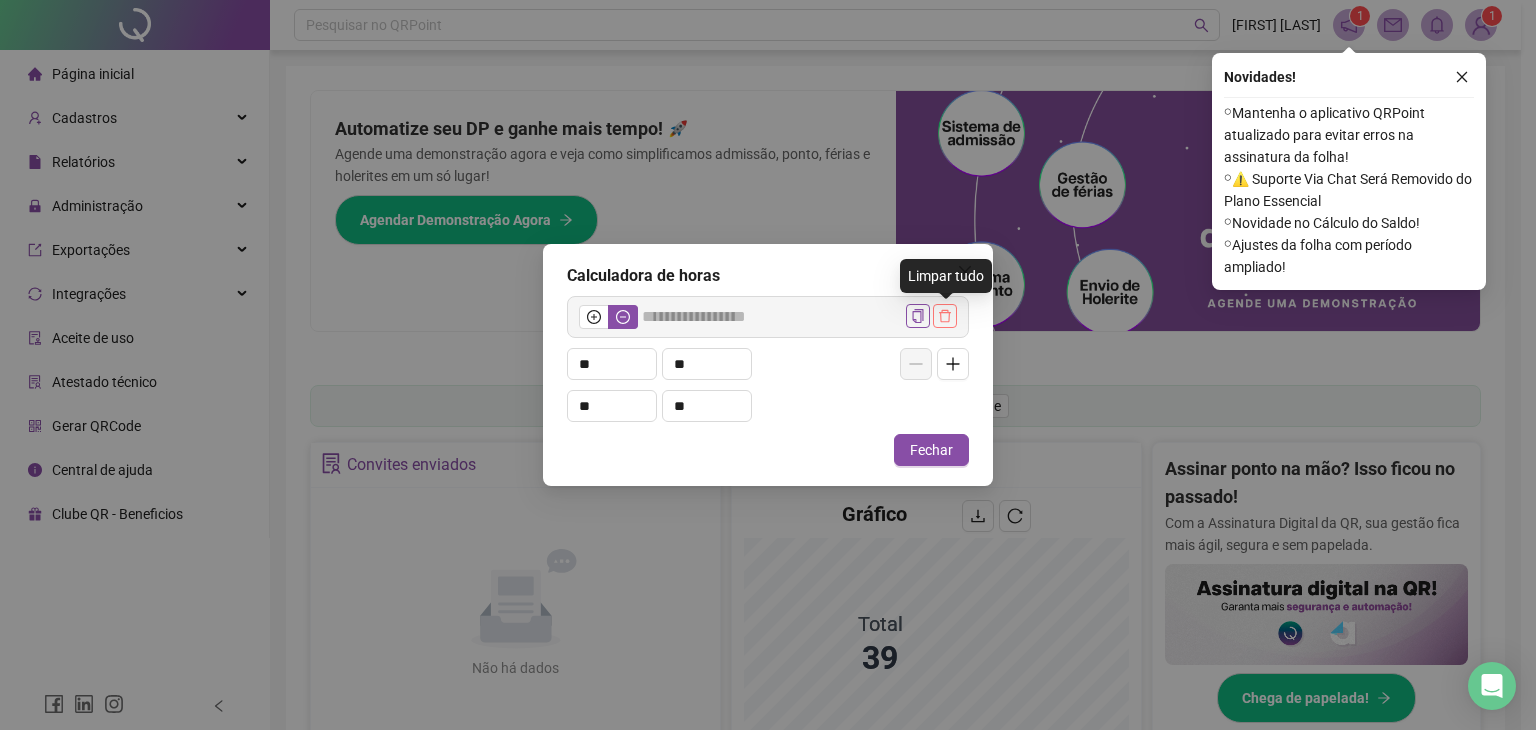click 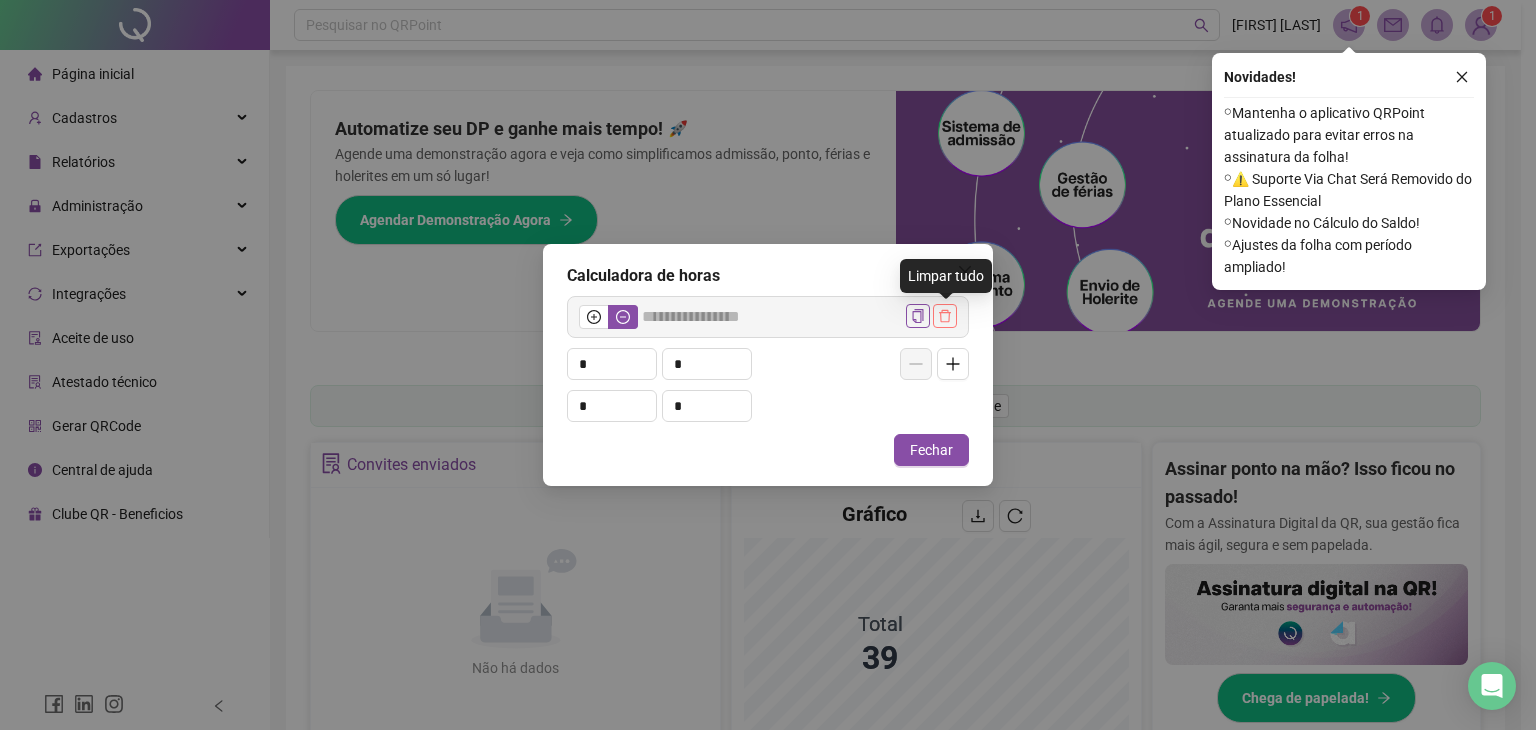 click 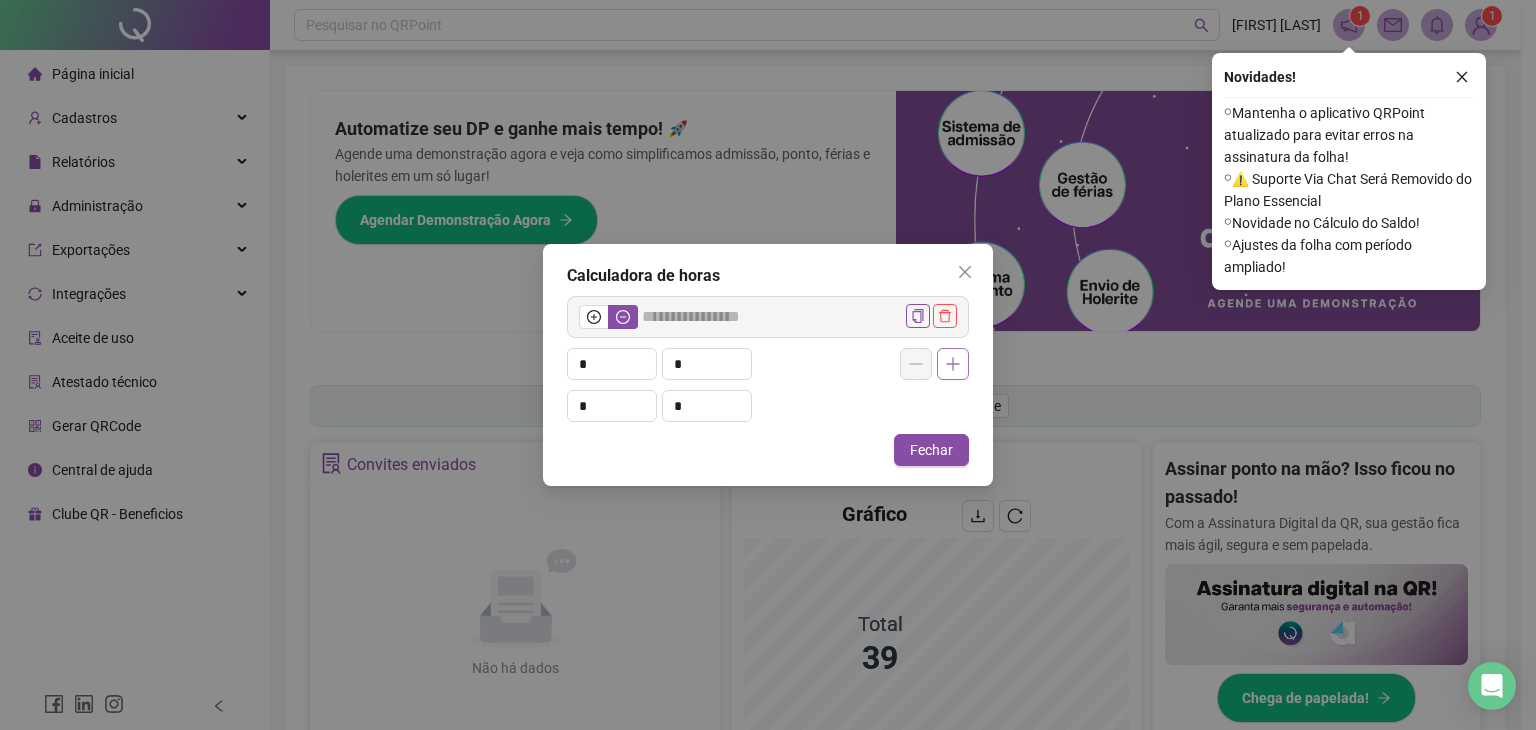 click 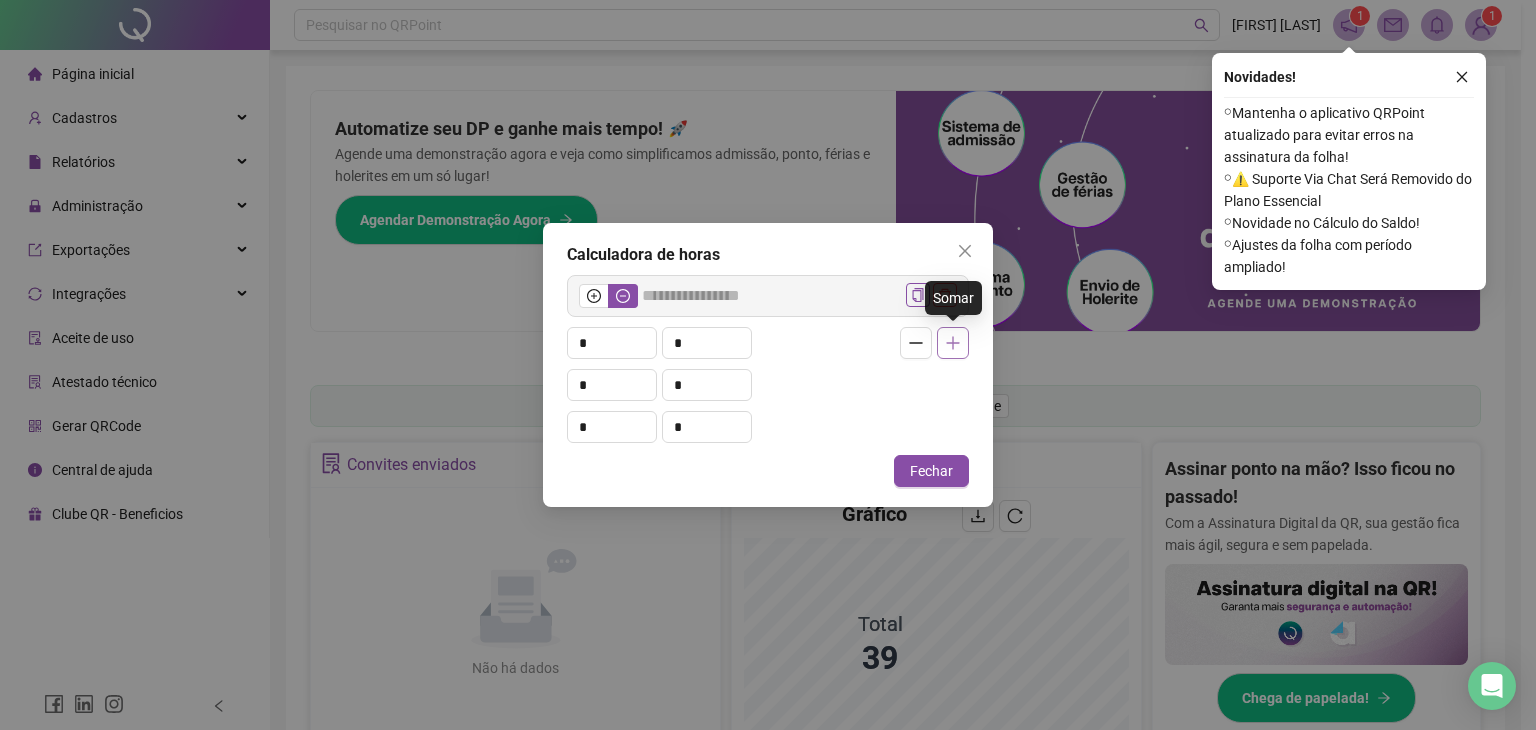 click at bounding box center (953, 343) 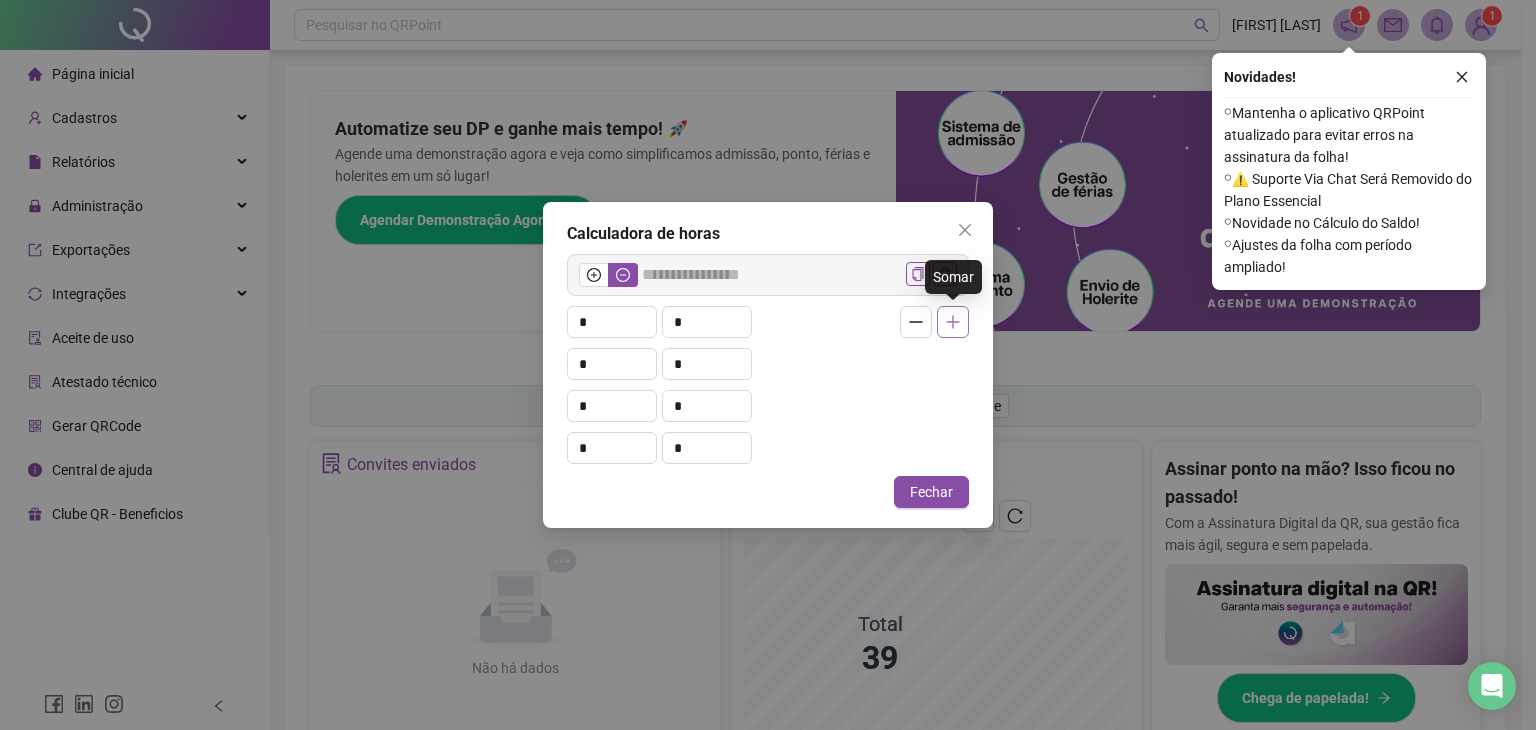 click 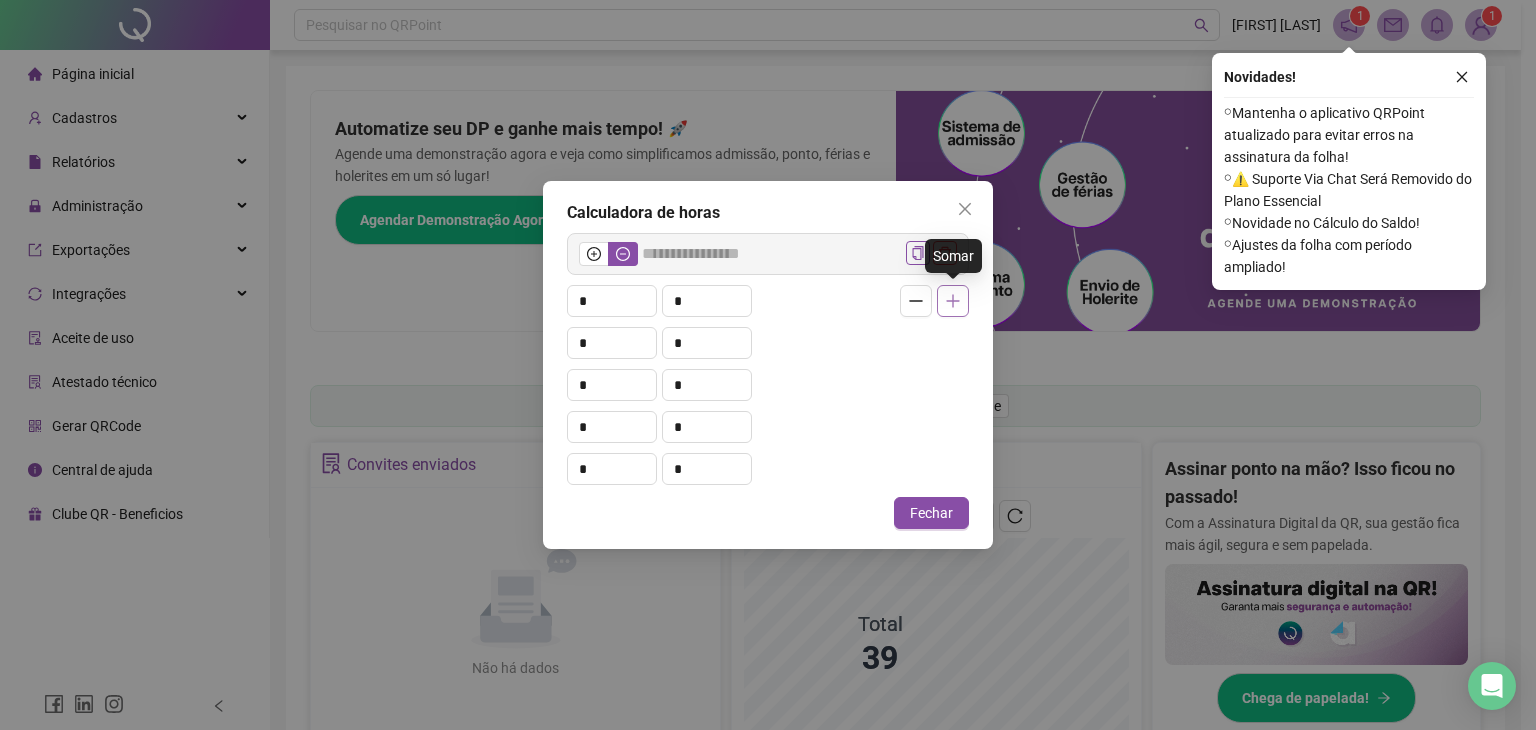 click 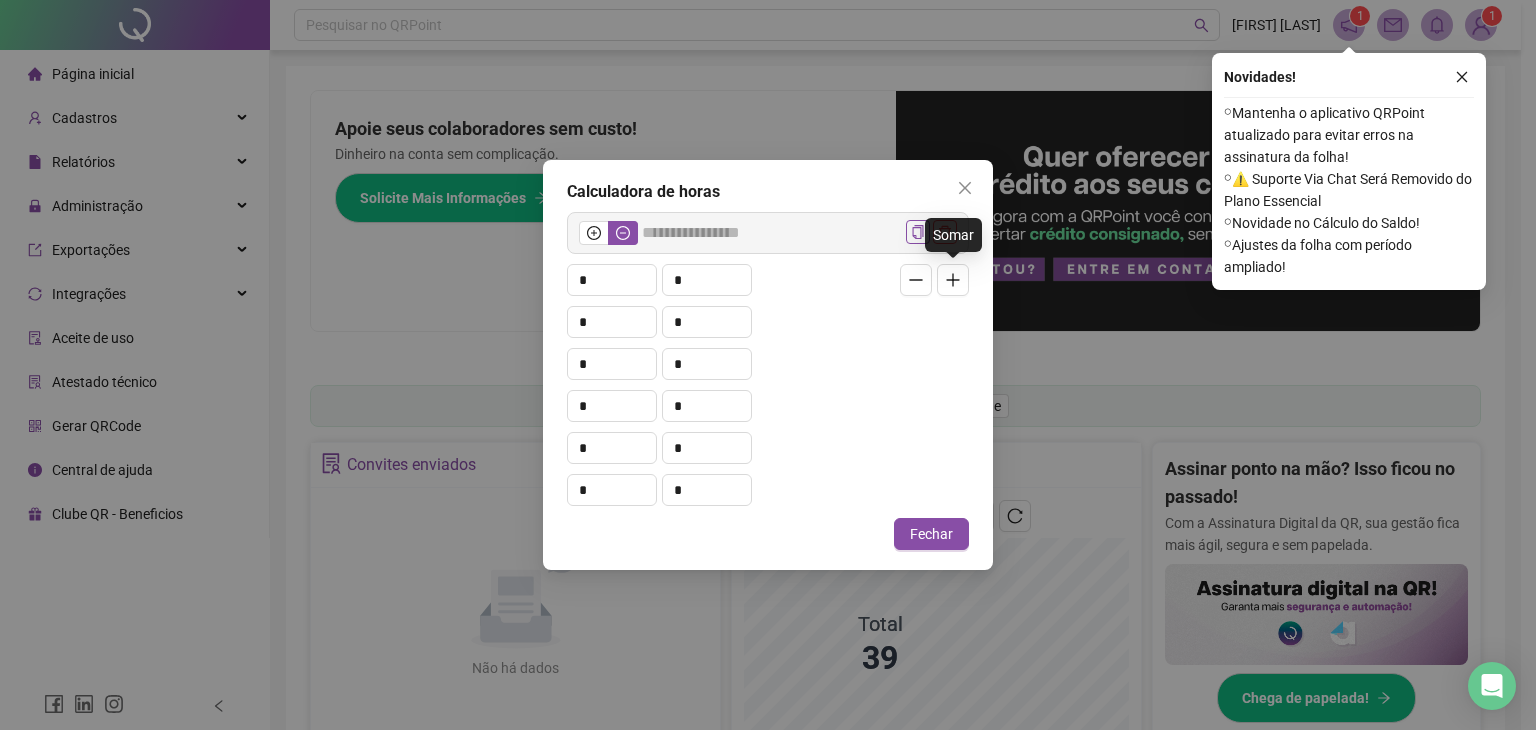 click 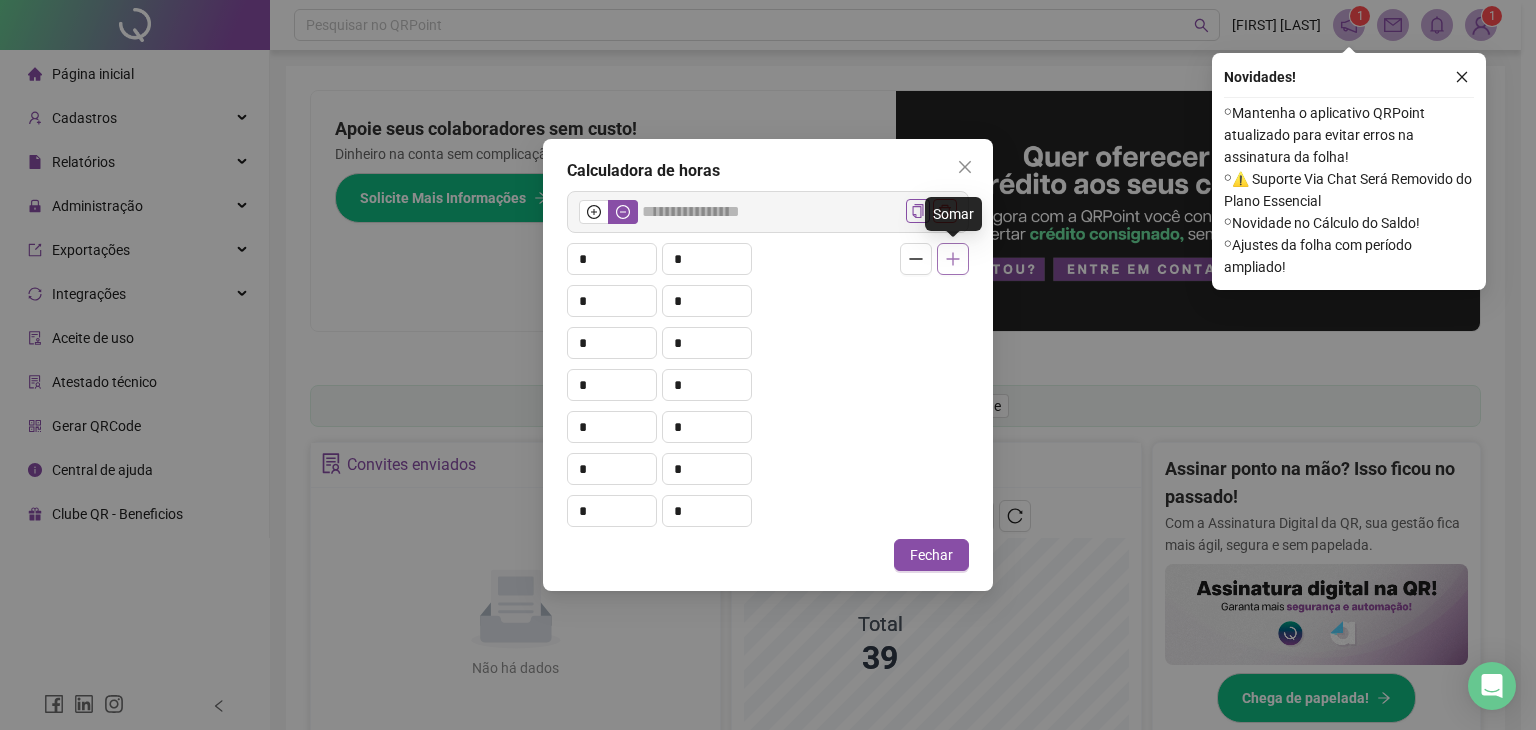 click 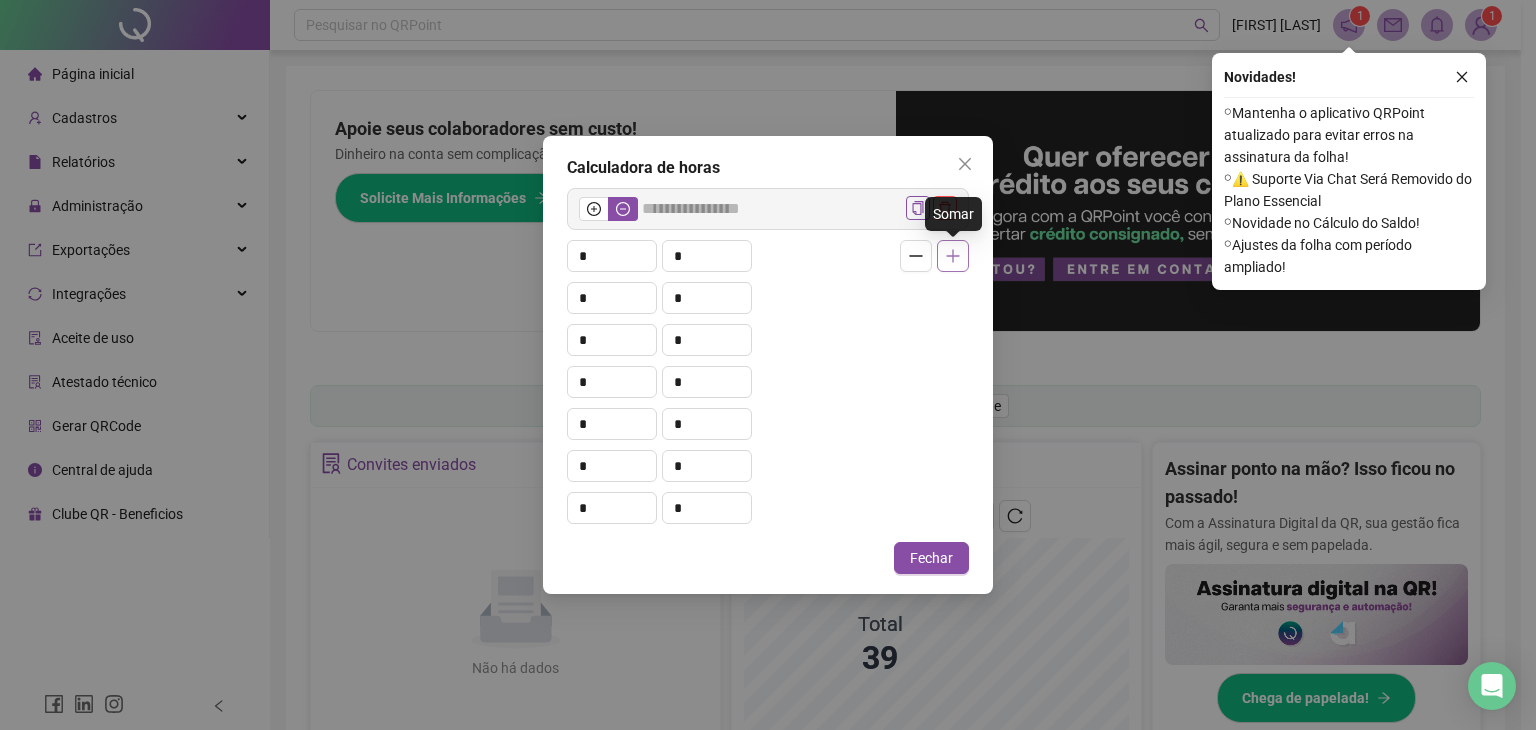 click at bounding box center (953, 256) 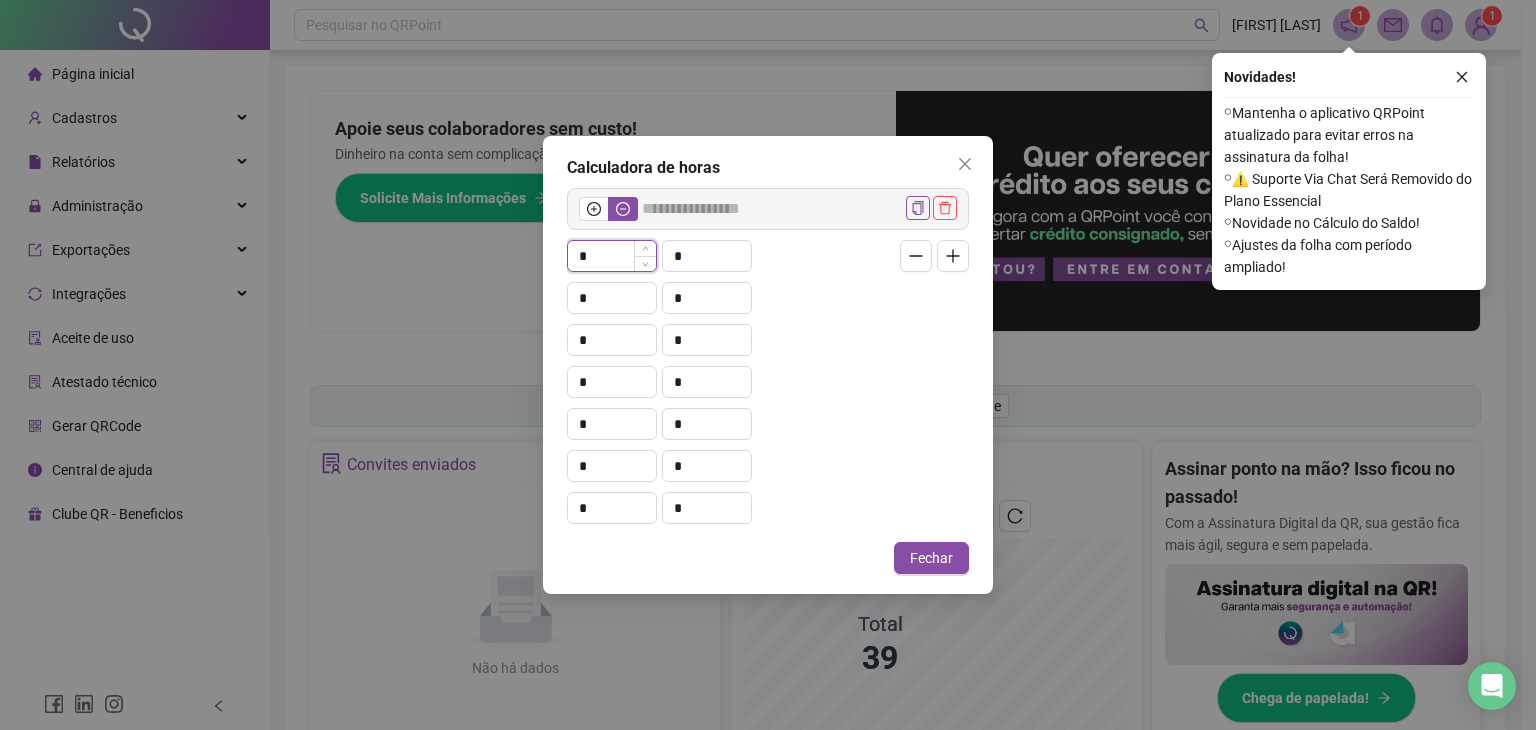 click on "*" at bounding box center [612, 256] 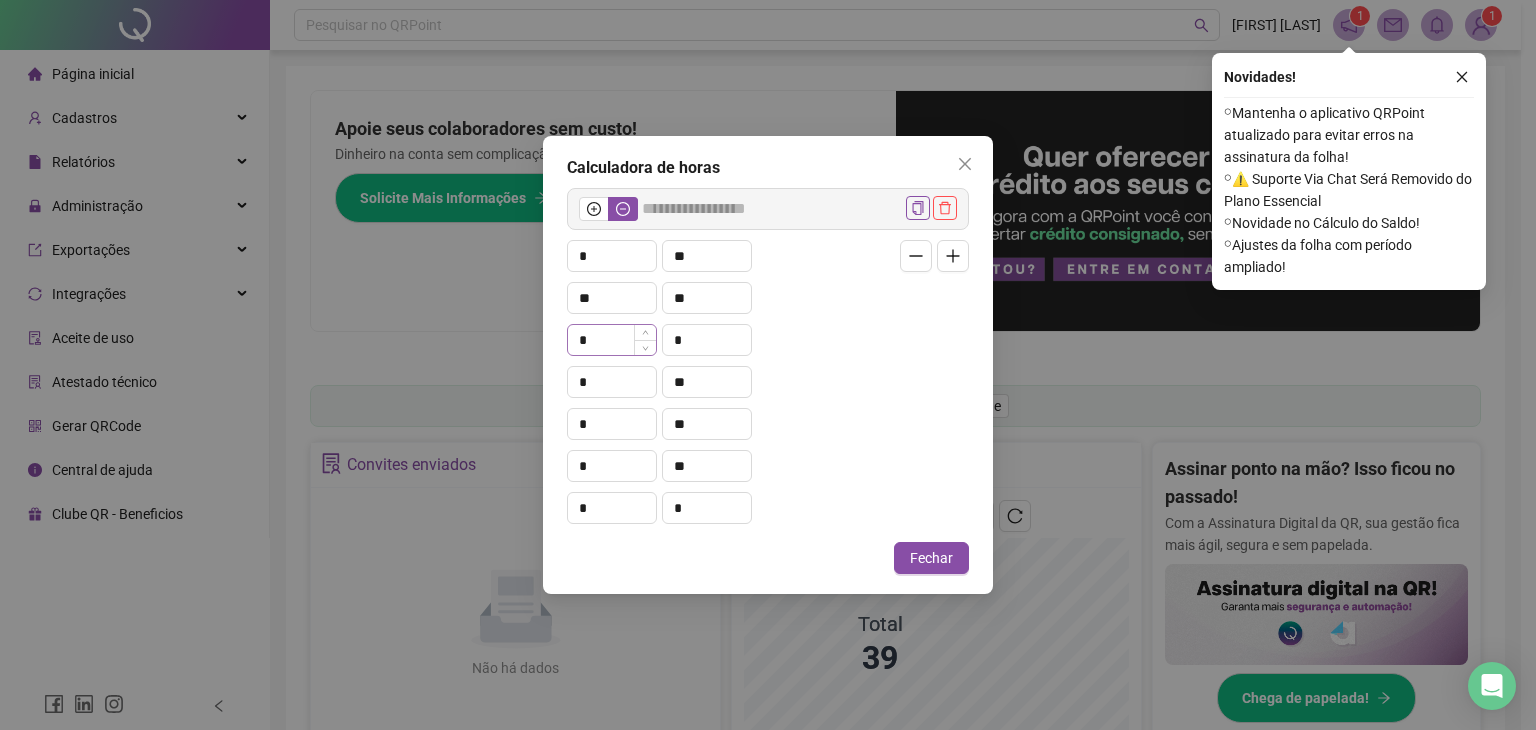 scroll, scrollTop: 116, scrollLeft: 0, axis: vertical 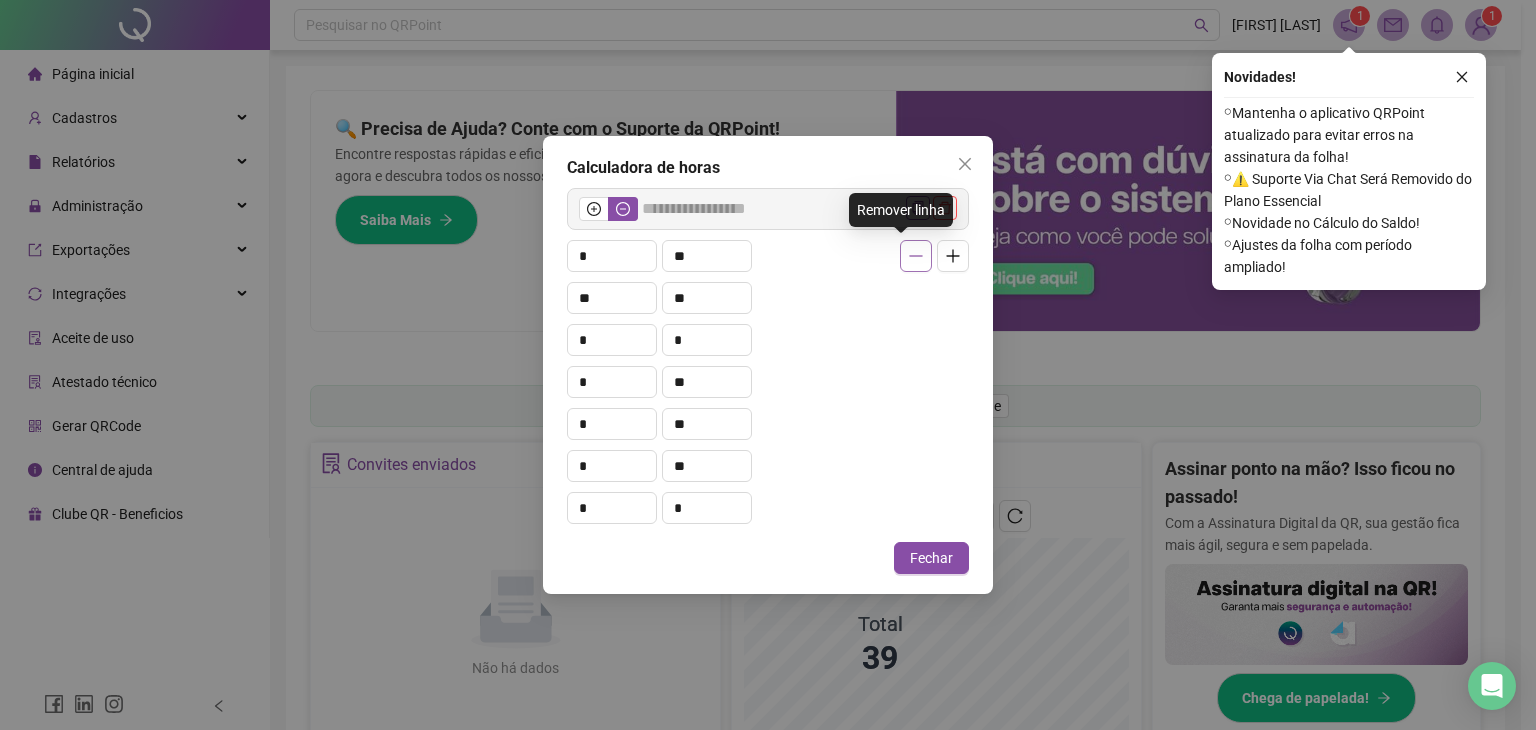click 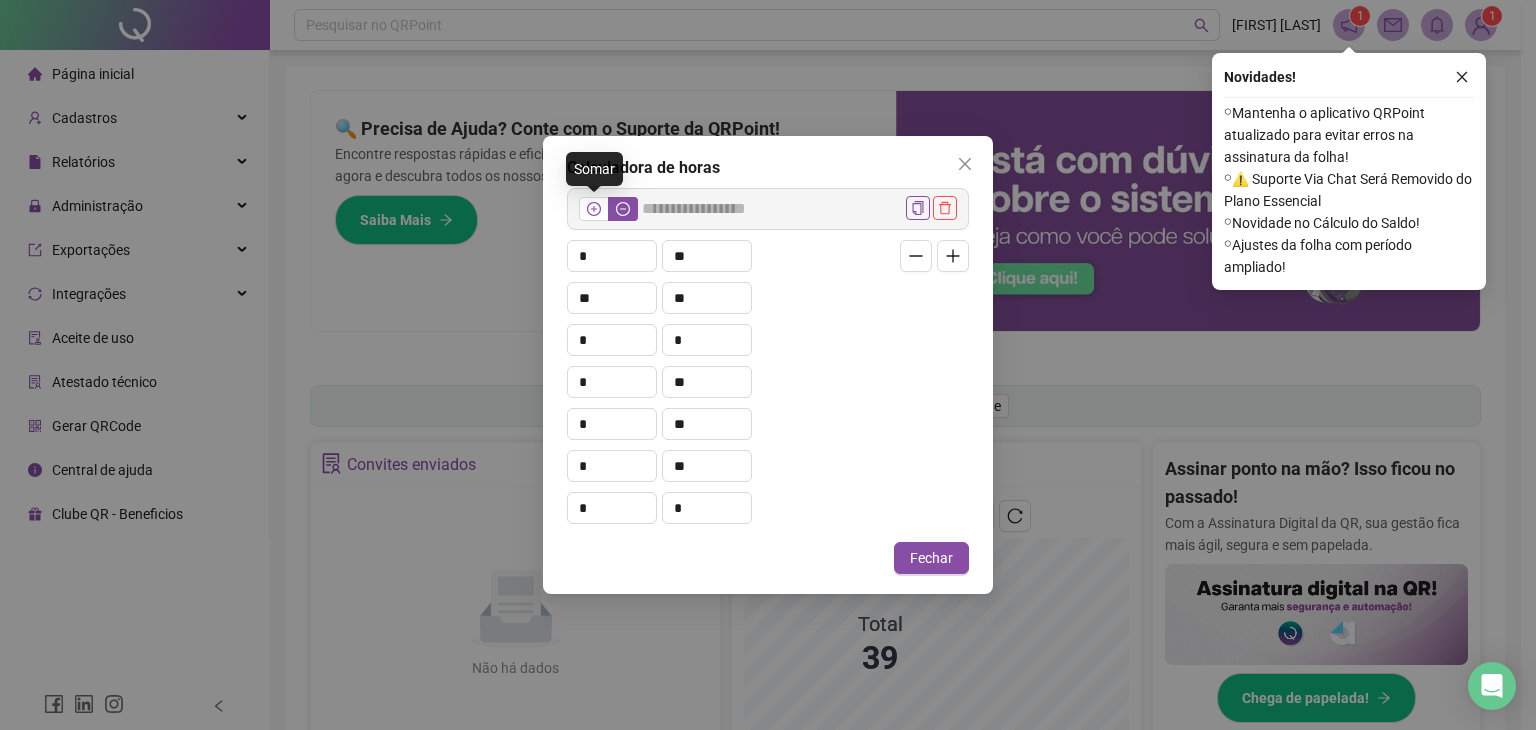 drag, startPoint x: 592, startPoint y: 209, endPoint x: 605, endPoint y: 213, distance: 13.601471 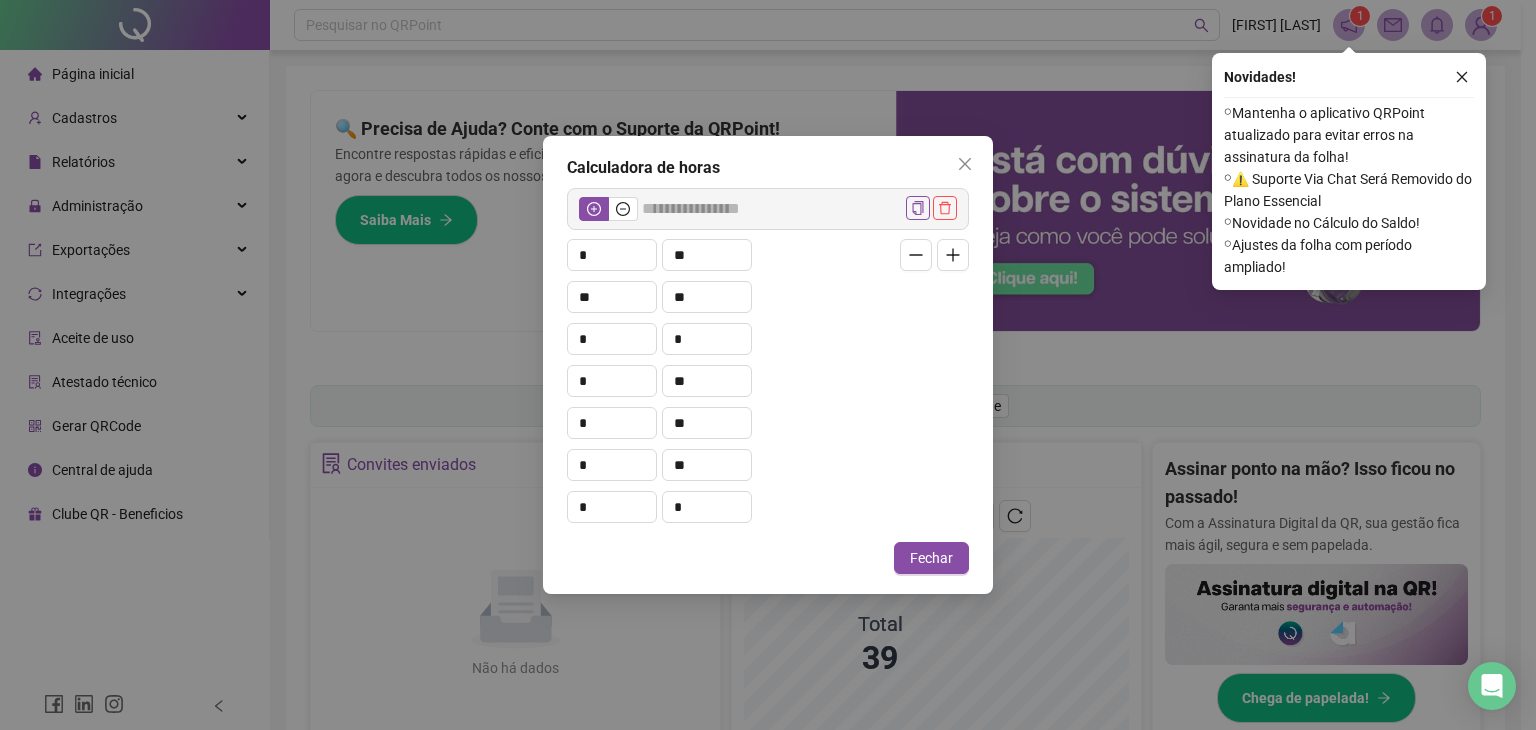 scroll, scrollTop: 0, scrollLeft: 0, axis: both 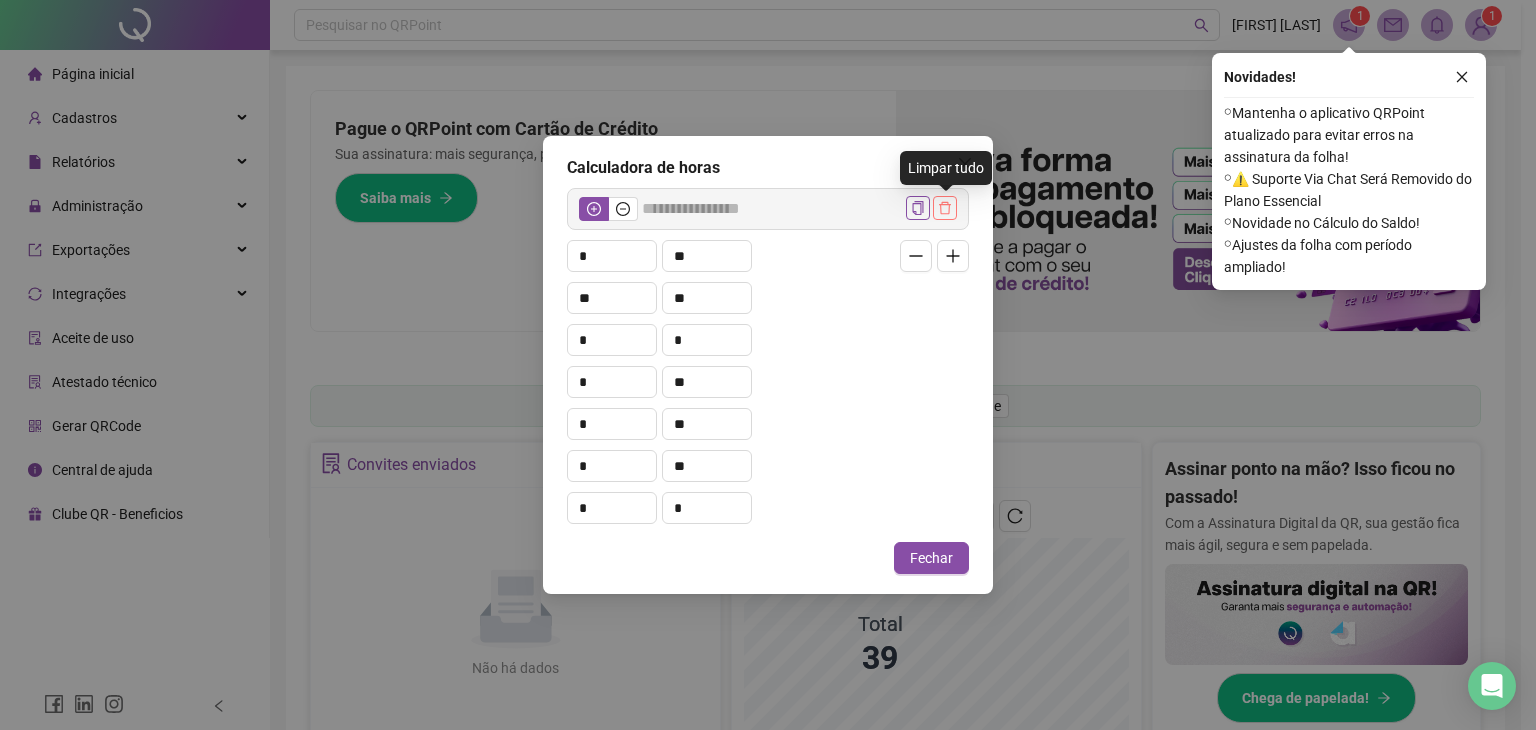 click 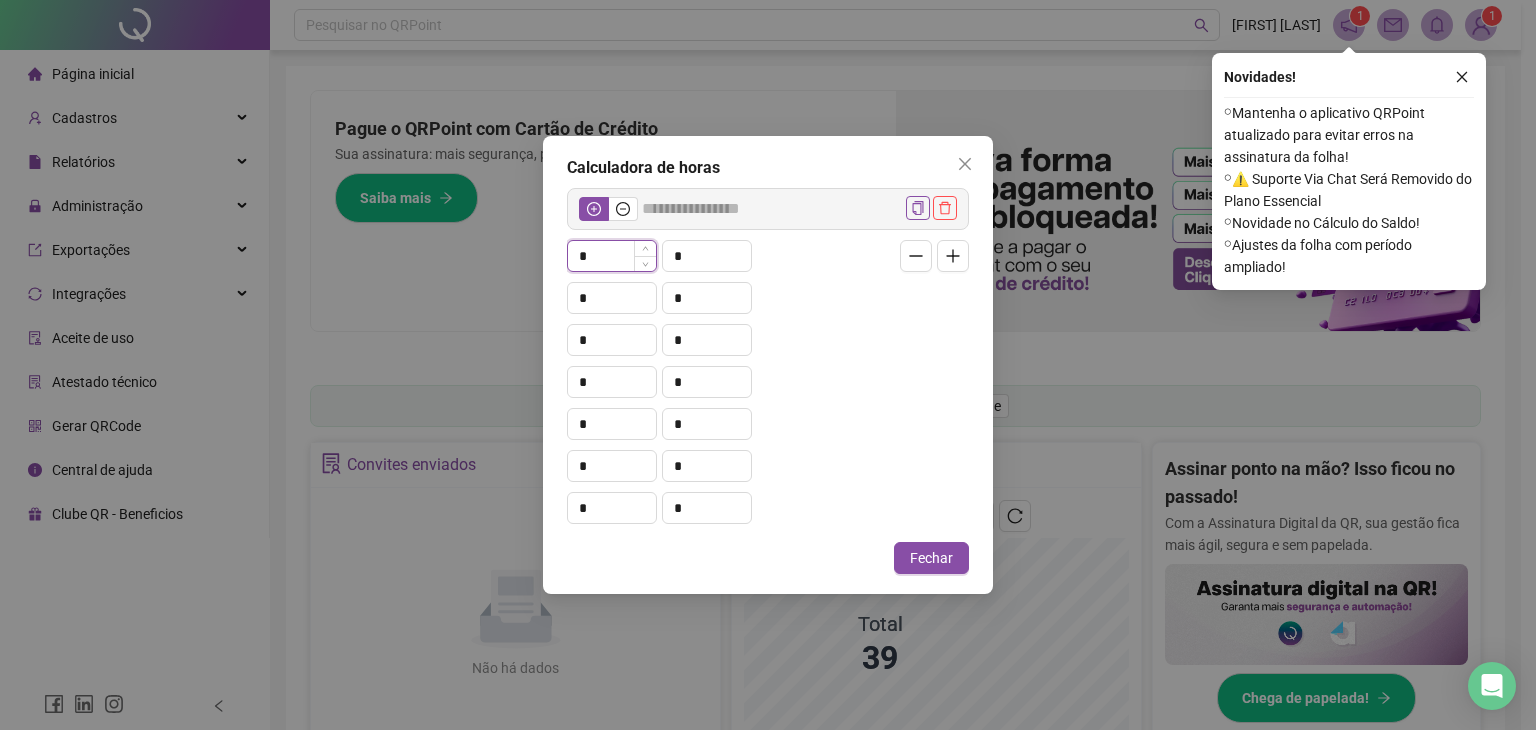 click on "*" at bounding box center (612, 256) 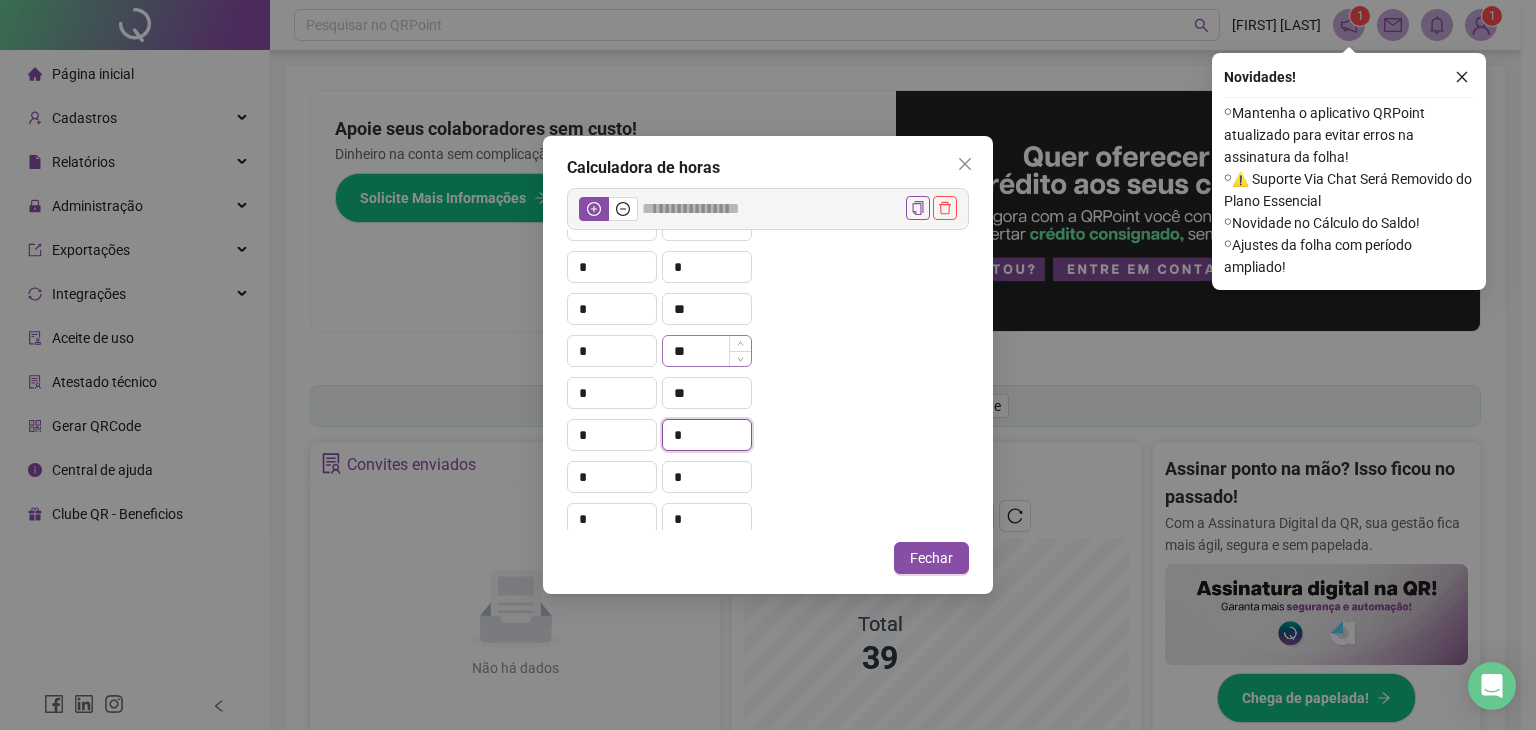 scroll, scrollTop: 75, scrollLeft: 0, axis: vertical 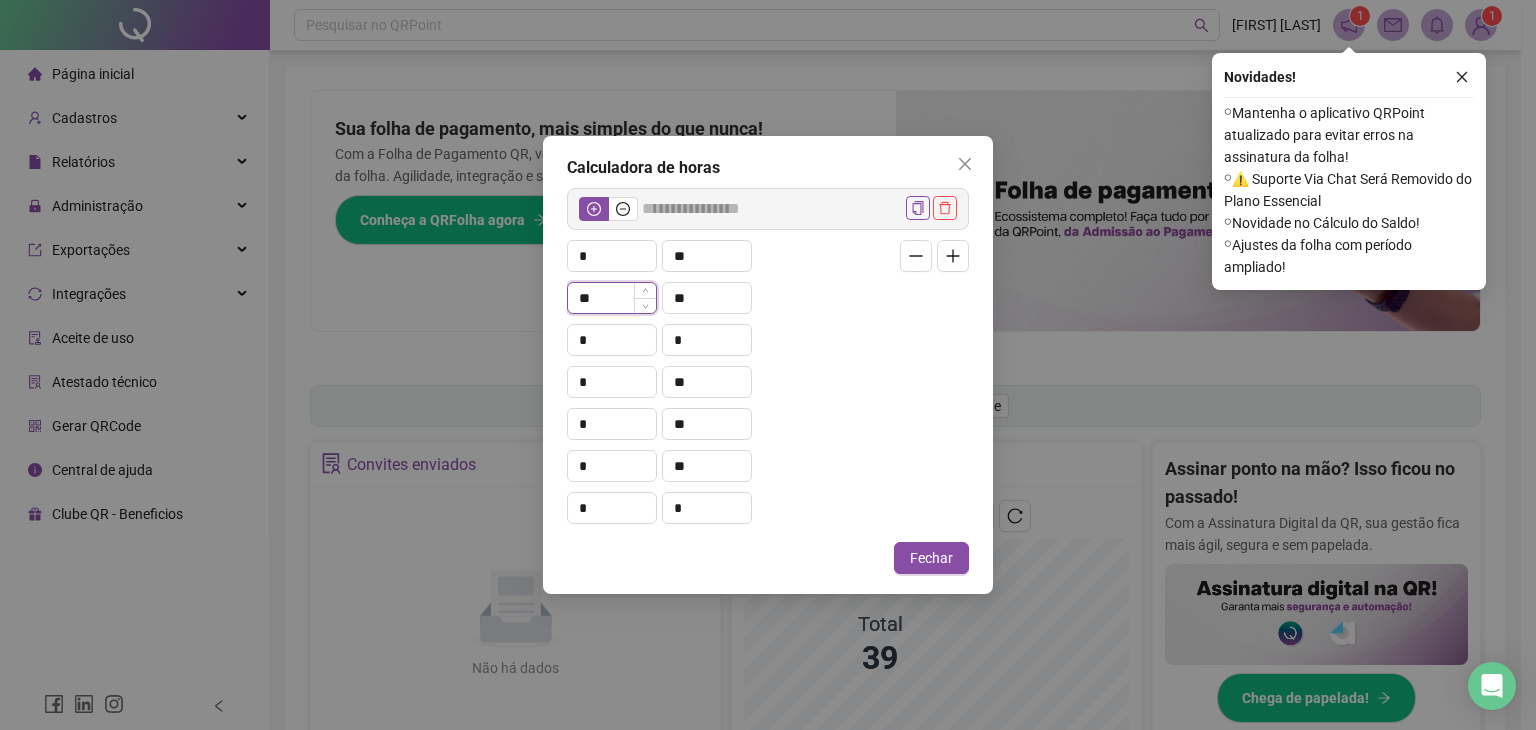 click on "**" at bounding box center [612, 298] 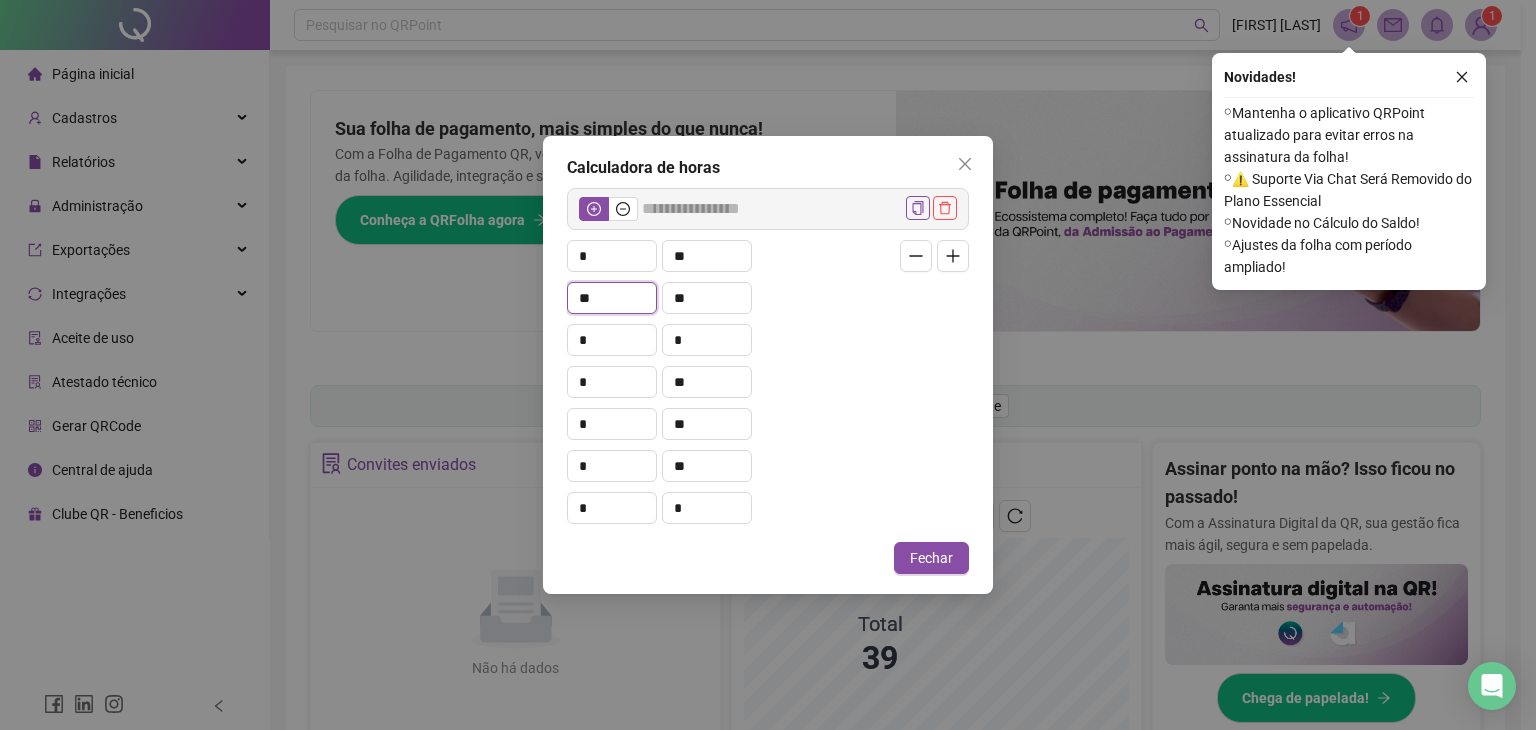 drag, startPoint x: 619, startPoint y: 309, endPoint x: 562, endPoint y: 305, distance: 57.14018 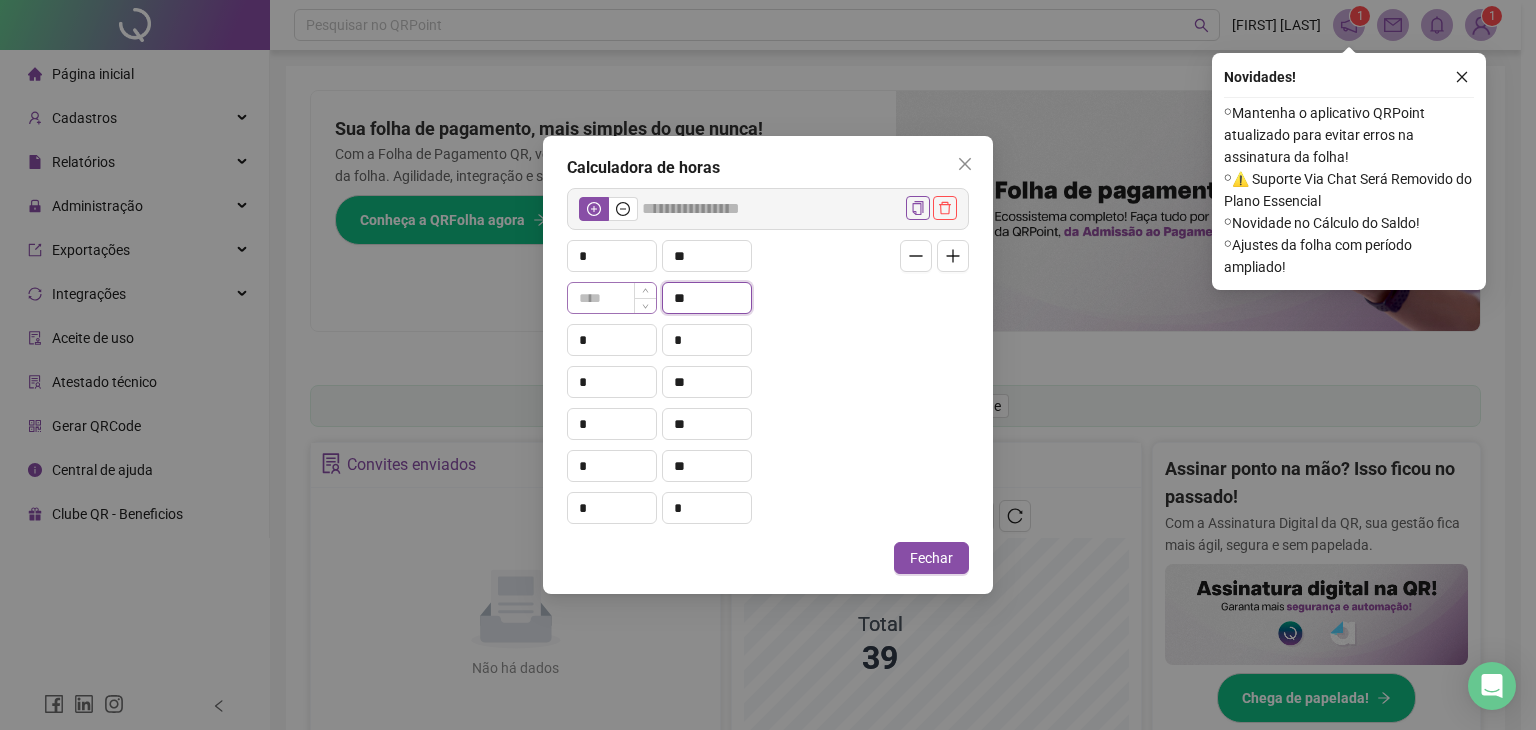 drag, startPoint x: 644, startPoint y: 299, endPoint x: 602, endPoint y: 299, distance: 42 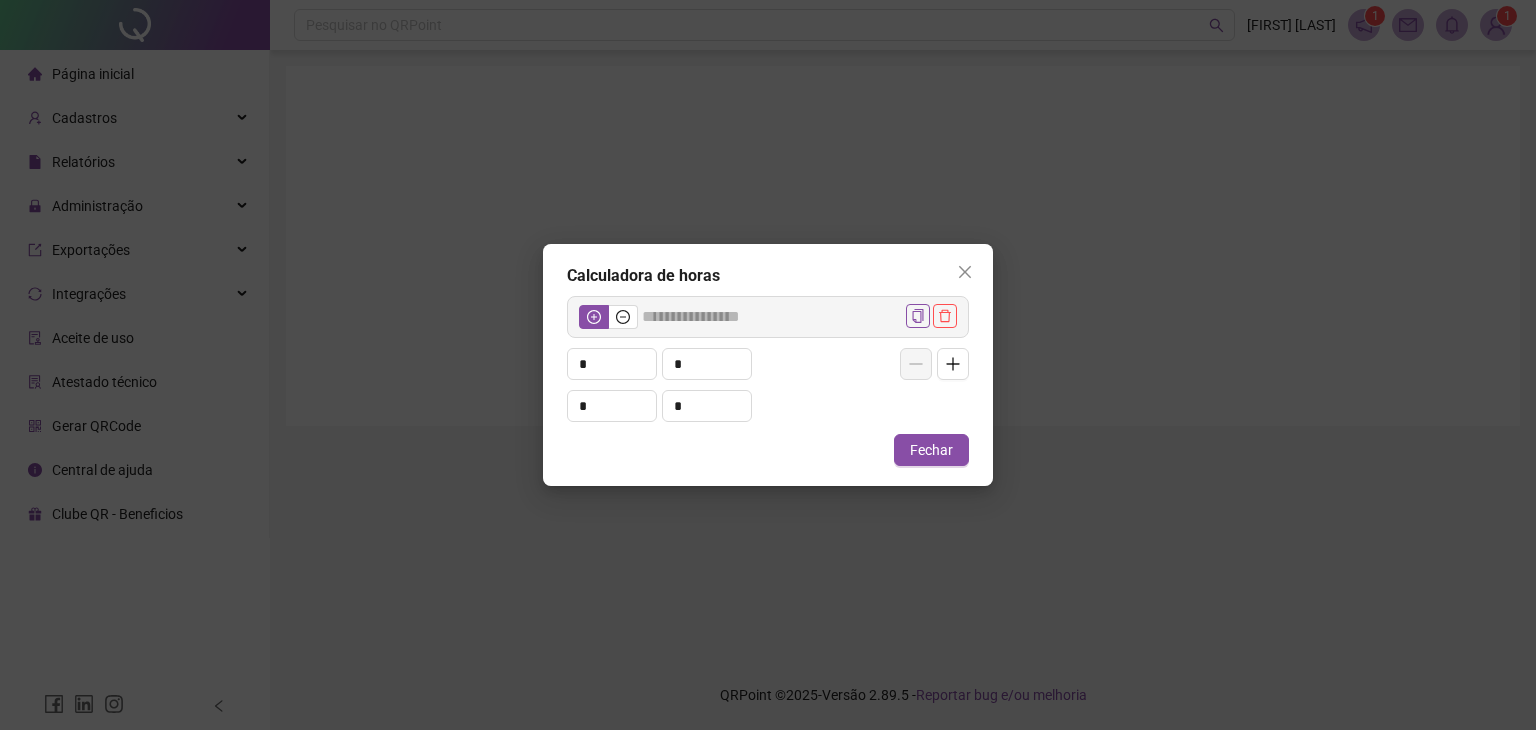 scroll, scrollTop: 0, scrollLeft: 0, axis: both 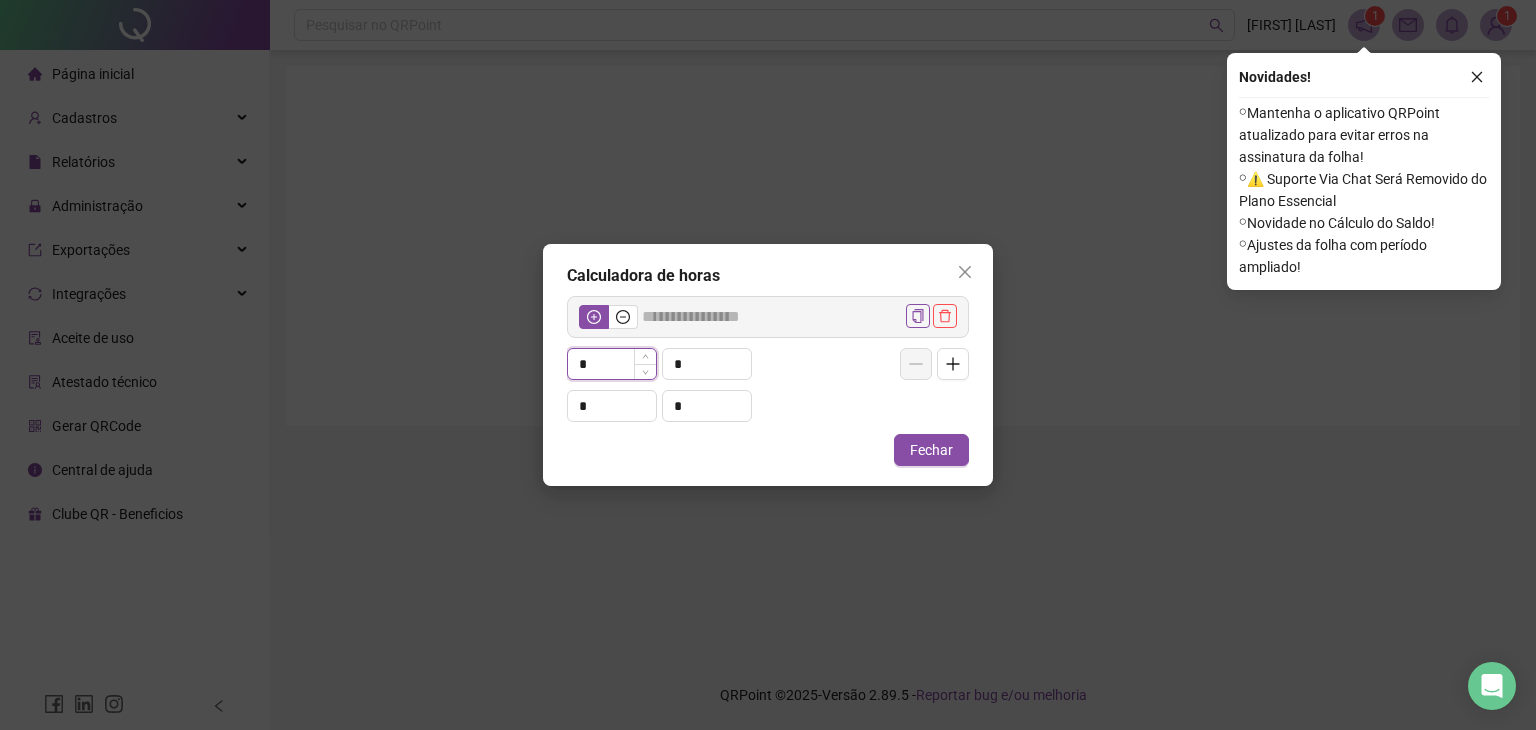 click on "*" at bounding box center [612, 364] 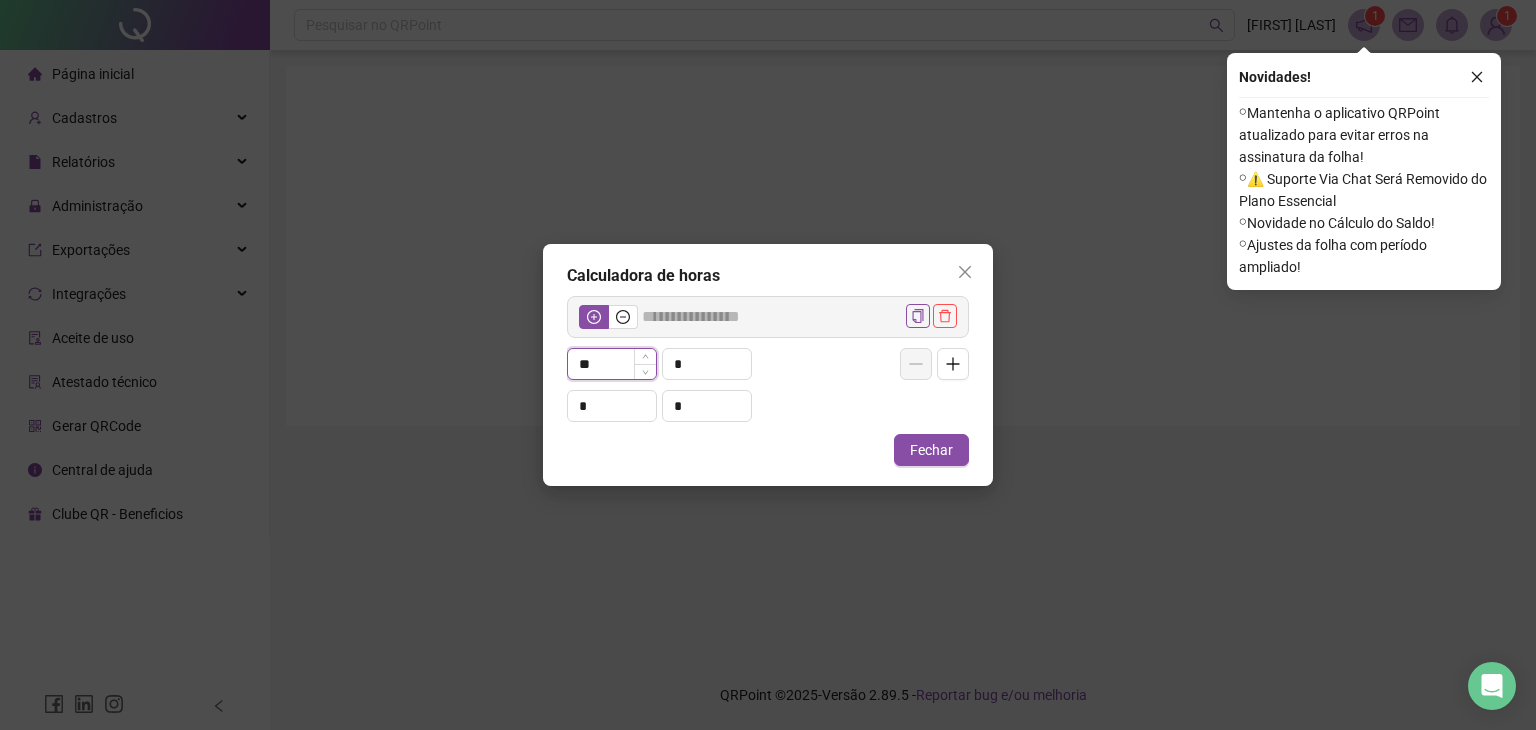 type on "*****" 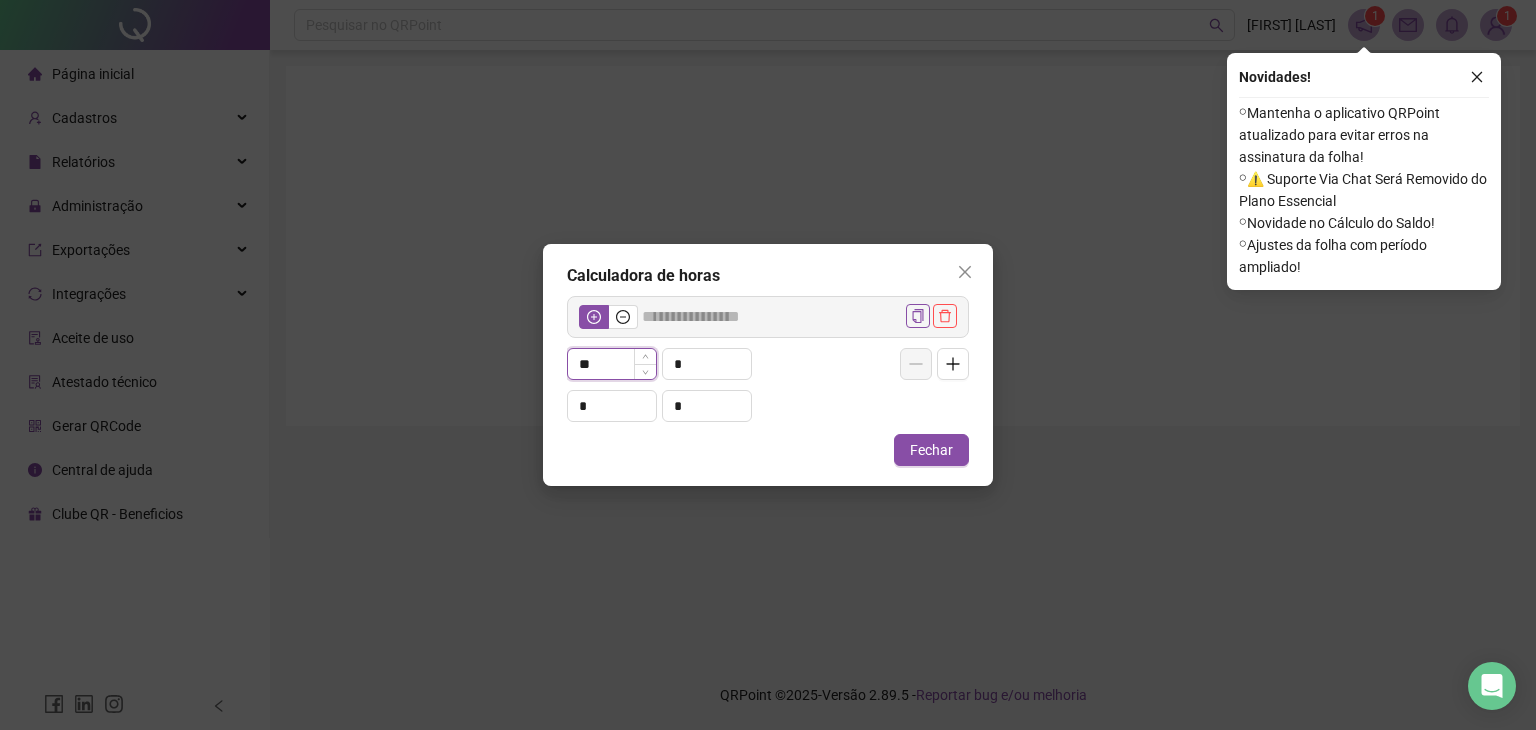 type on "**" 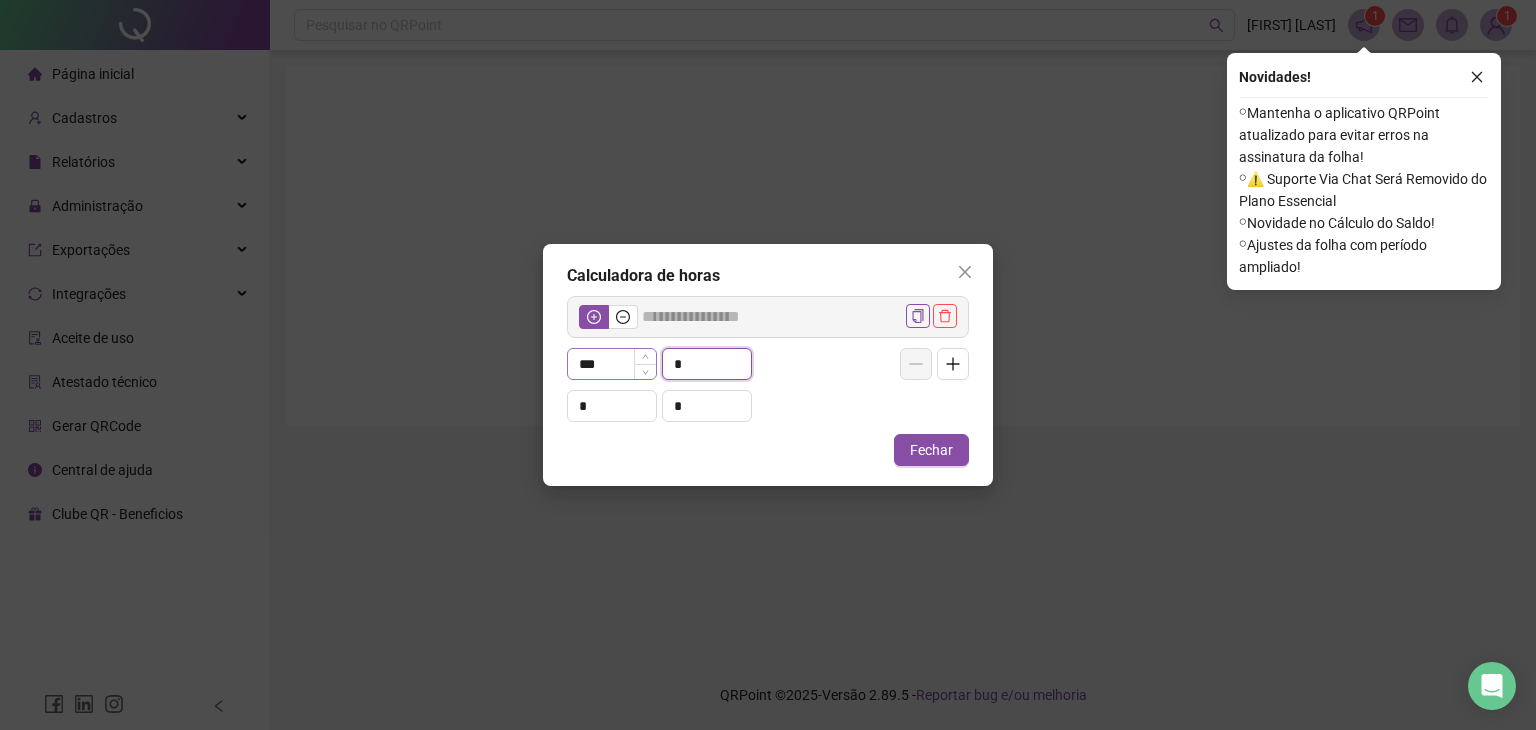 type on "**" 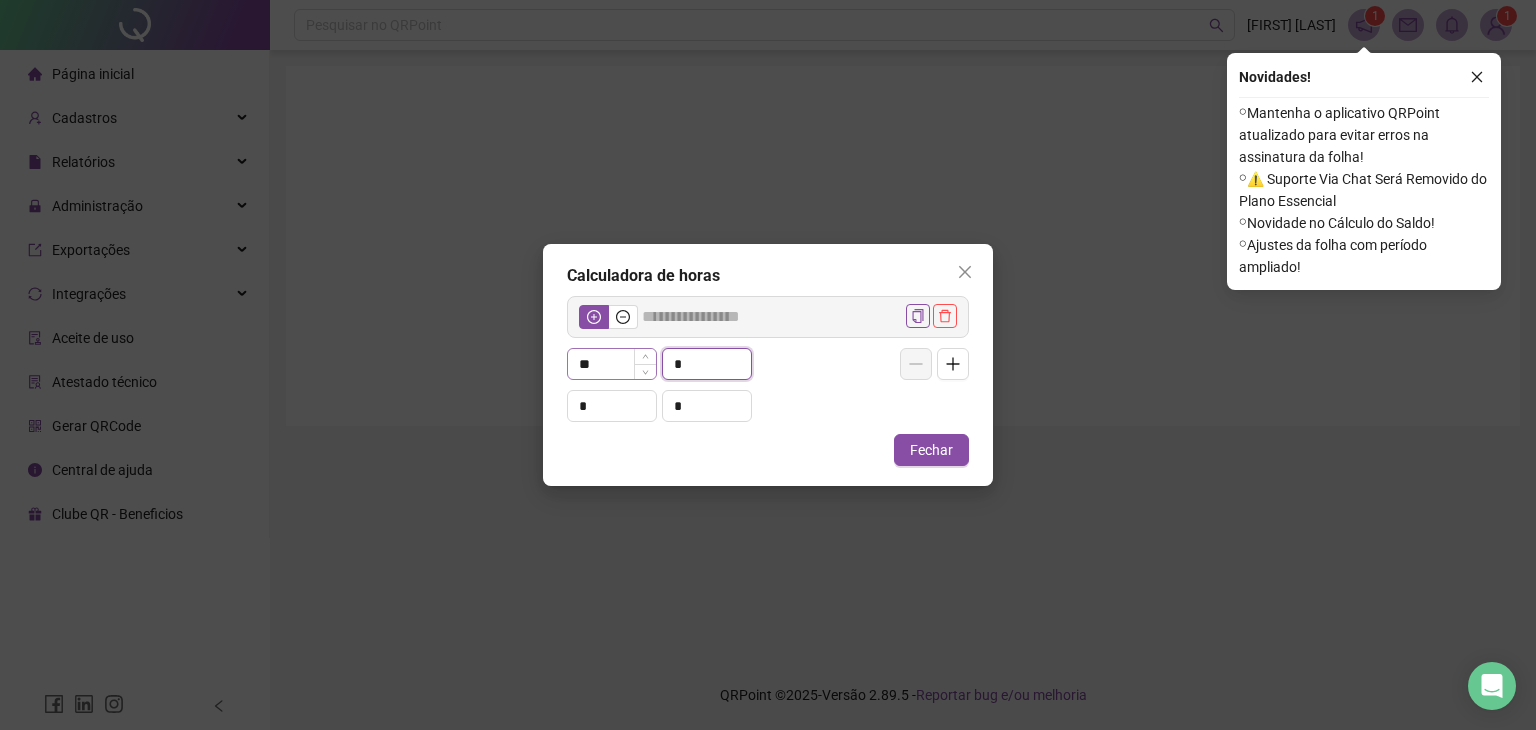 type on "*****" 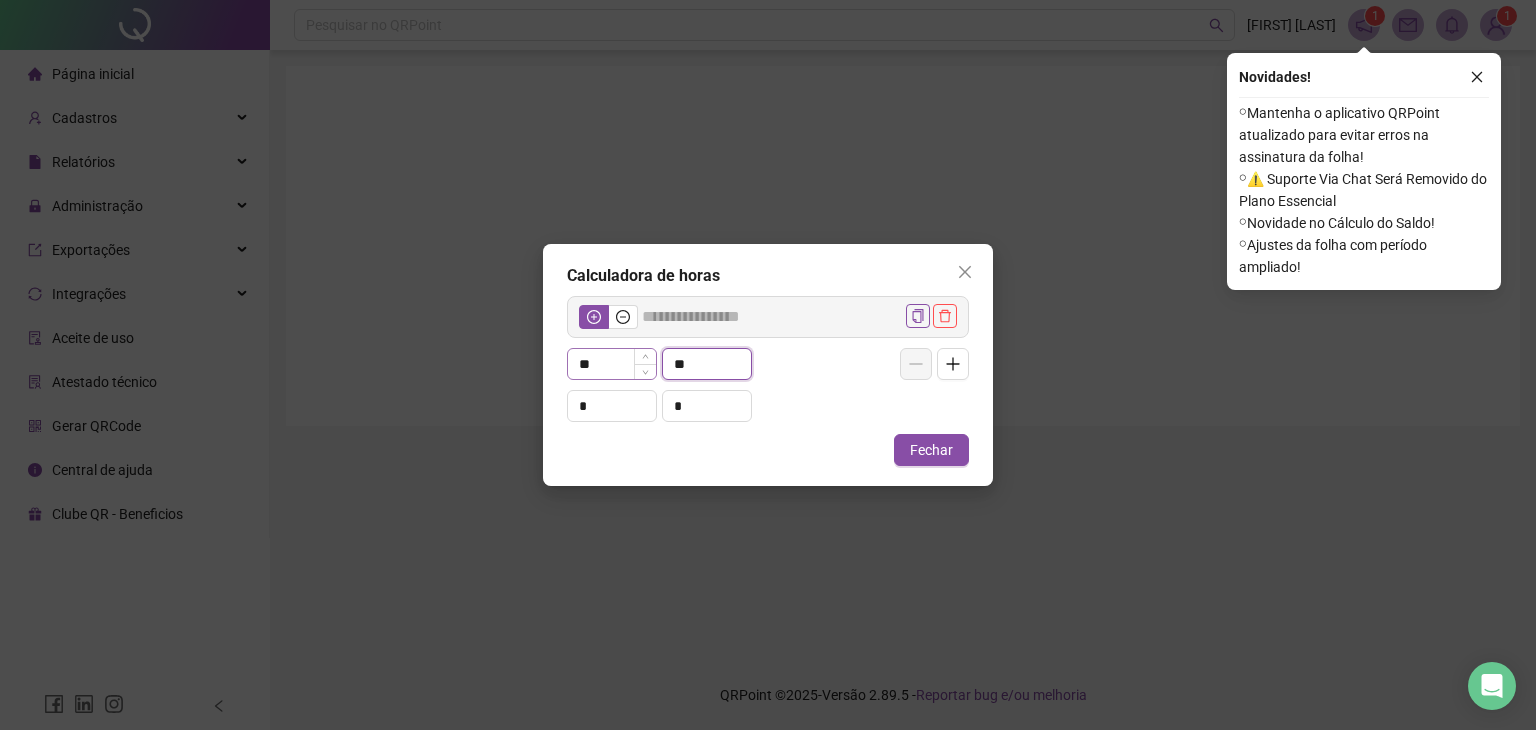 type on "**" 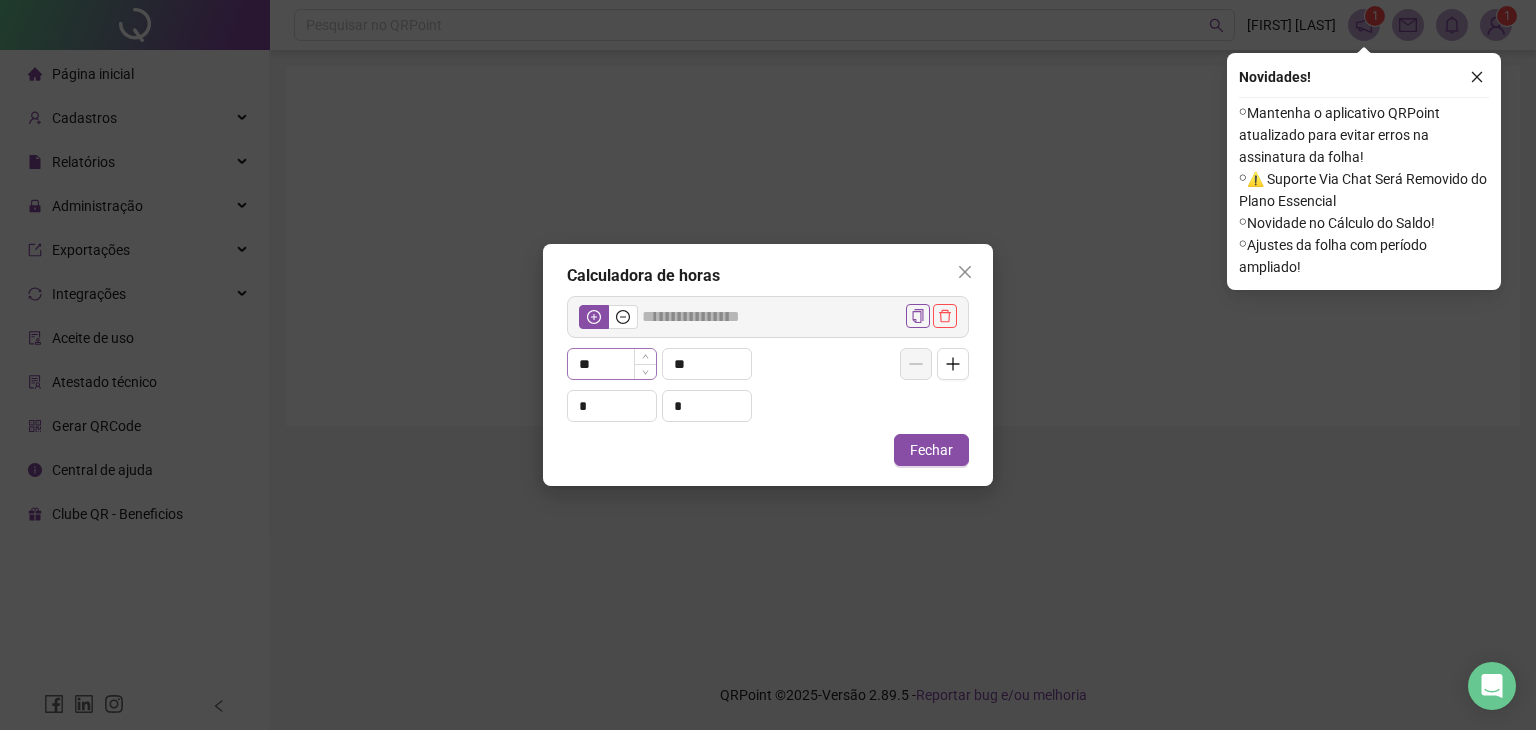 type 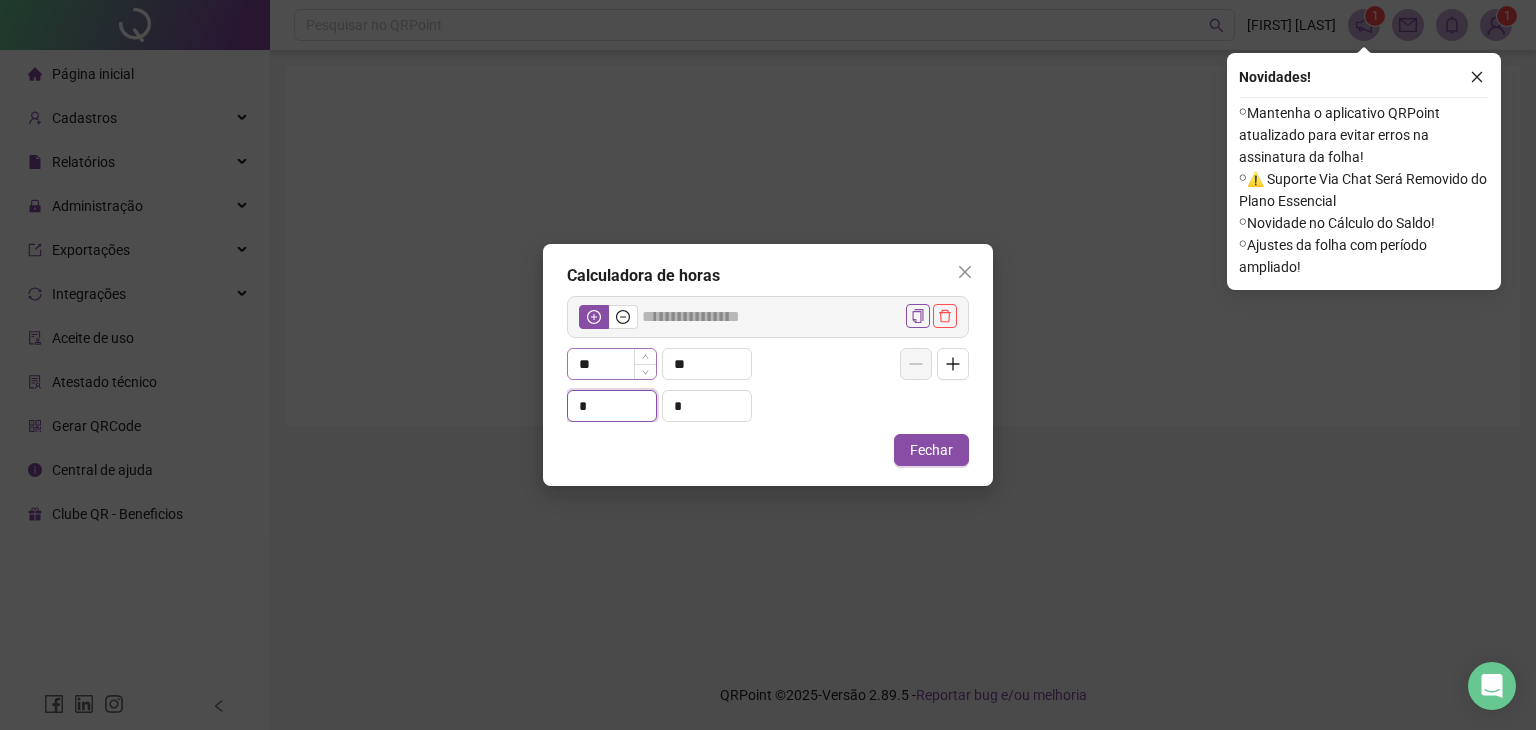 type on "*****" 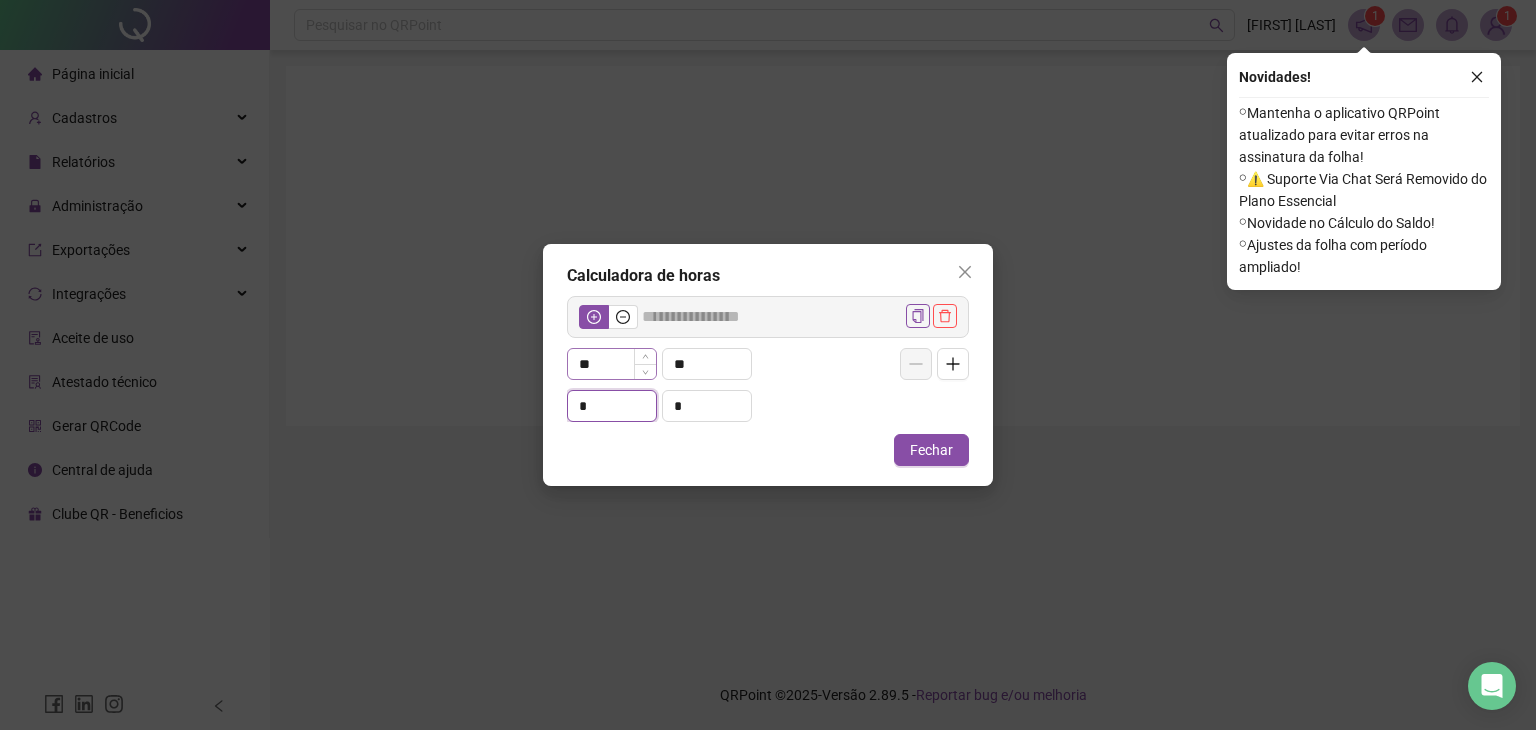 type on "*" 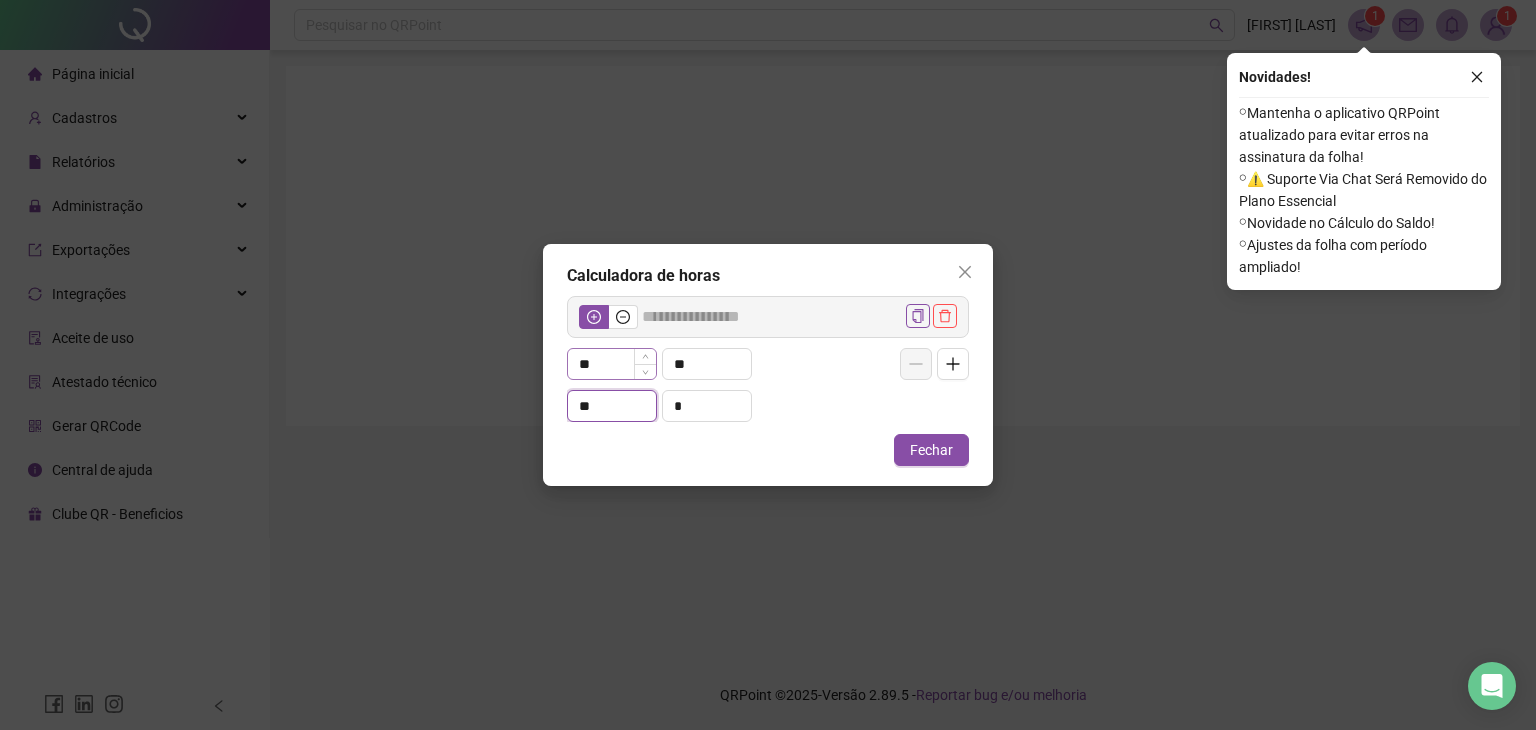 type on "**" 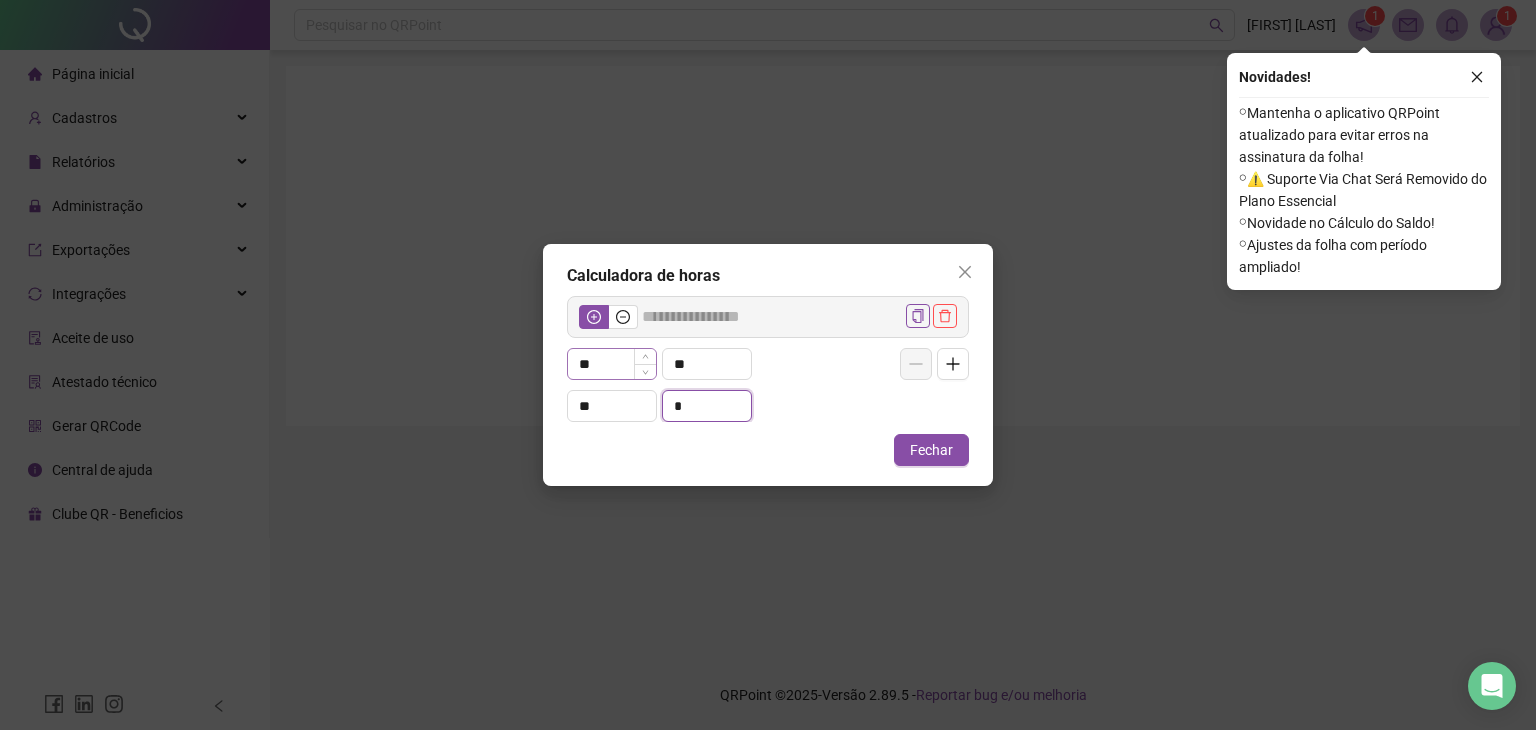 type on "*****" 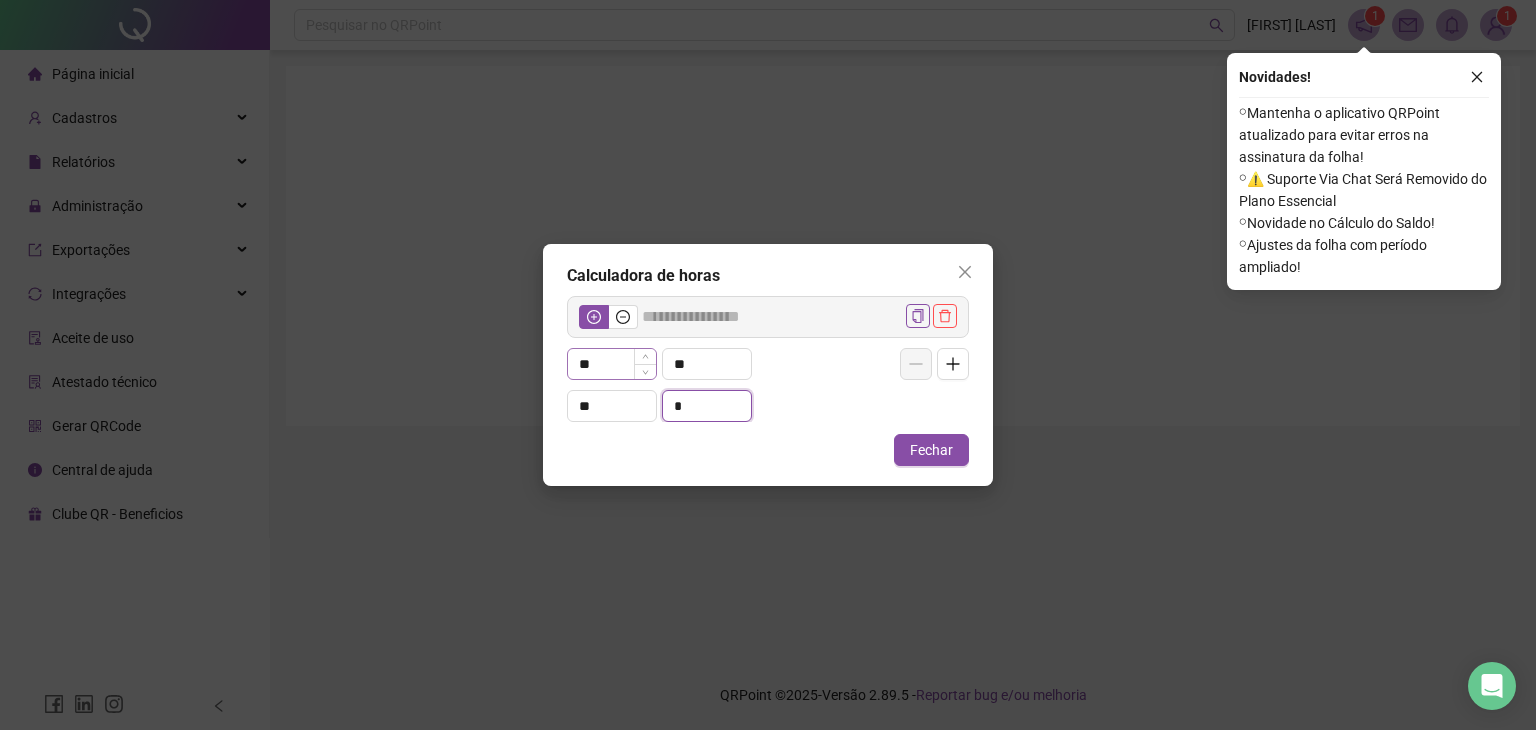type on "*" 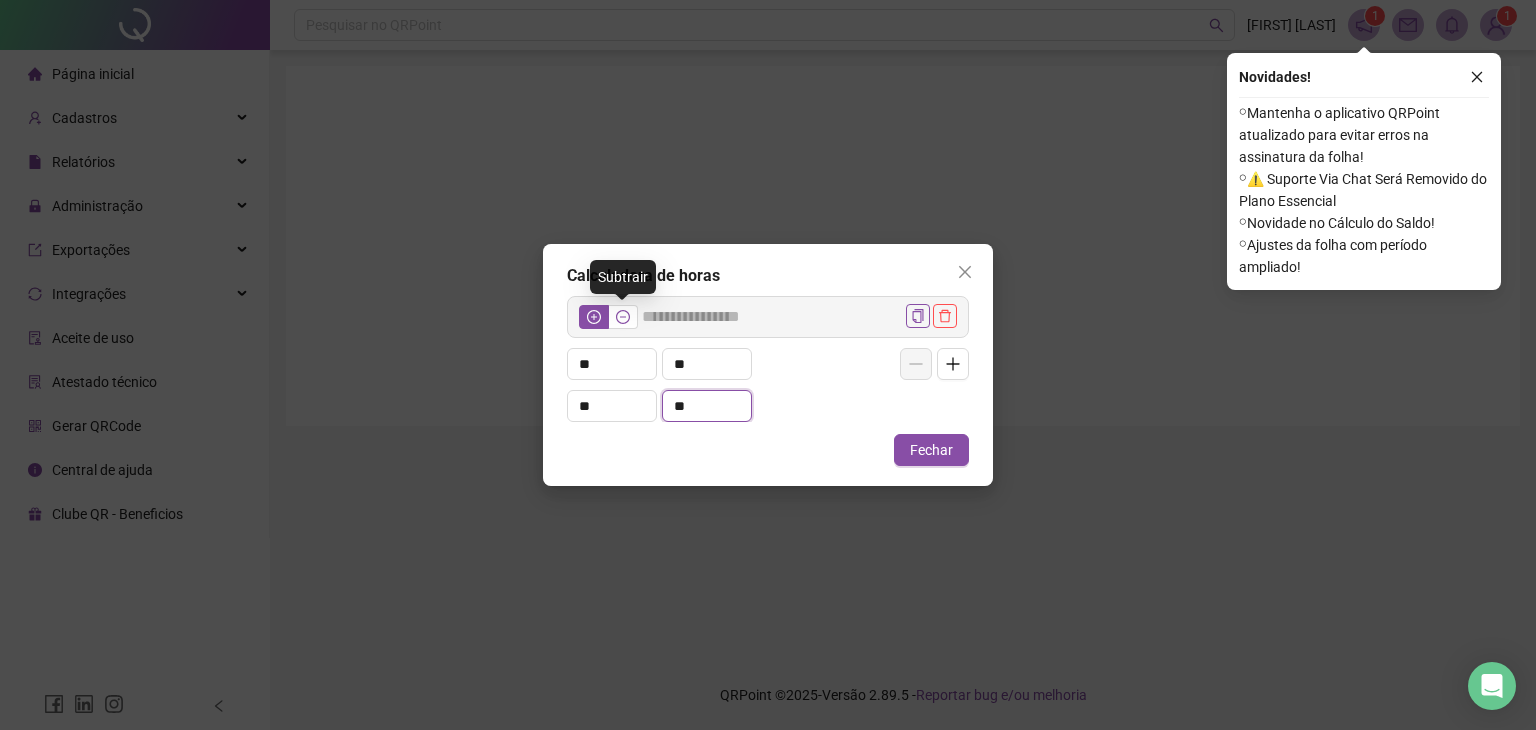 type on "**" 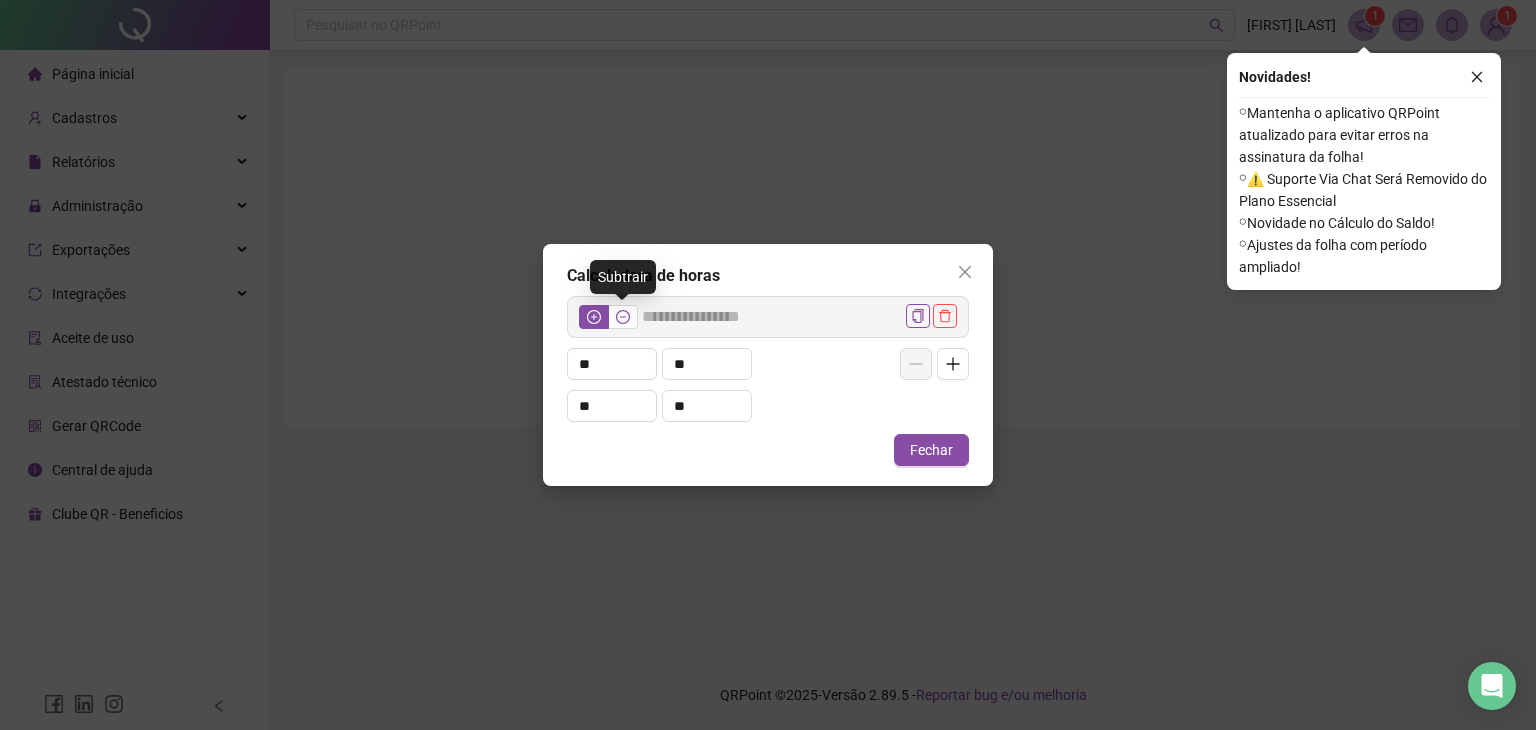 click 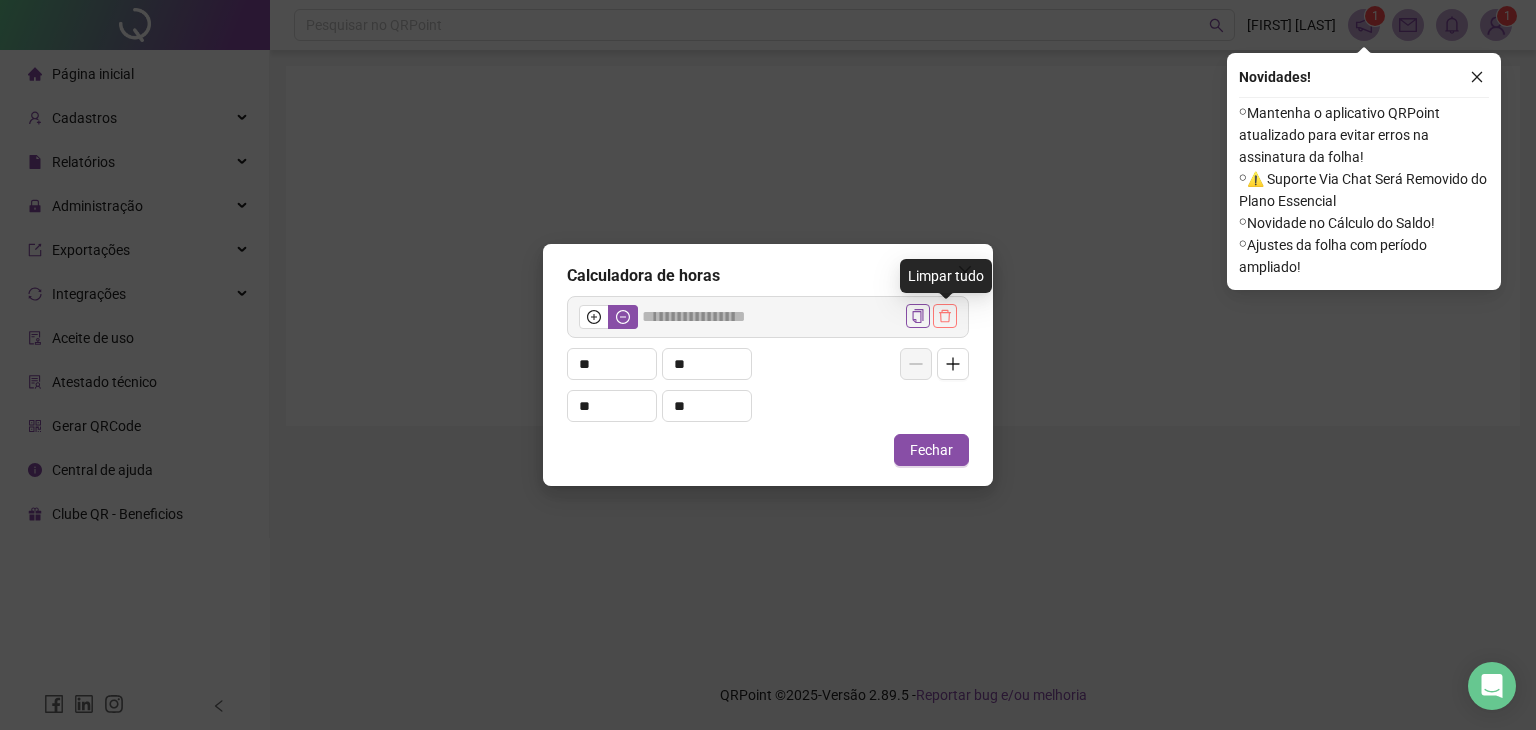 click 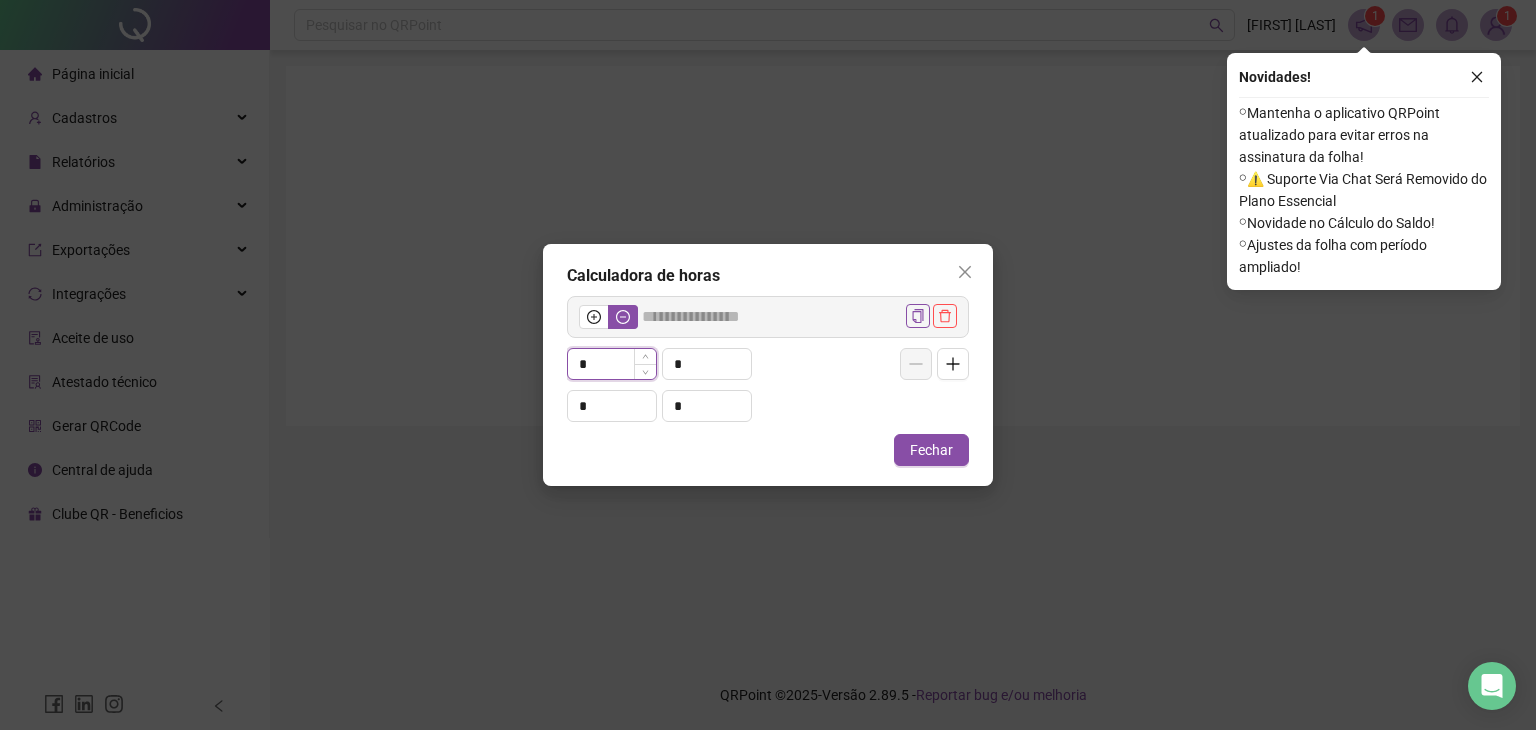 click on "*" at bounding box center (612, 364) 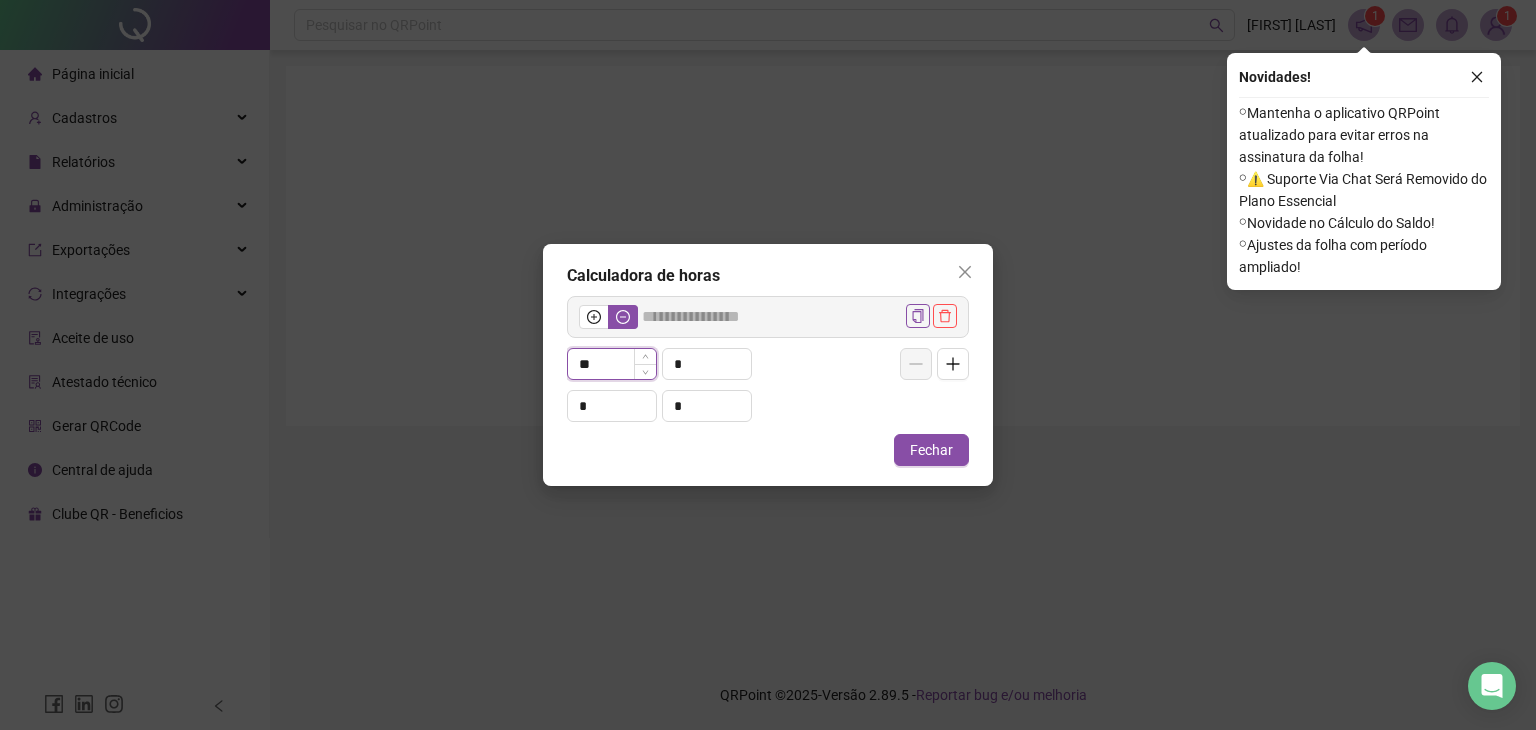 type on "*****" 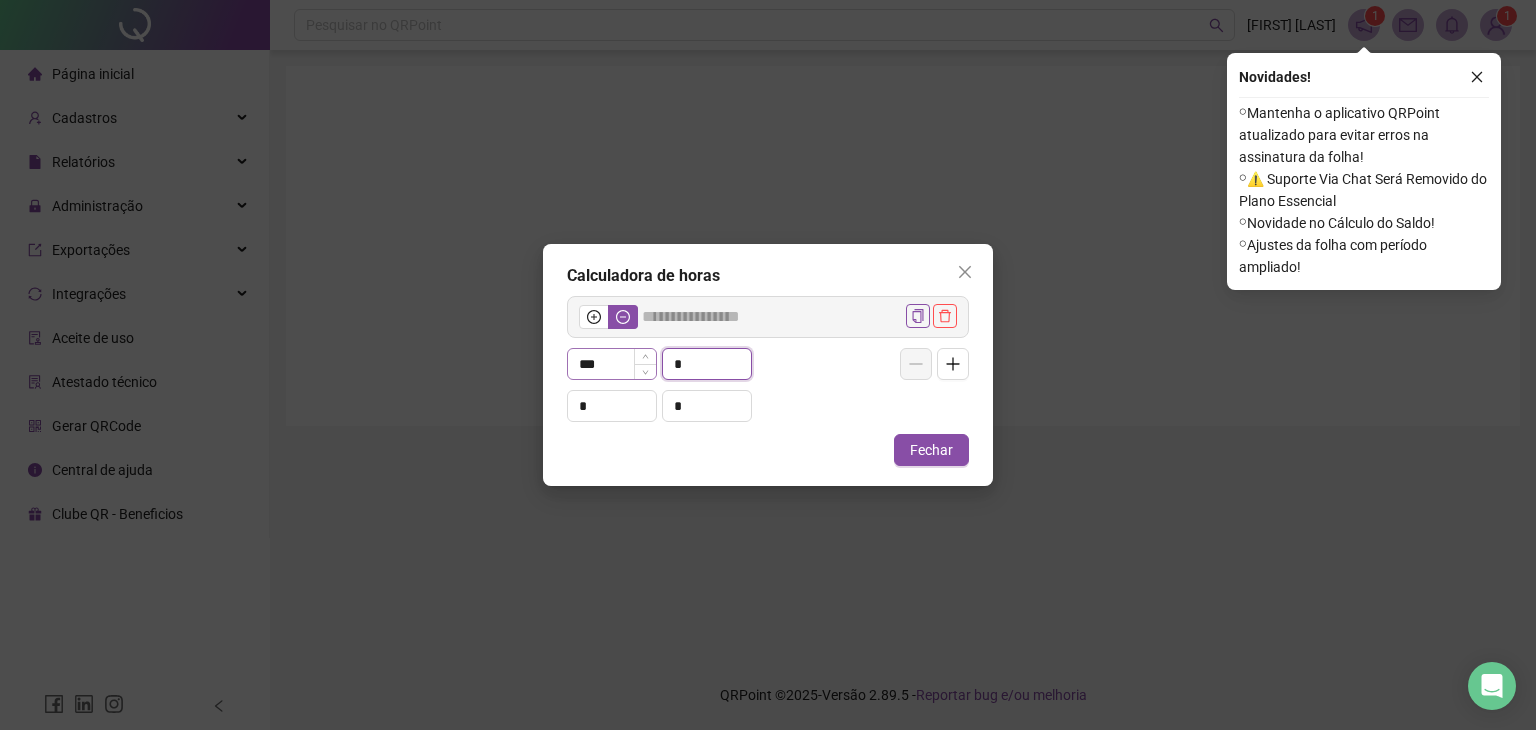 type on "**" 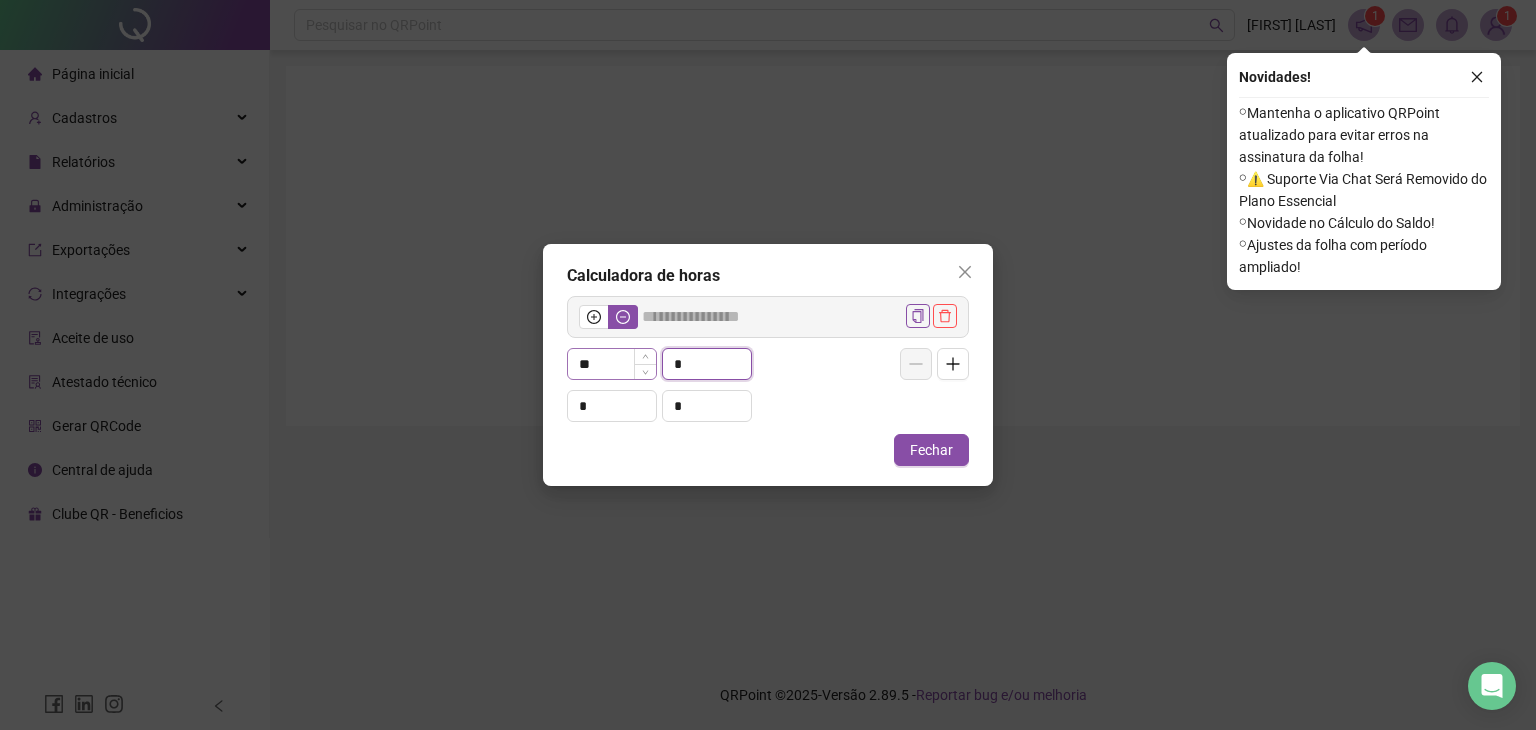 type on "*****" 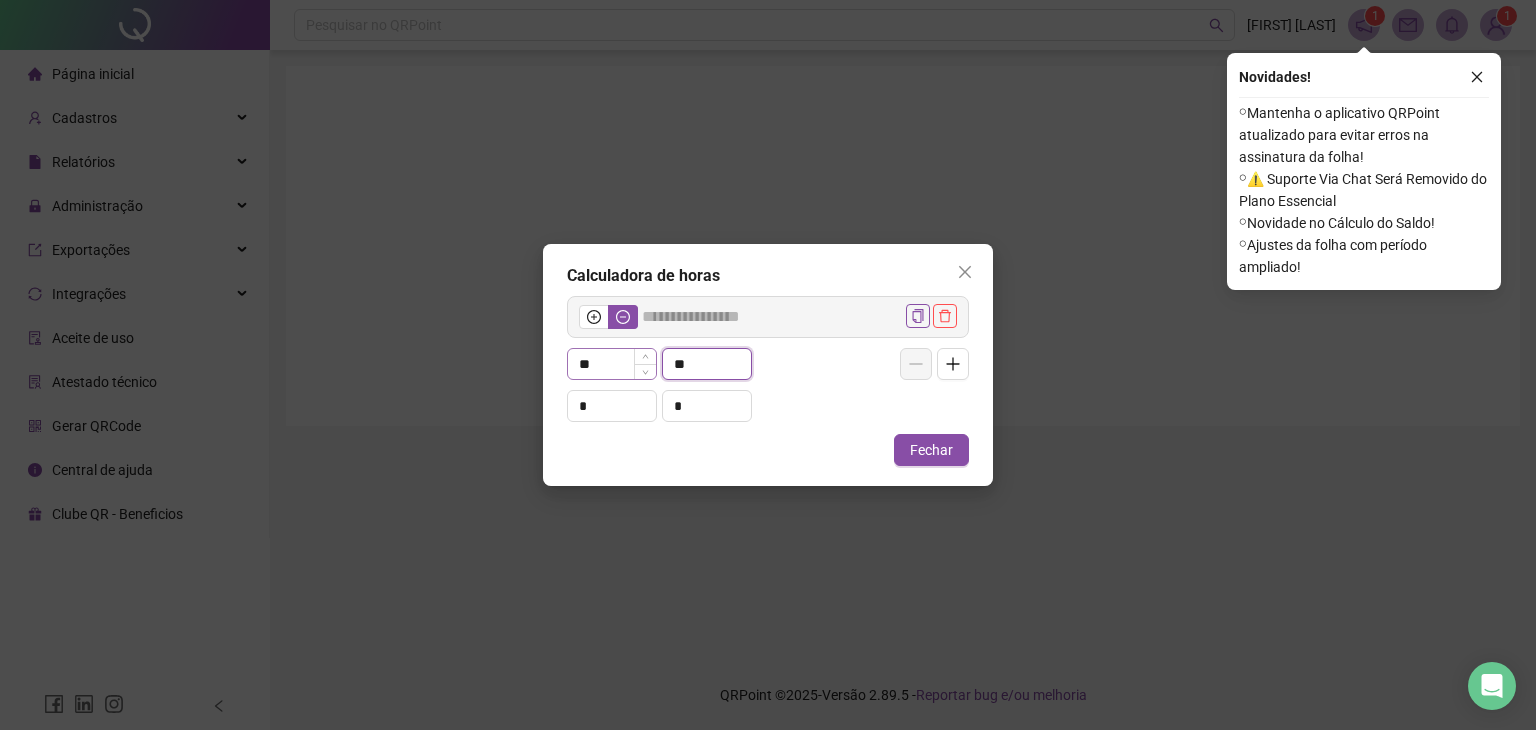 type on "**" 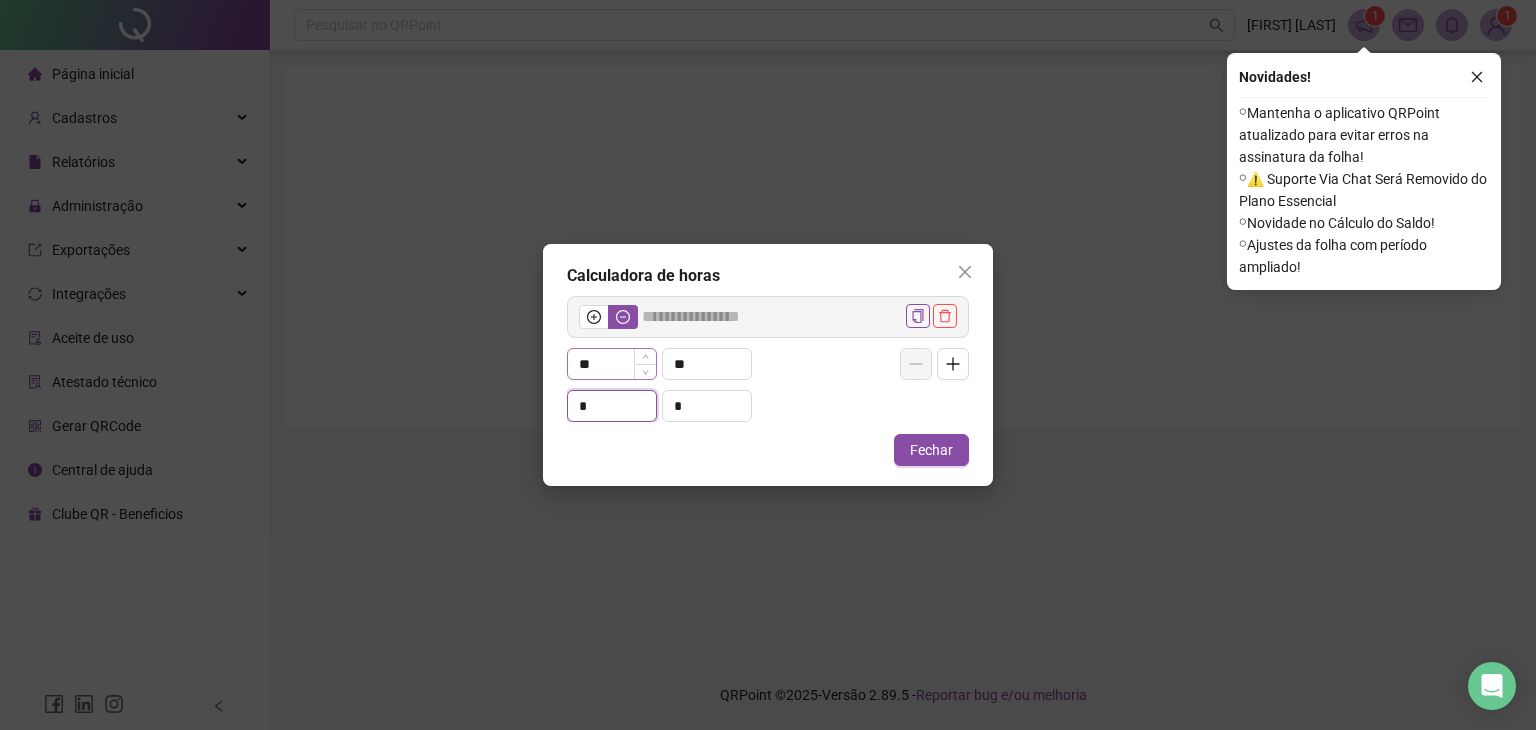 type on "*****" 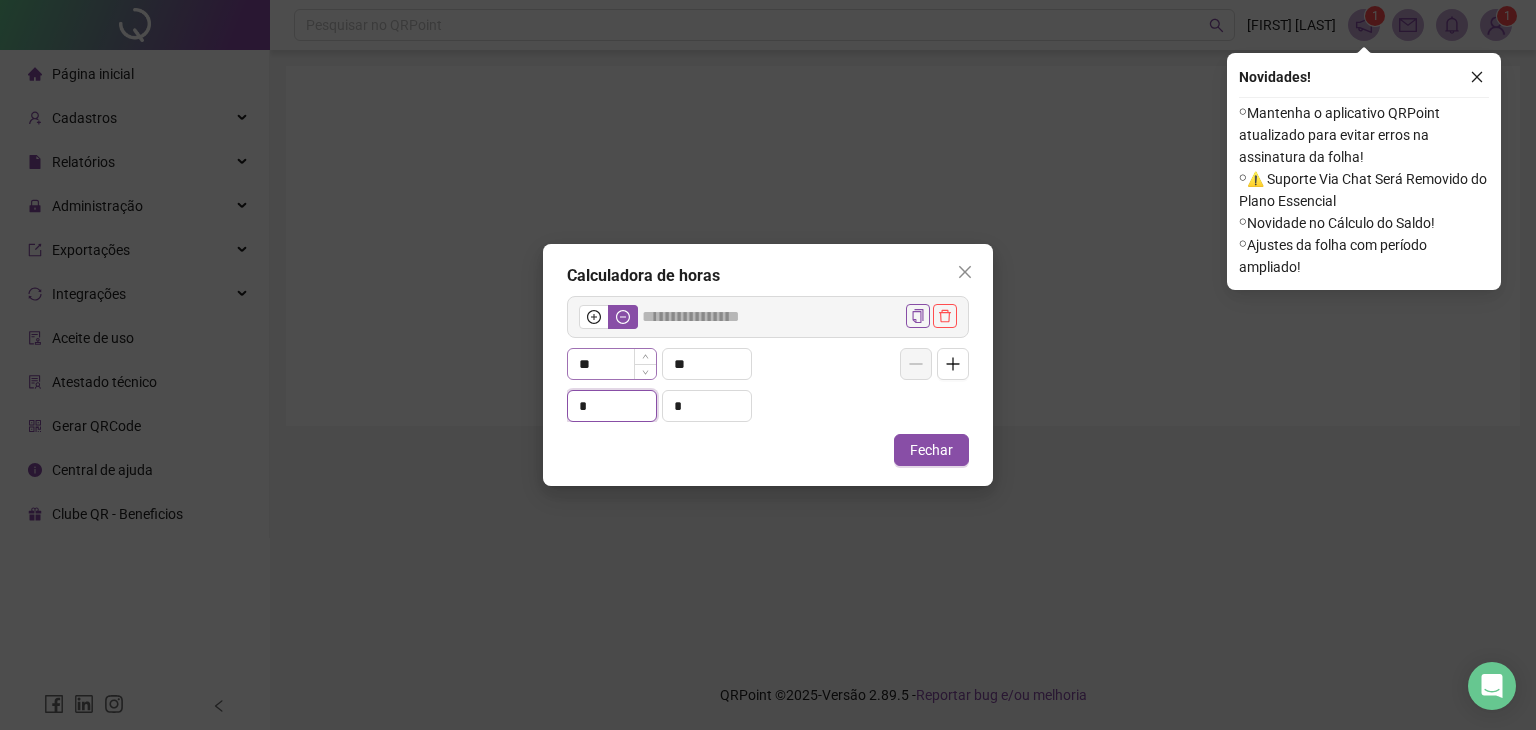 type on "*" 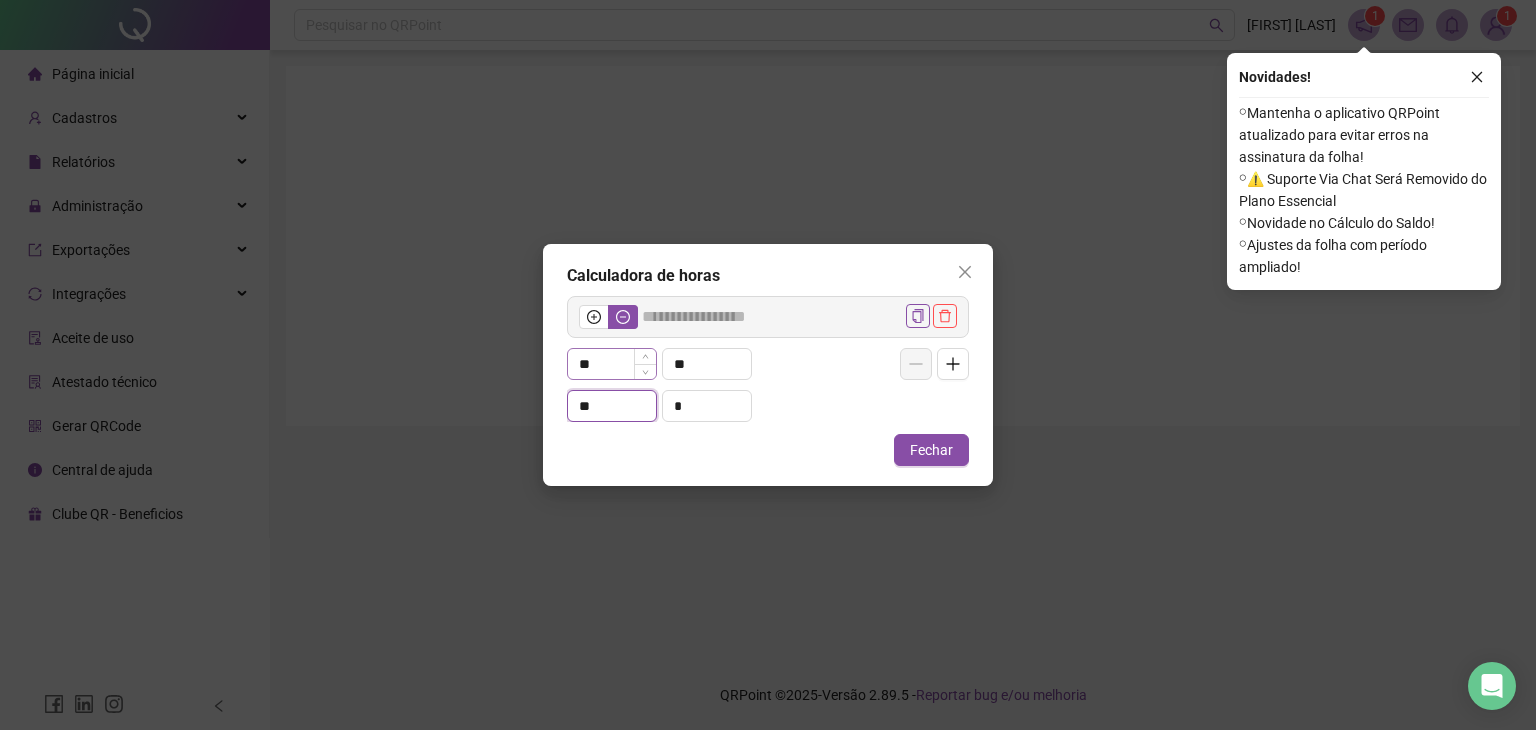 type on "**" 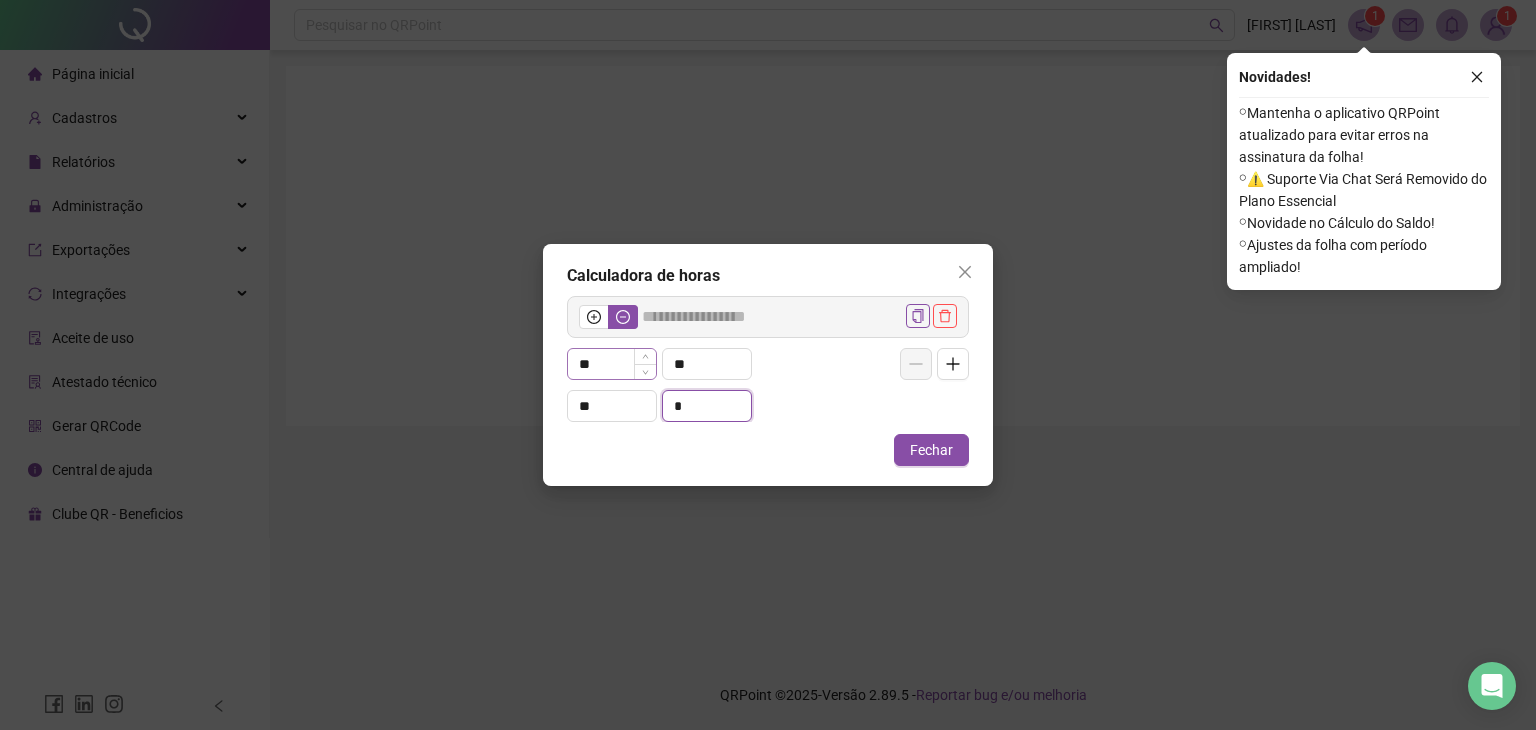 type on "******" 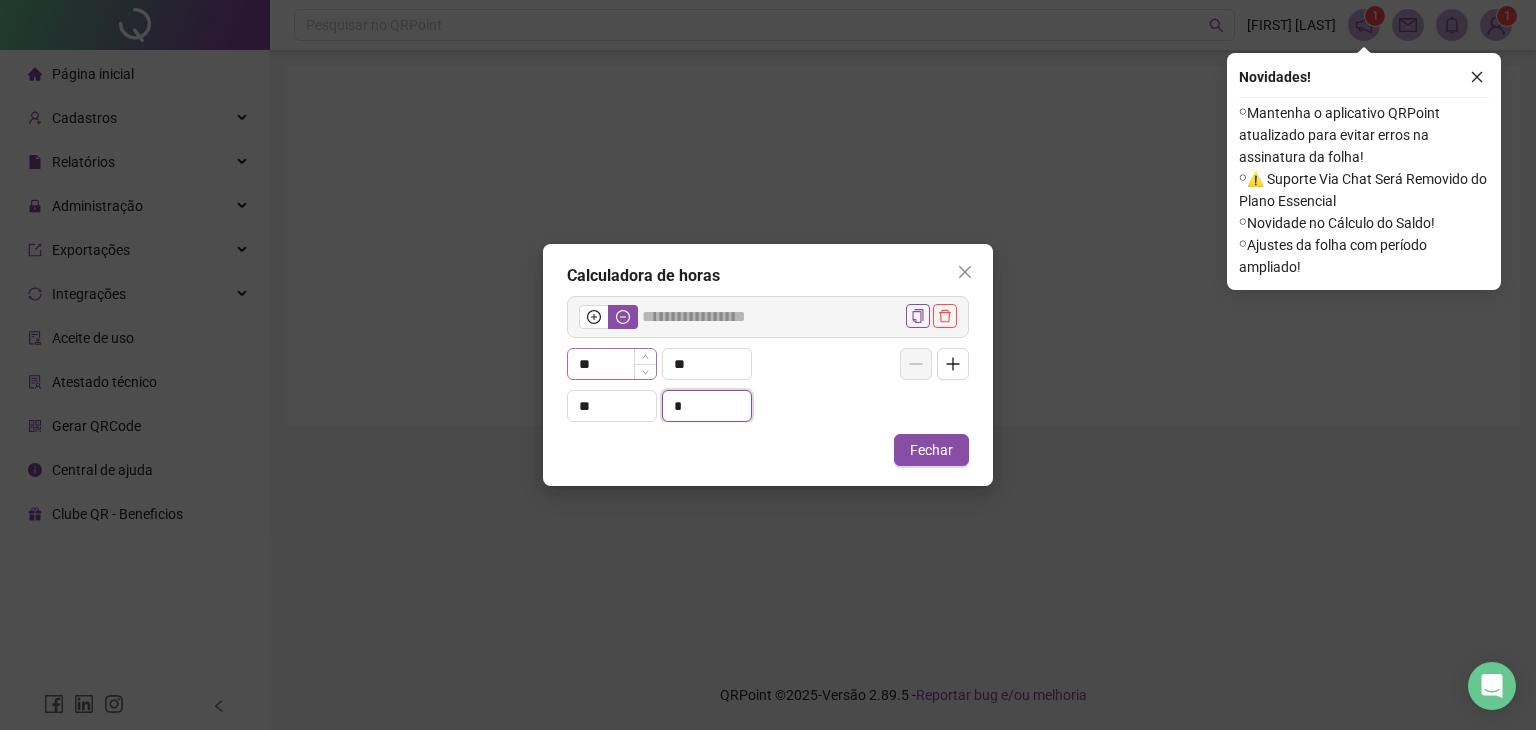 type on "*" 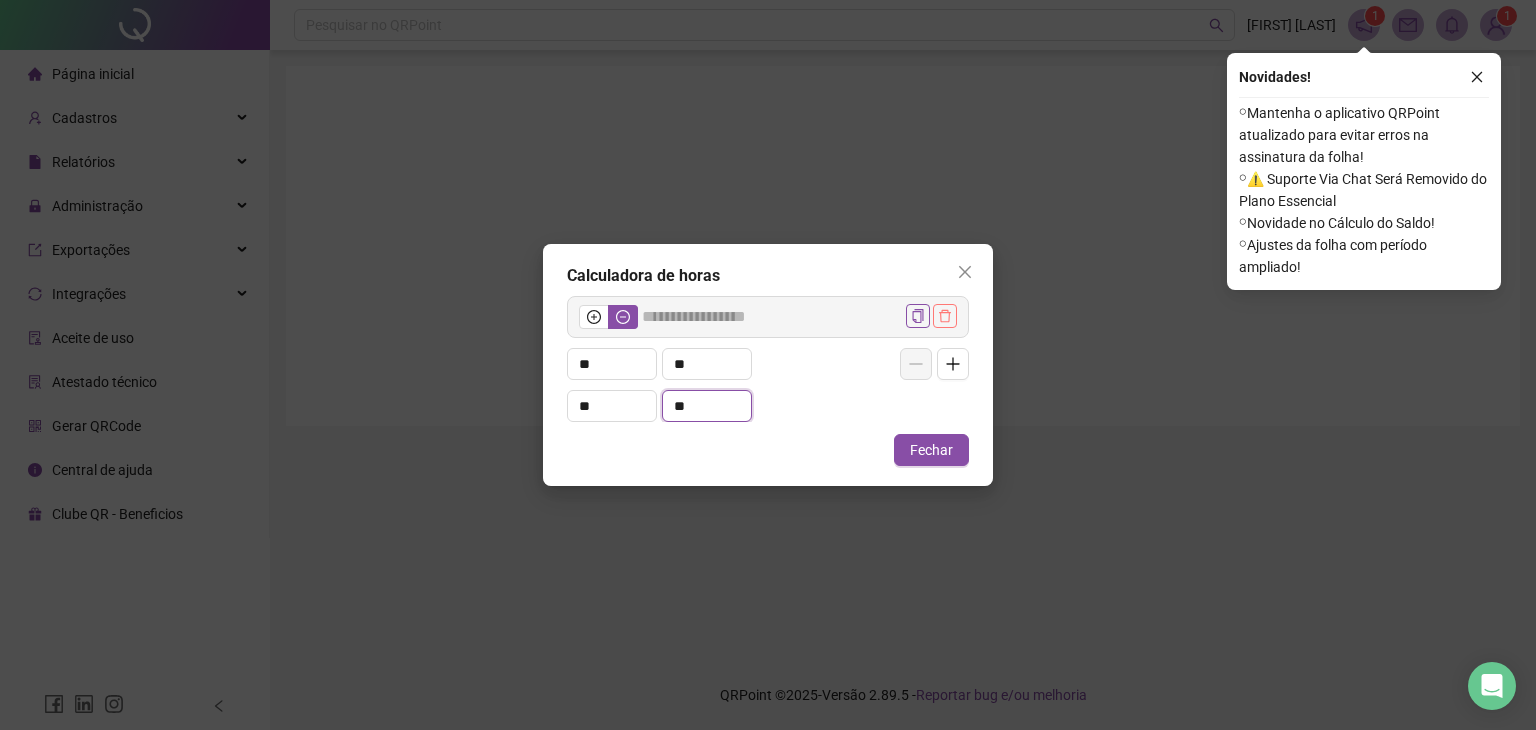 type on "**" 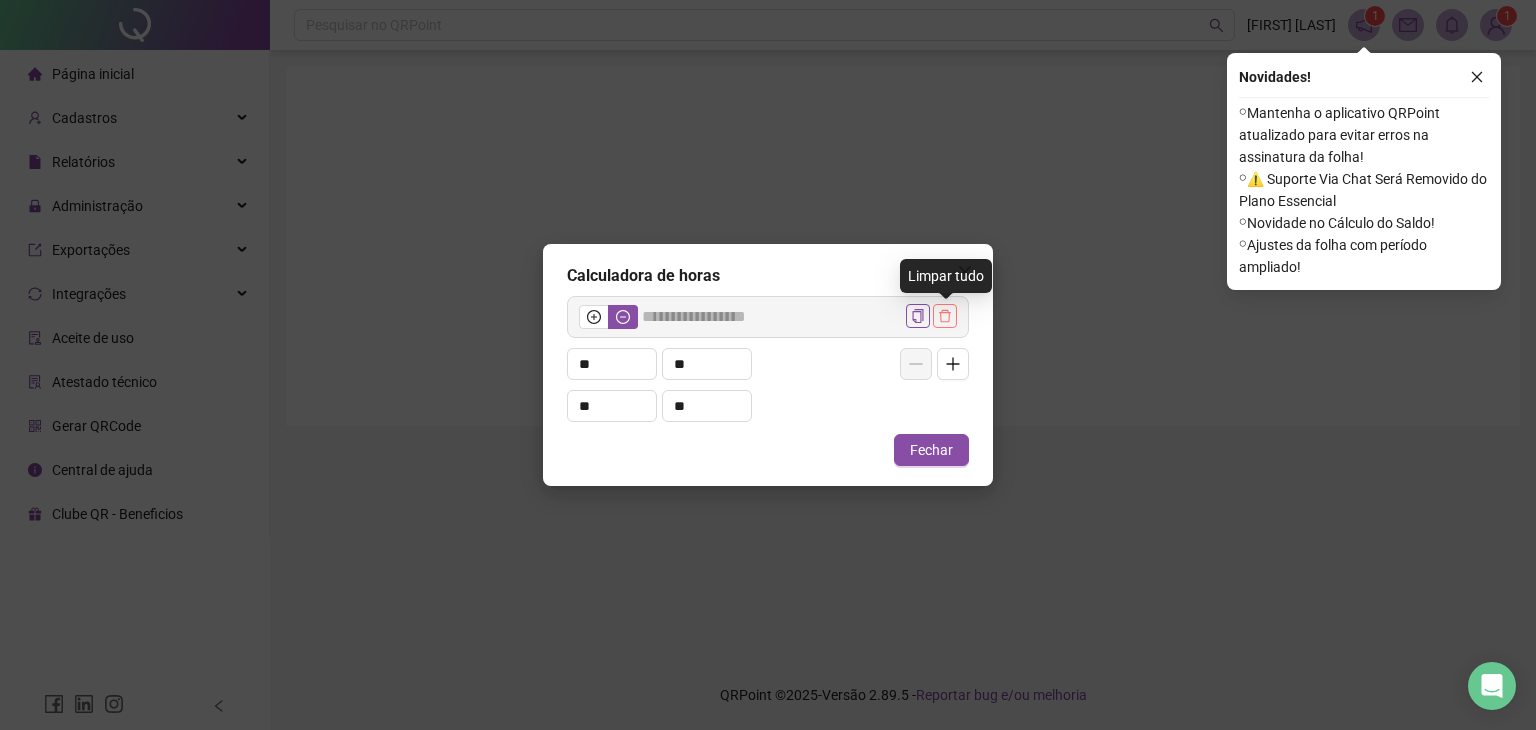 click 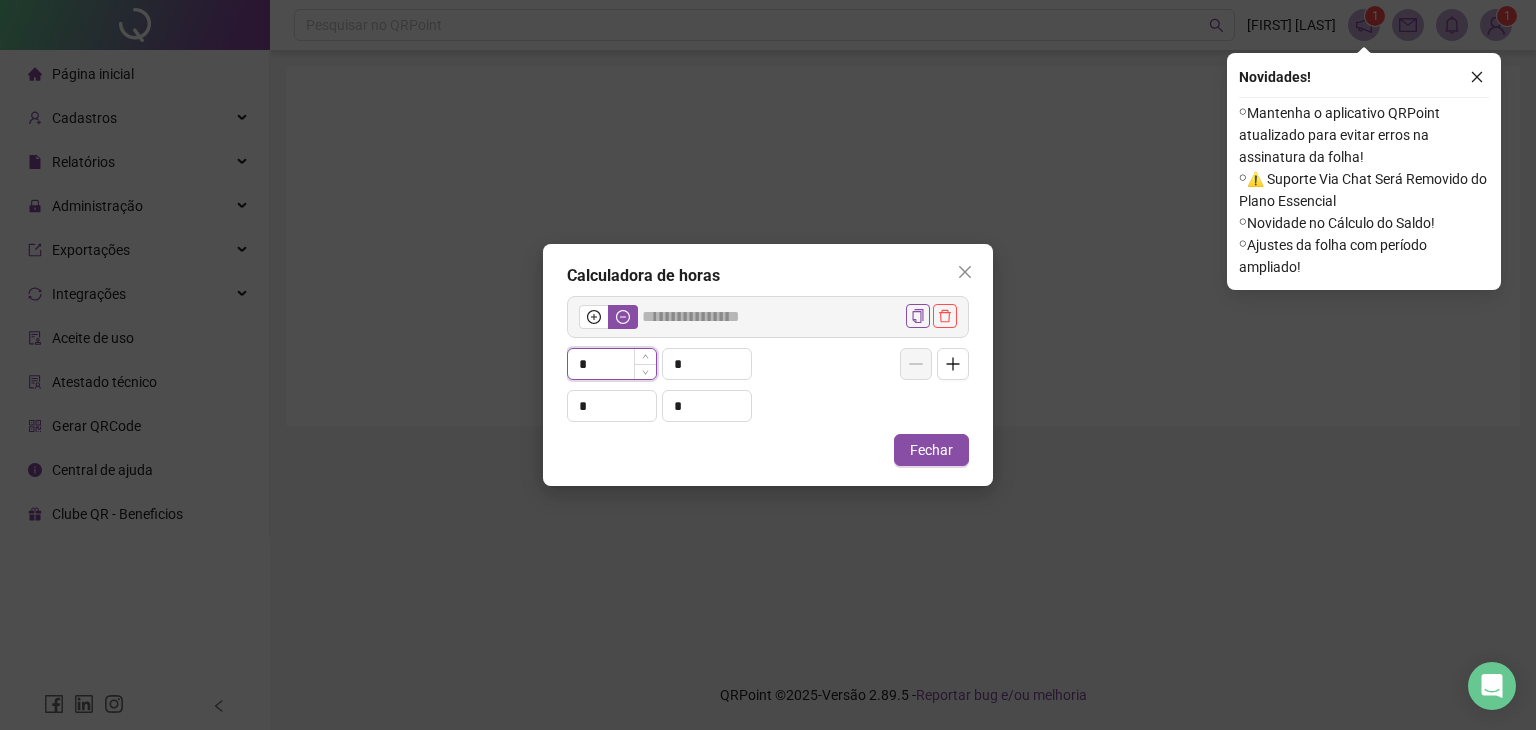 click on "*" at bounding box center (612, 364) 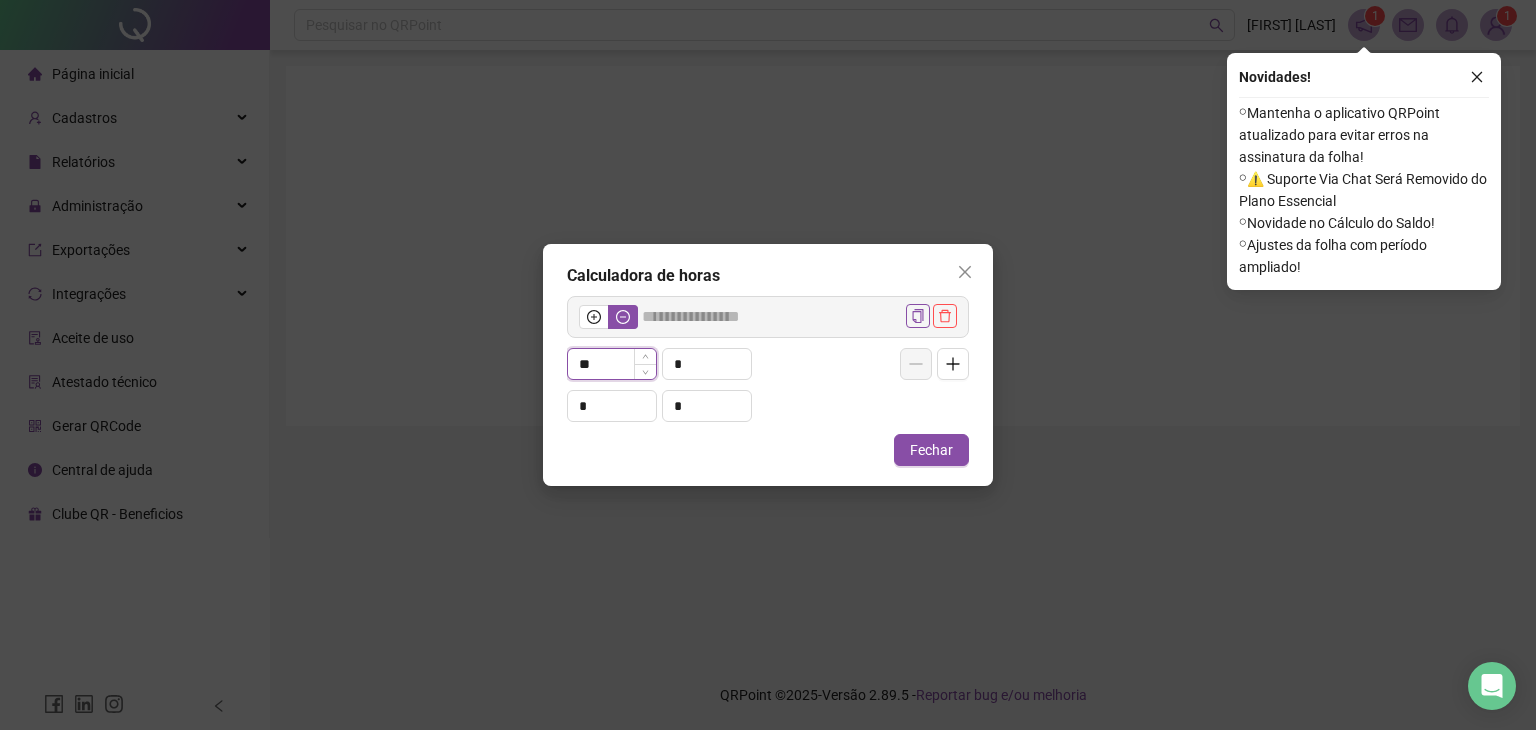 type on "*****" 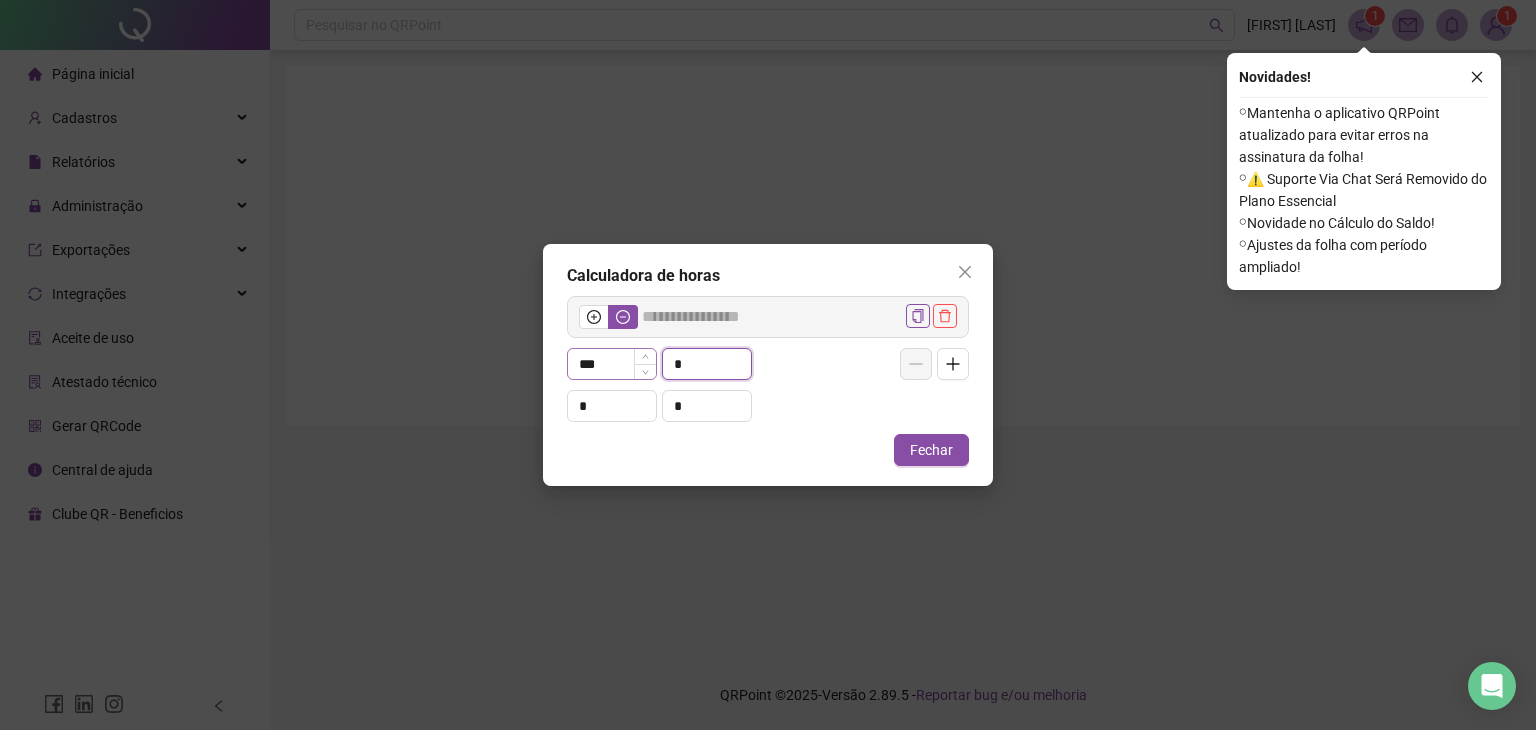 type on "**" 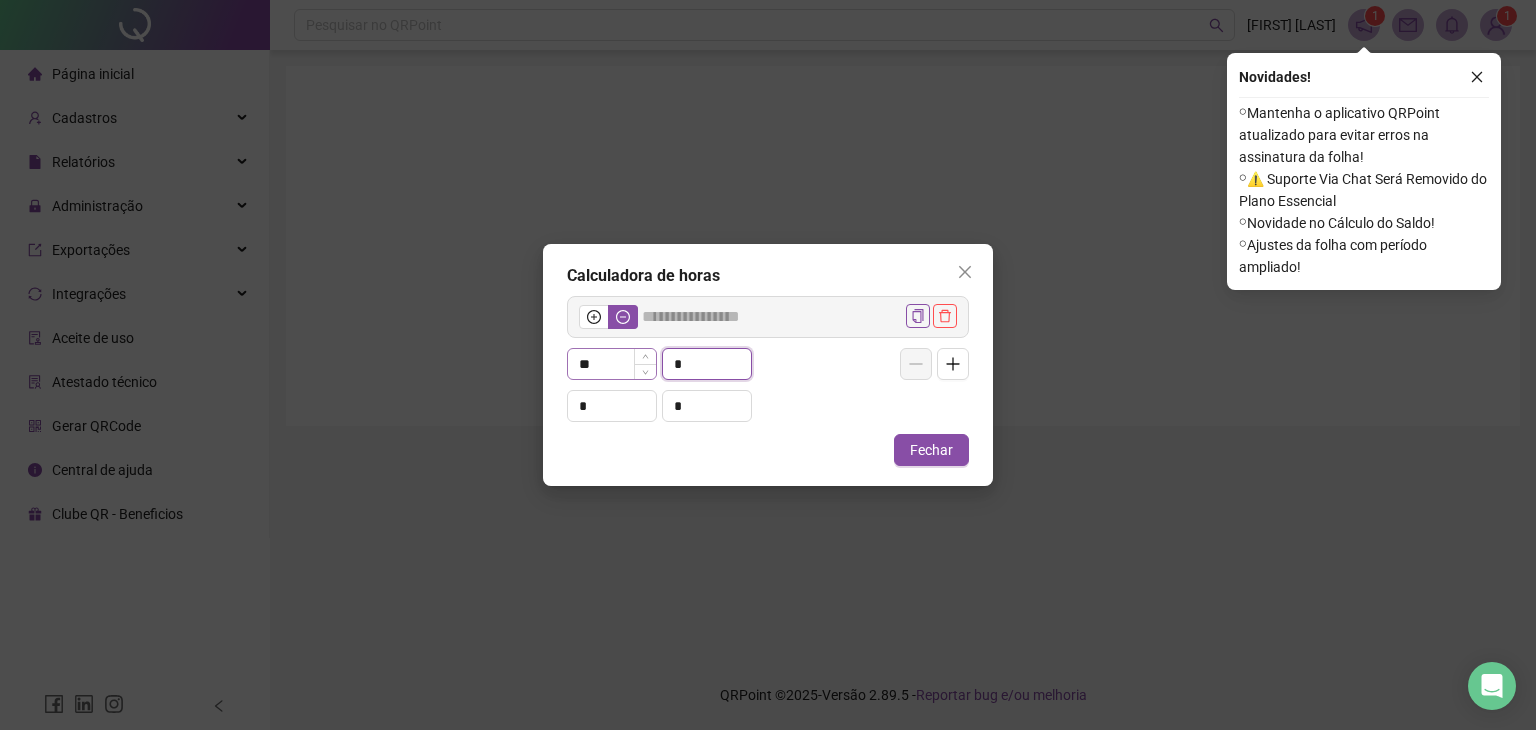 type on "*****" 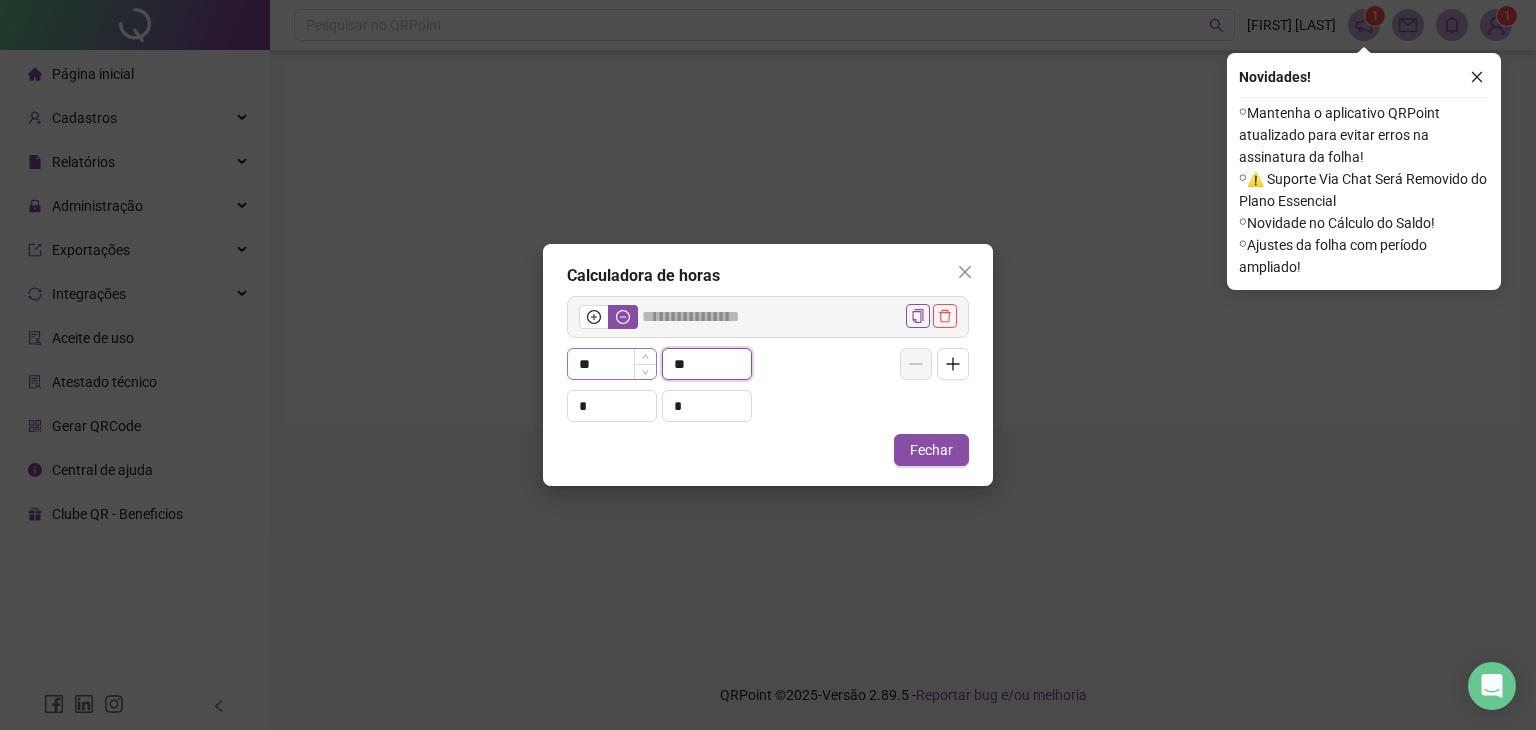type on "**" 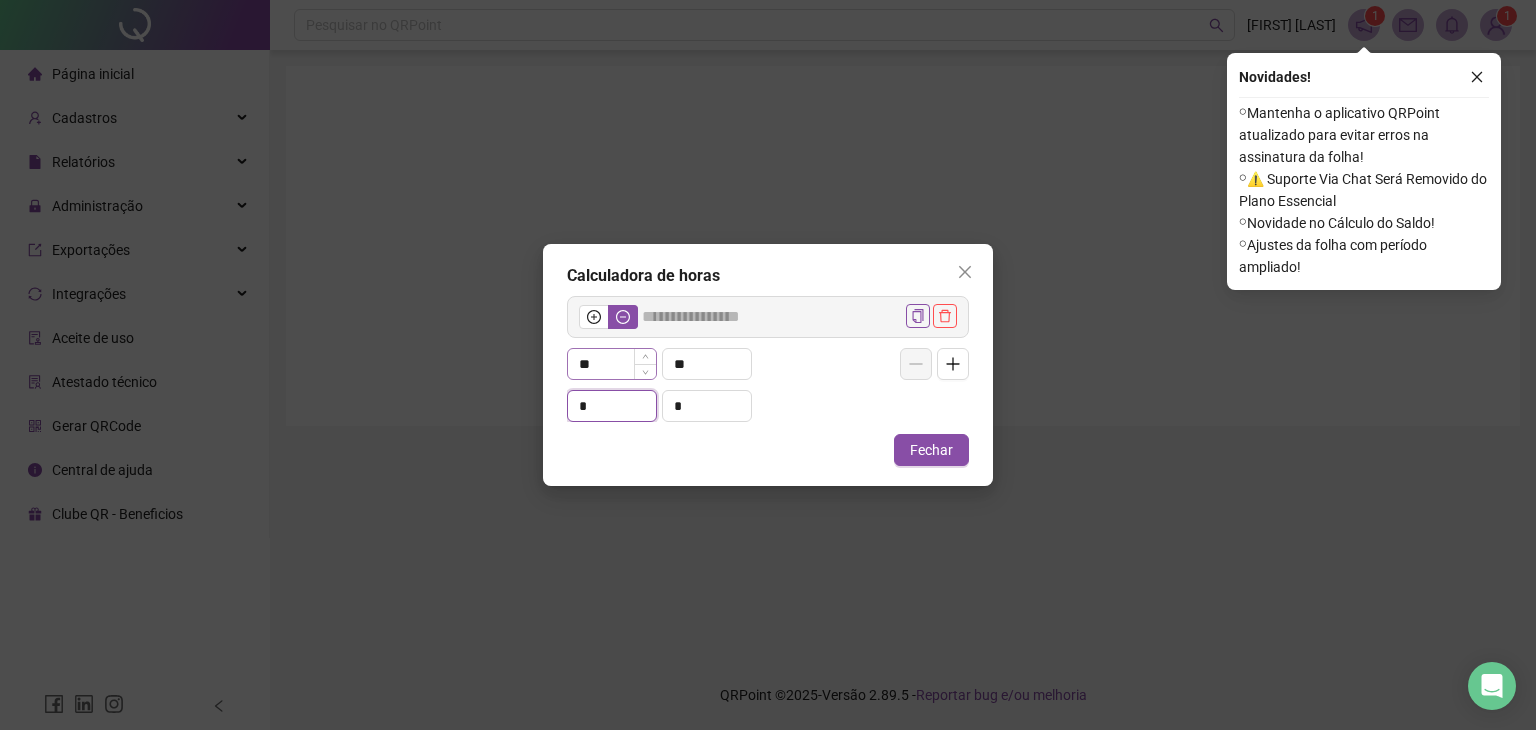 type on "*****" 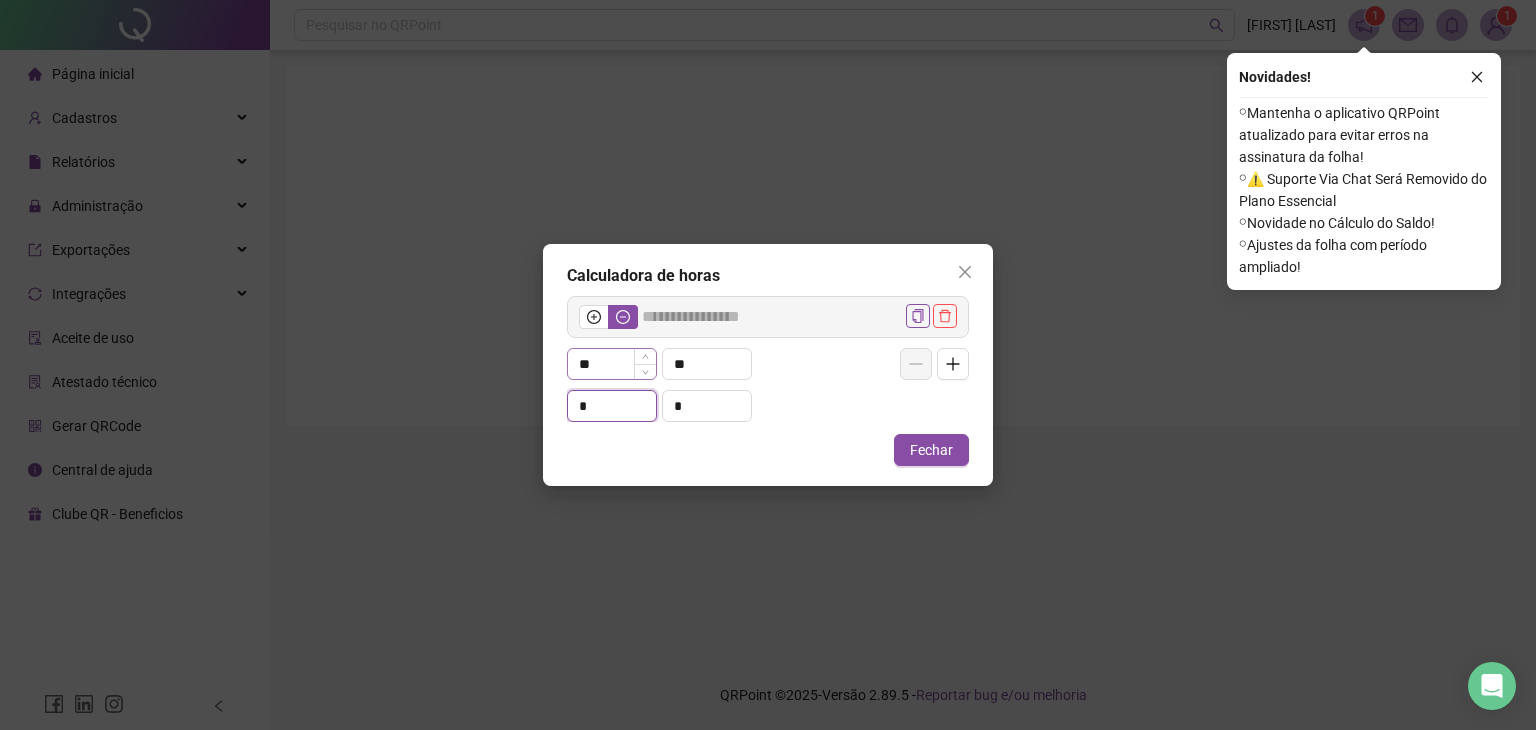 type on "*" 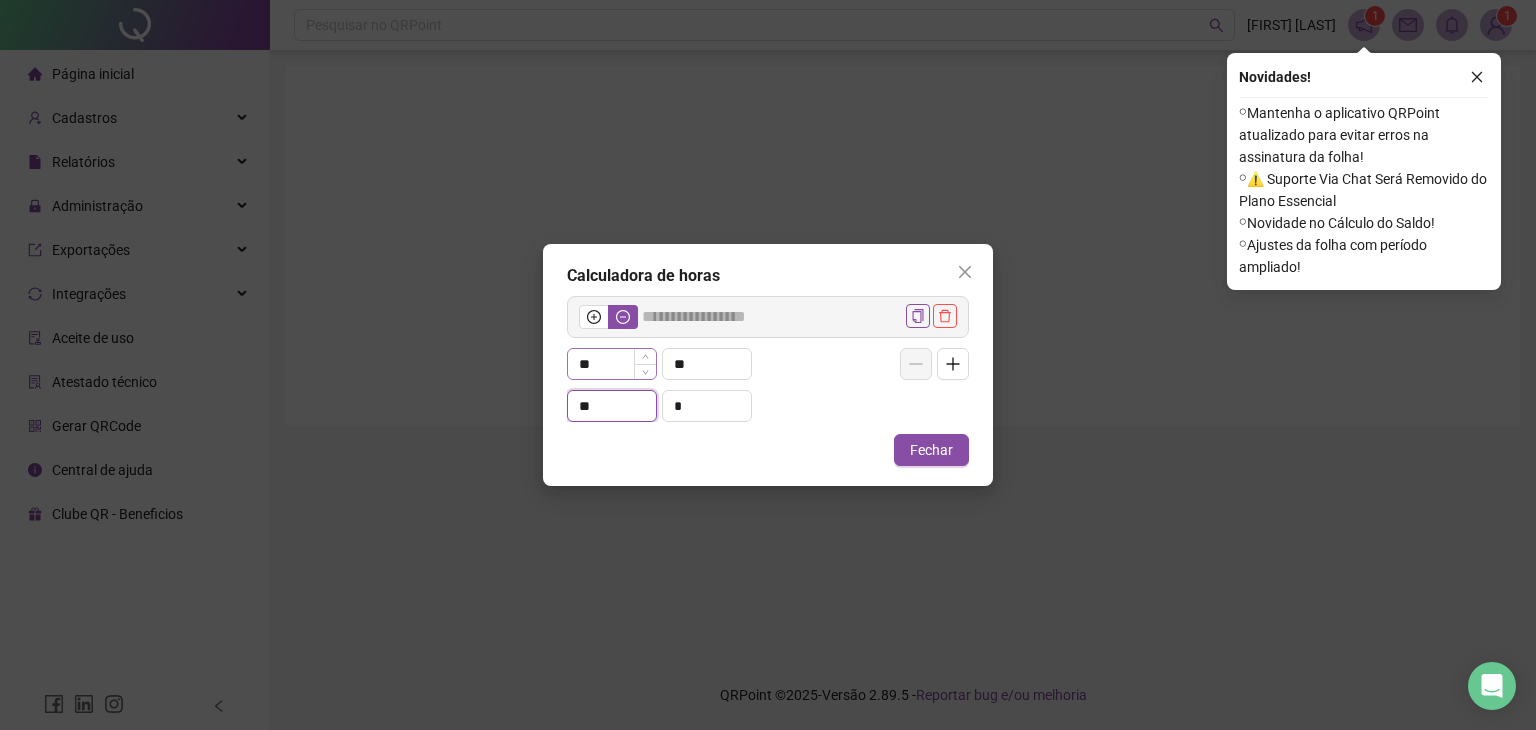 type on "**" 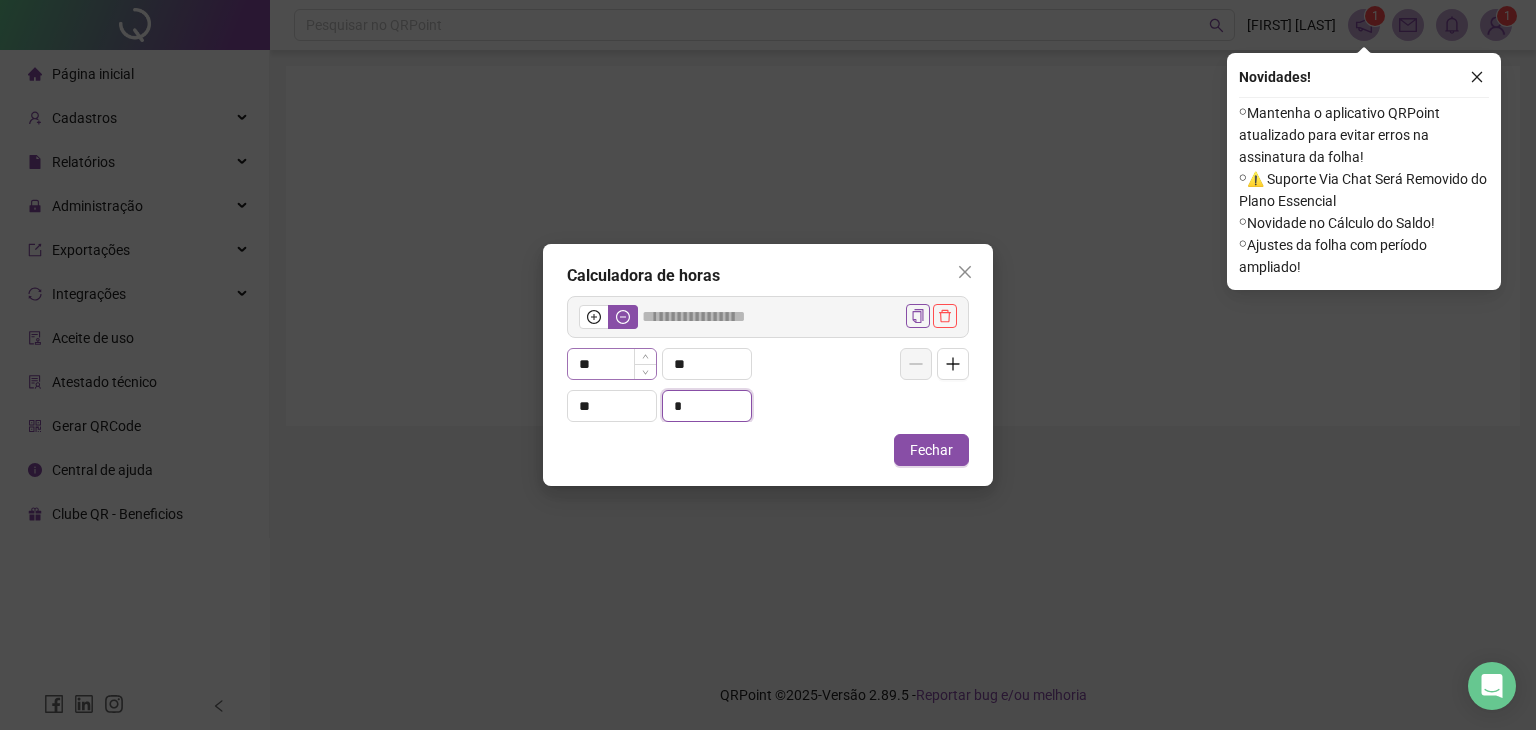 type on "******" 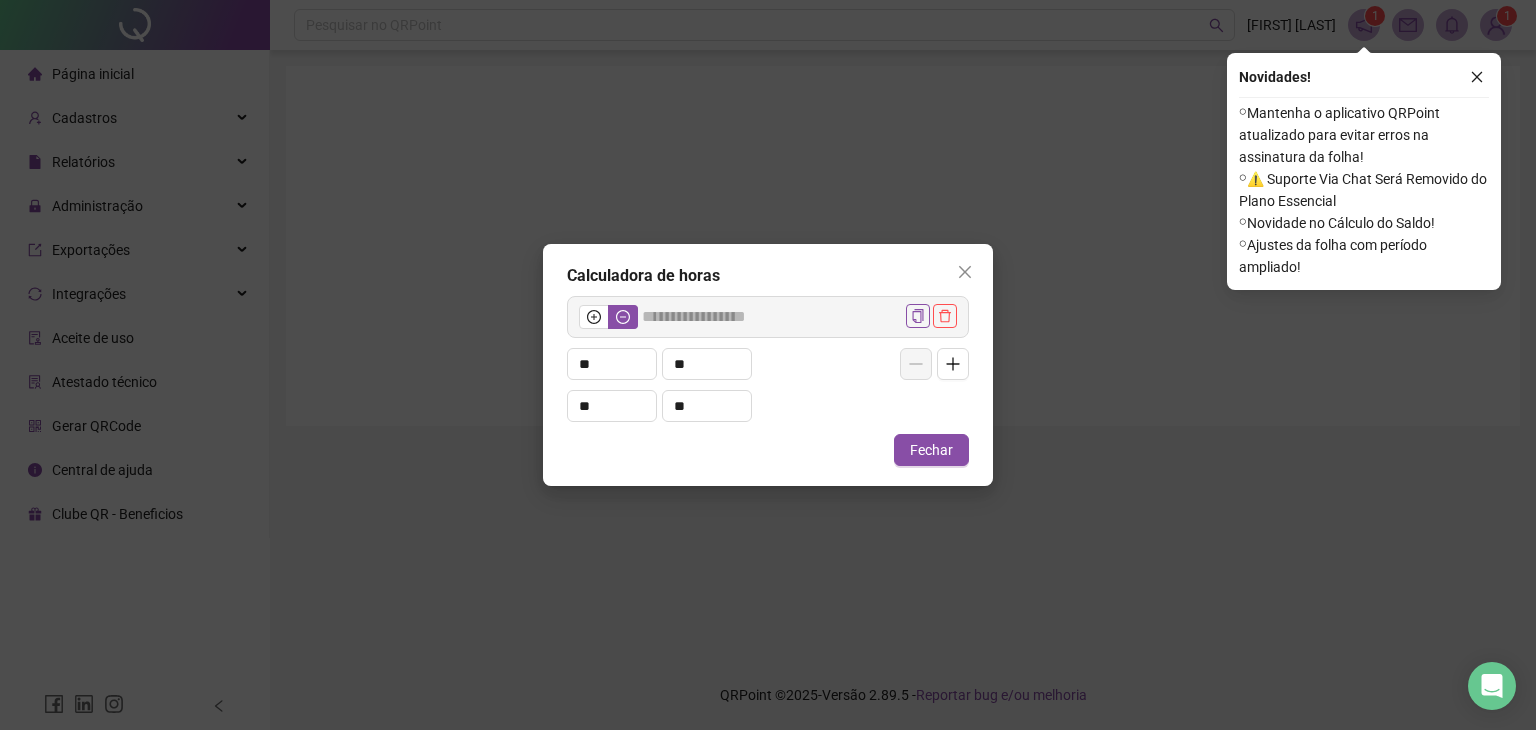 type on "*" 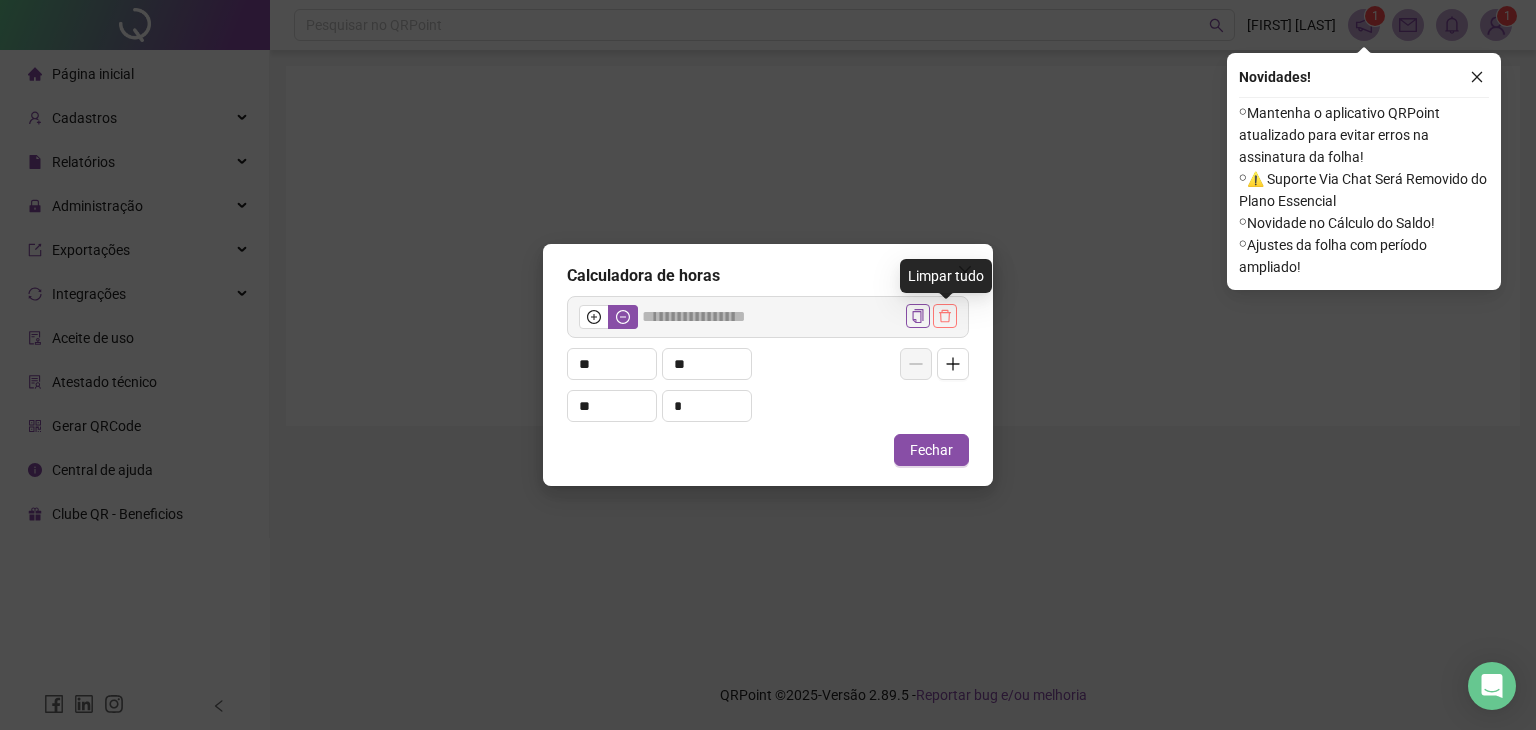 click 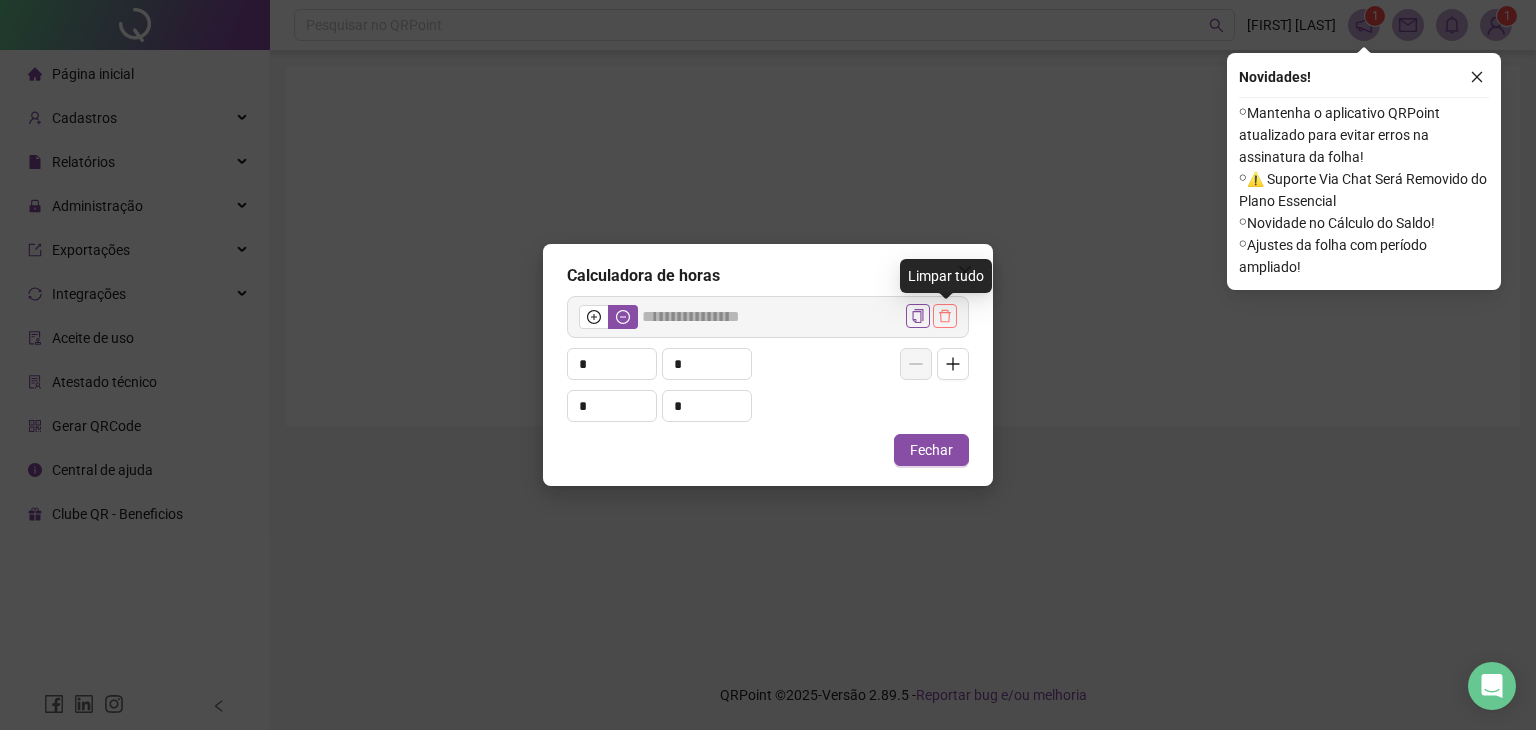 click 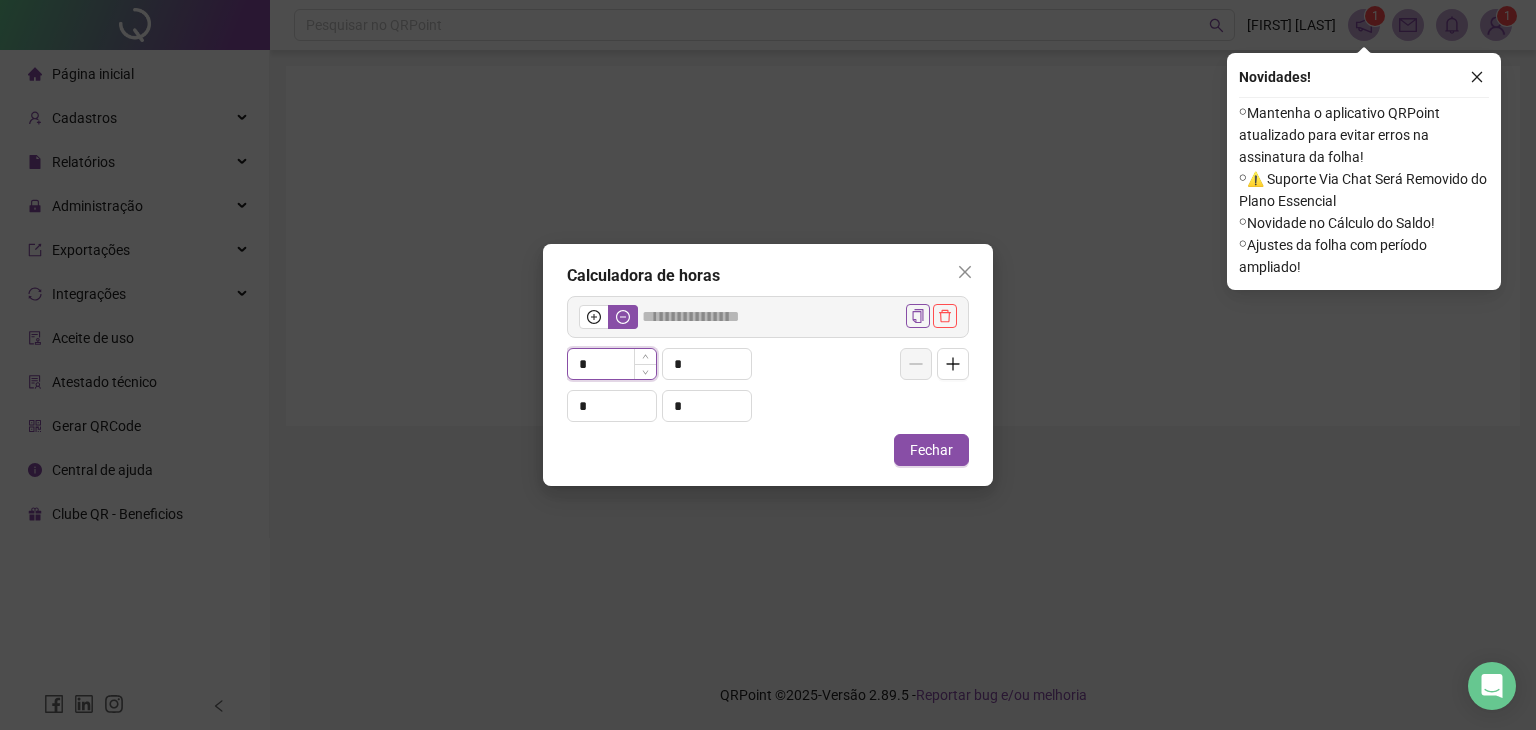 click on "*" at bounding box center [612, 364] 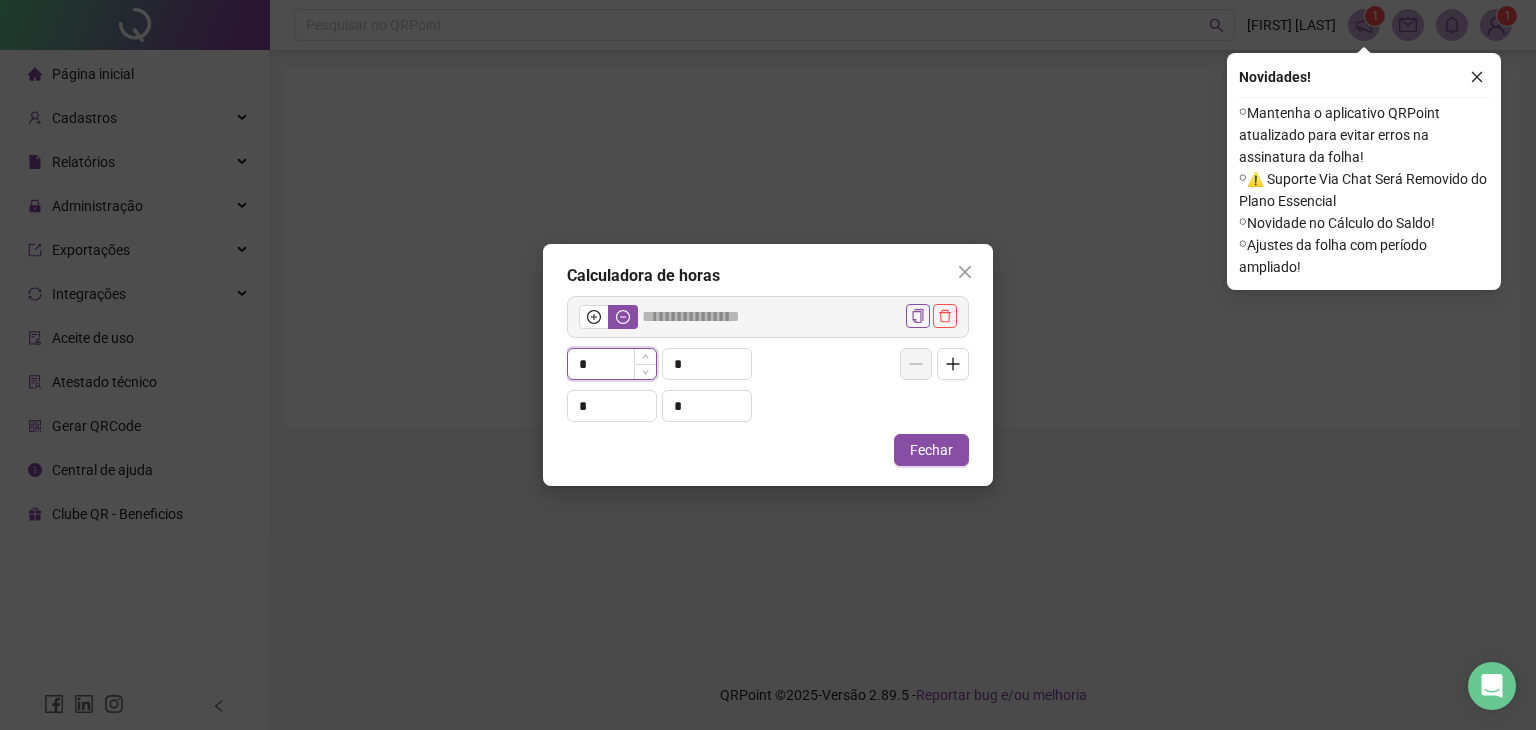 type on "*****" 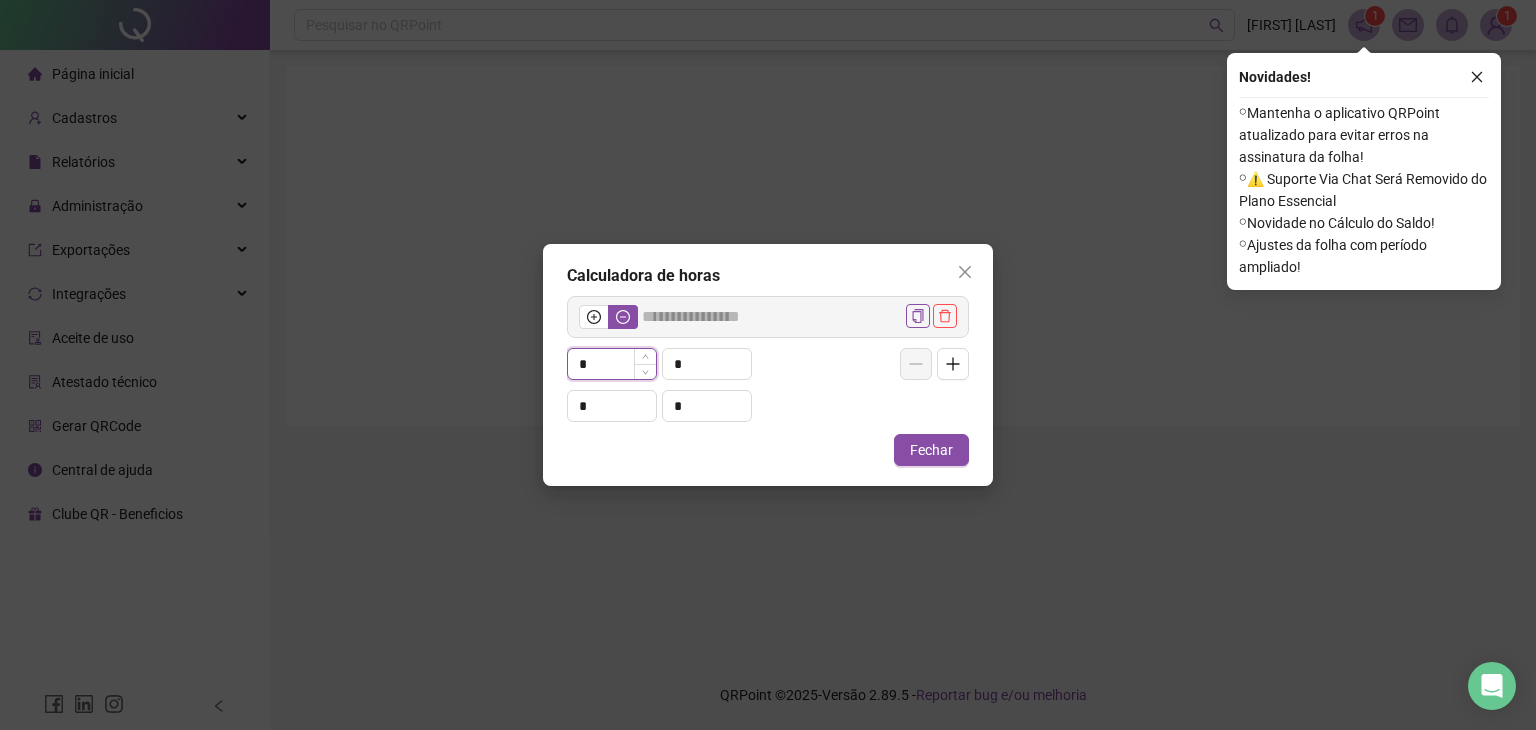 type on "**" 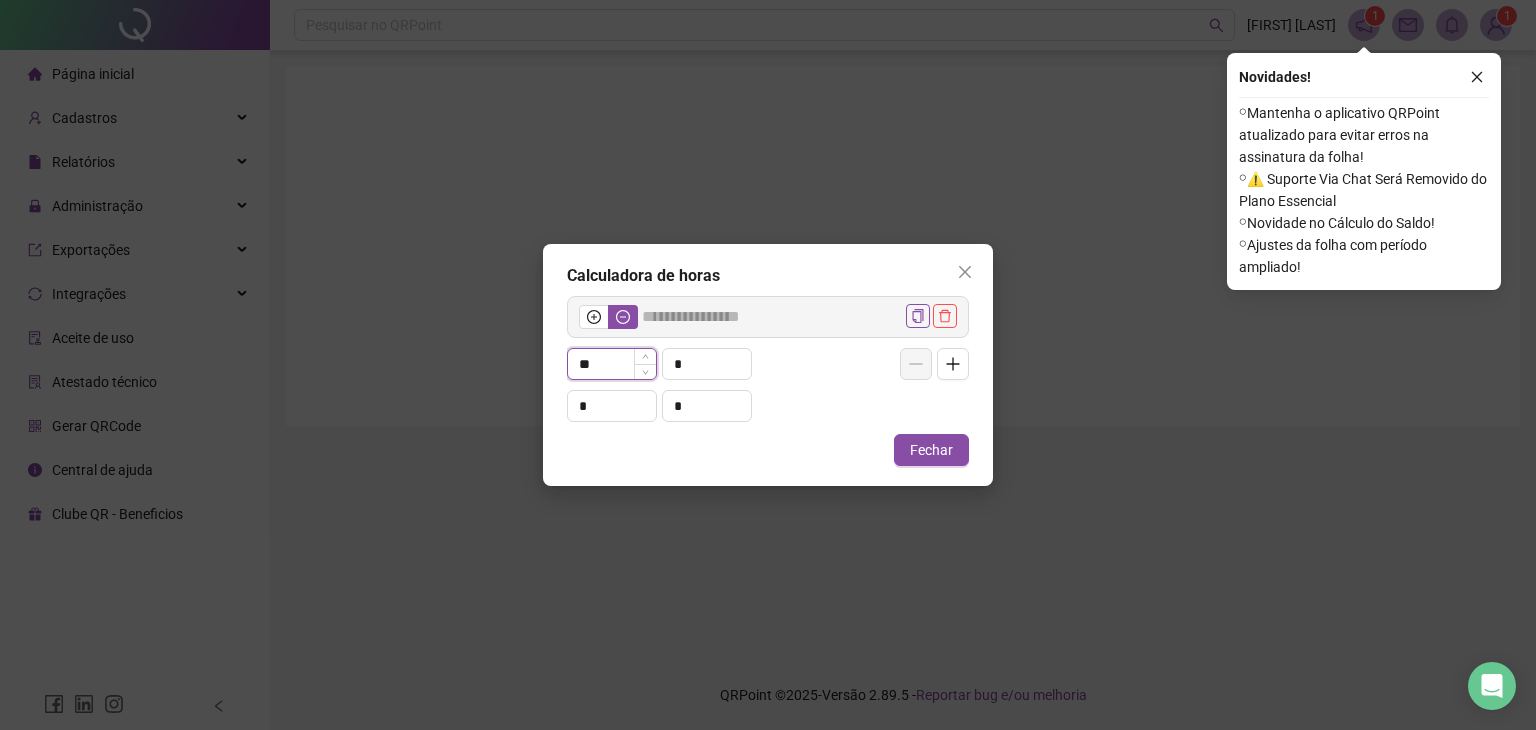 type on "*****" 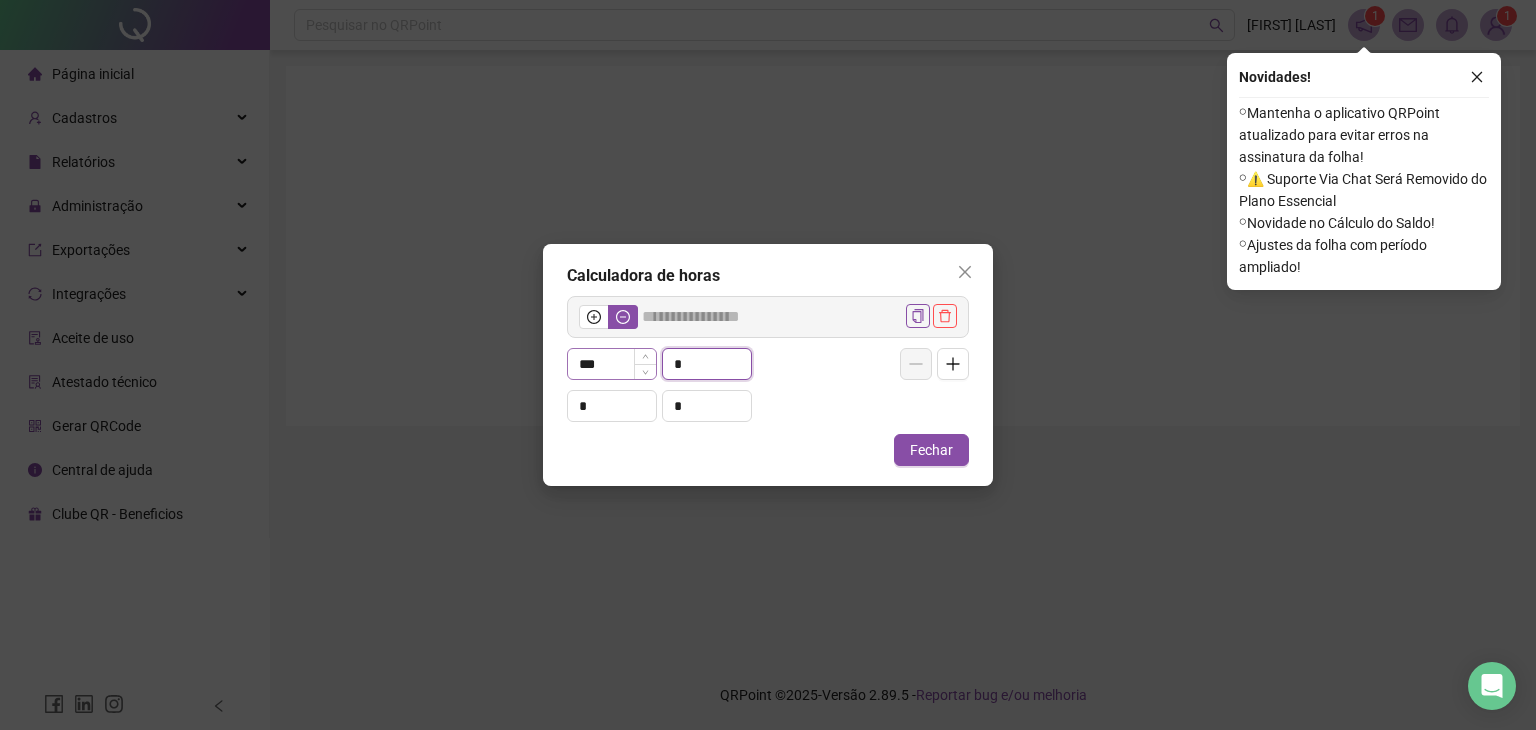 type on "**" 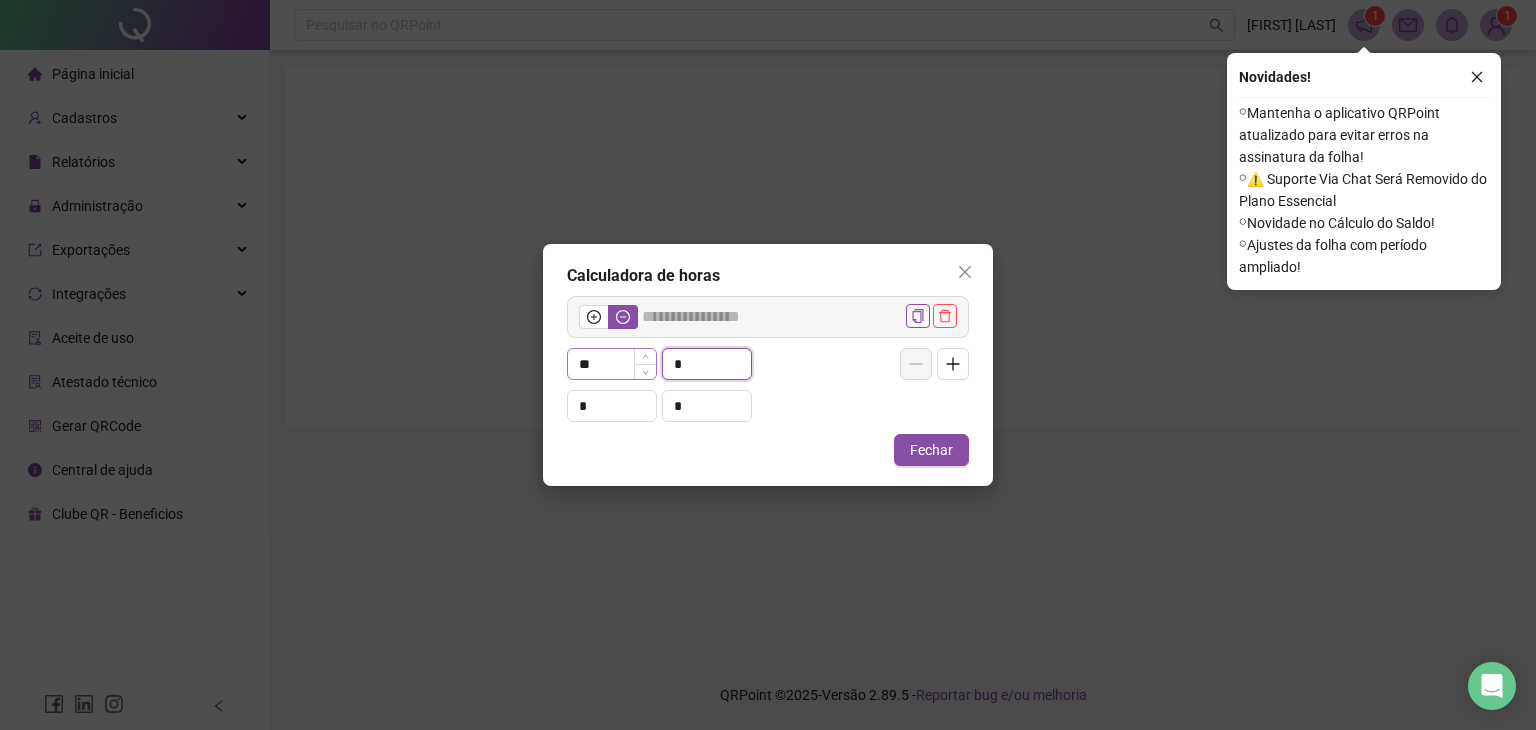 type on "*****" 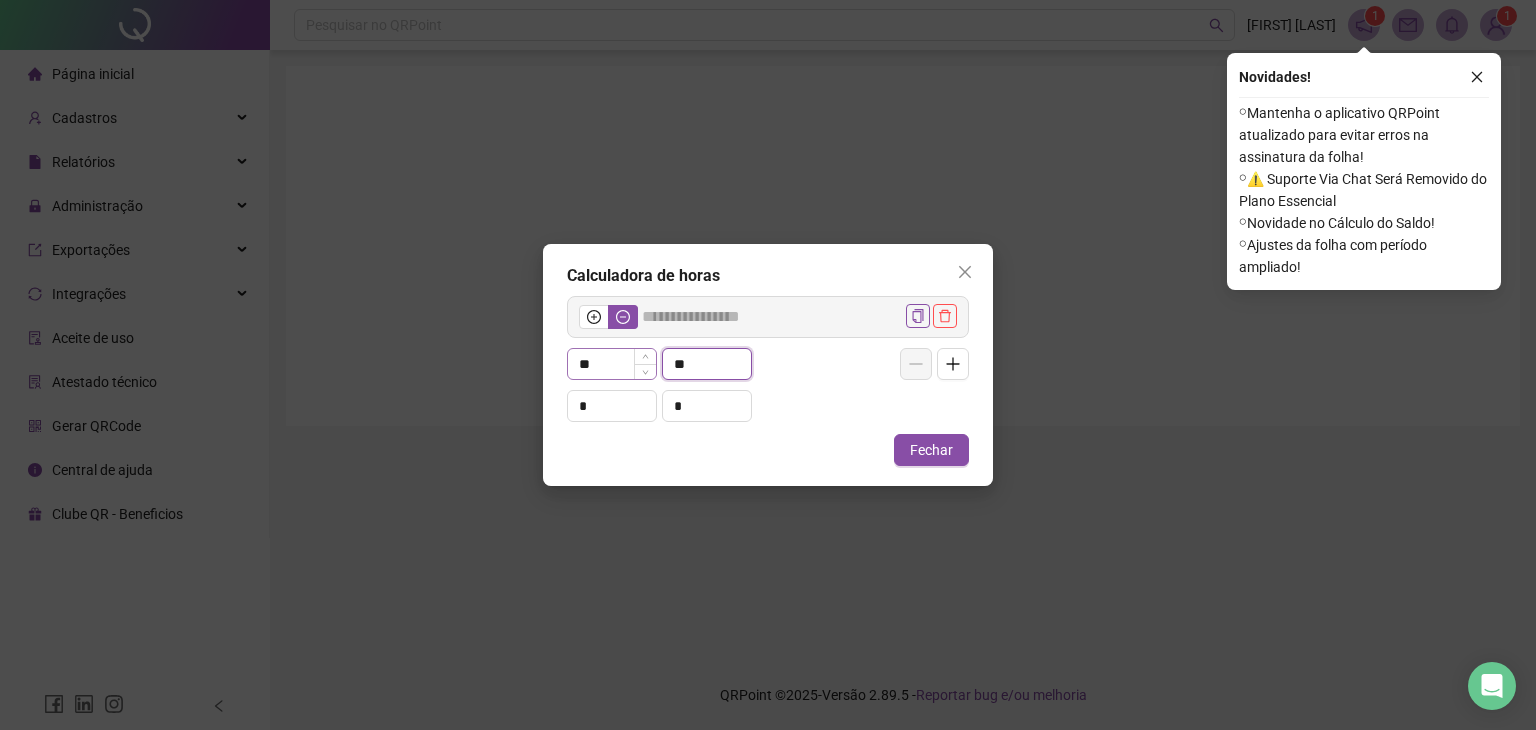 type on "**" 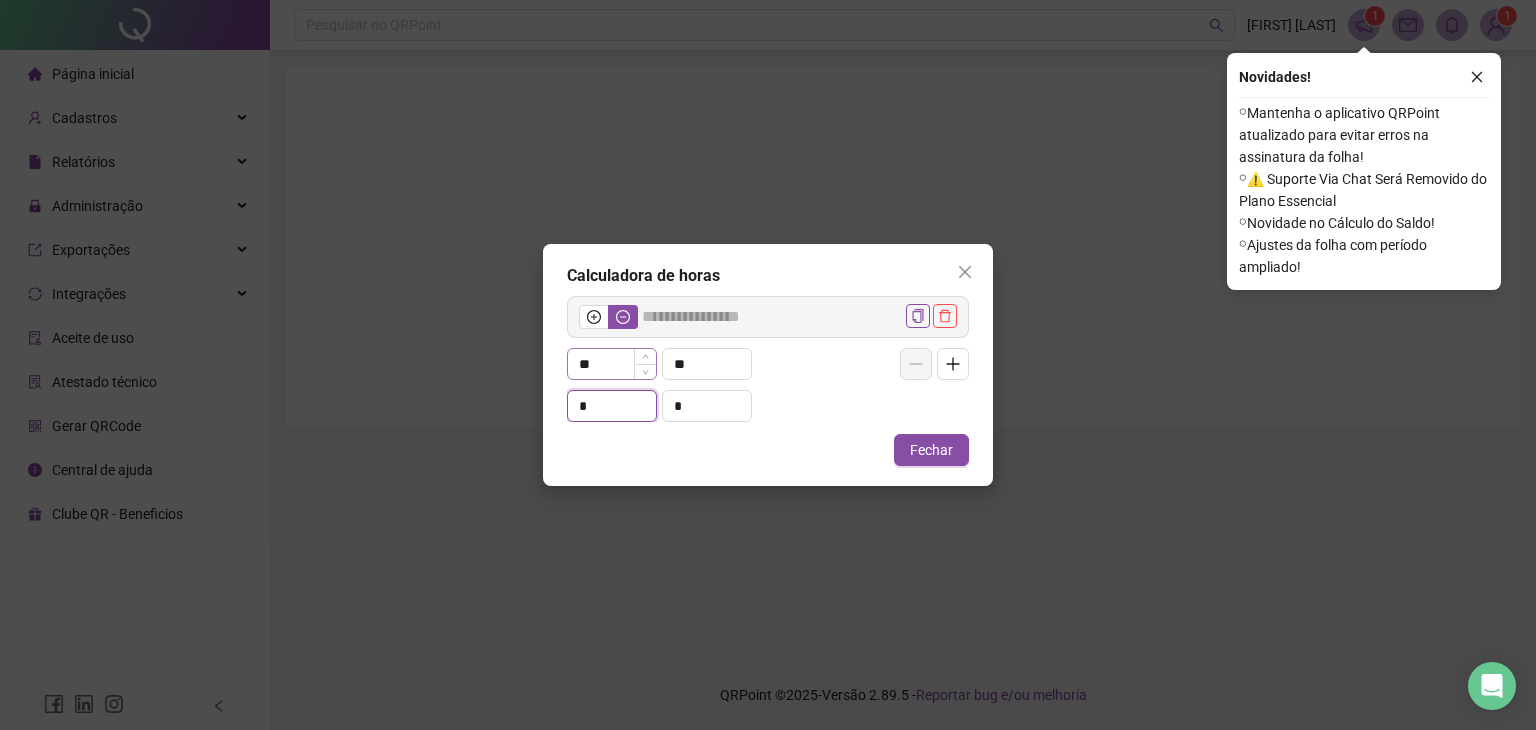 type on "*****" 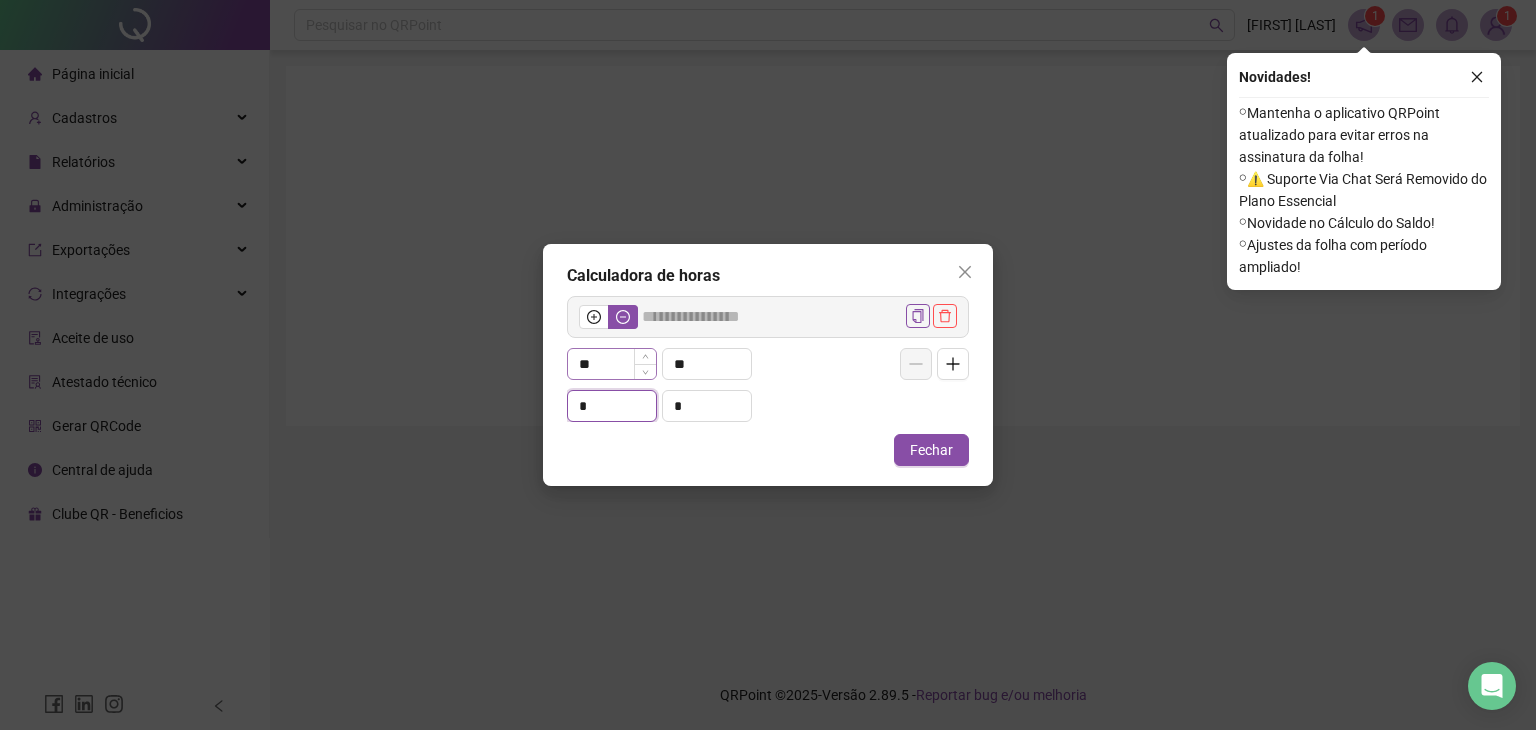 type on "*" 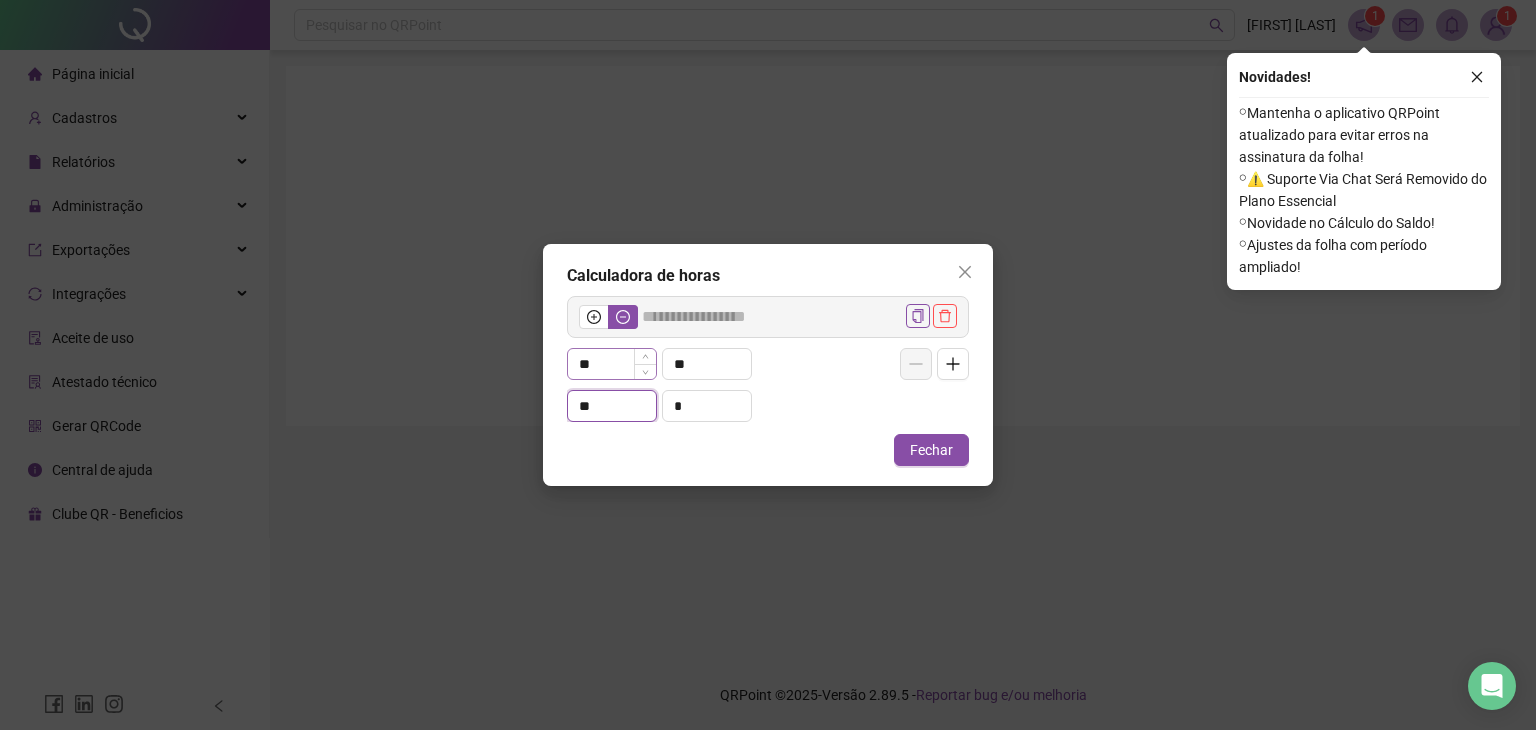 type on "**" 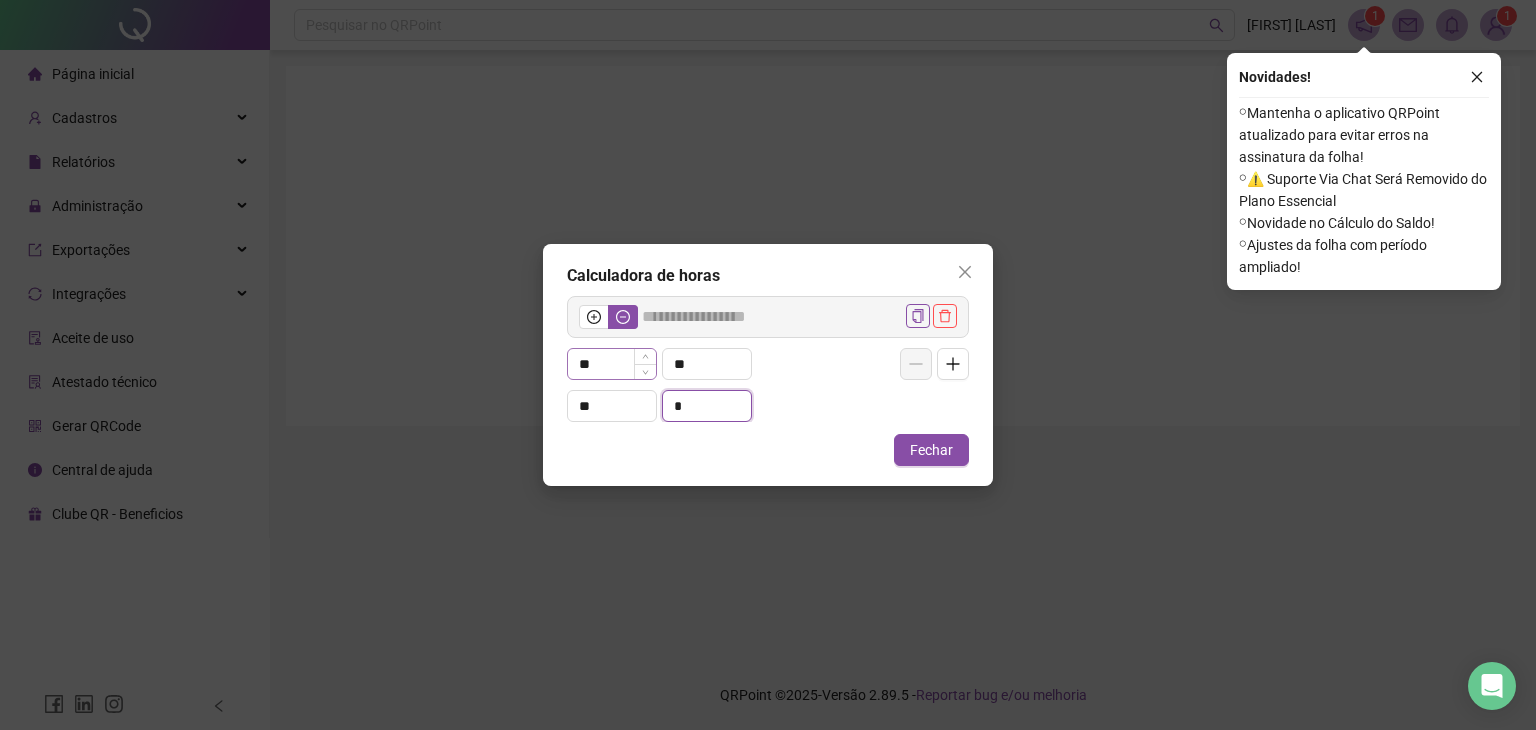 type on "******" 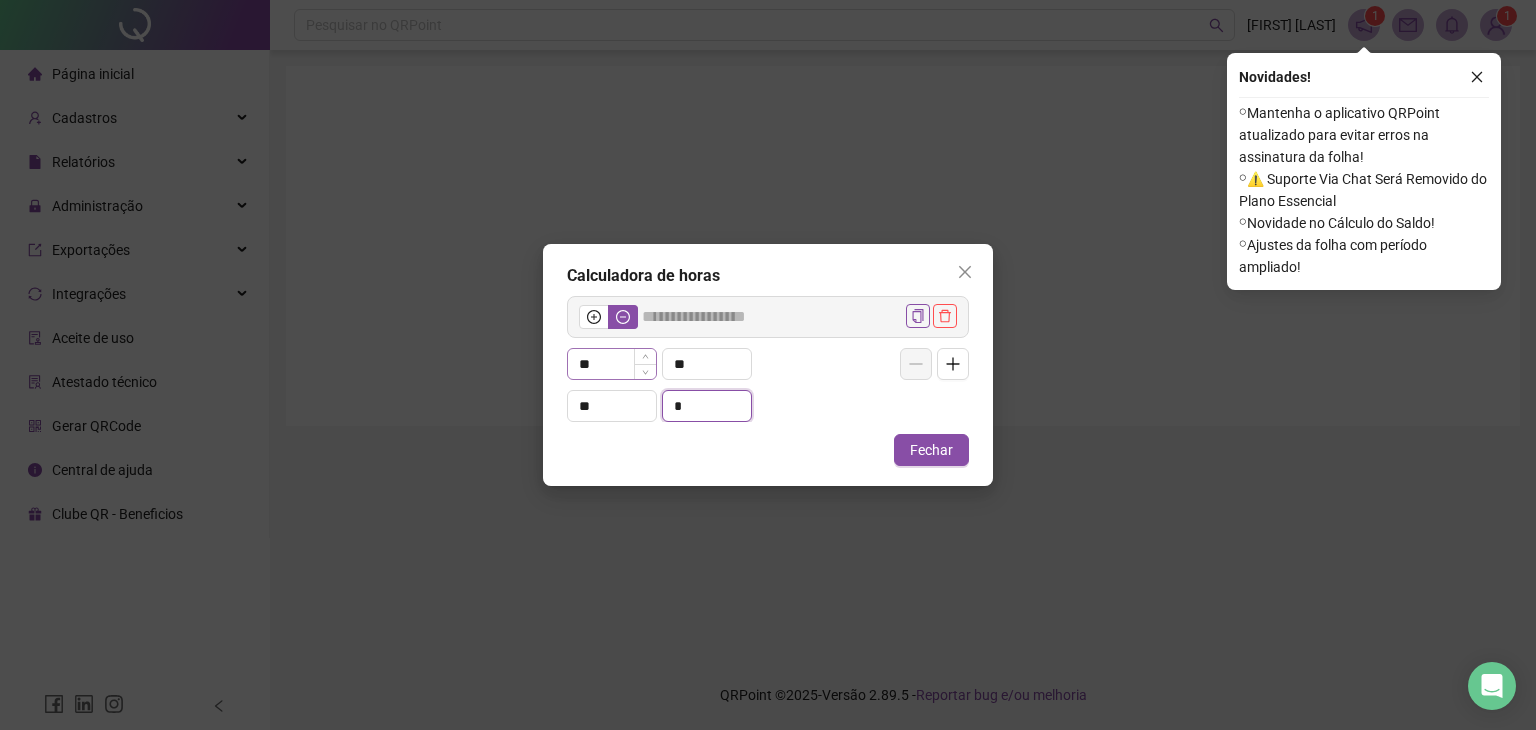 type on "*" 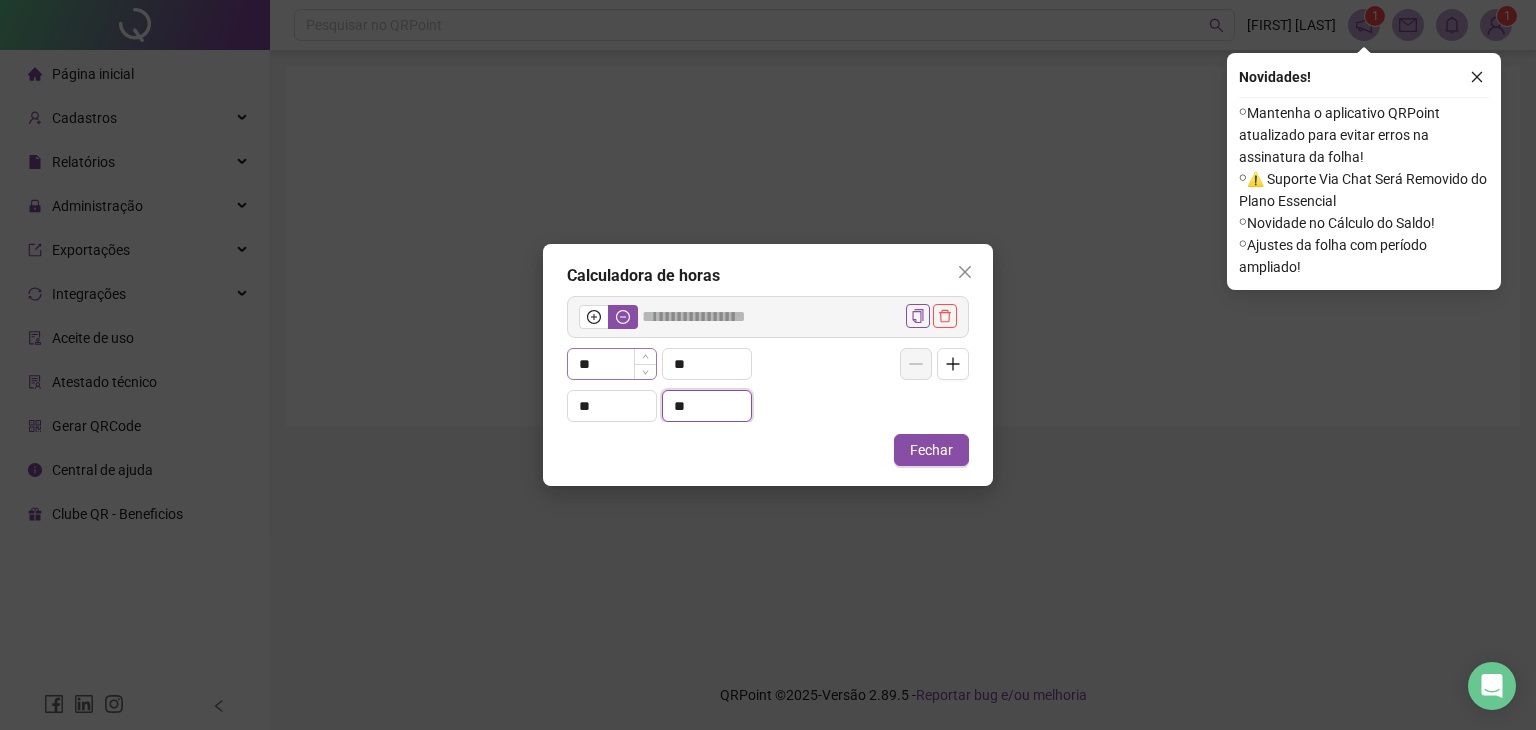 type on "**" 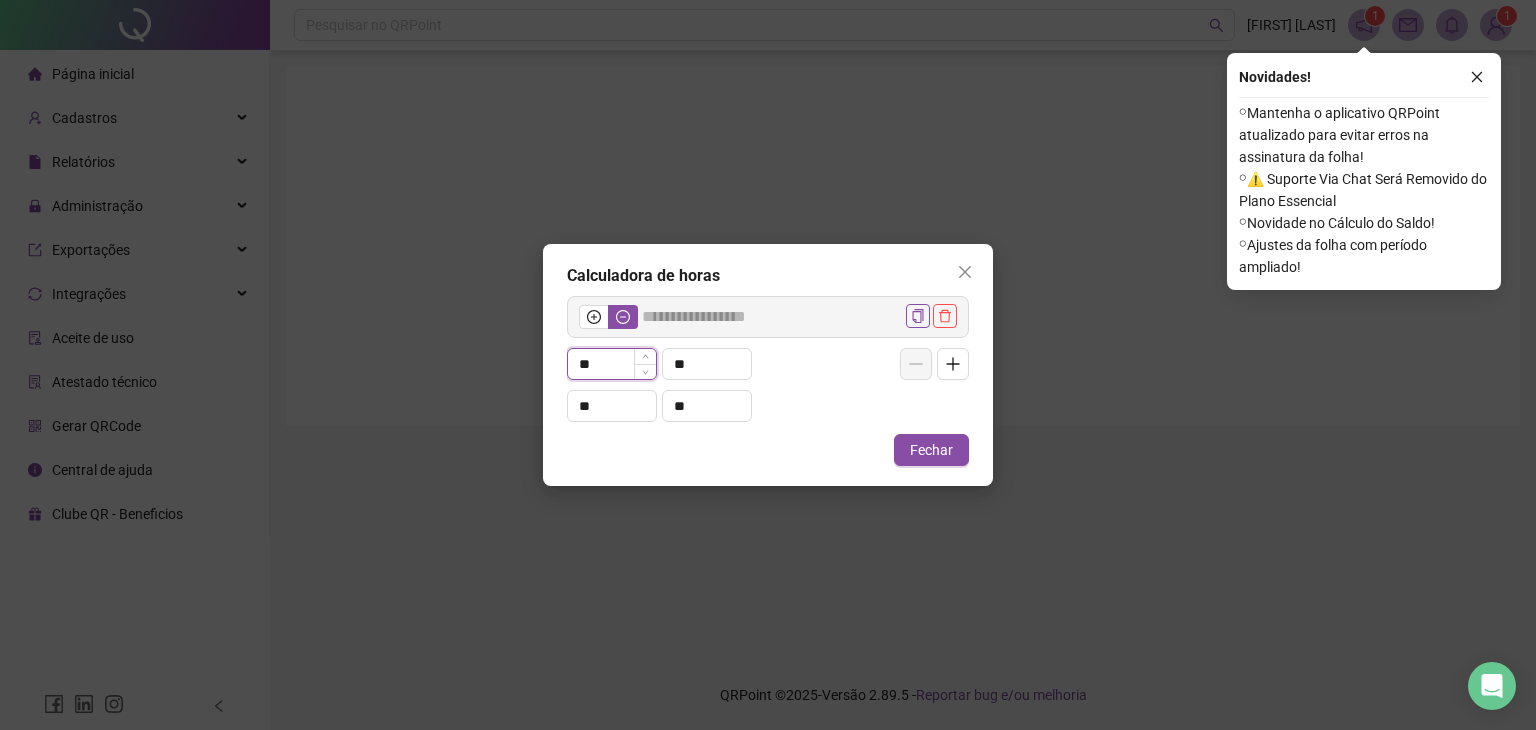 click on "**" at bounding box center (612, 364) 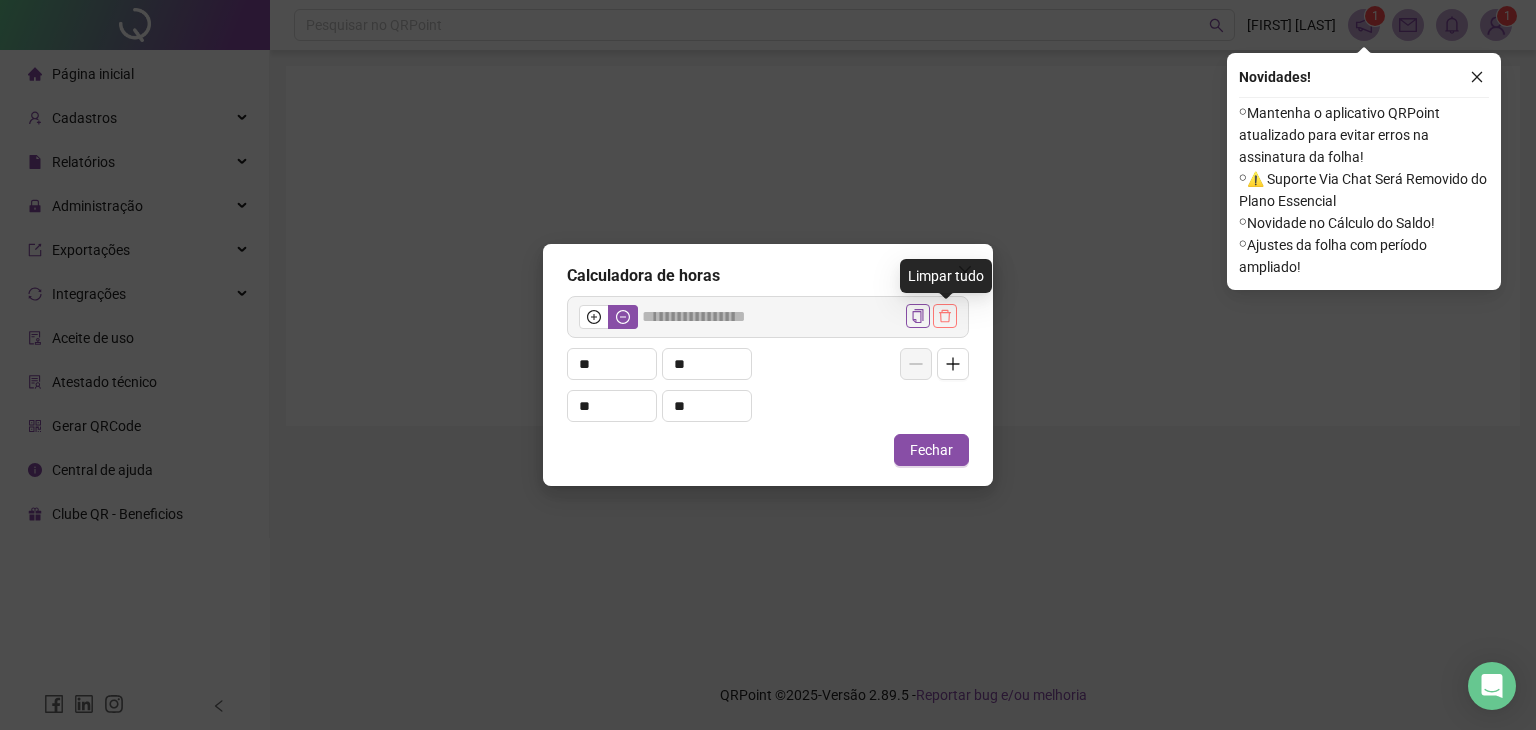click 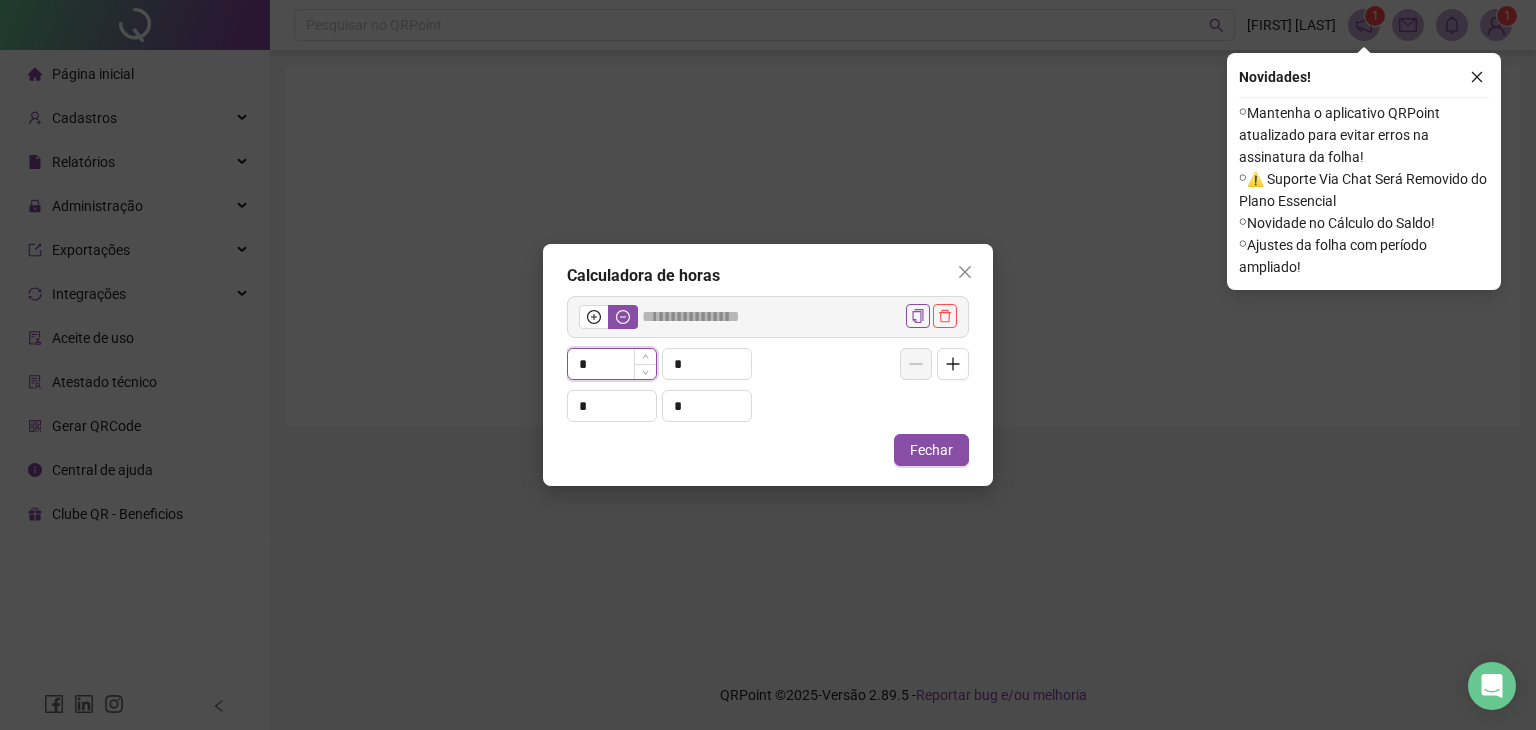 click on "*" at bounding box center [612, 364] 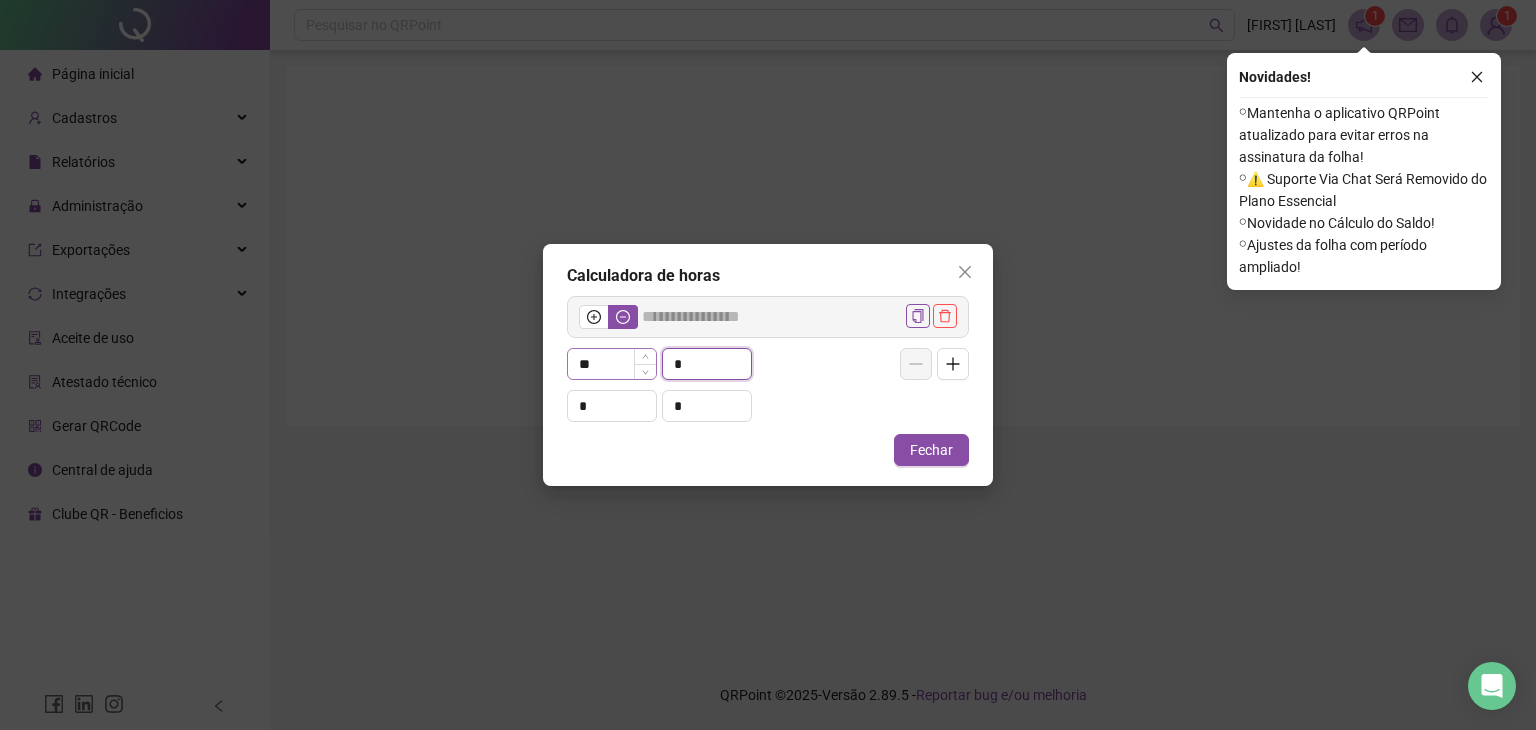 type on "*" 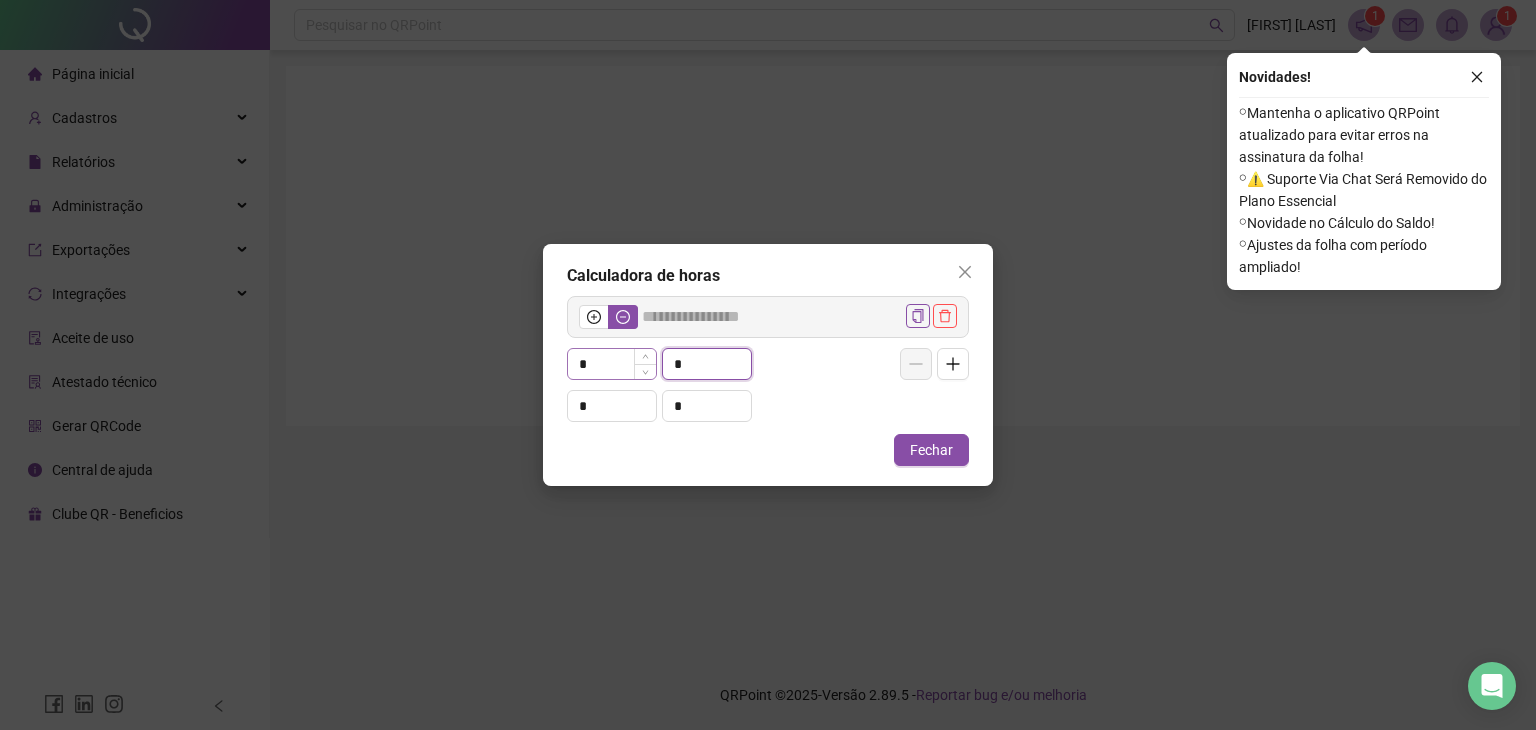 type on "*****" 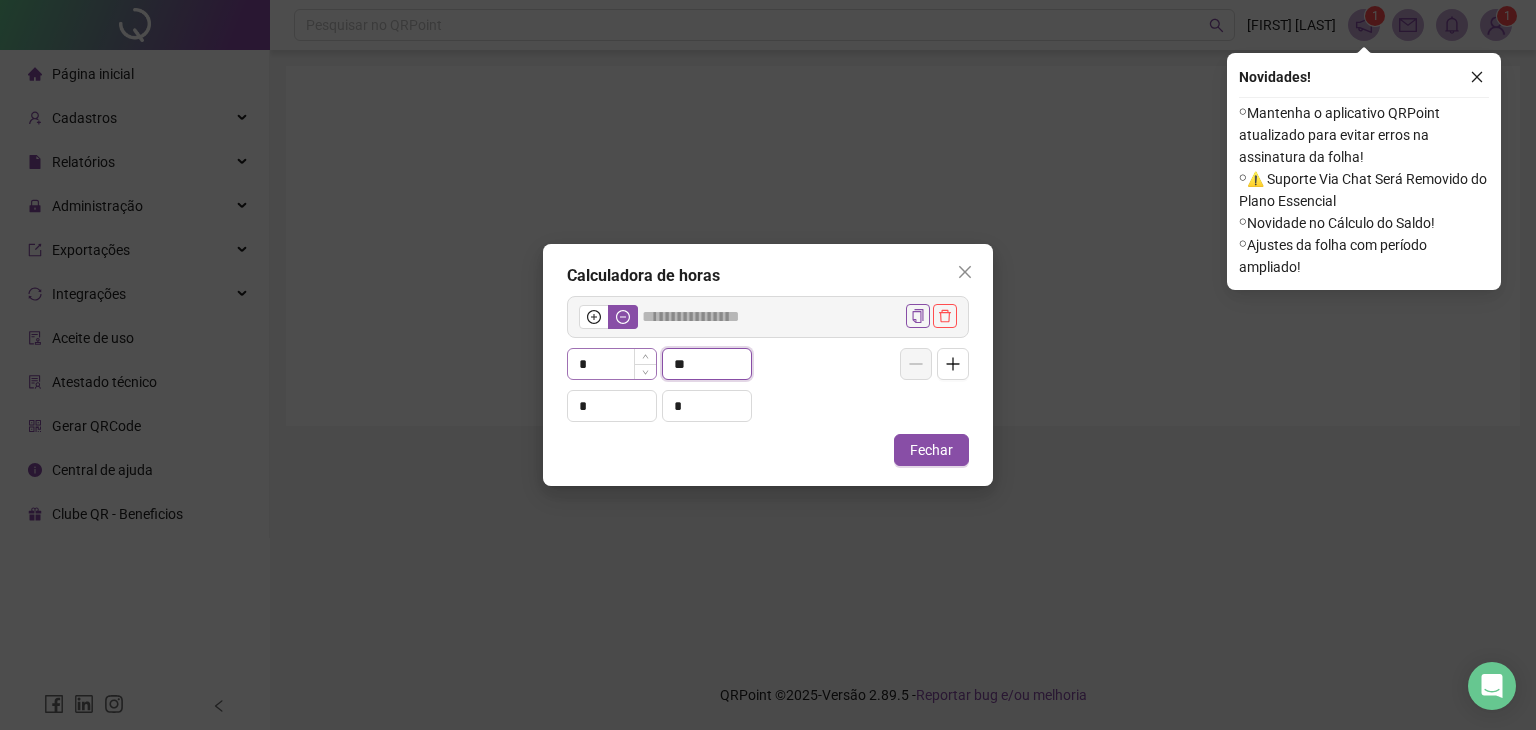 type on "**" 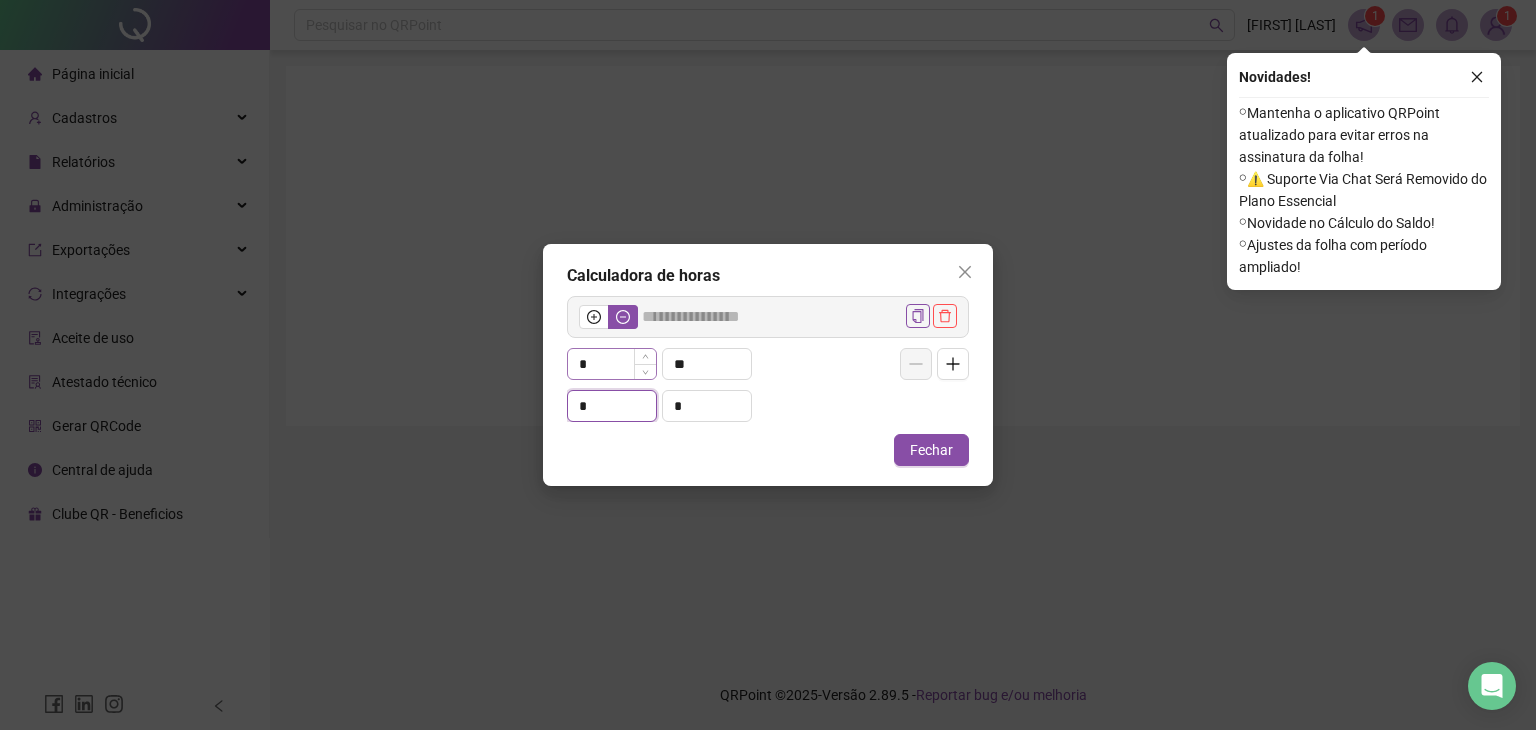type on "******" 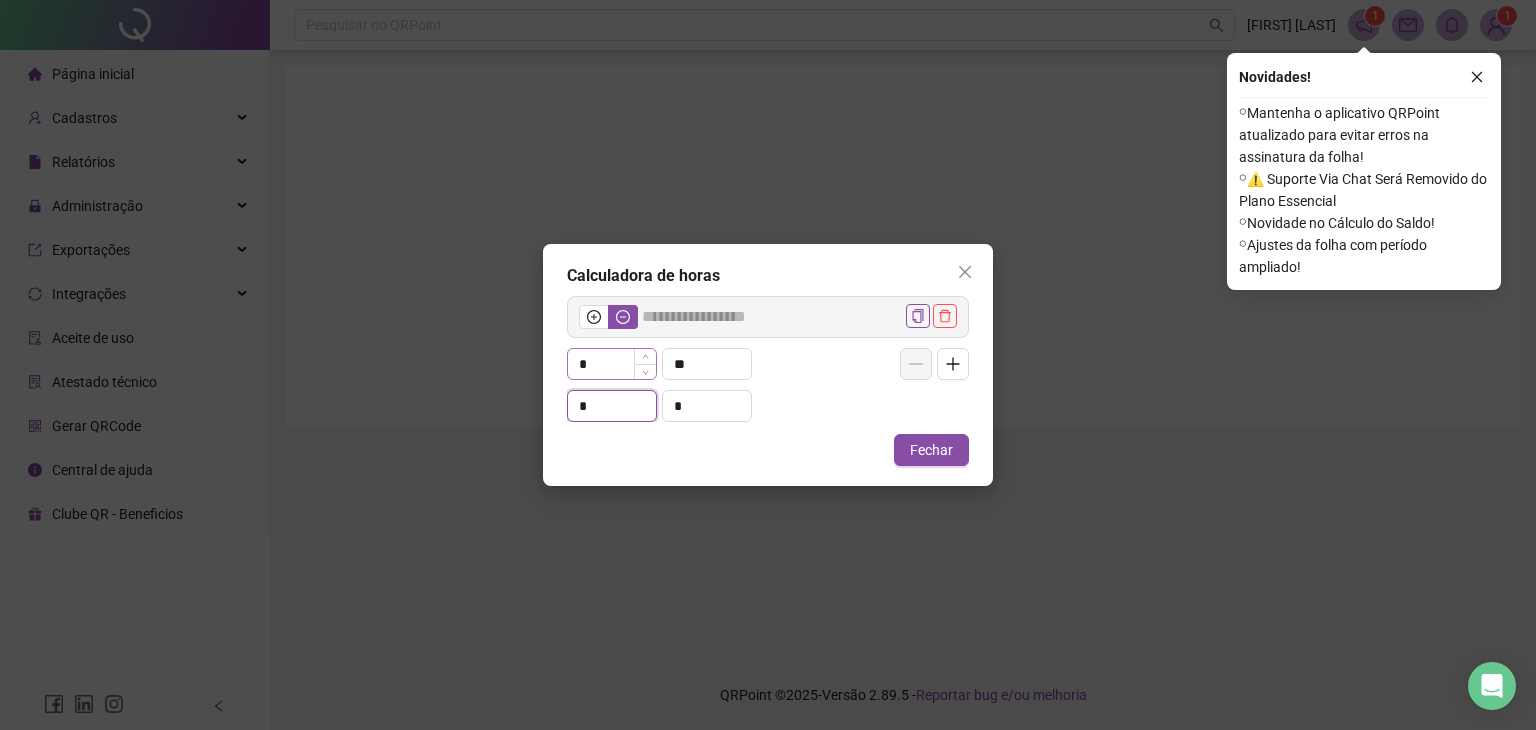 type on "*" 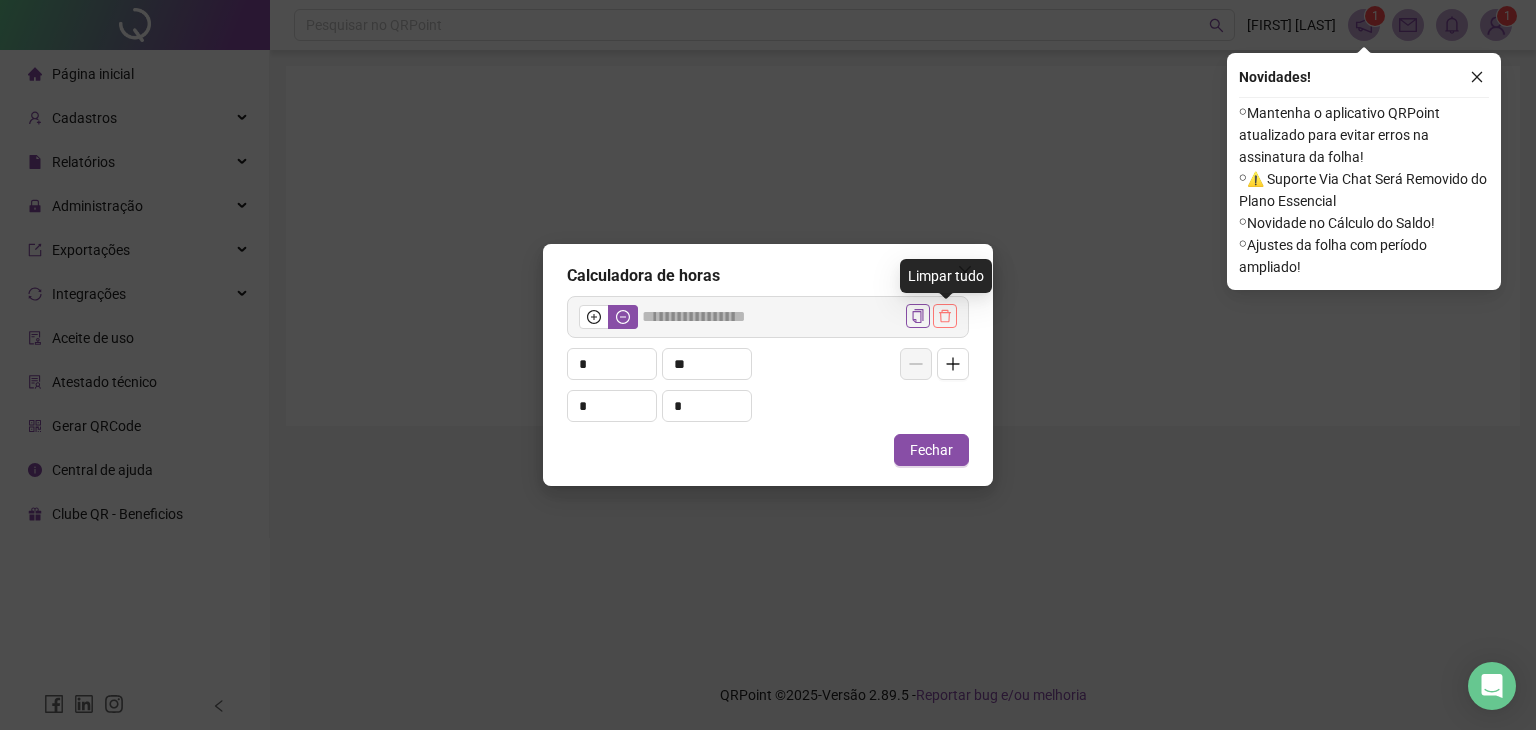 click 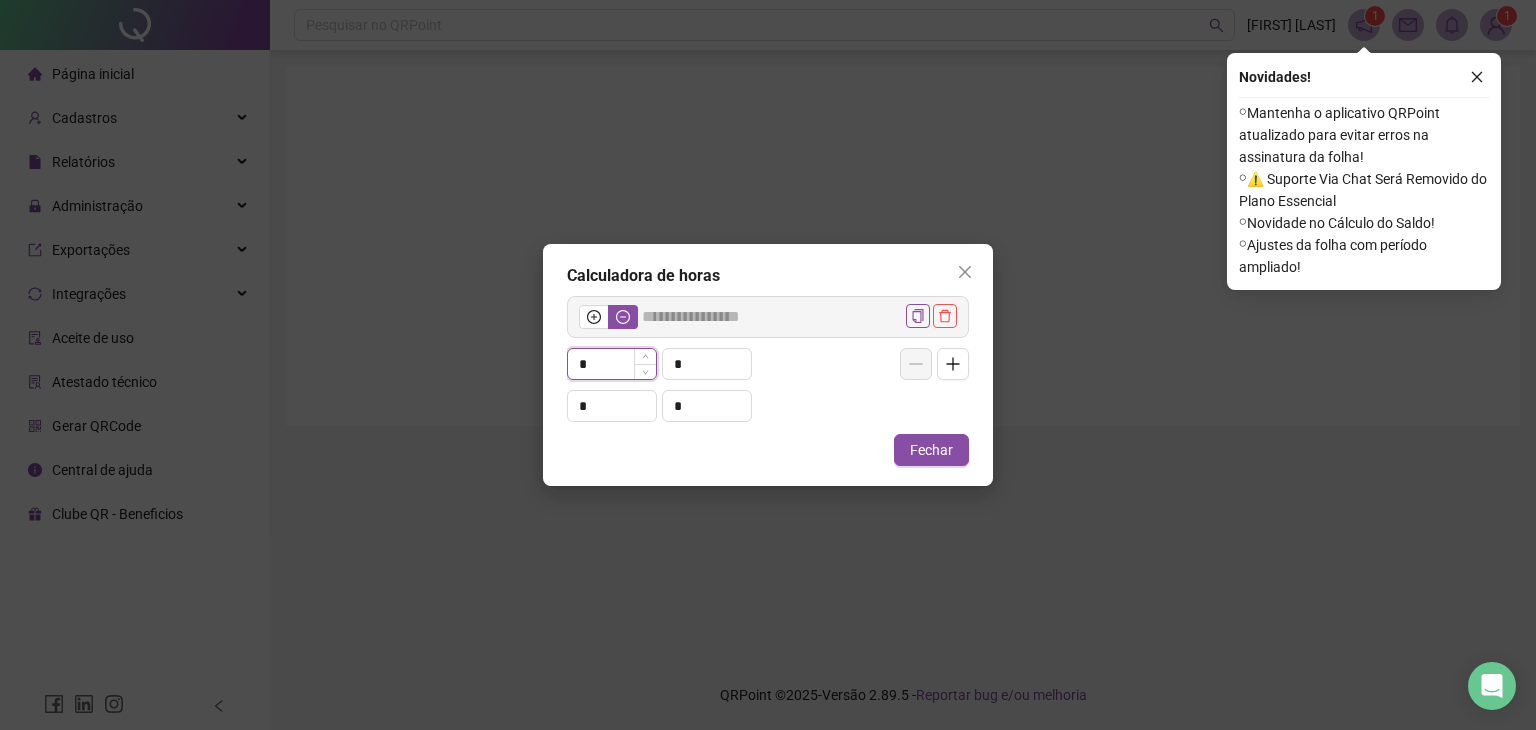 click on "*" at bounding box center (612, 364) 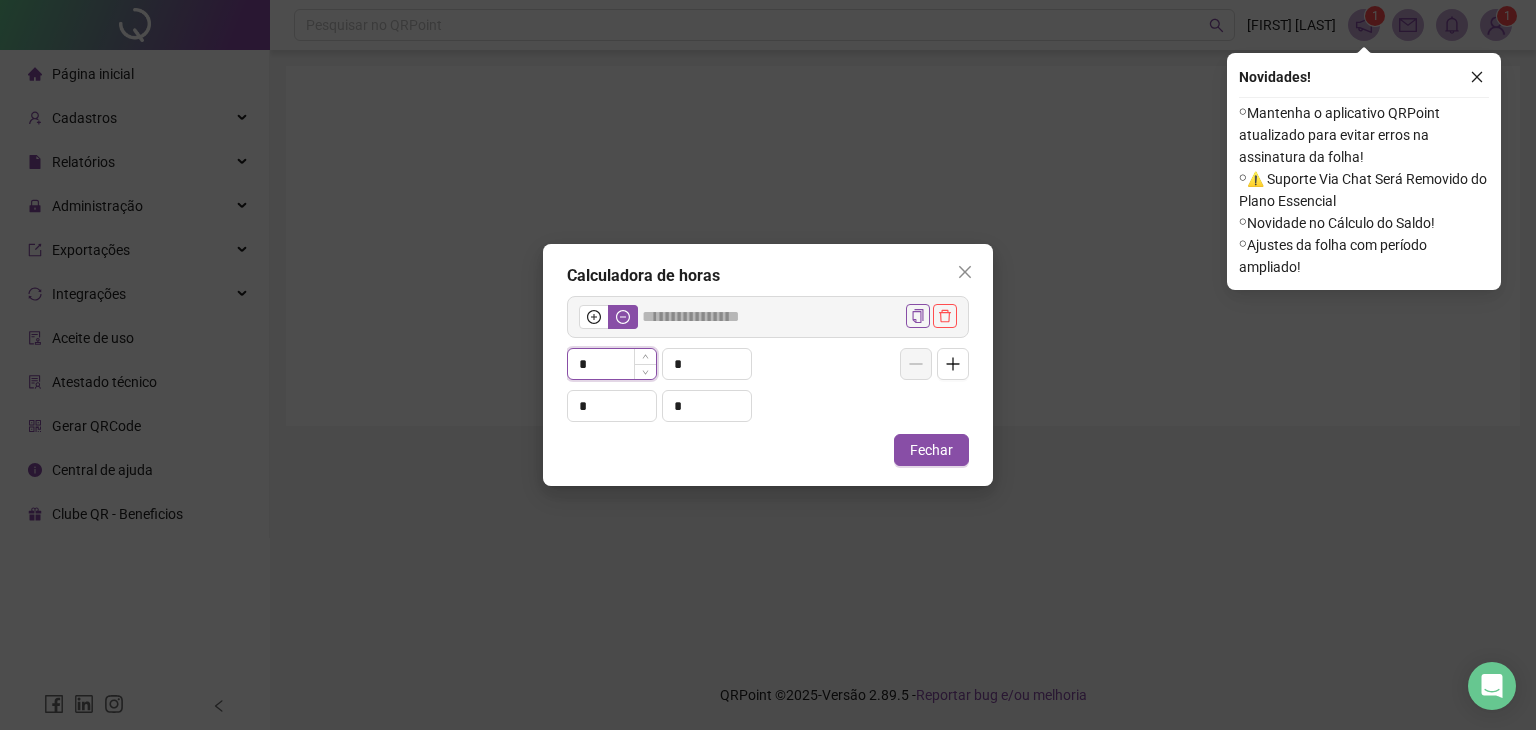 type on "*****" 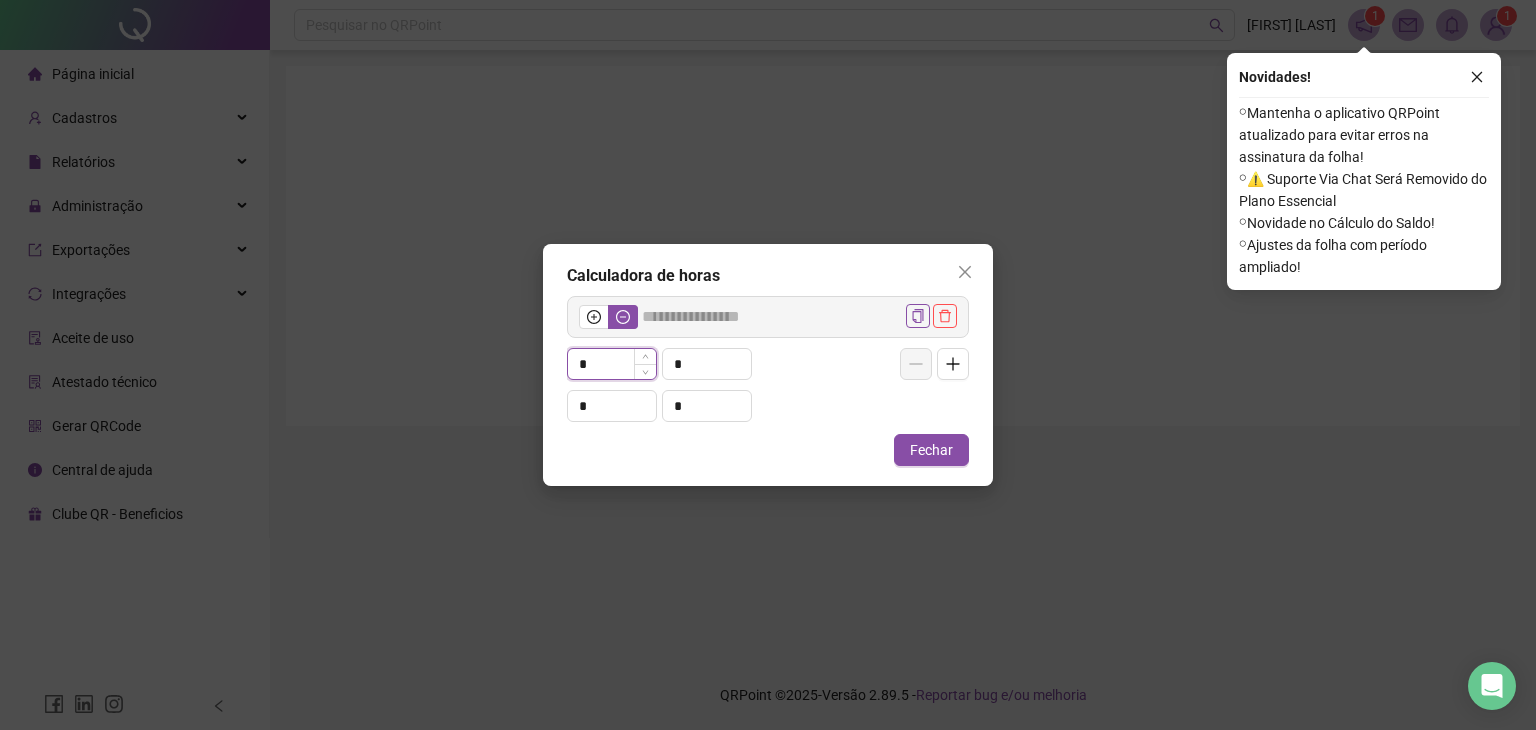 type on "**" 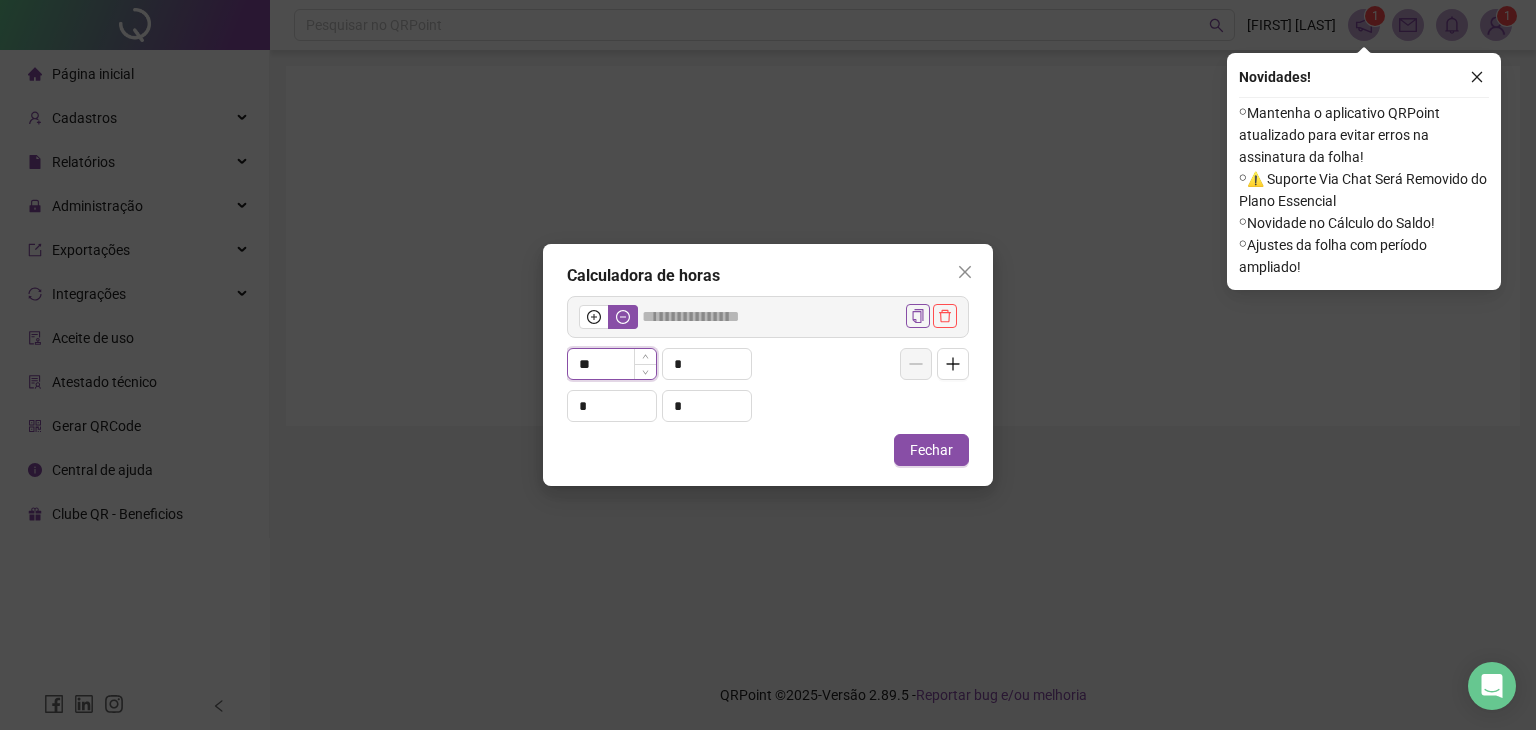 type on "*****" 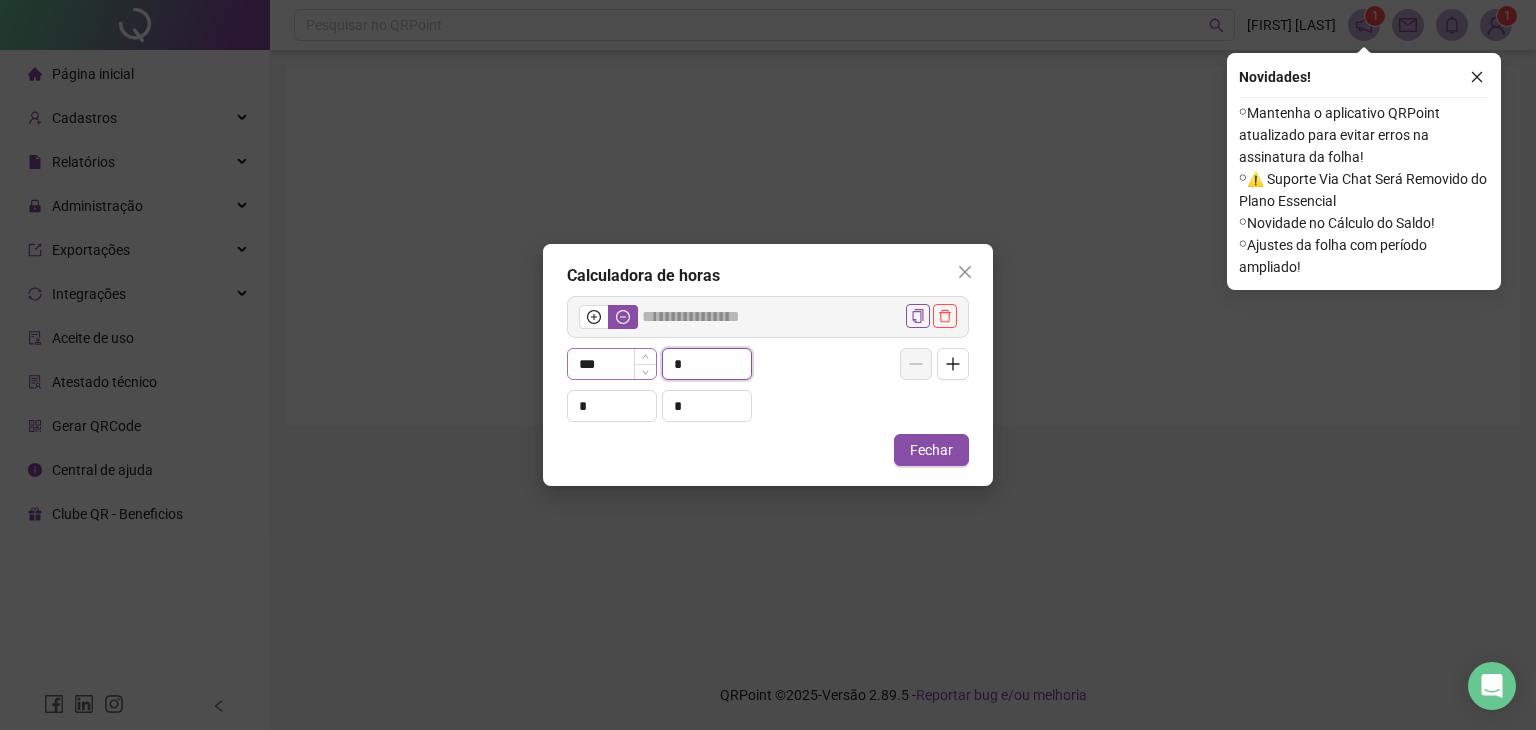 type on "**" 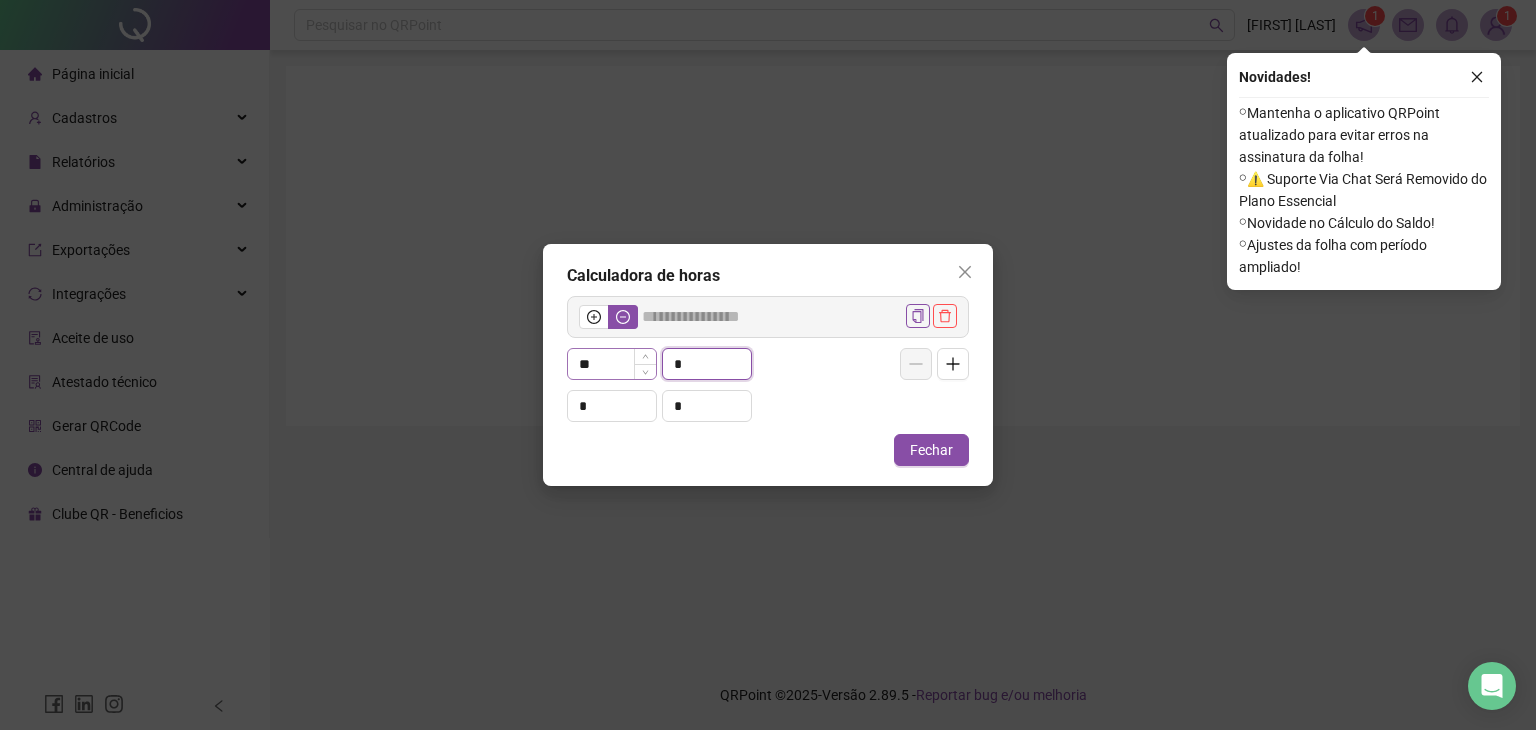type on "*****" 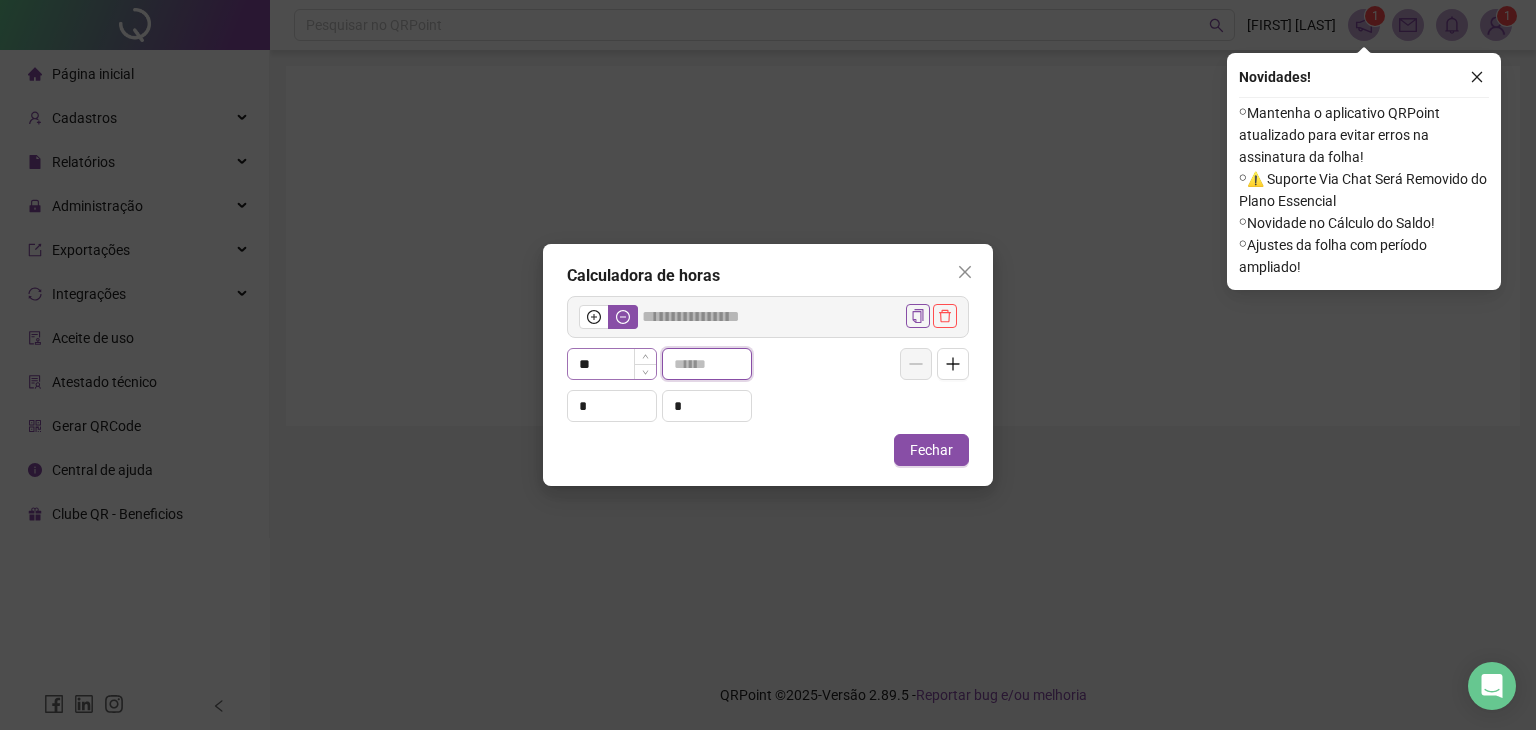type on "*****" 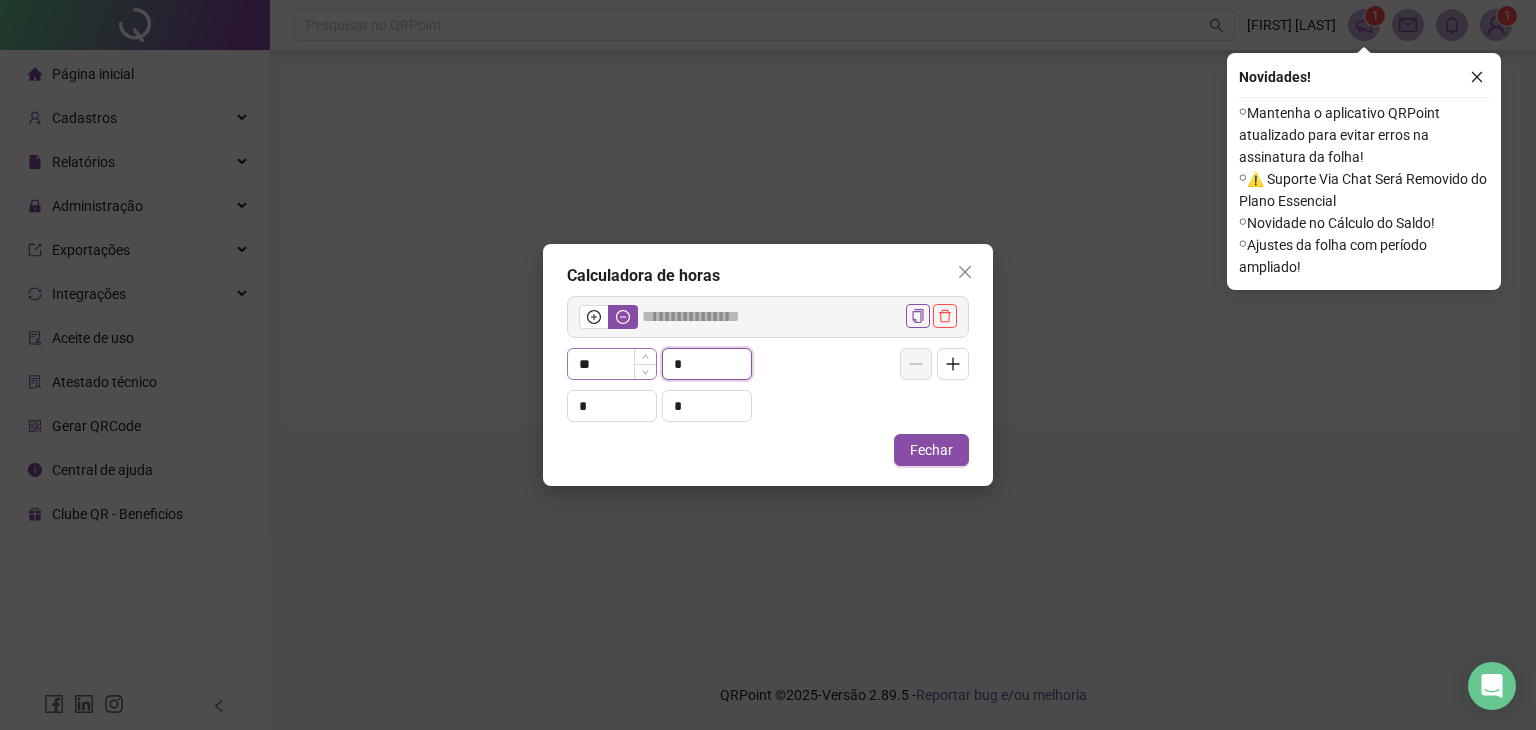 type on "*****" 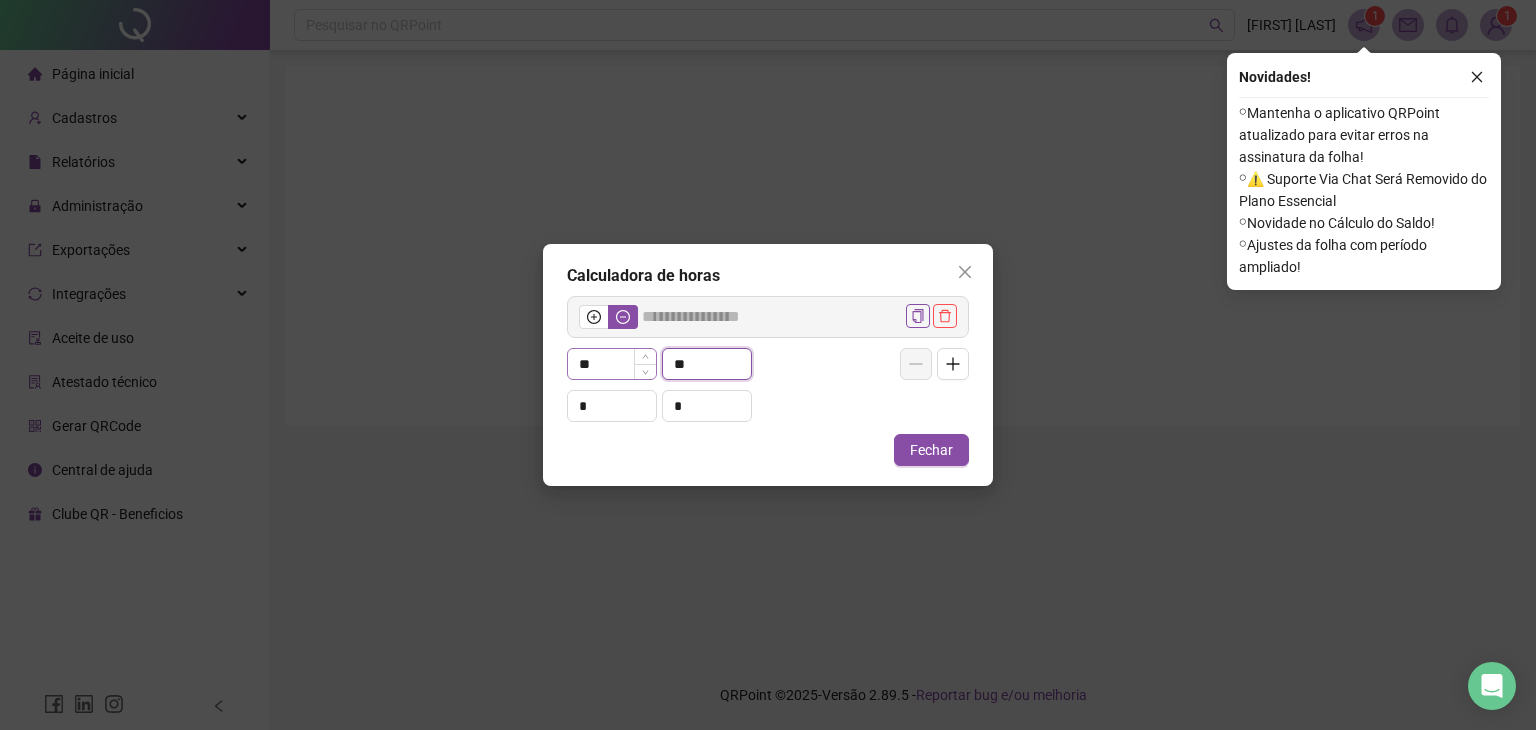 type on "**" 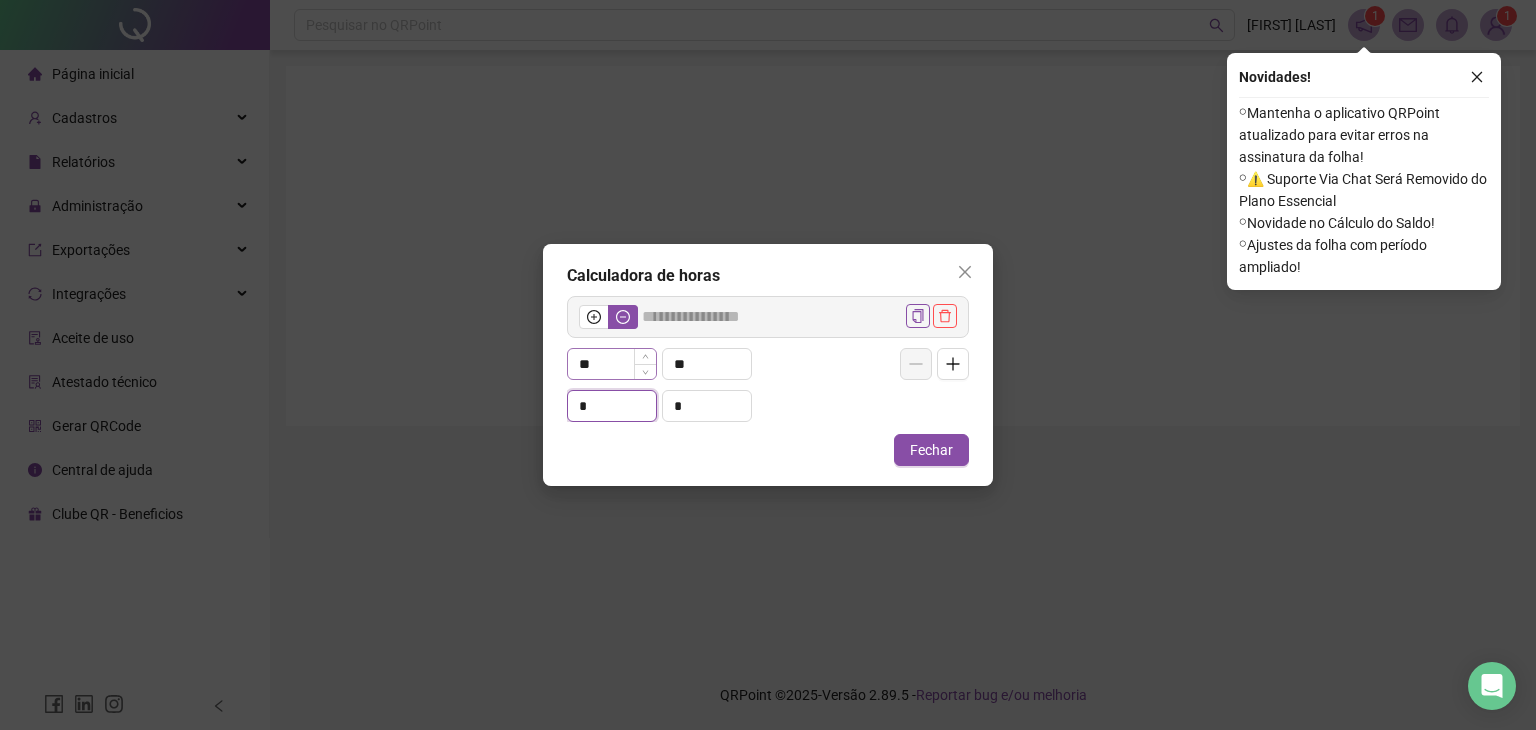 type on "*****" 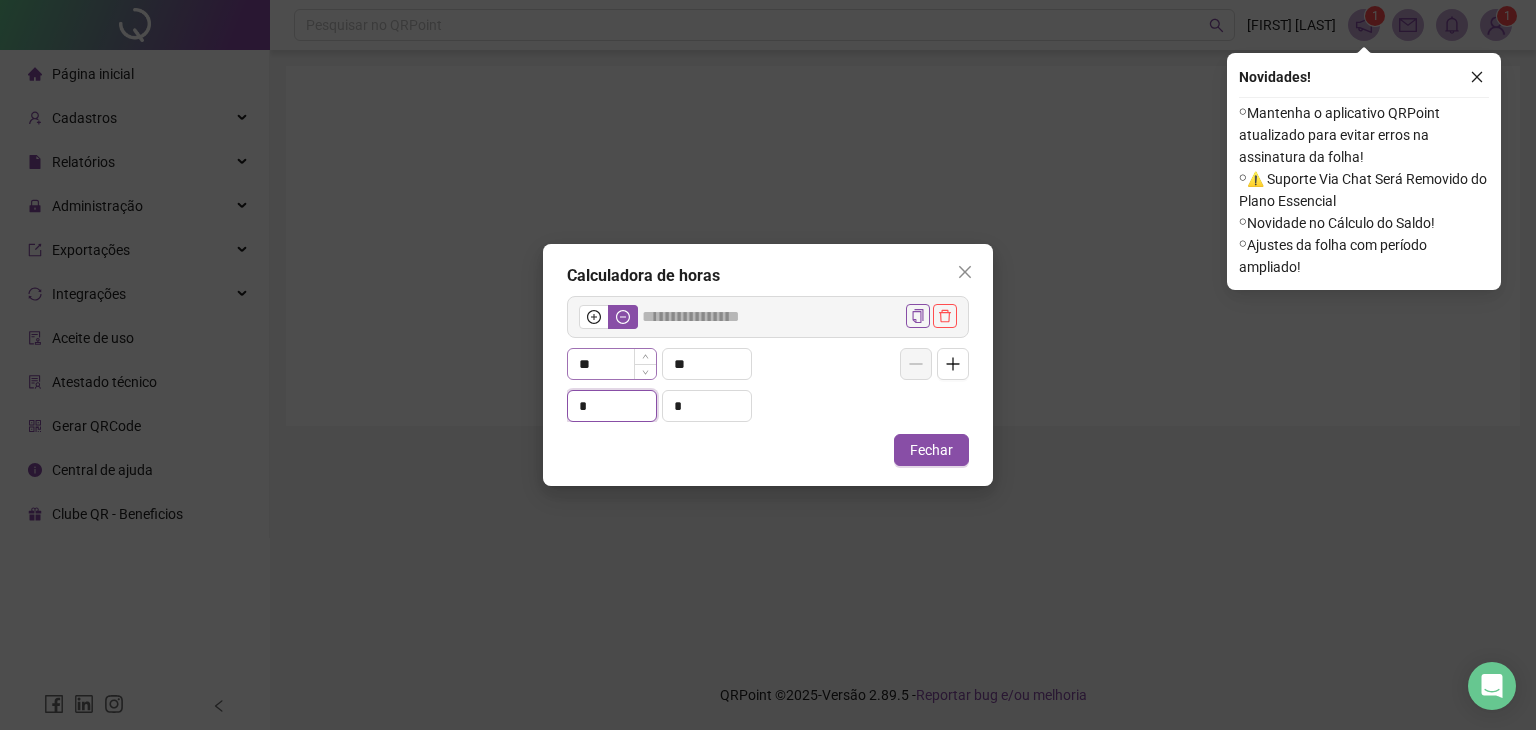 type on "*" 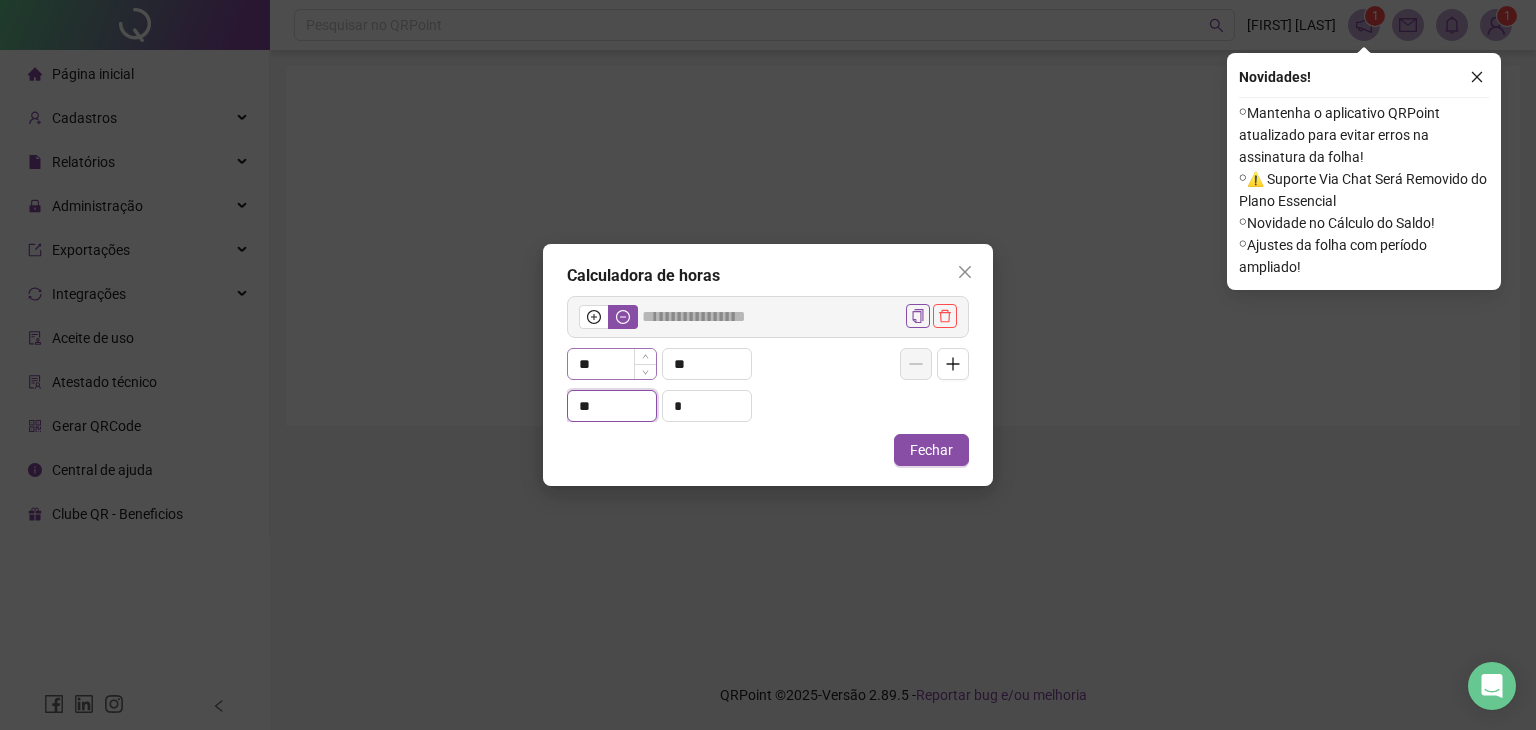 type on "**" 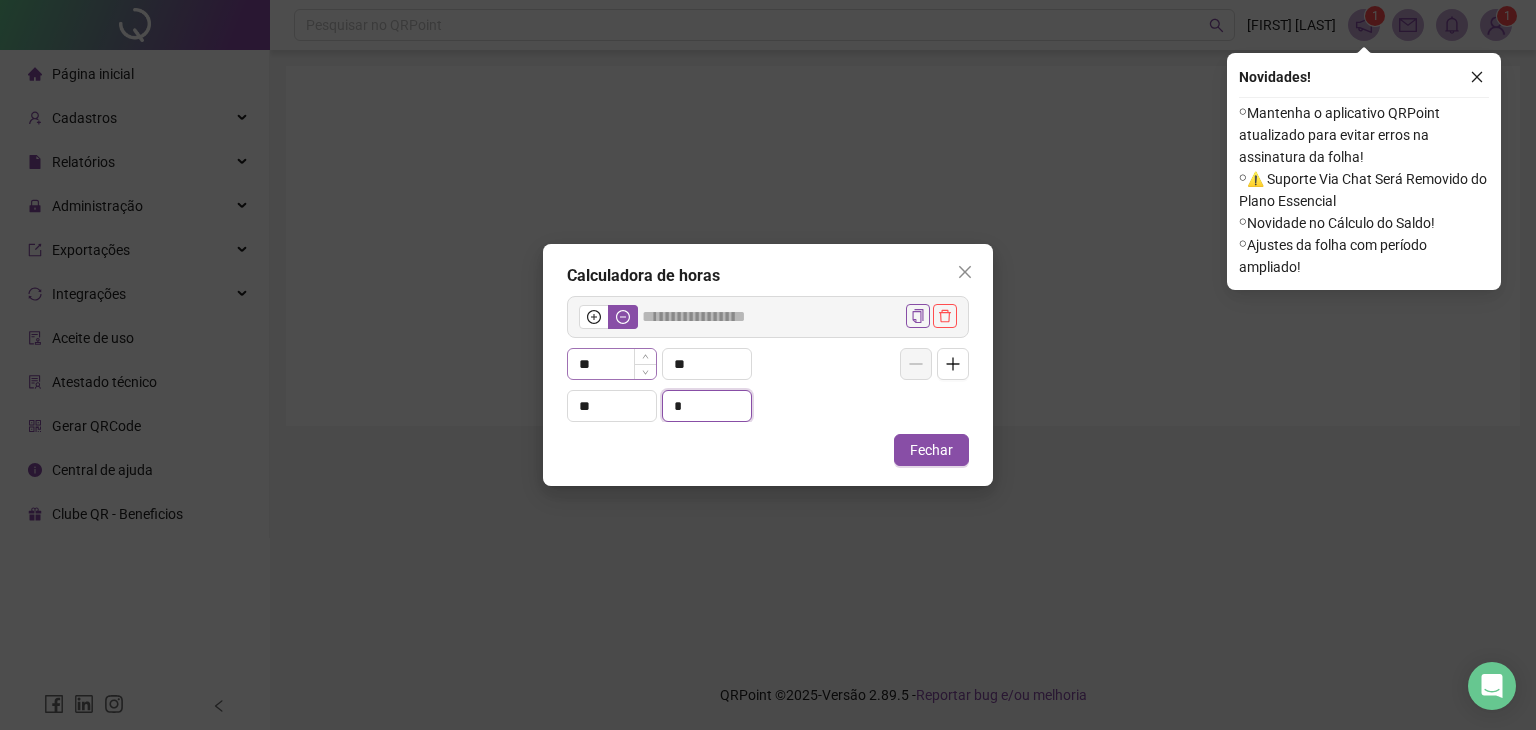 type on "******" 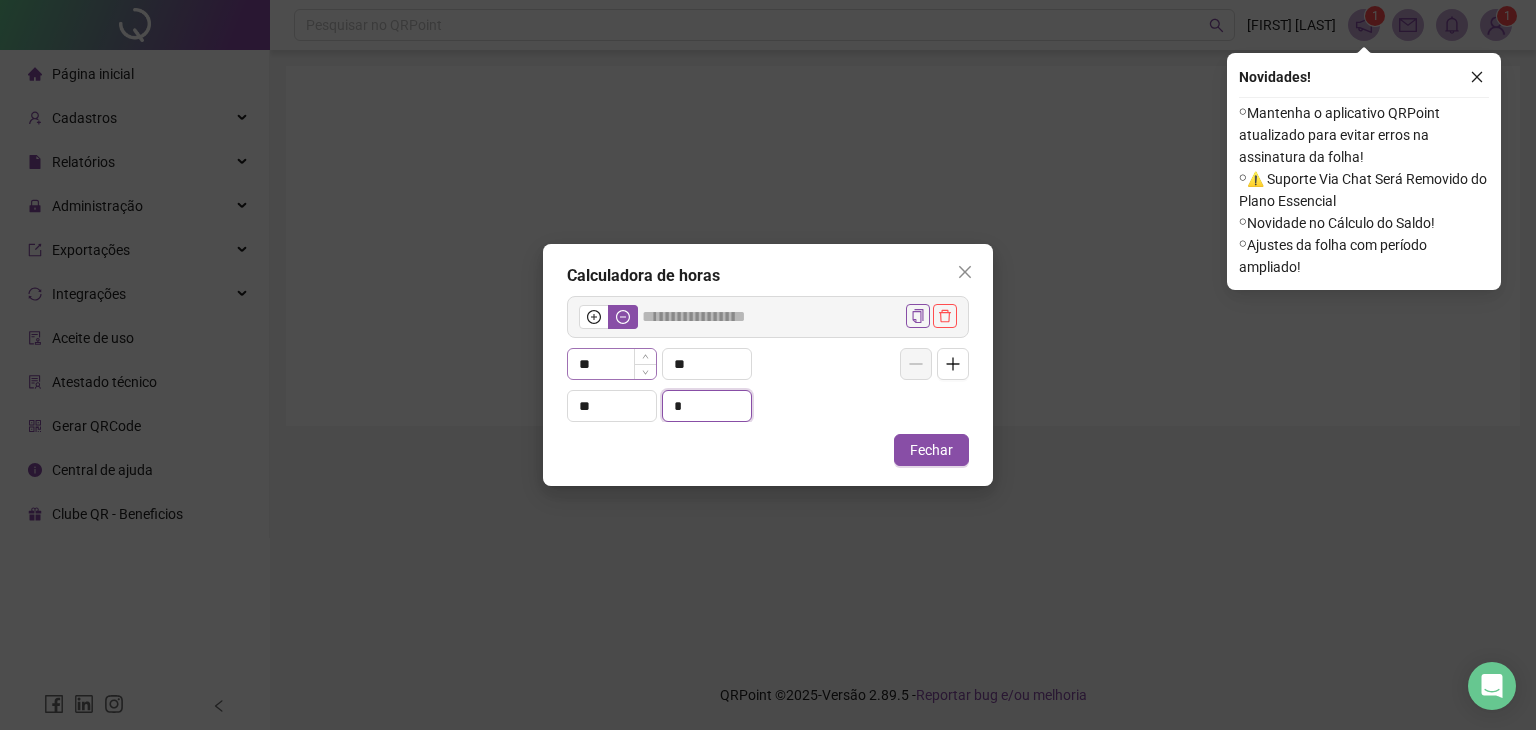 type on "*" 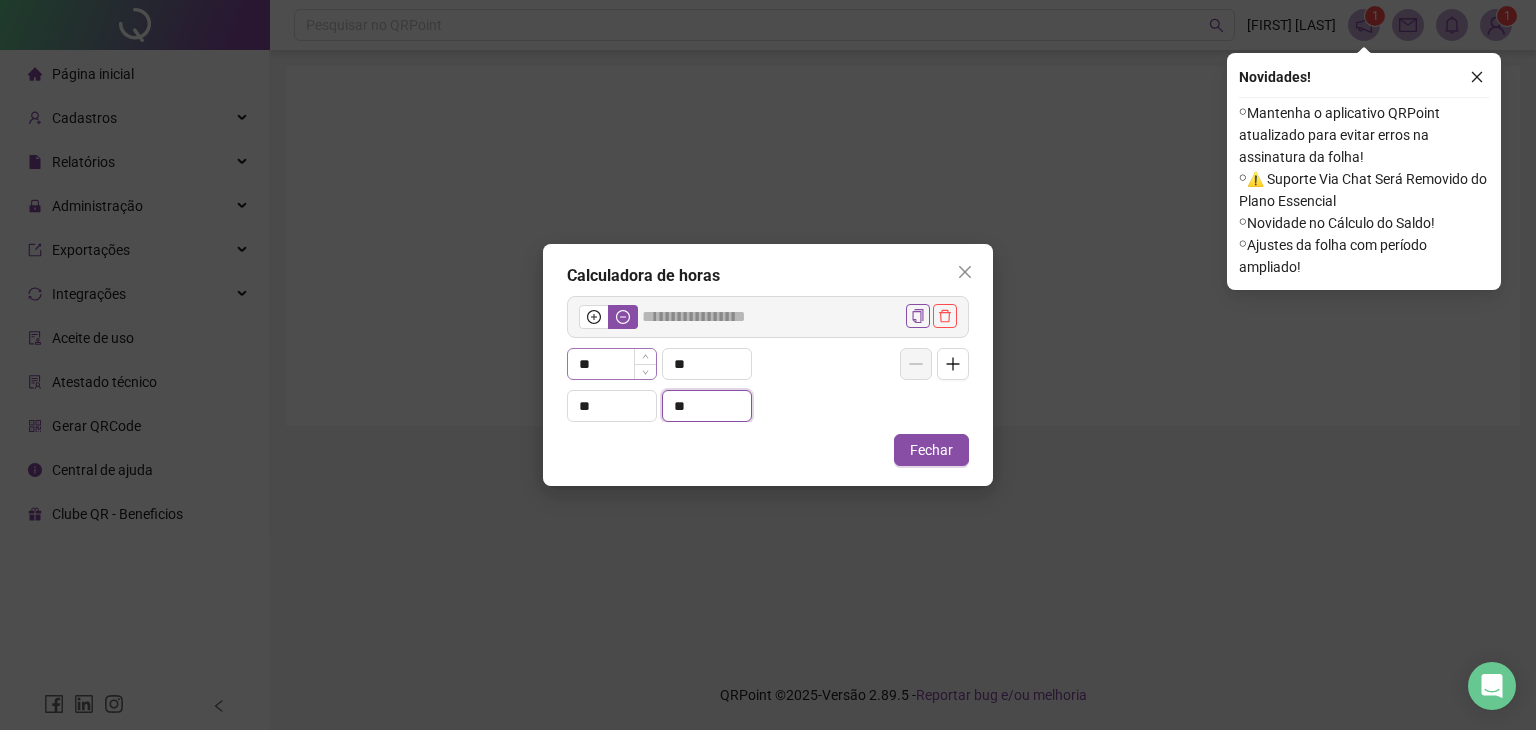 type on "**" 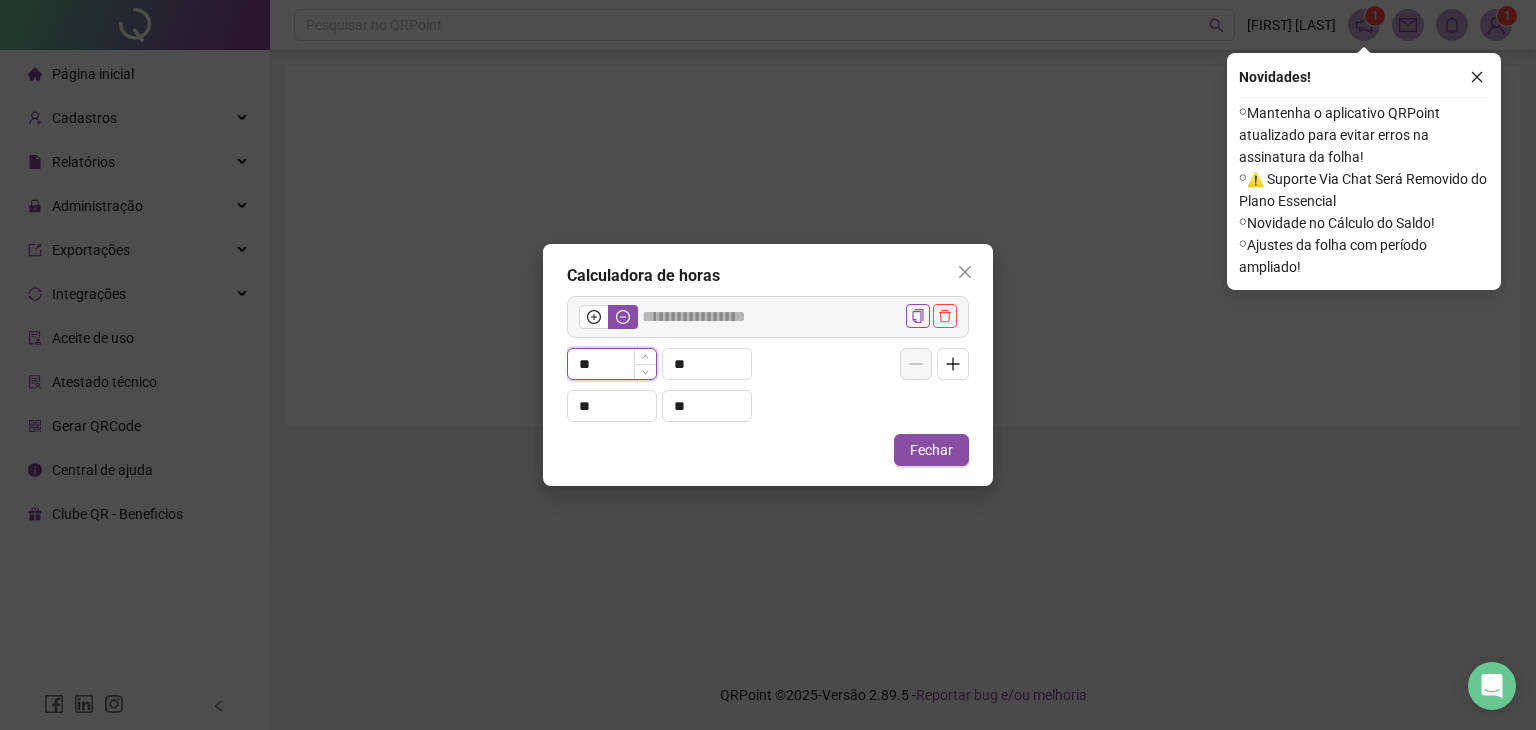 click on "**" at bounding box center (612, 364) 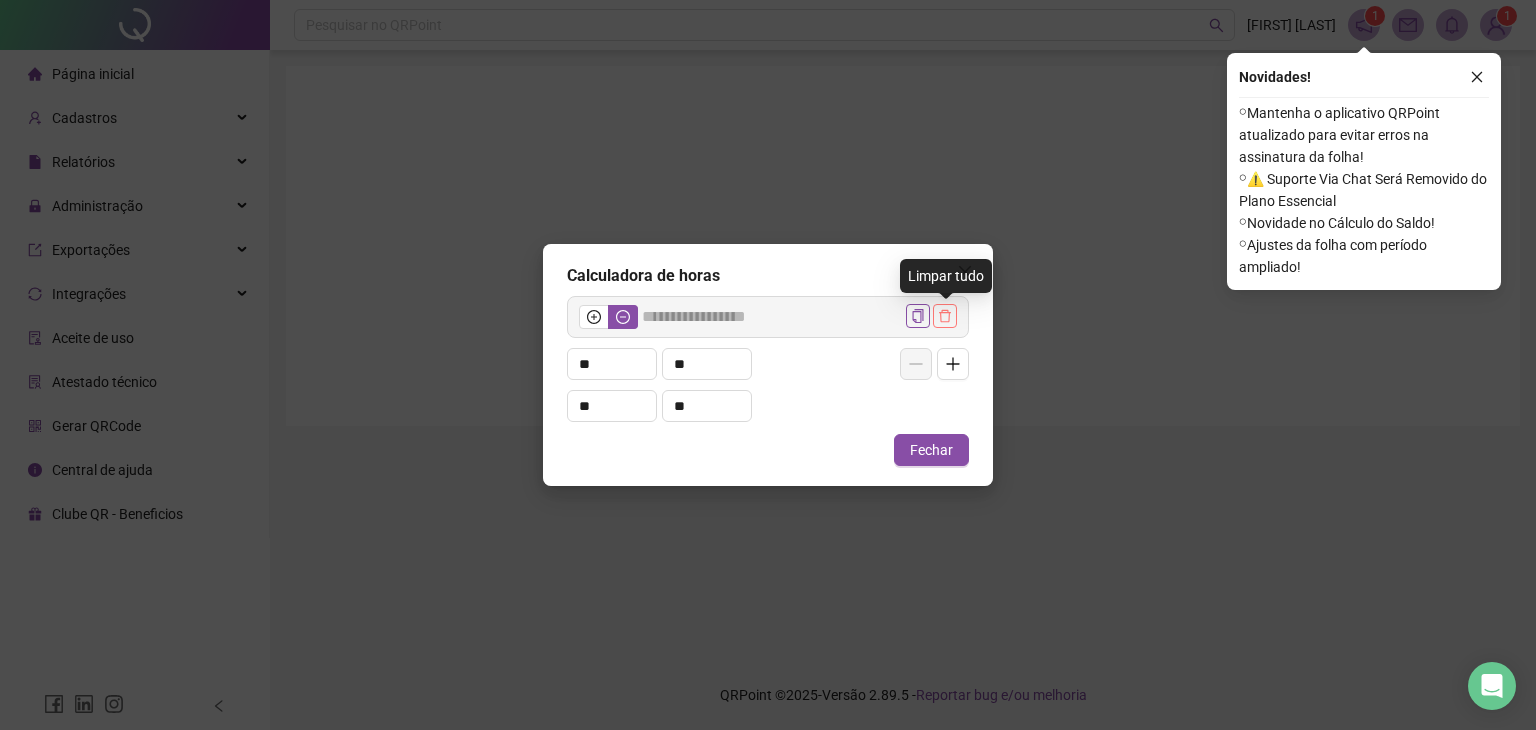 drag, startPoint x: 949, startPoint y: 318, endPoint x: 932, endPoint y: 318, distance: 17 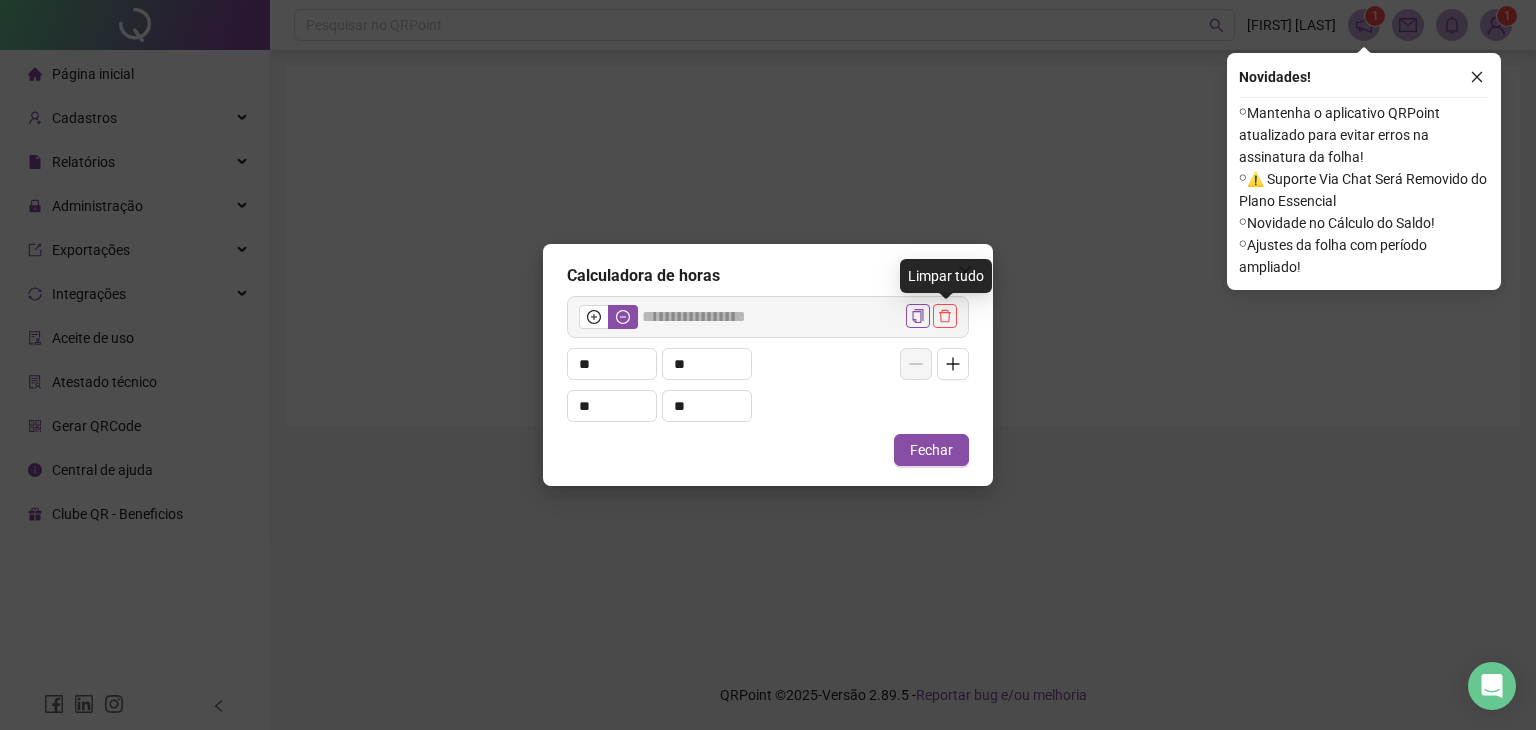 type on "*****" 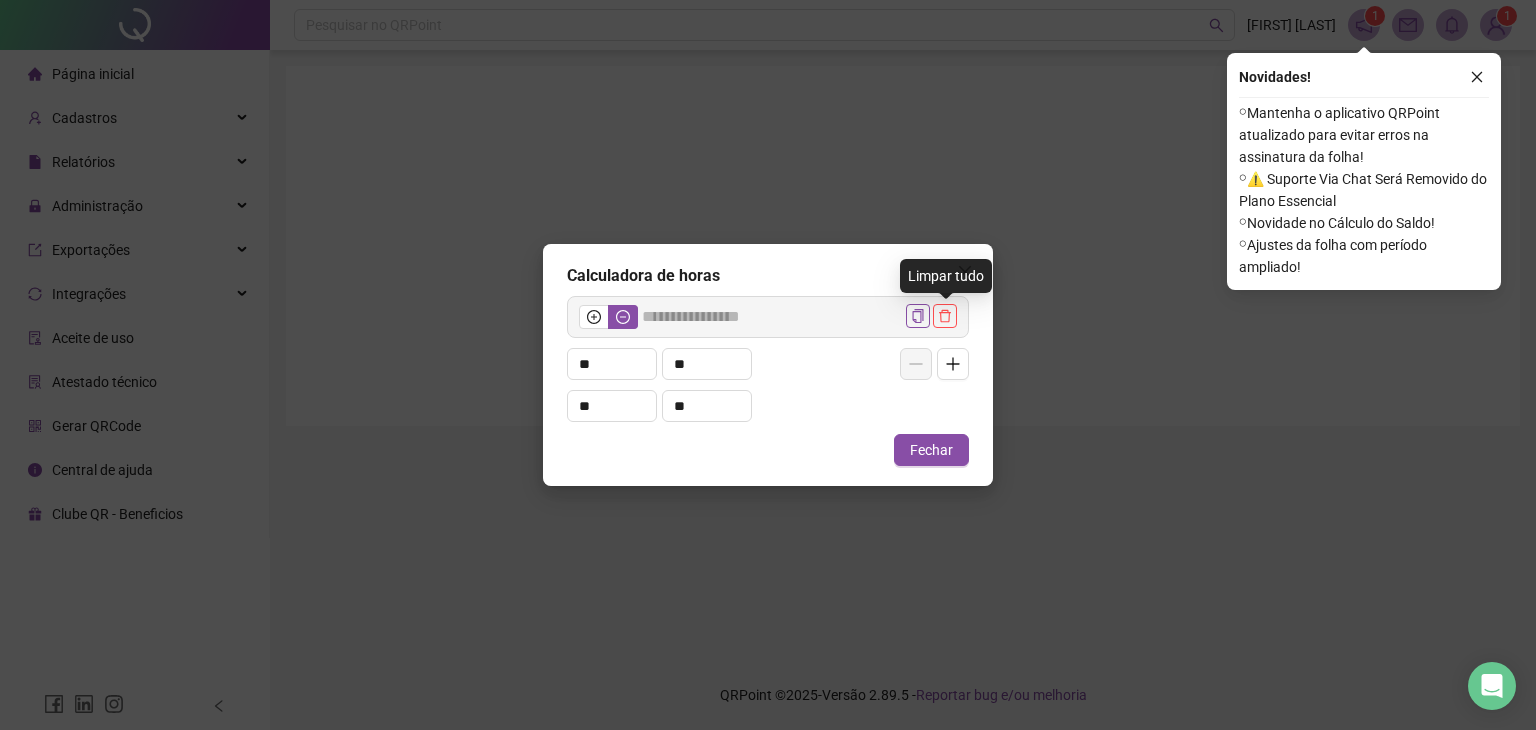 type on "*" 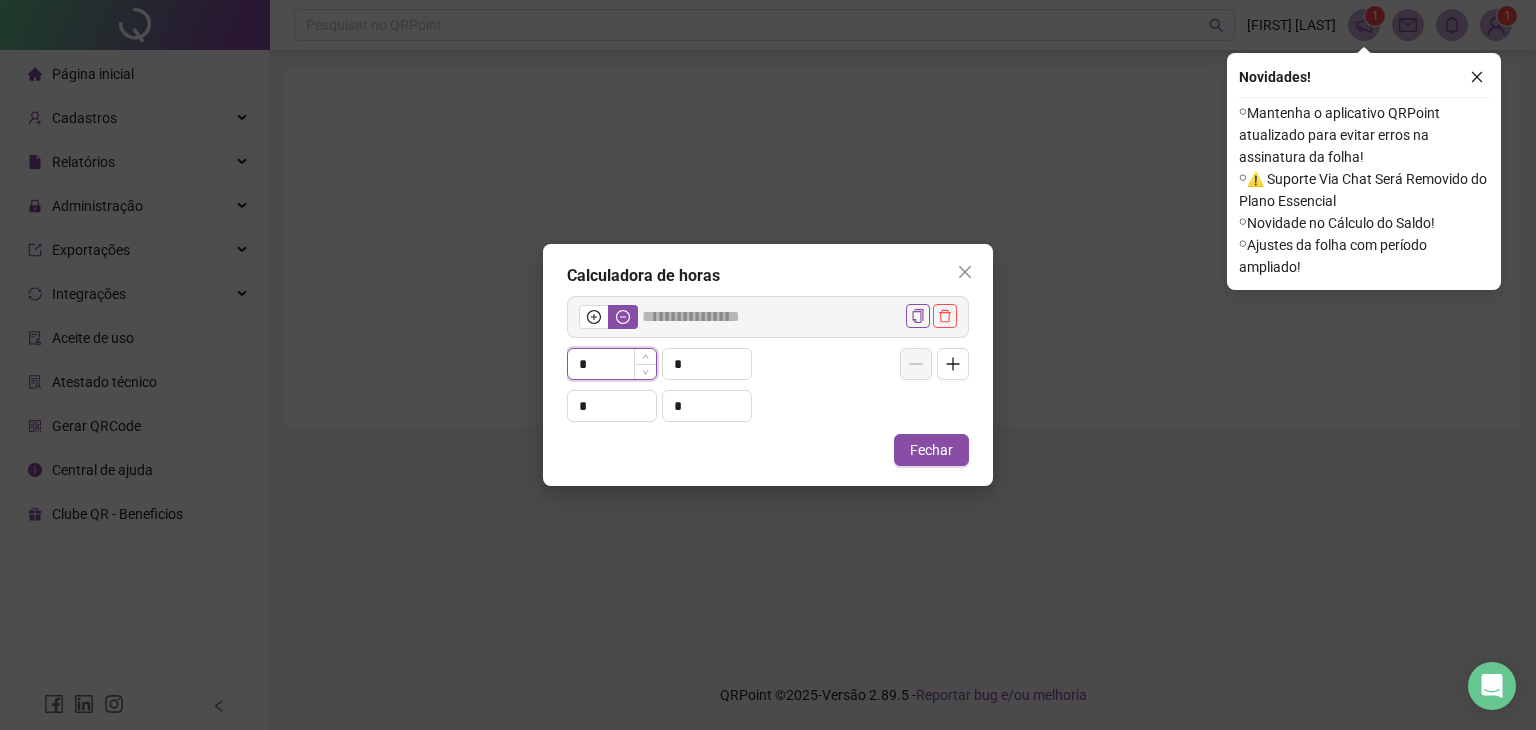 click on "*" at bounding box center [612, 364] 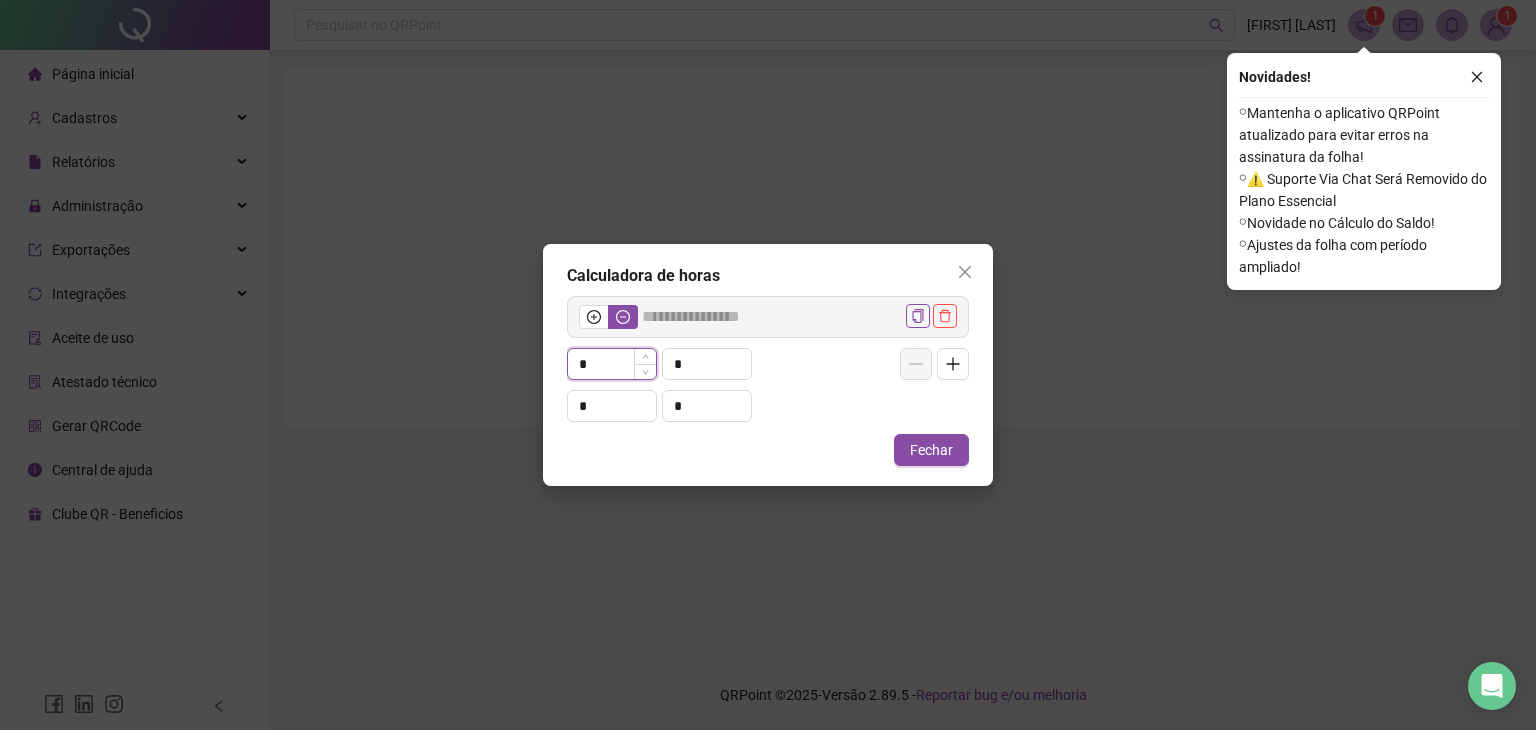 type on "*****" 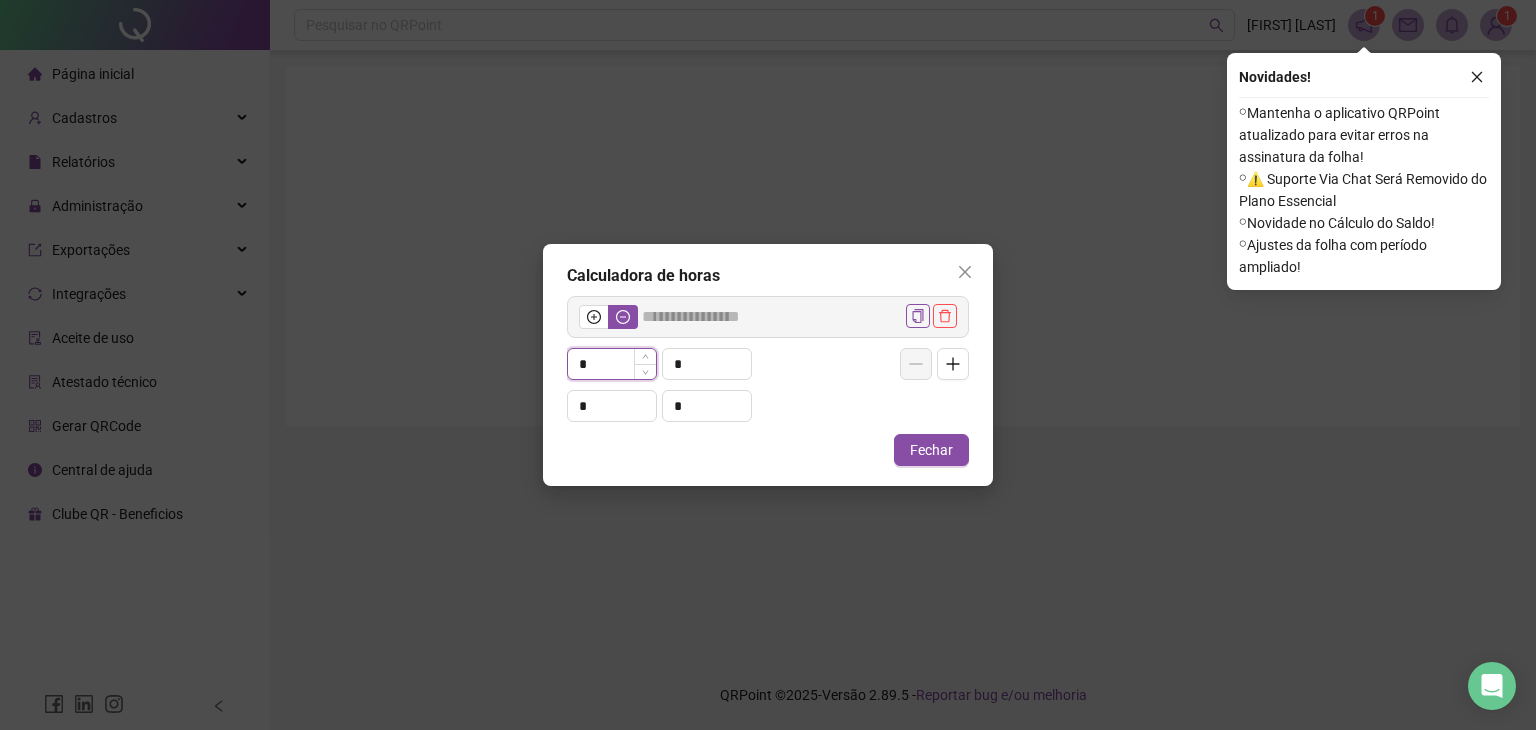 type on "**" 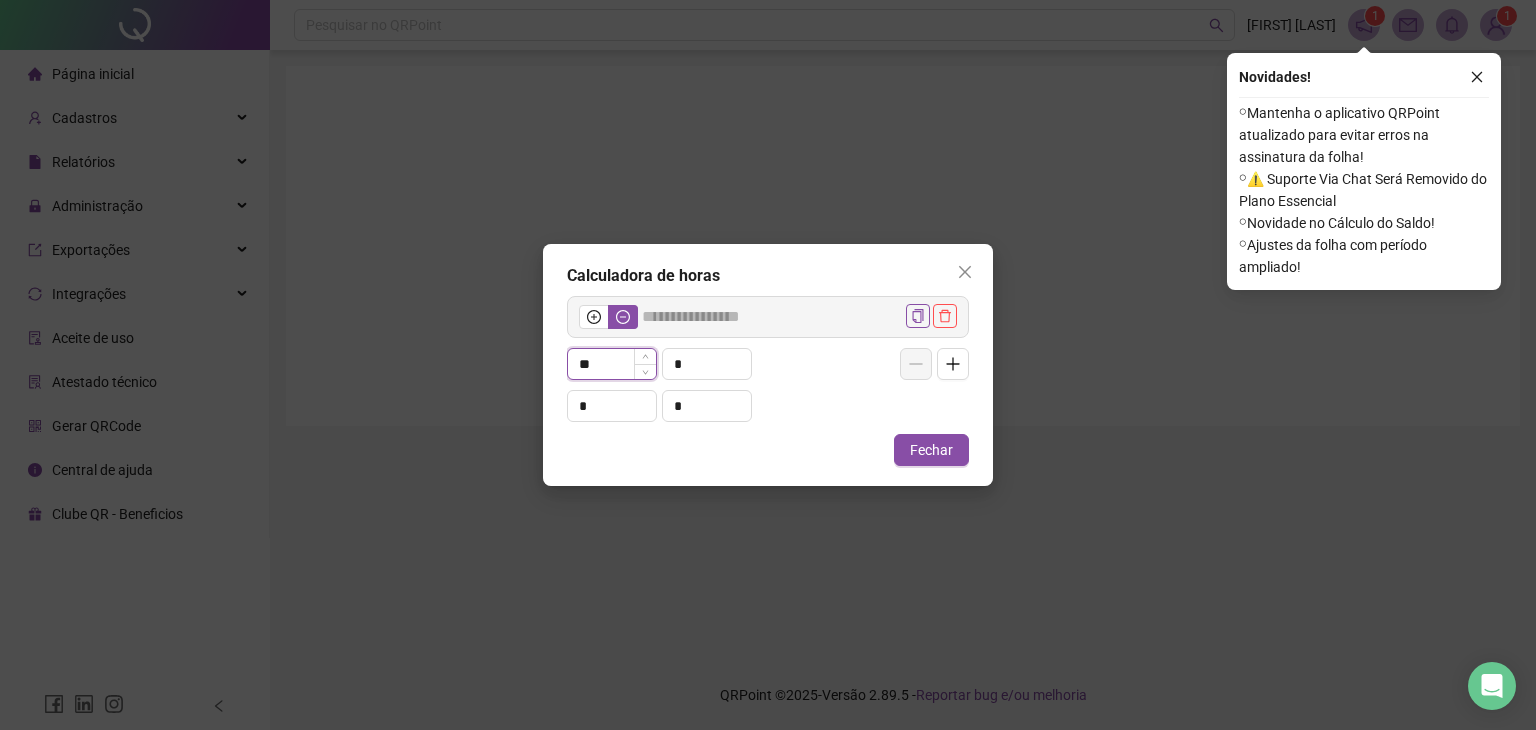 type on "*****" 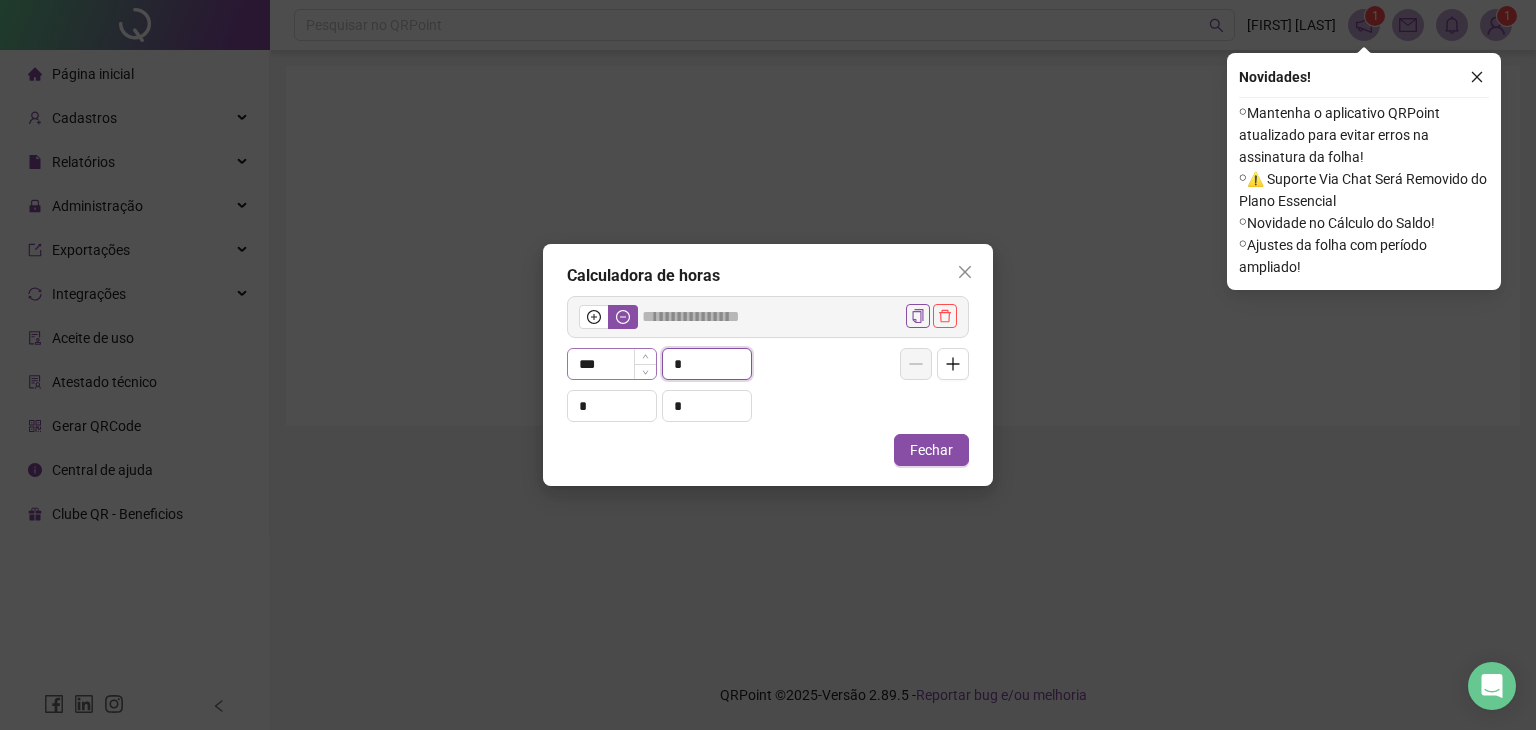 type on "**" 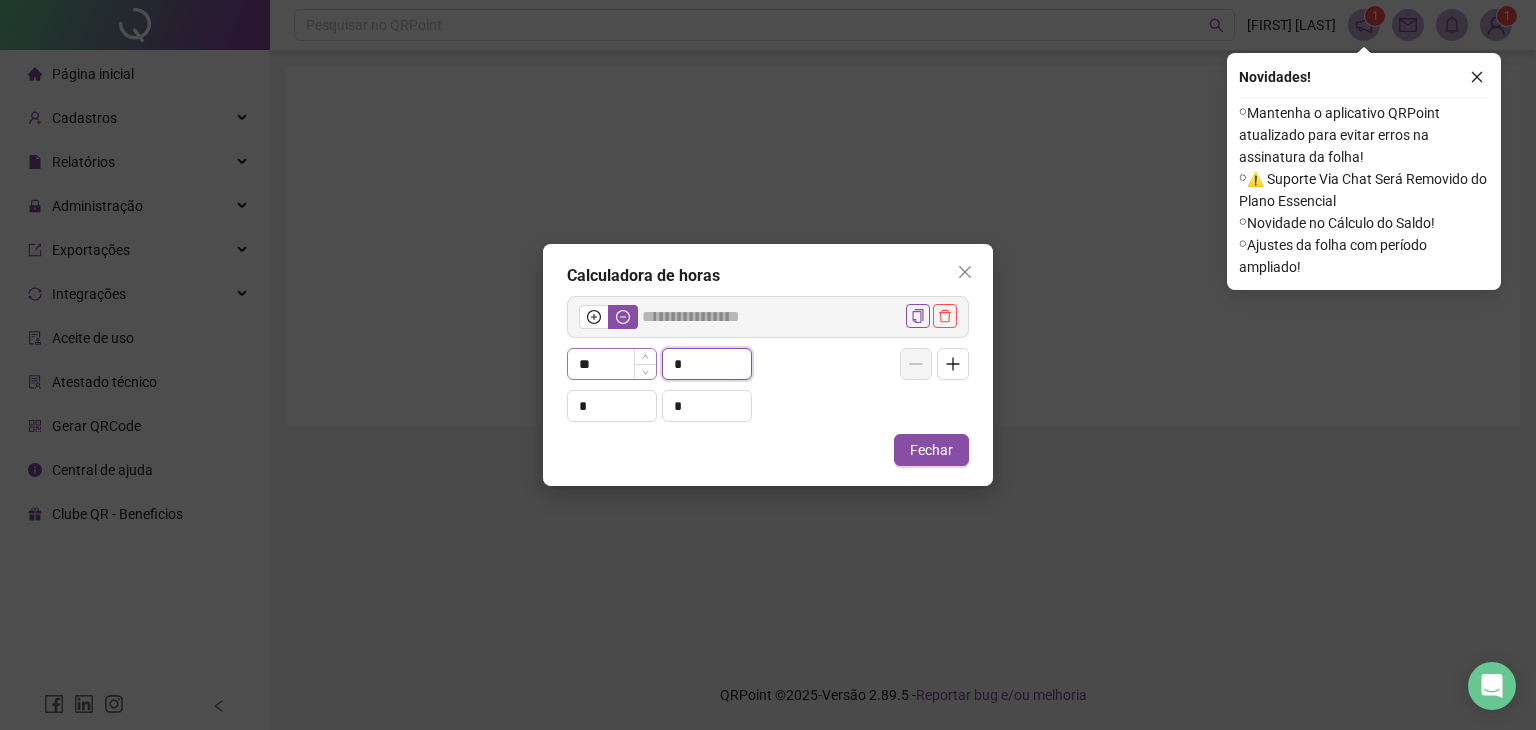 type on "*****" 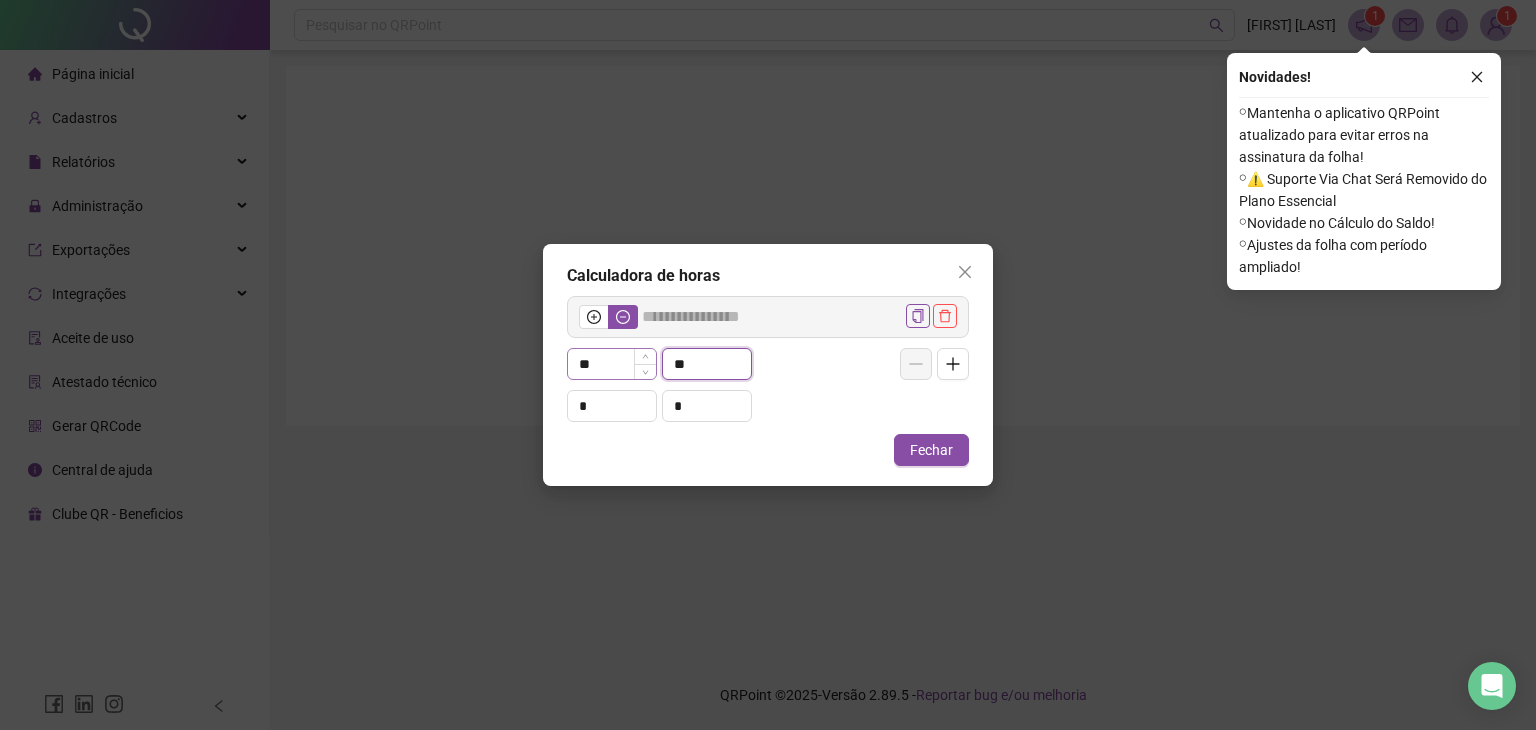 type on "**" 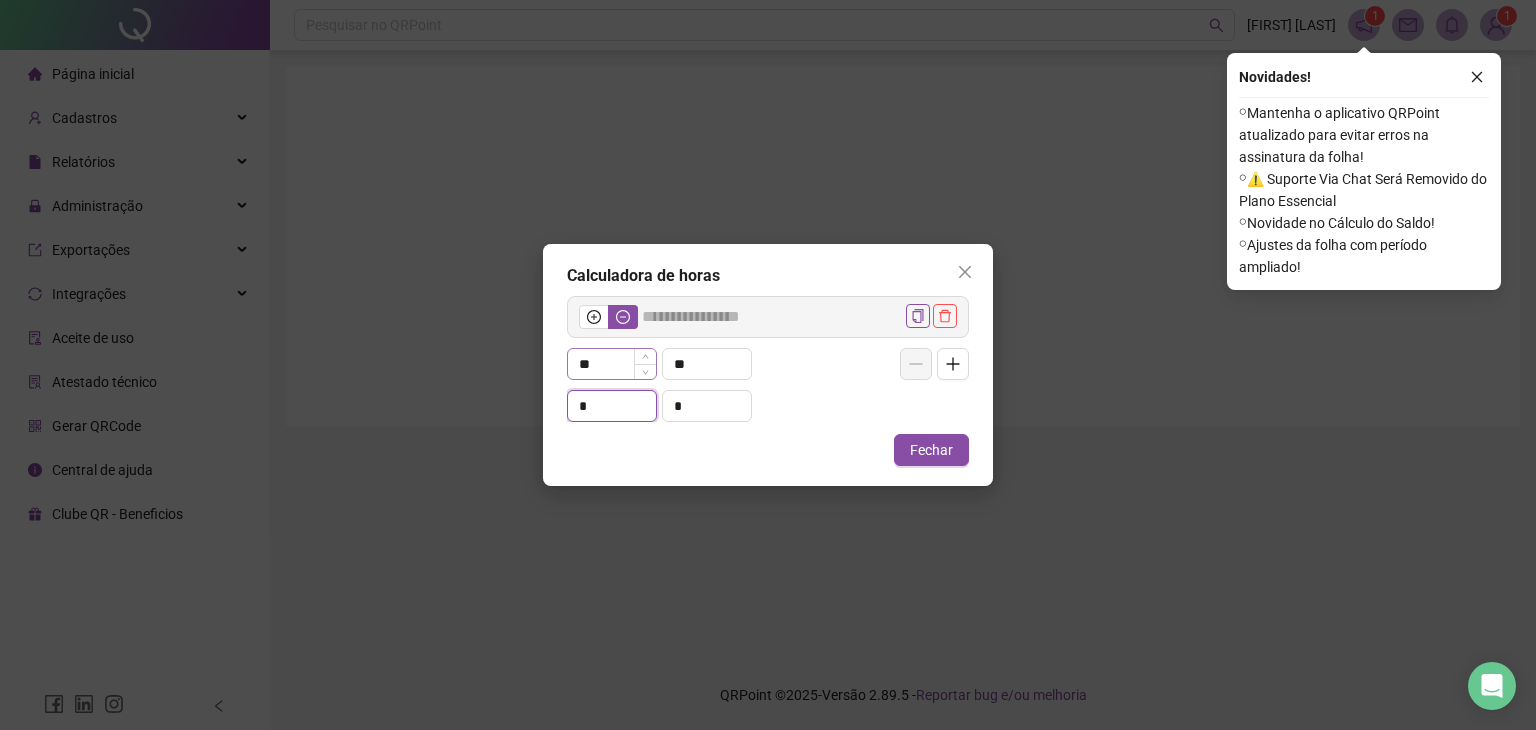 type on "*****" 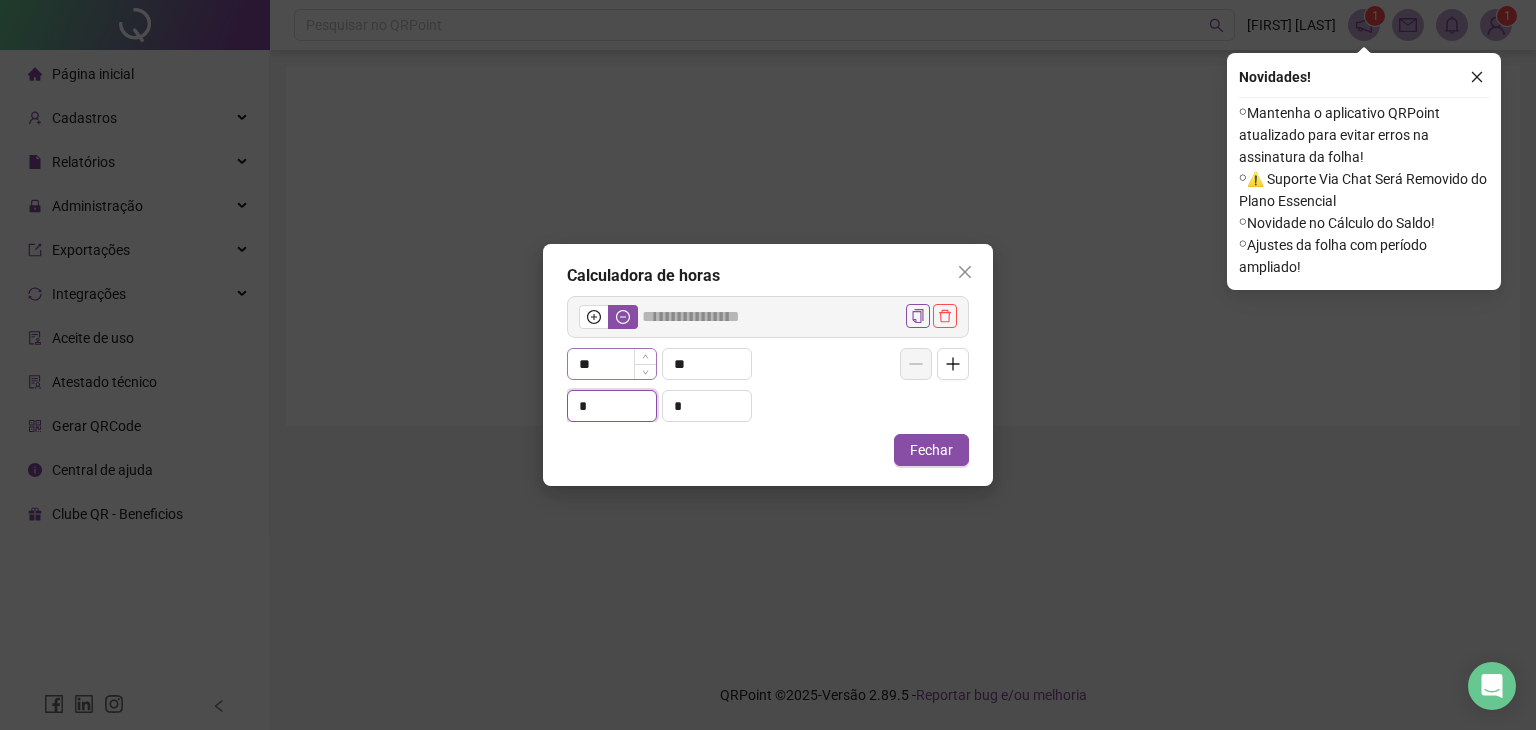 type on "*" 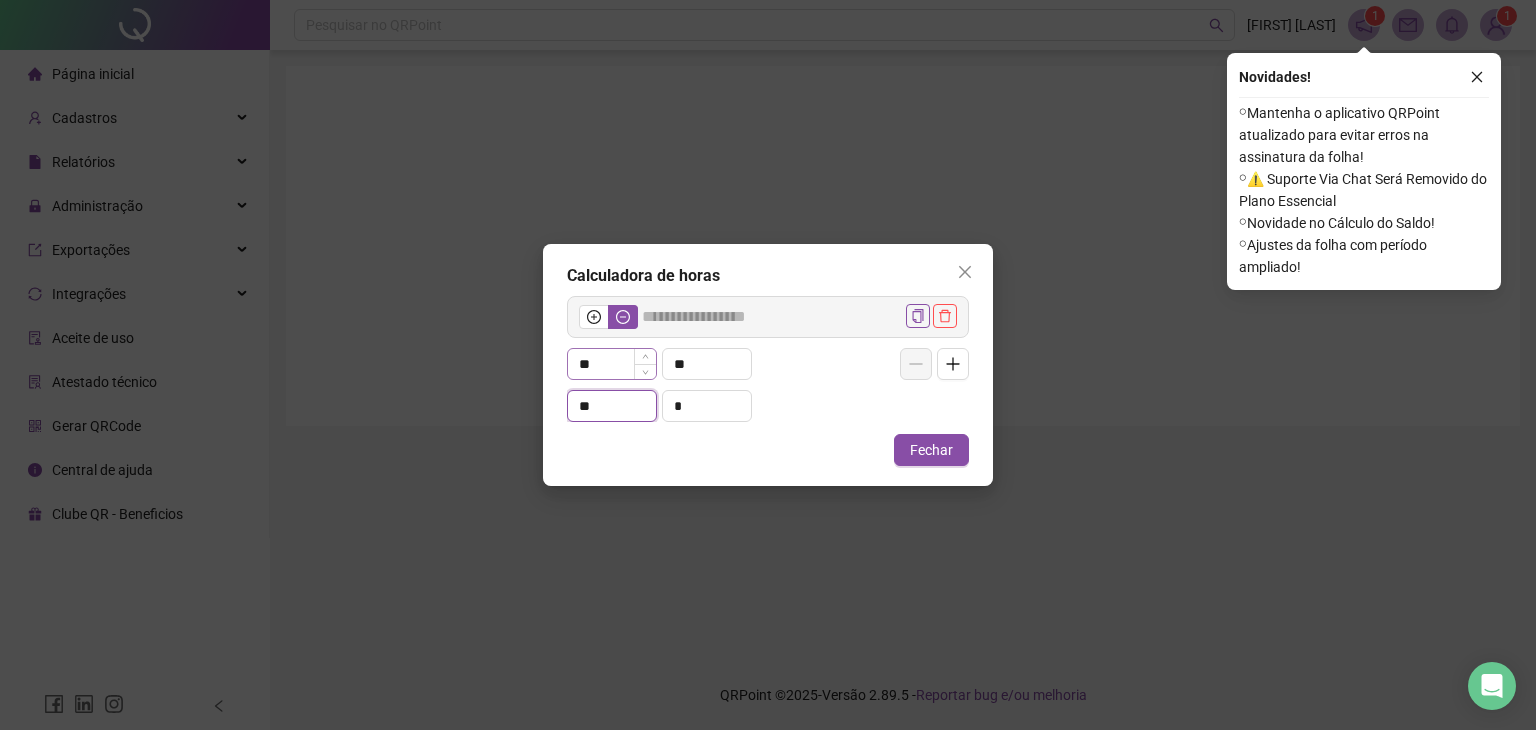 type on "**" 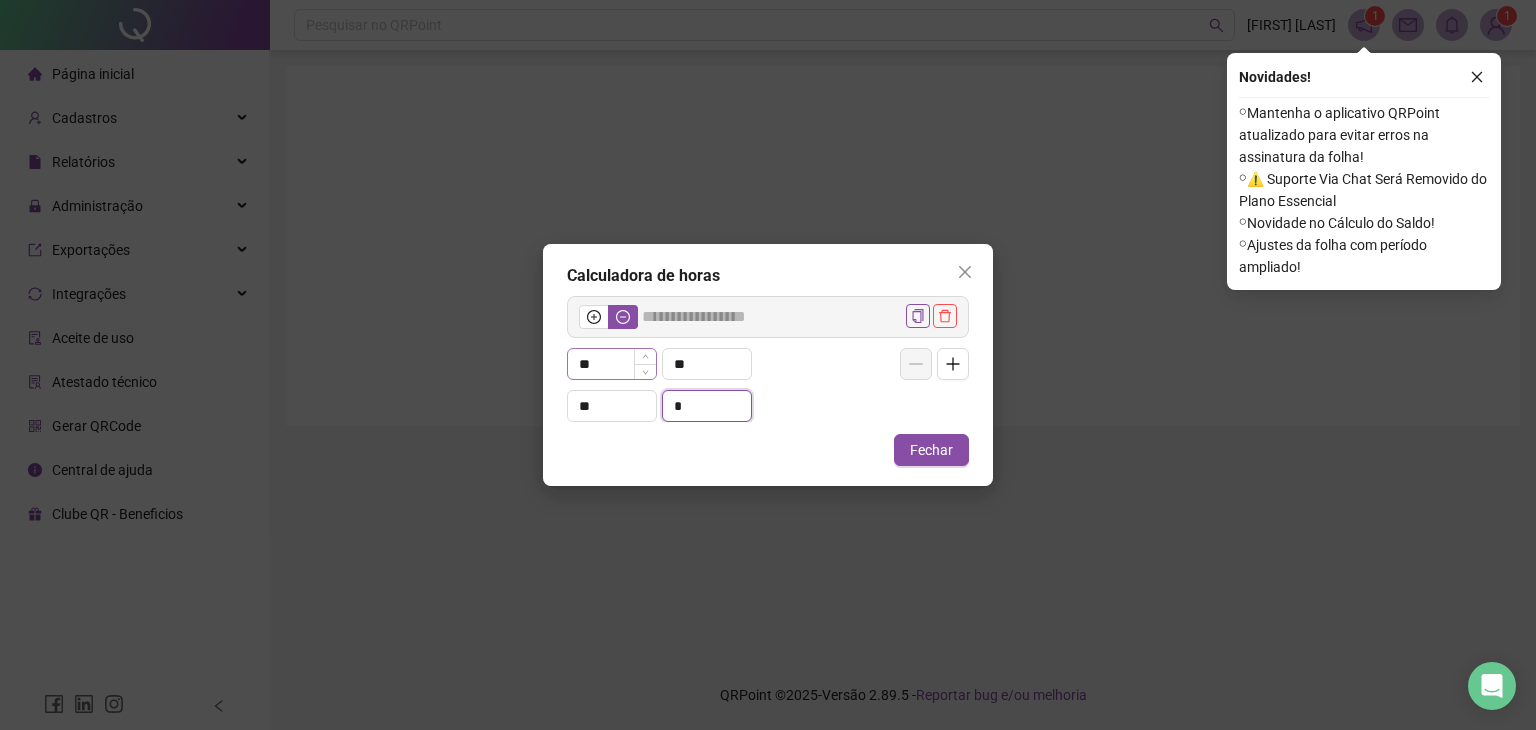 type on "******" 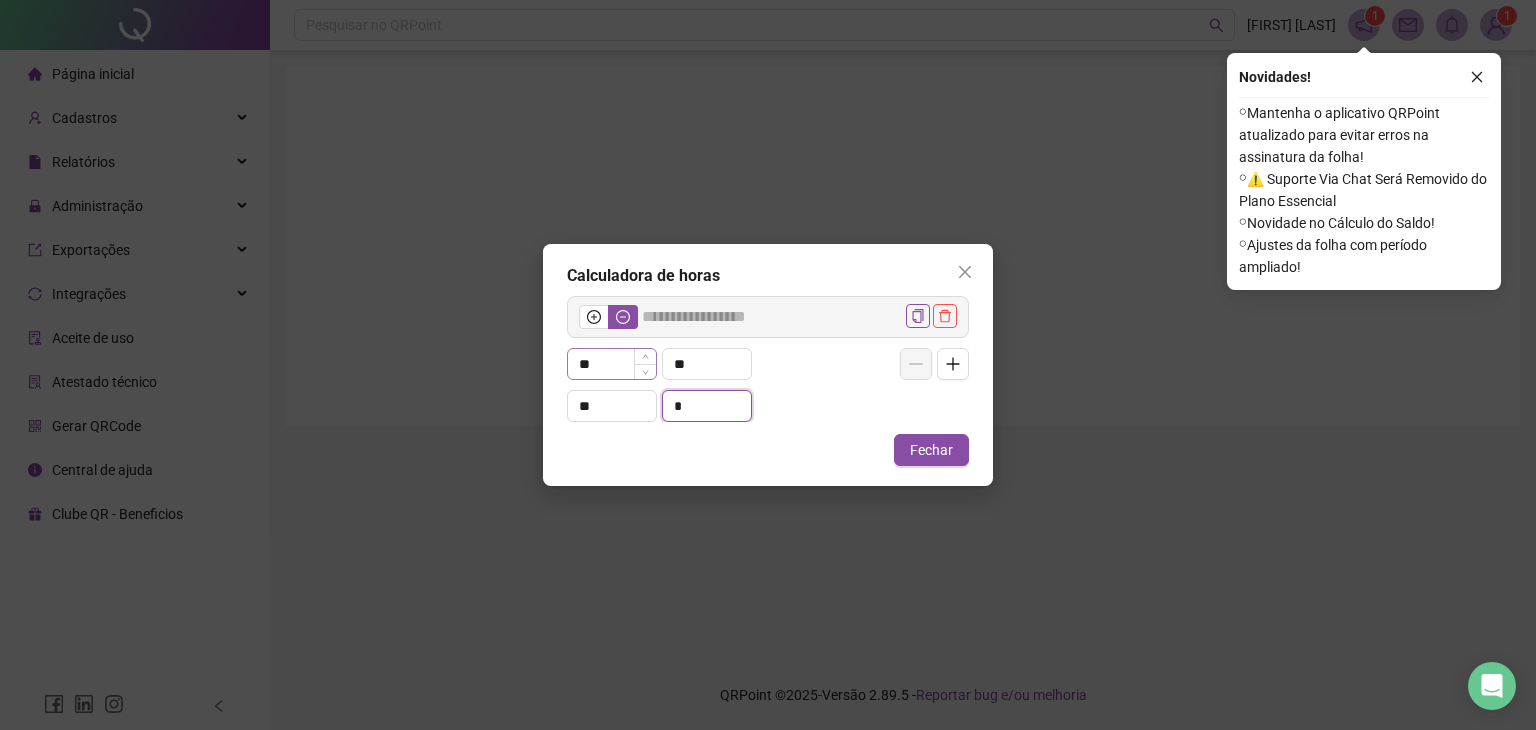 type on "*" 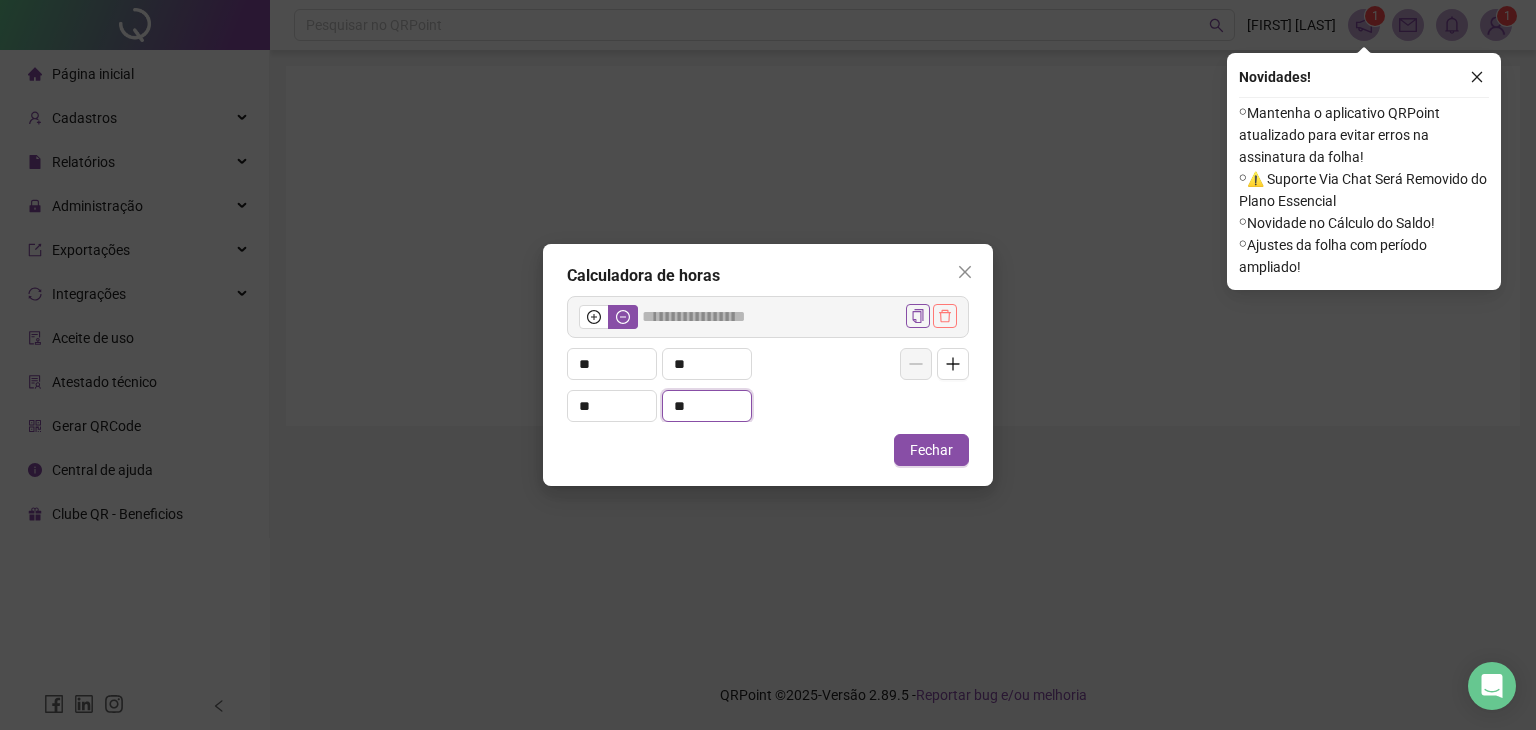 type on "**" 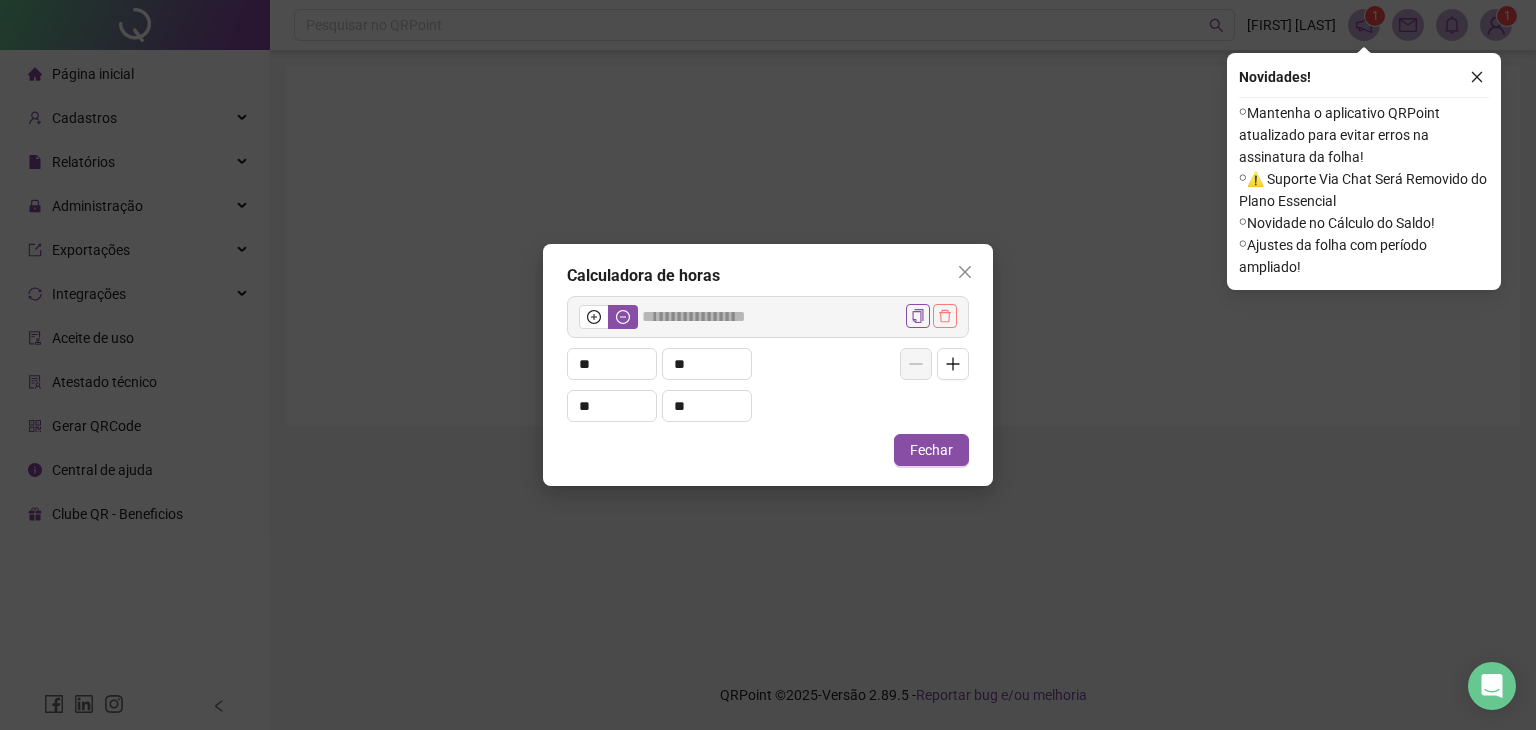 click 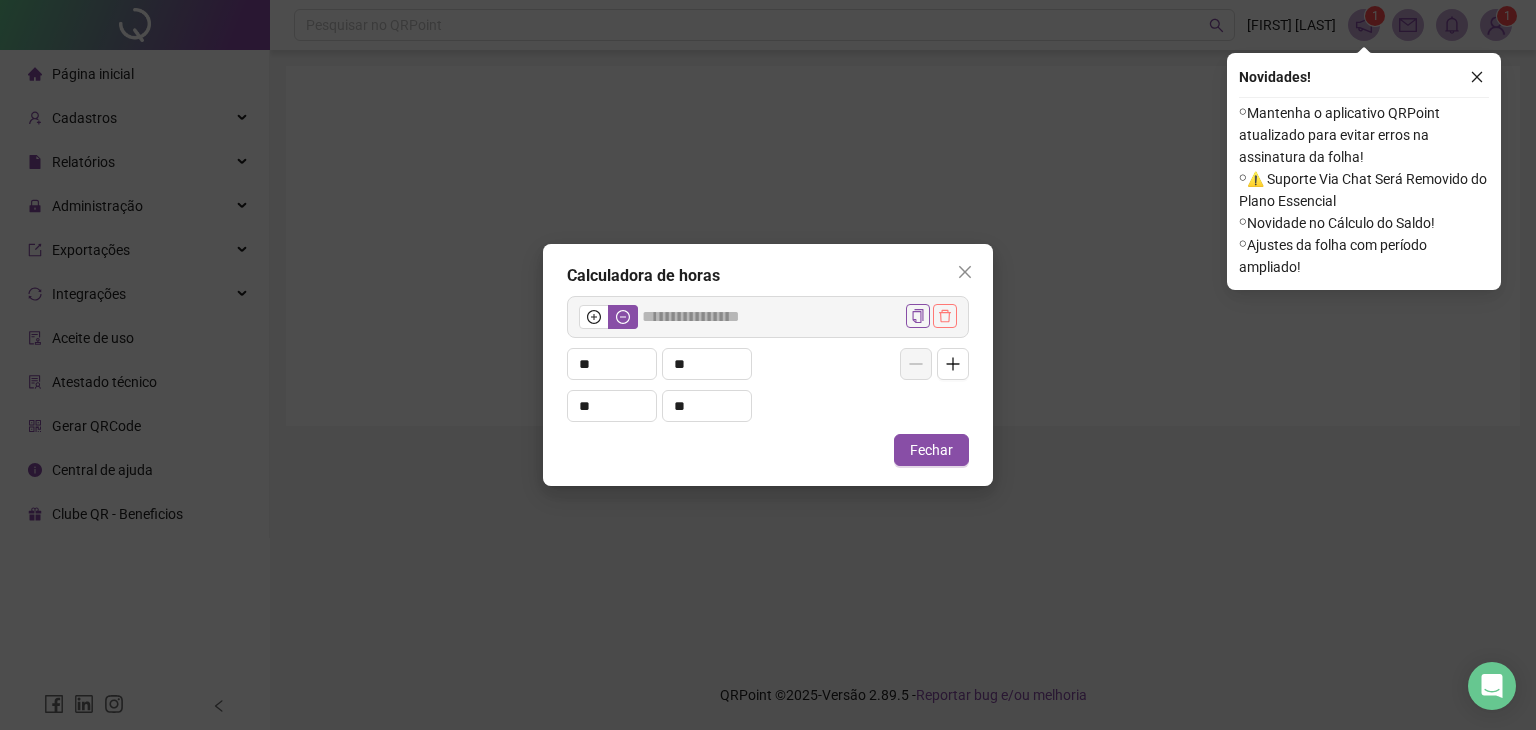 type on "*" 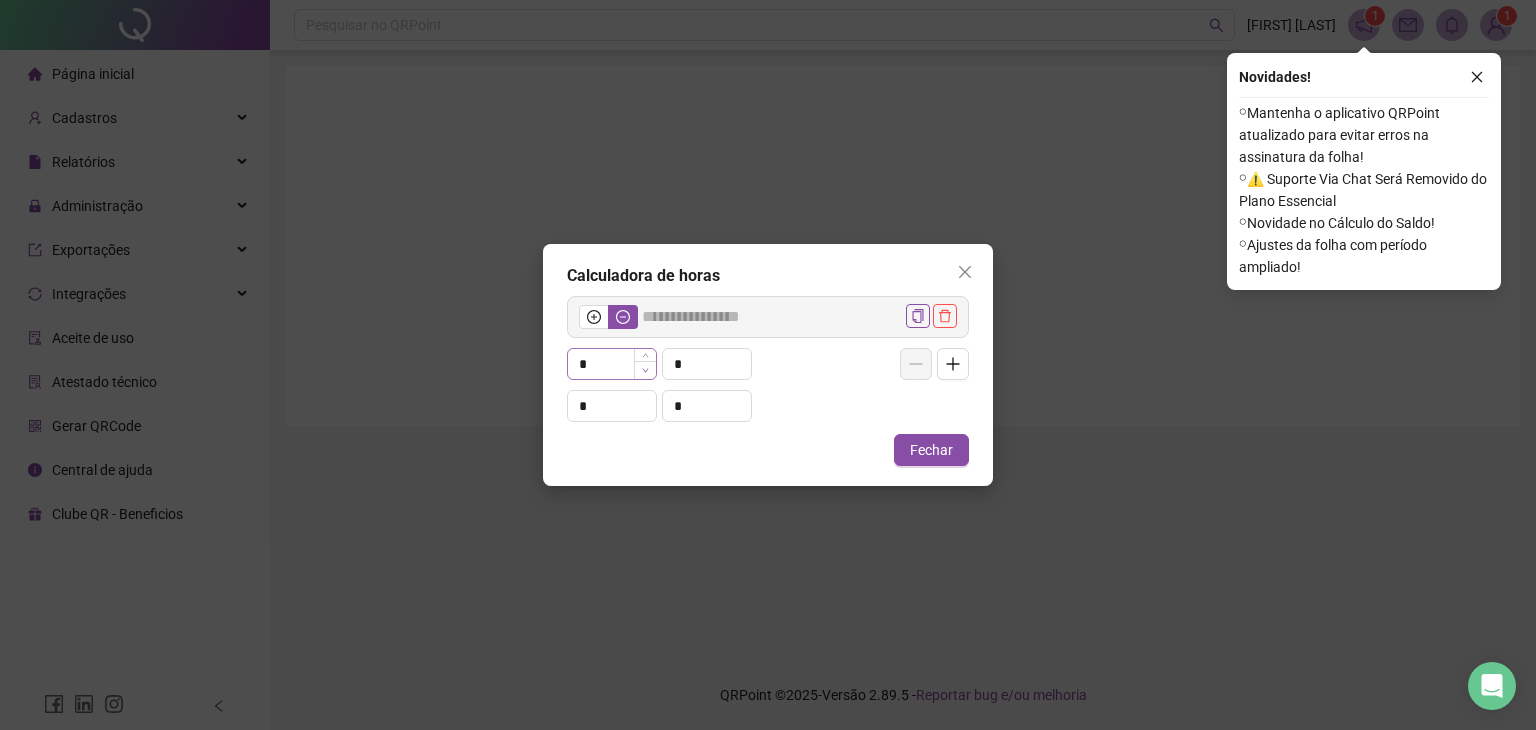 click at bounding box center (645, 370) 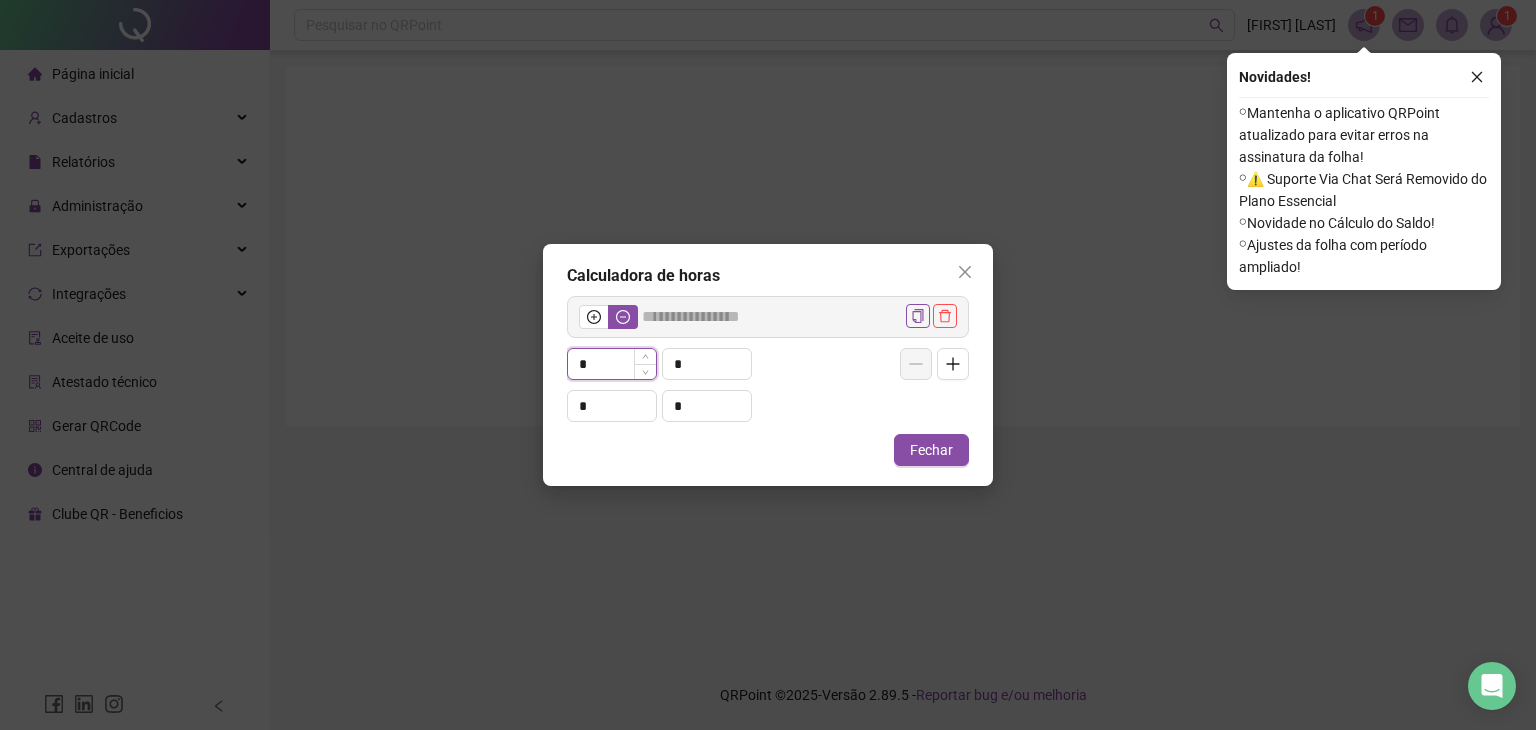 click on "*" at bounding box center (612, 364) 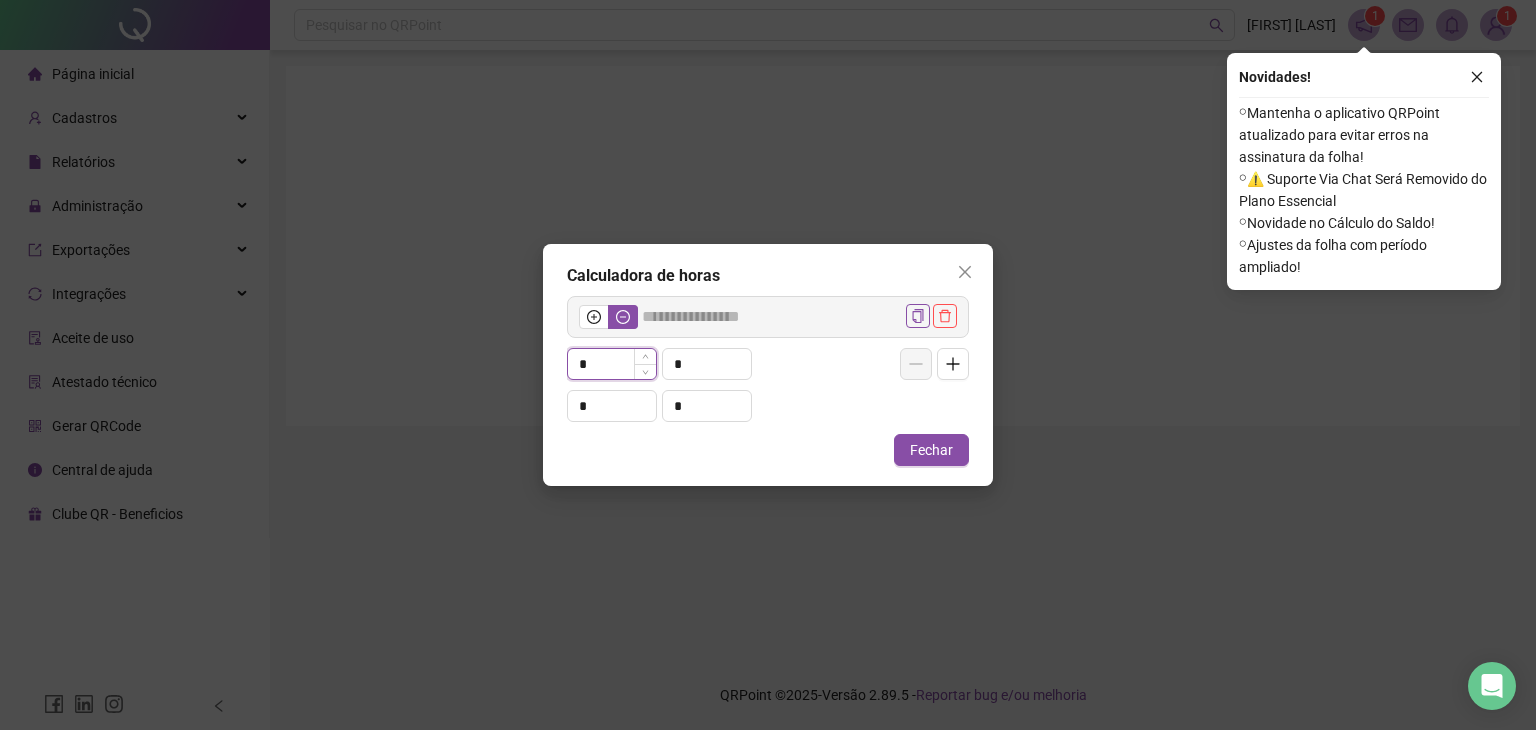 type on "*****" 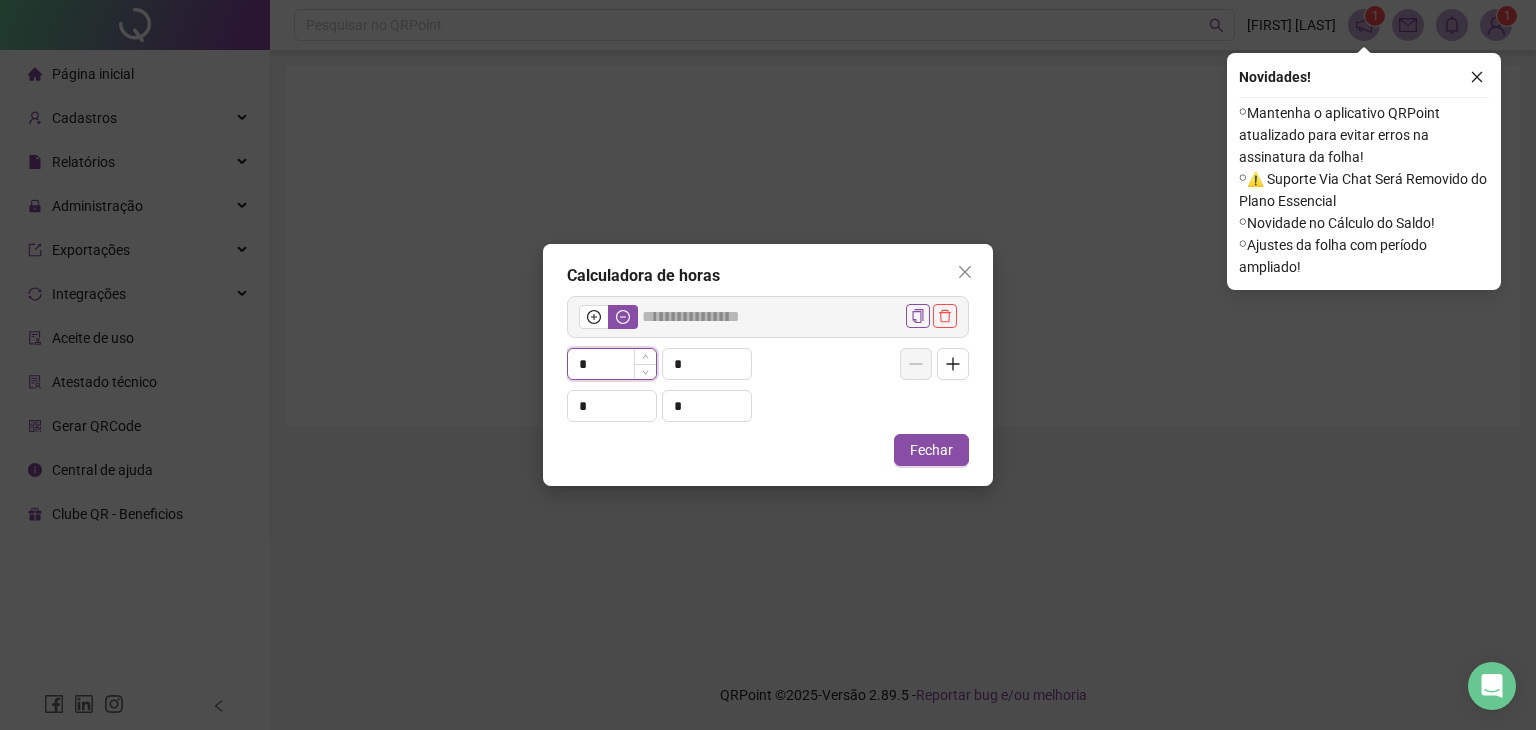 type on "**" 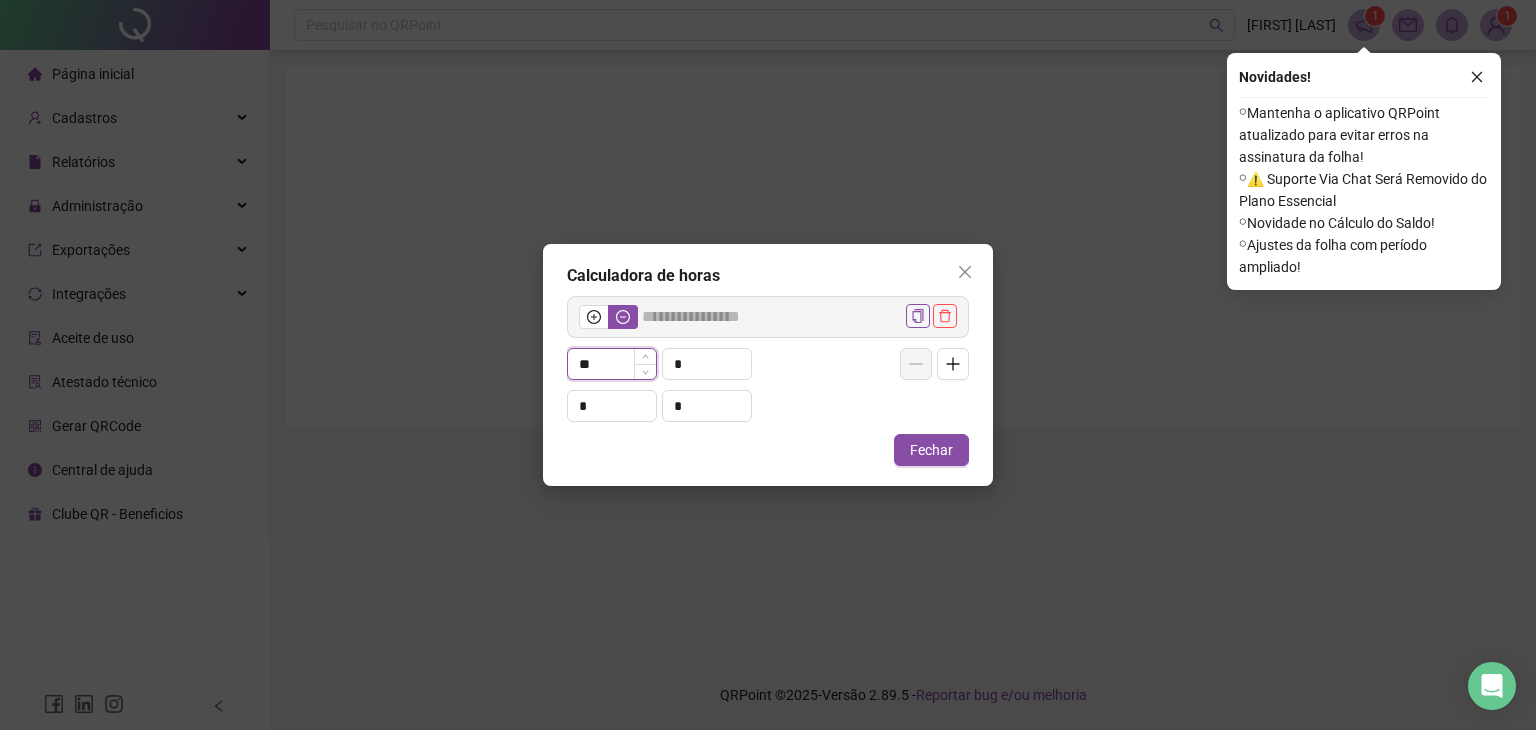 type on "*****" 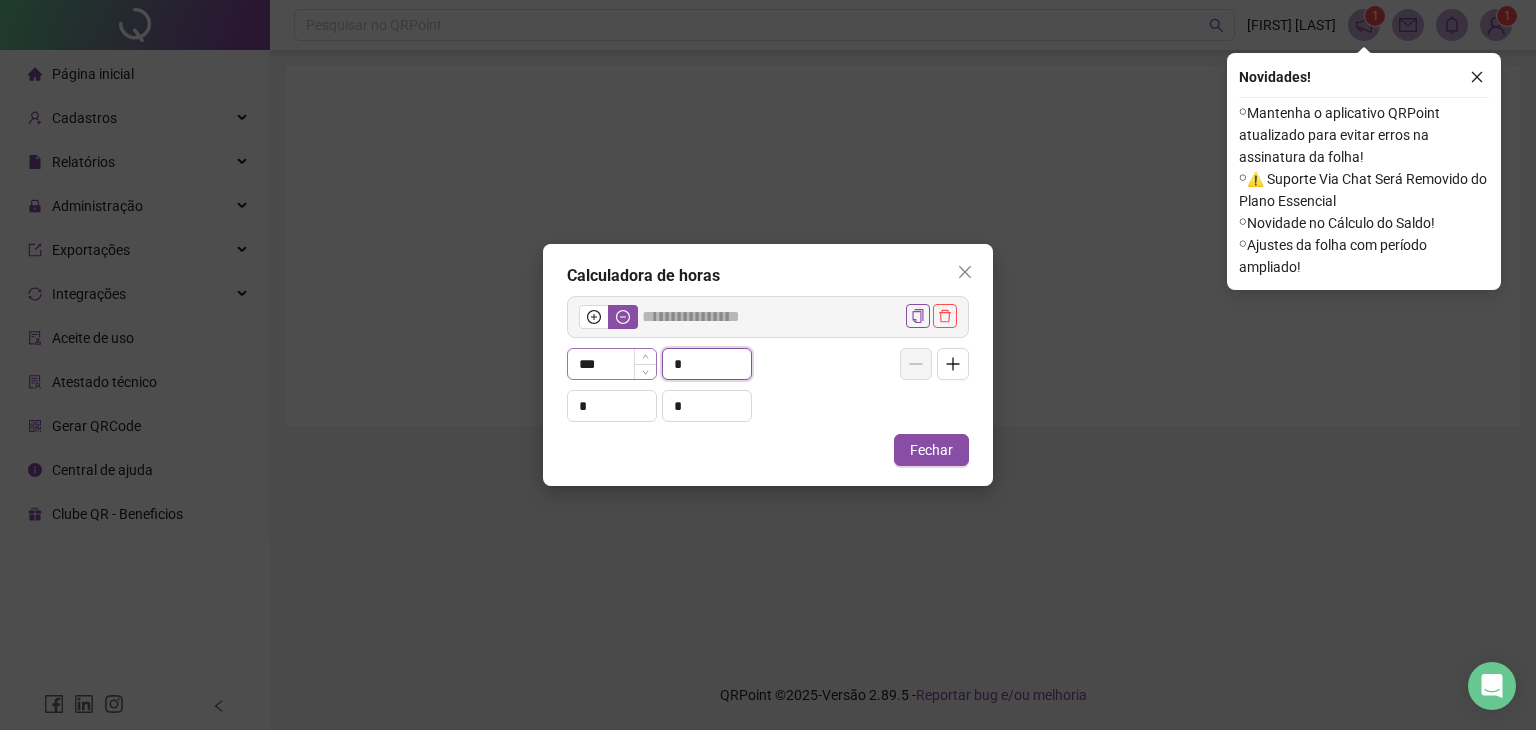 type on "**" 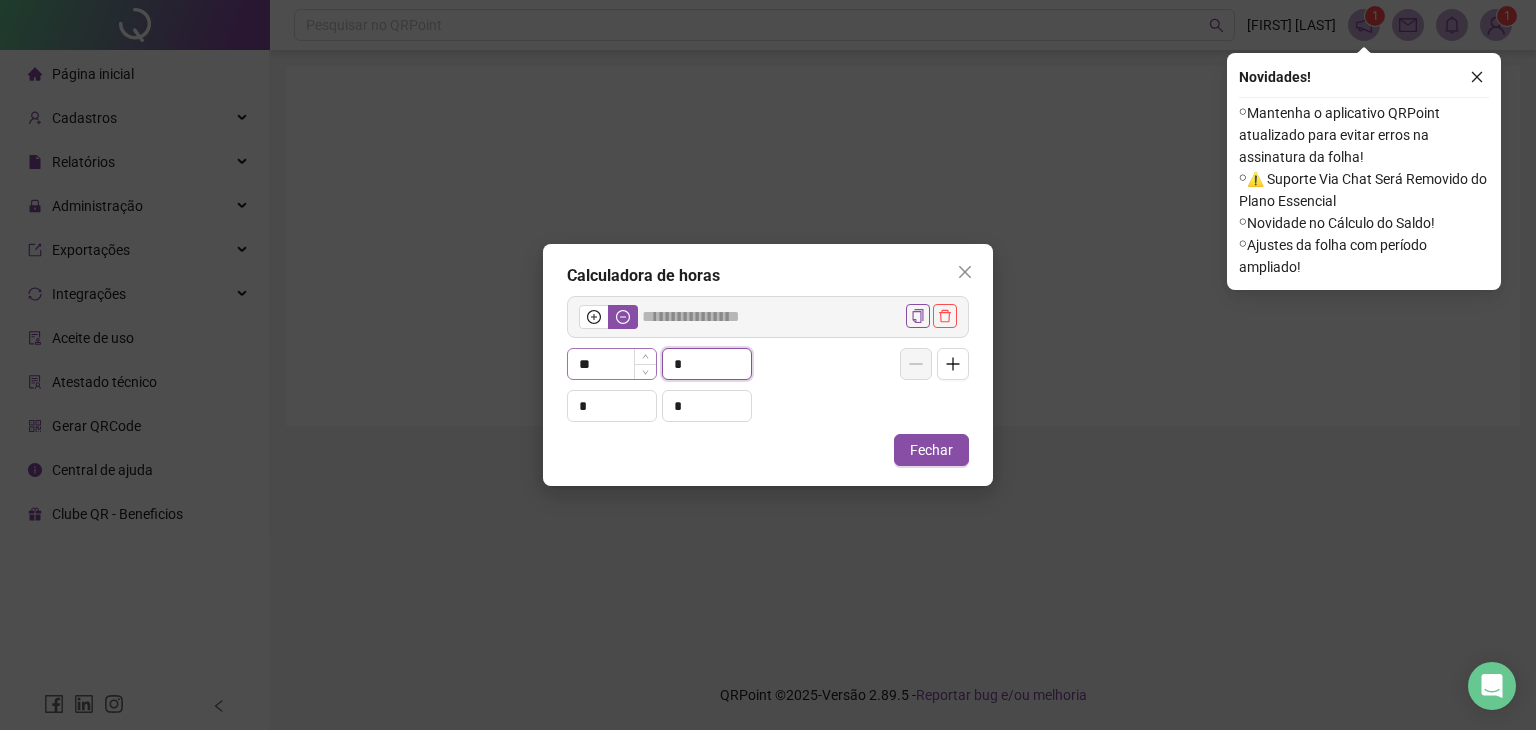type on "*****" 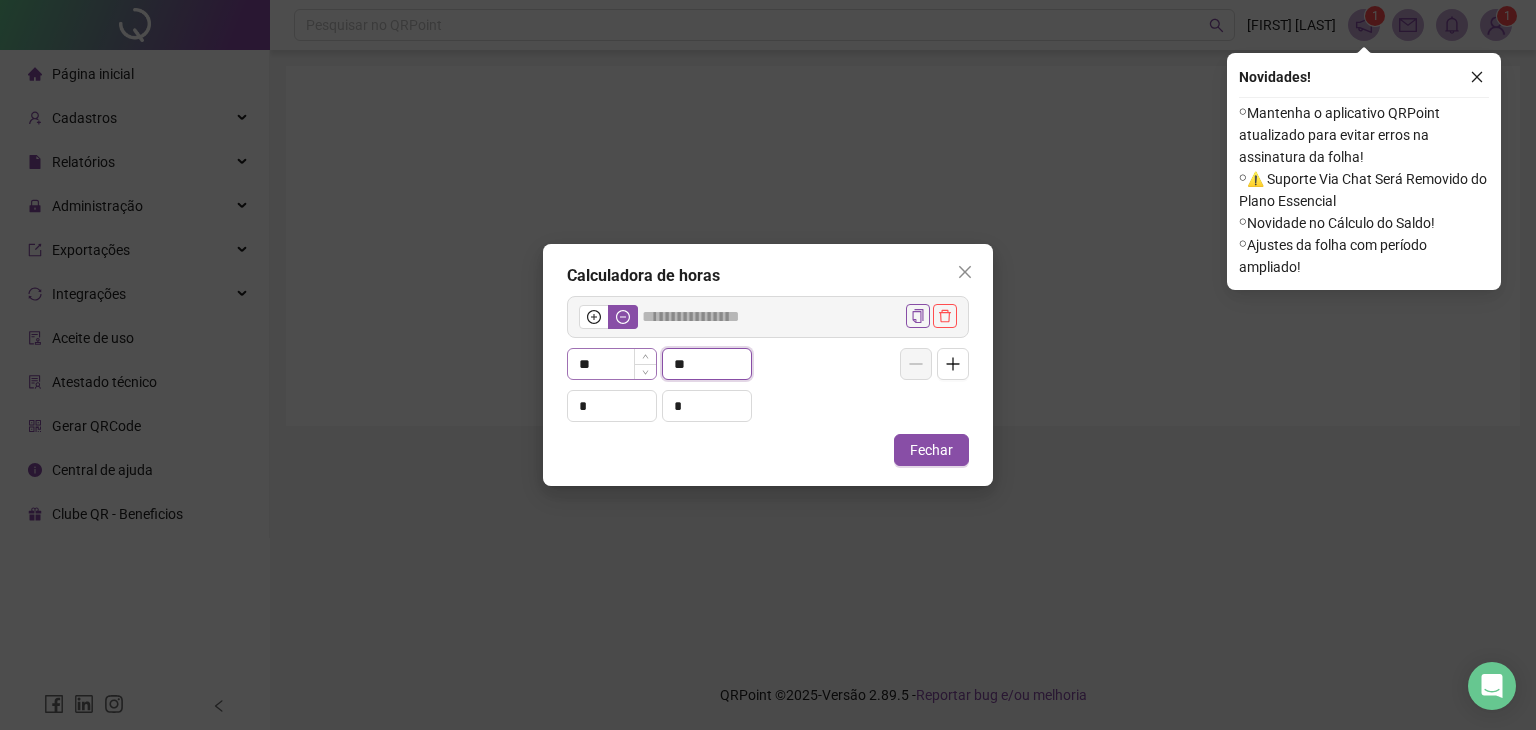 type on "**" 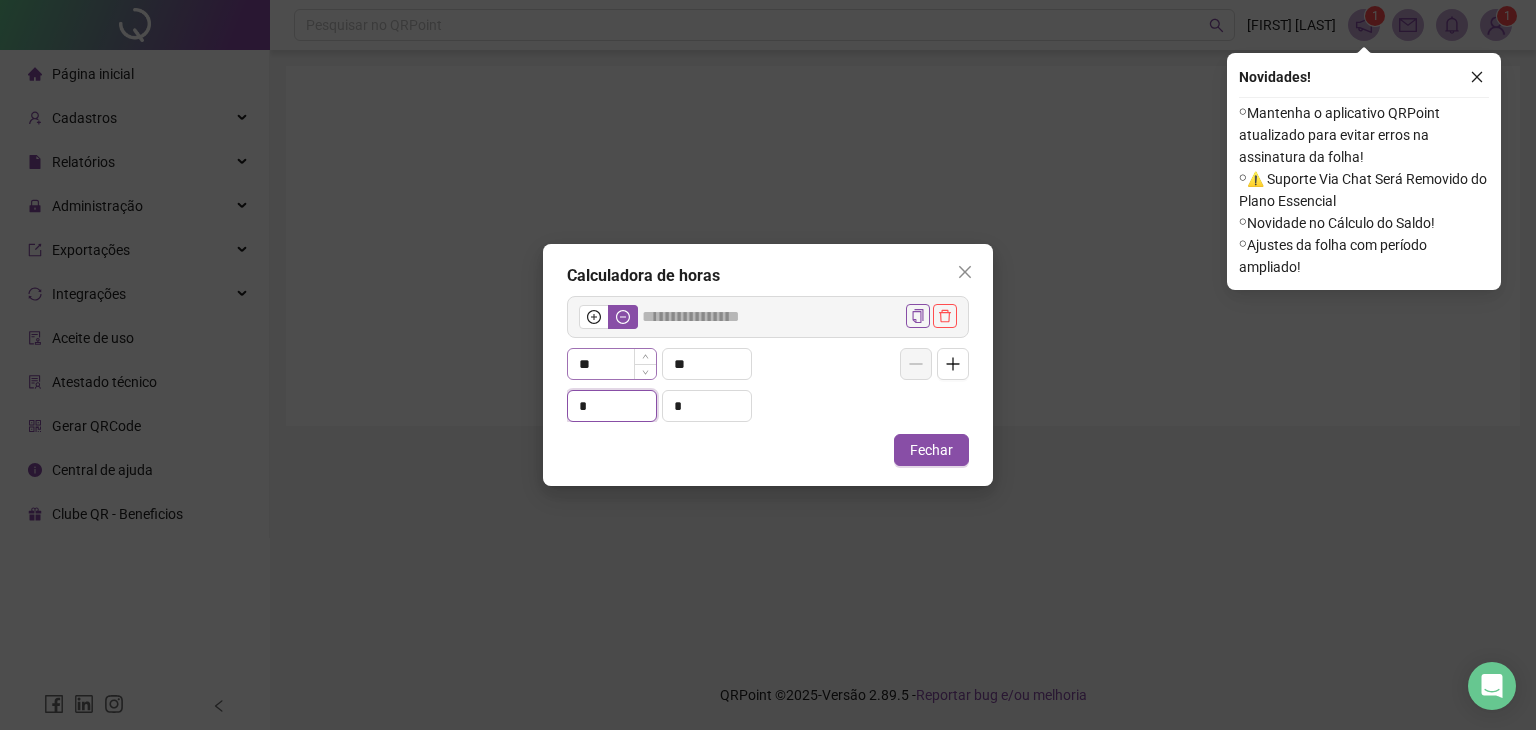 type on "*****" 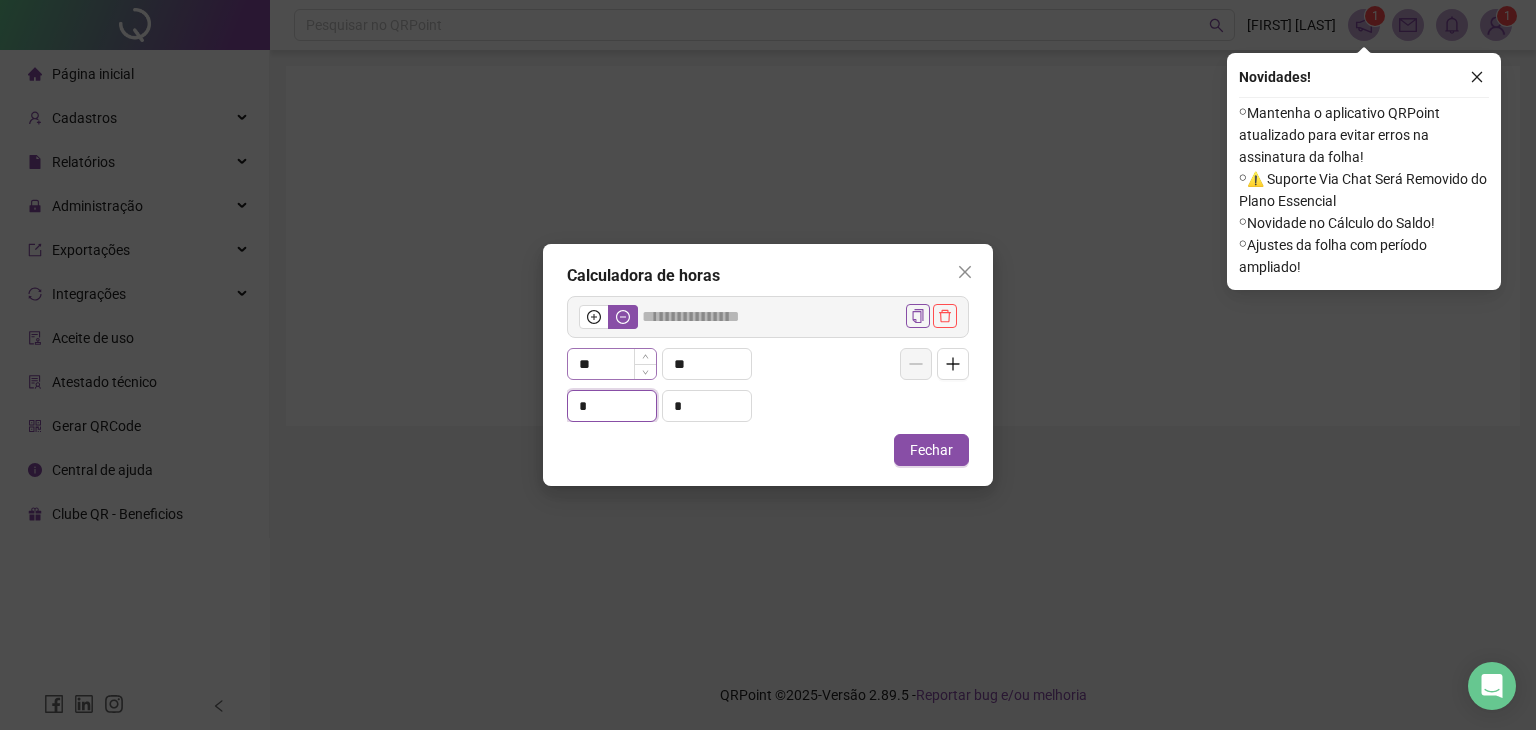 type on "*" 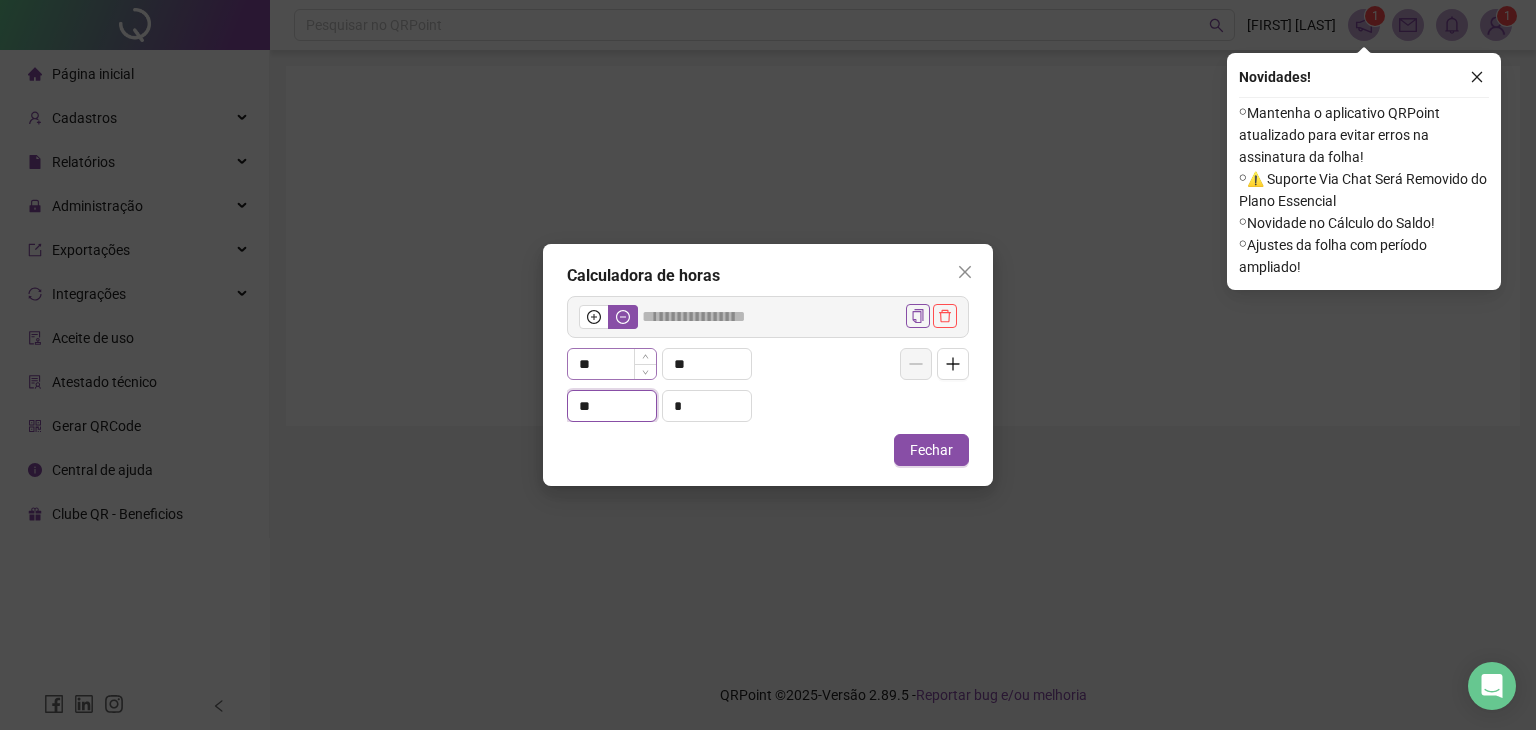 type on "**" 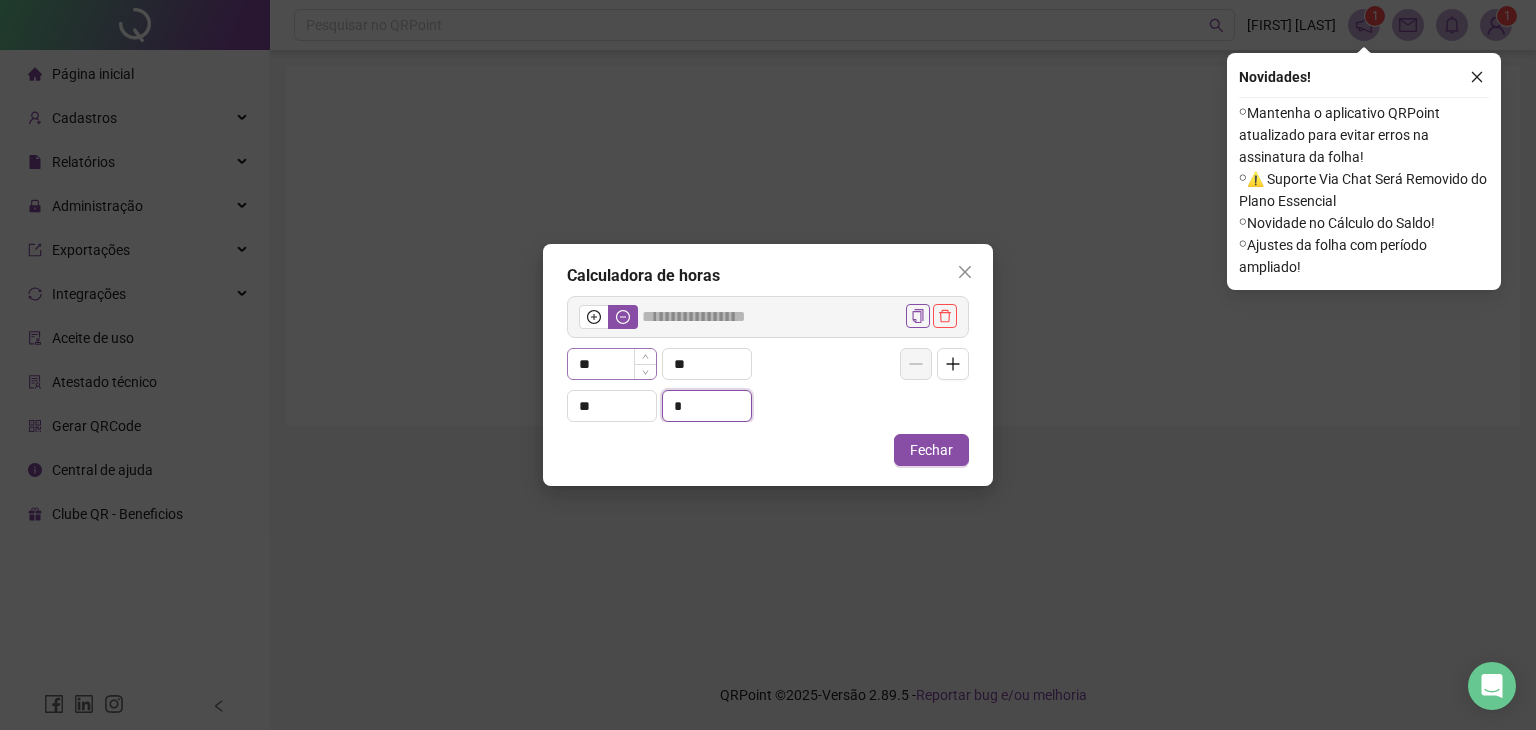 type on "******" 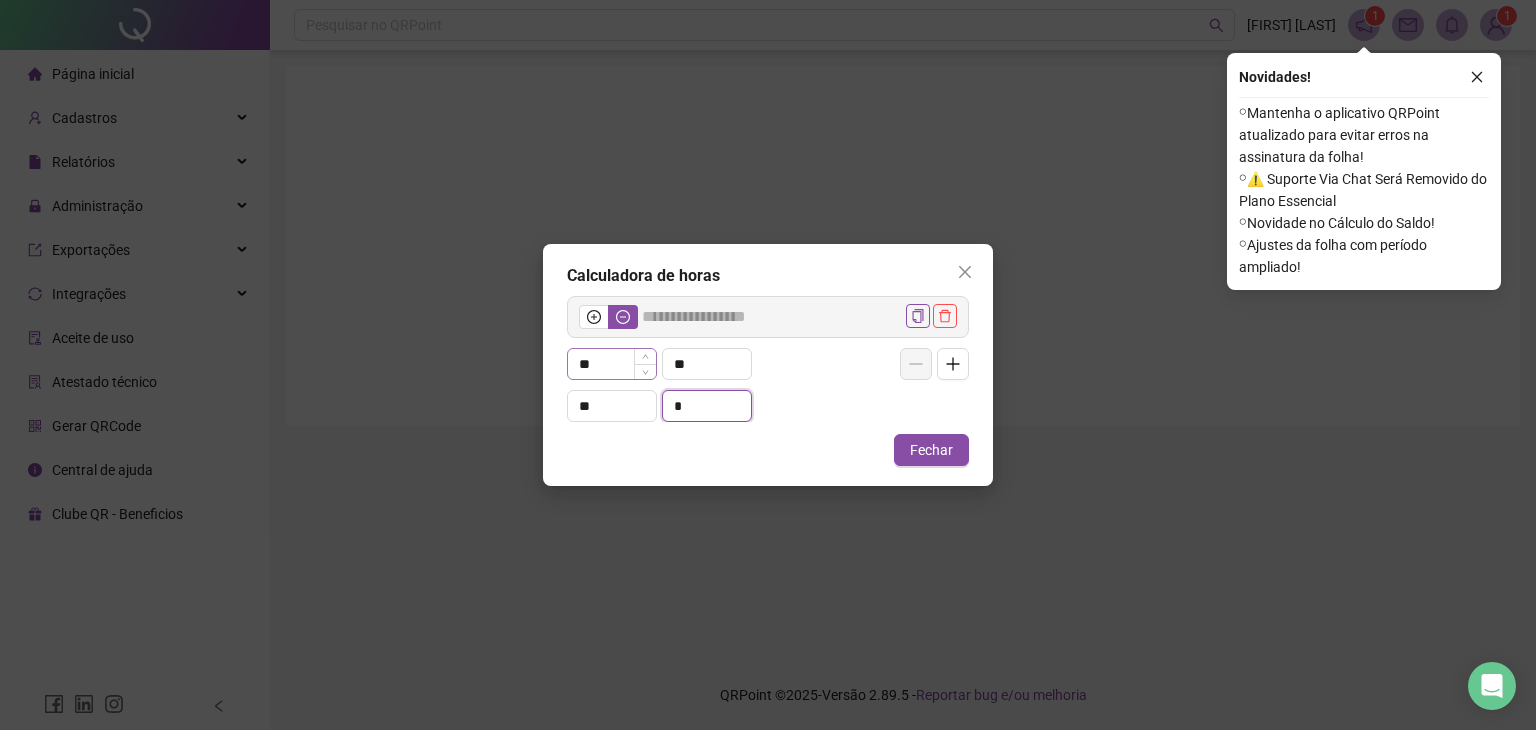 type on "*" 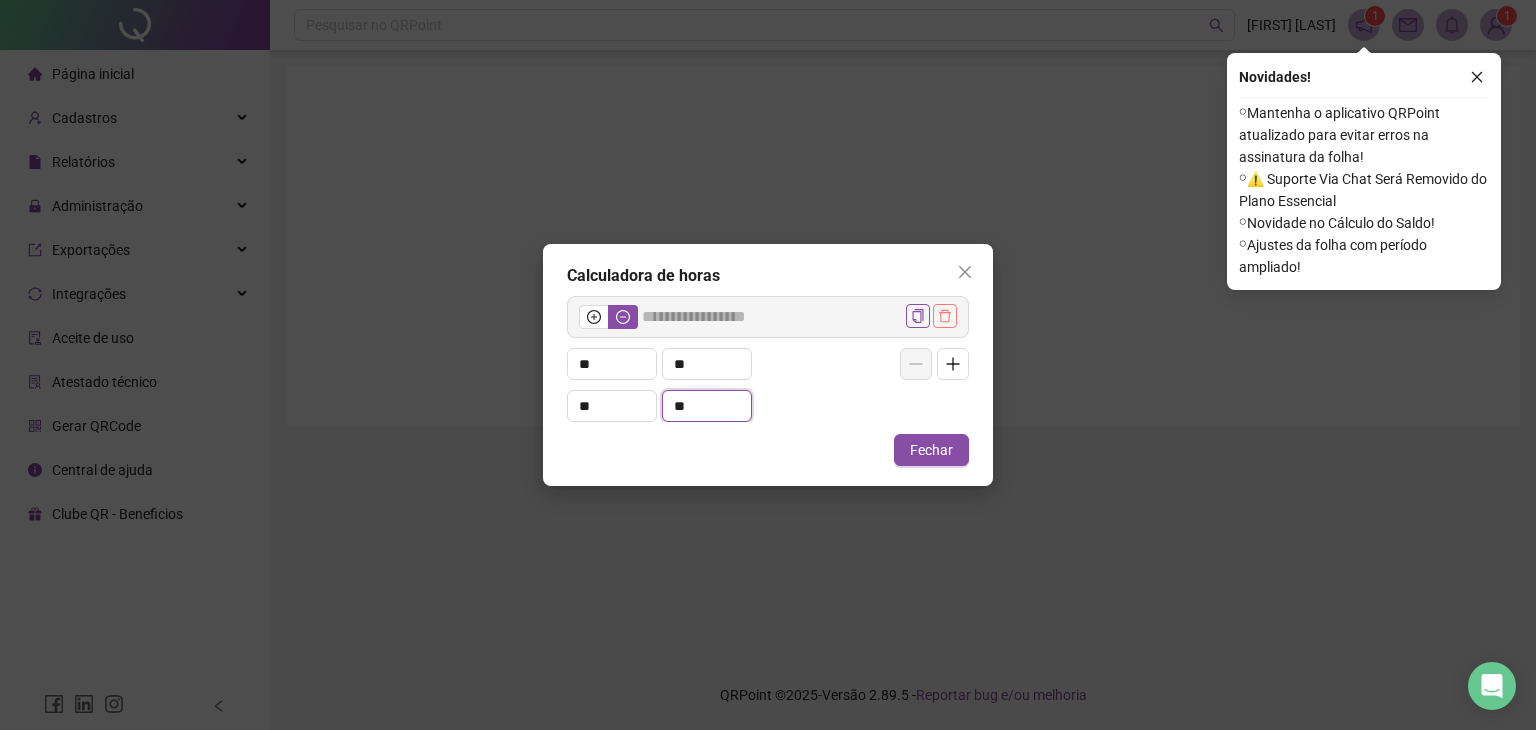 type on "**" 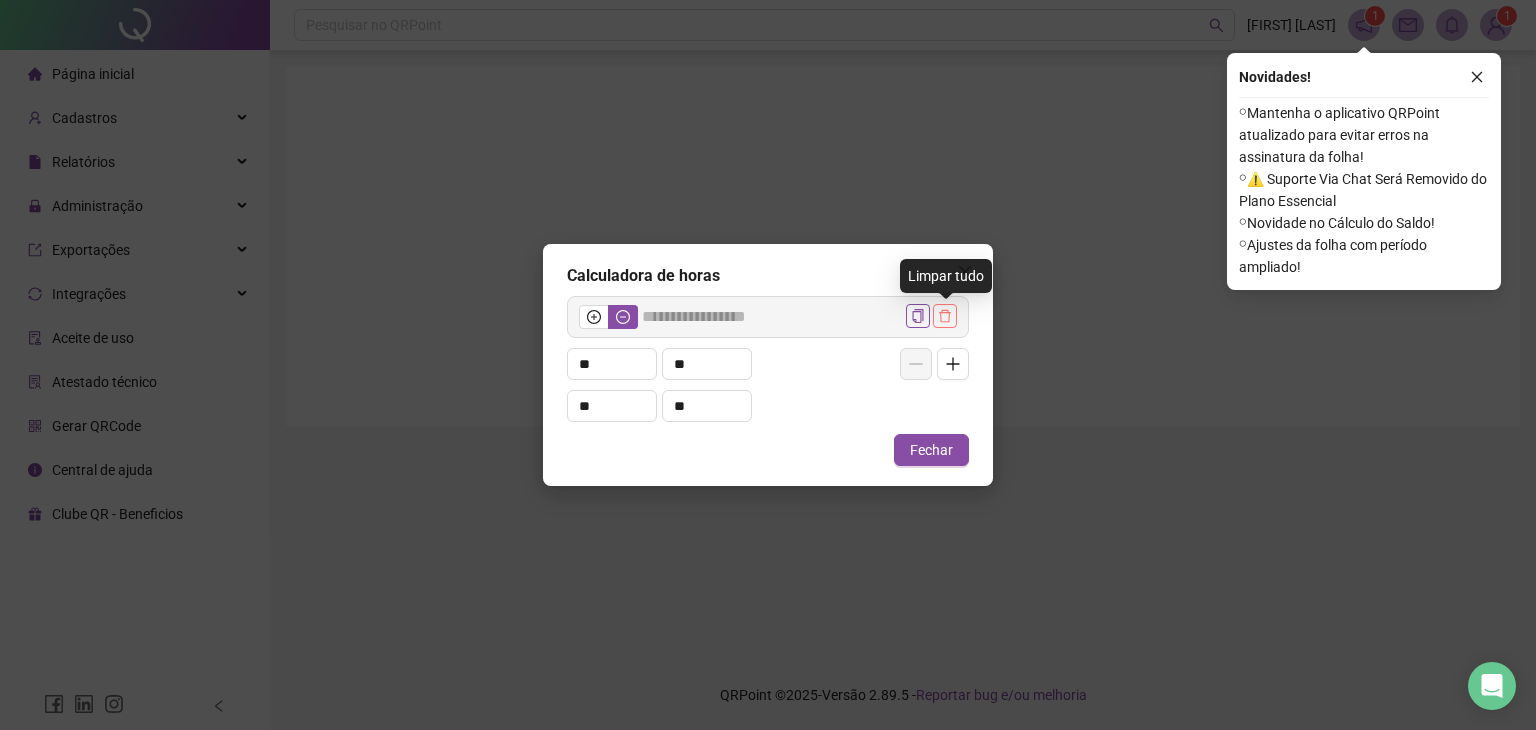 click at bounding box center (945, 316) 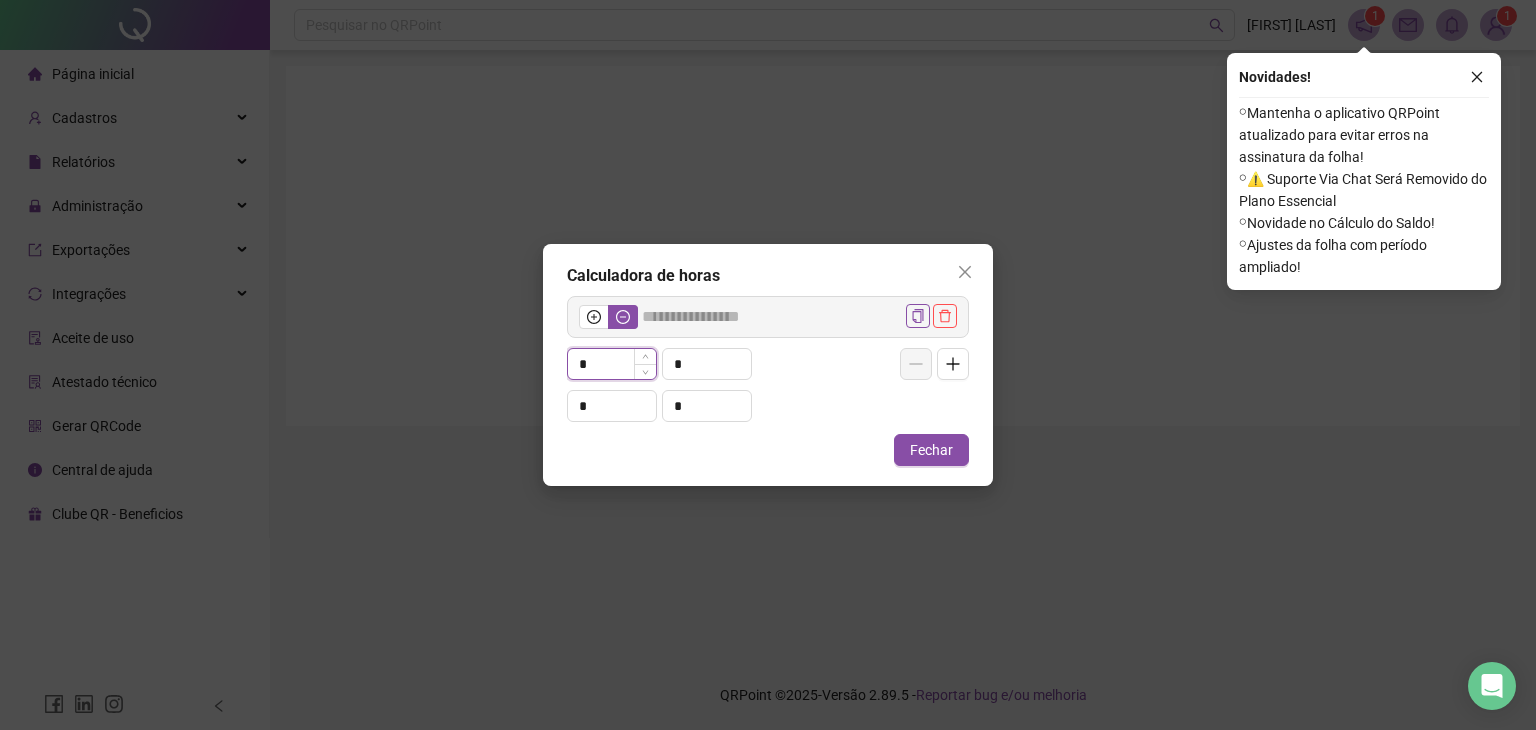 drag, startPoint x: 572, startPoint y: 364, endPoint x: 589, endPoint y: 364, distance: 17 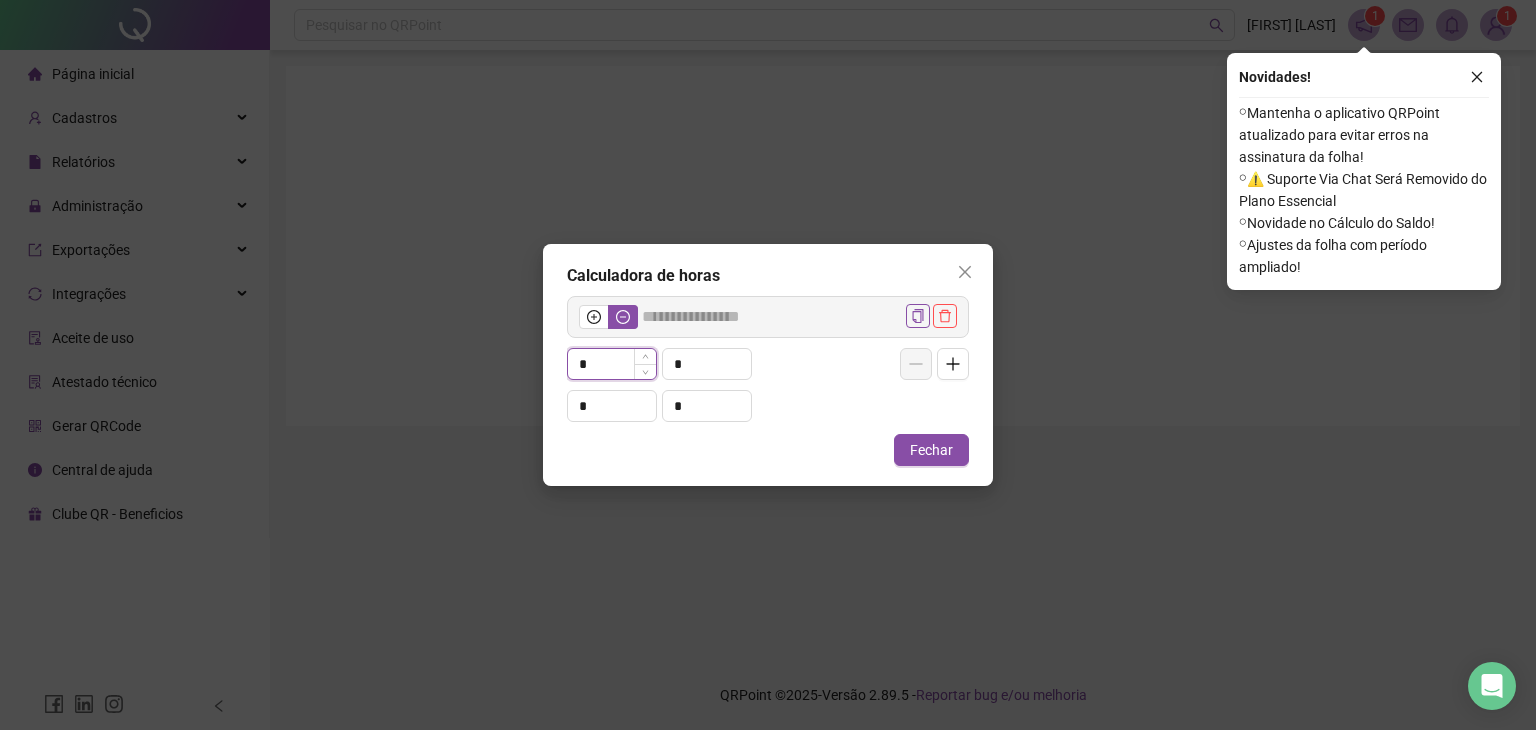 click on "*" at bounding box center [612, 364] 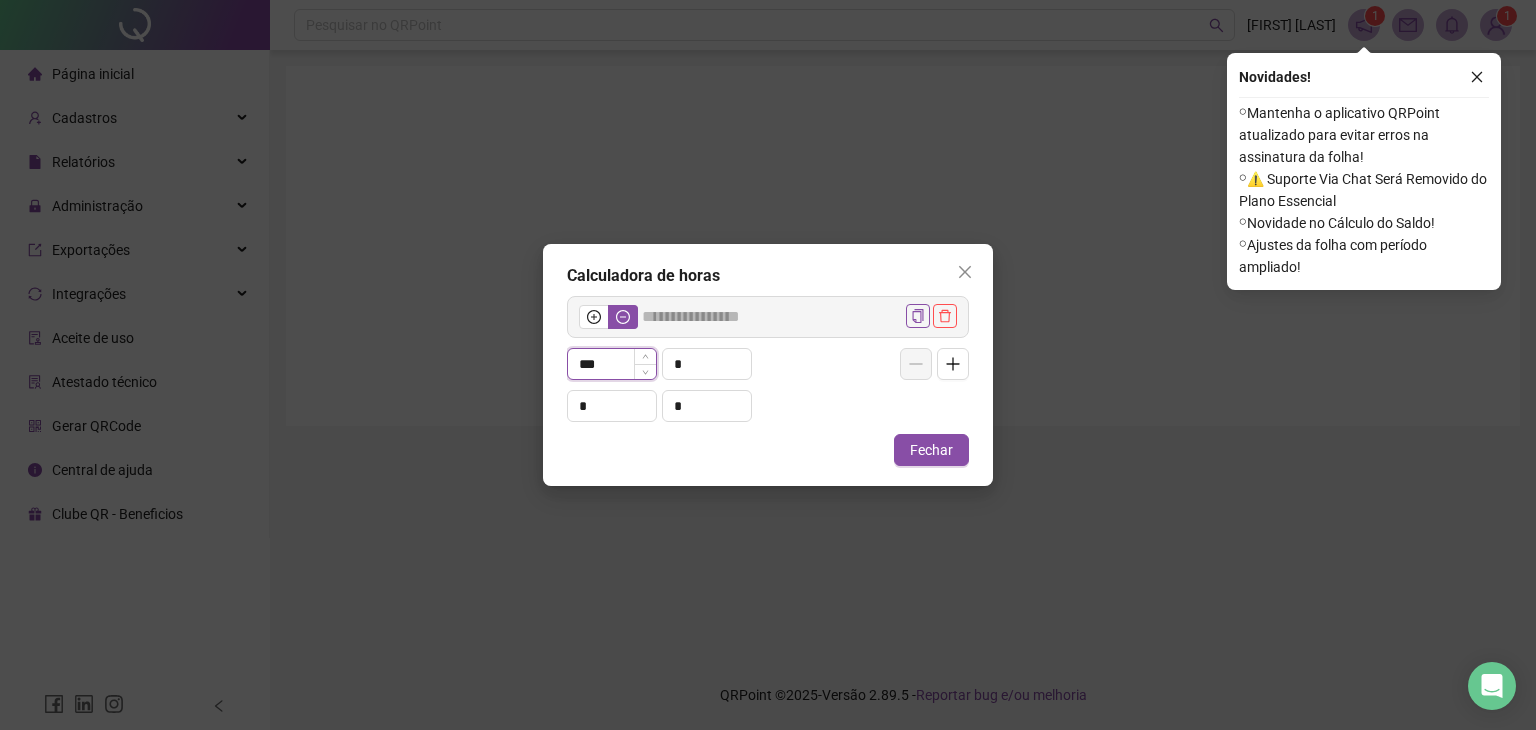 type on "***" 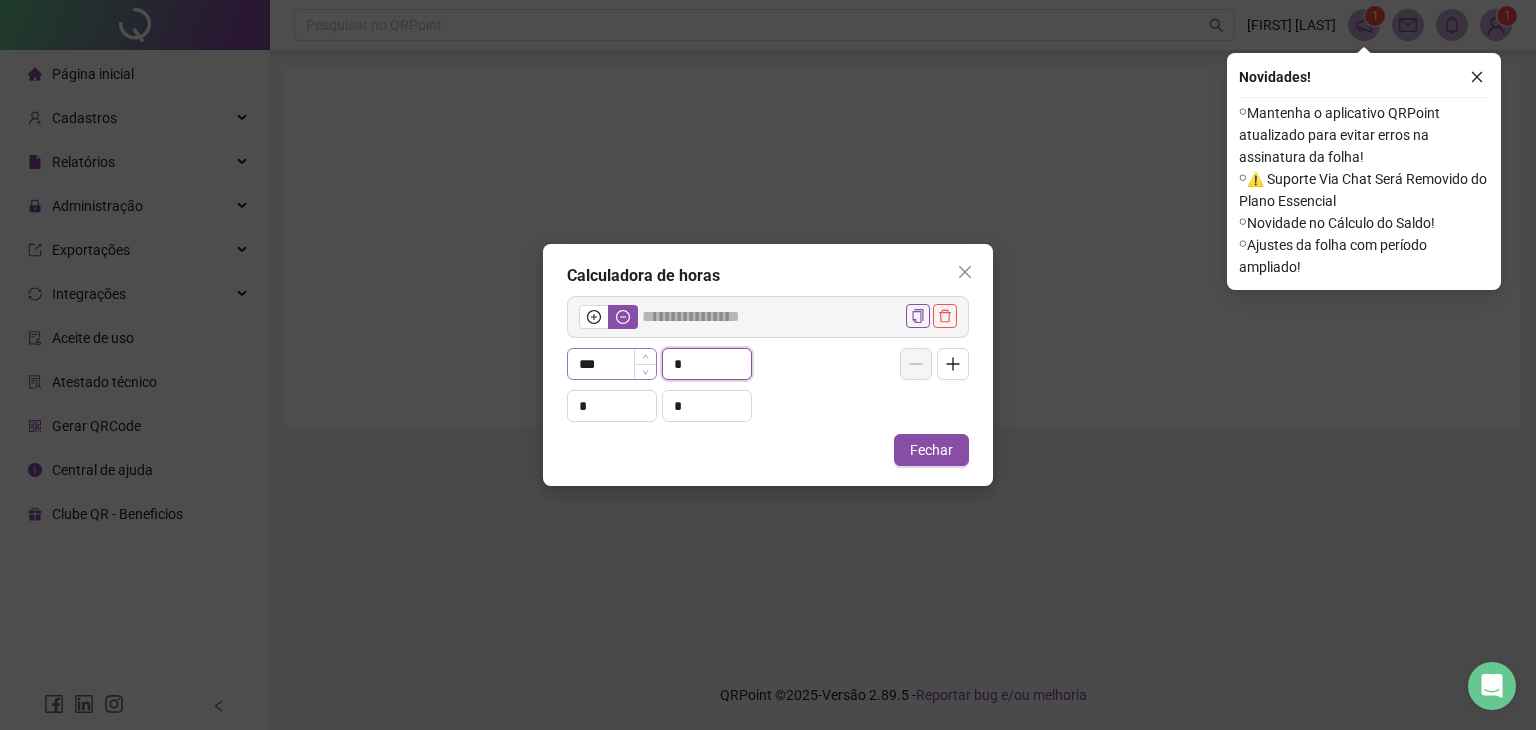 type on "*****" 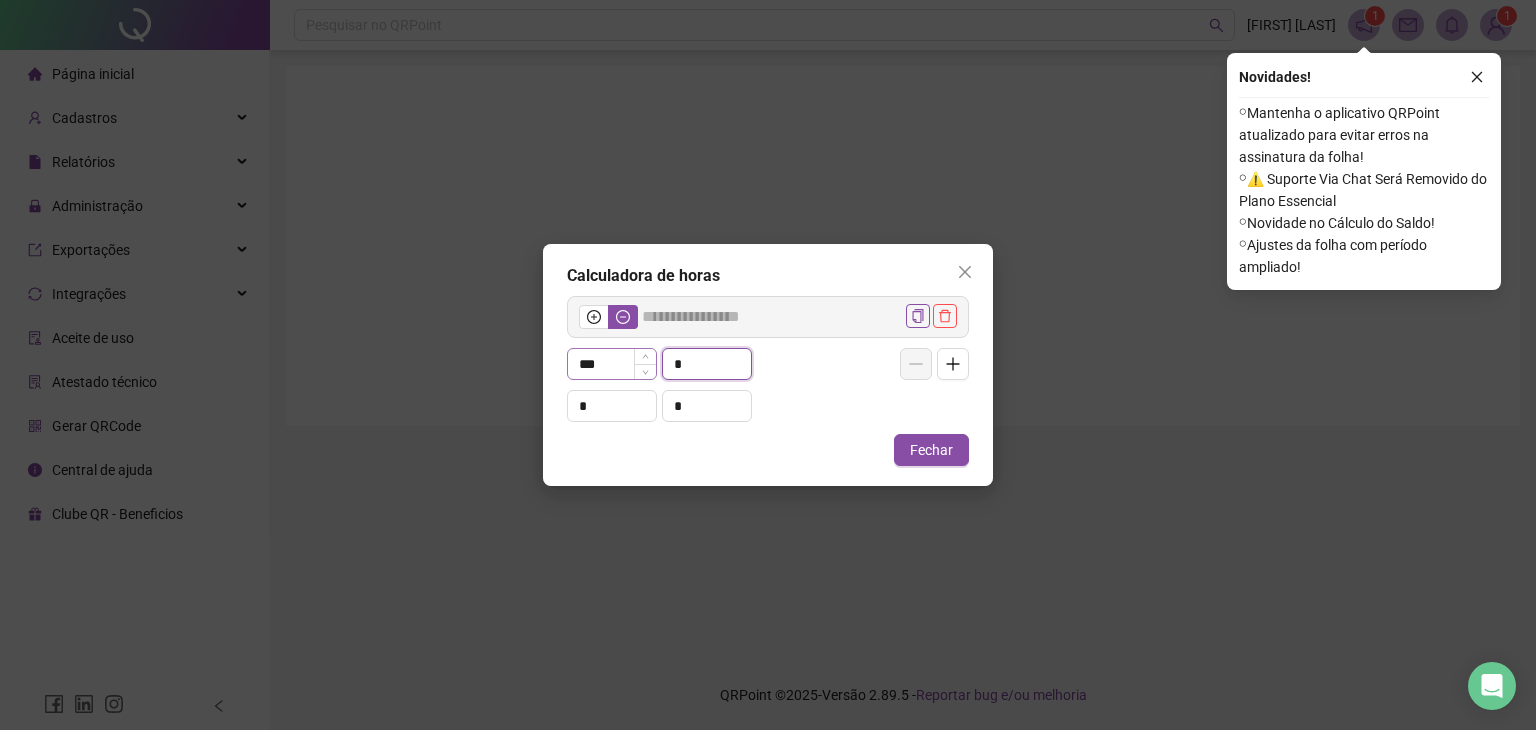 type on "**" 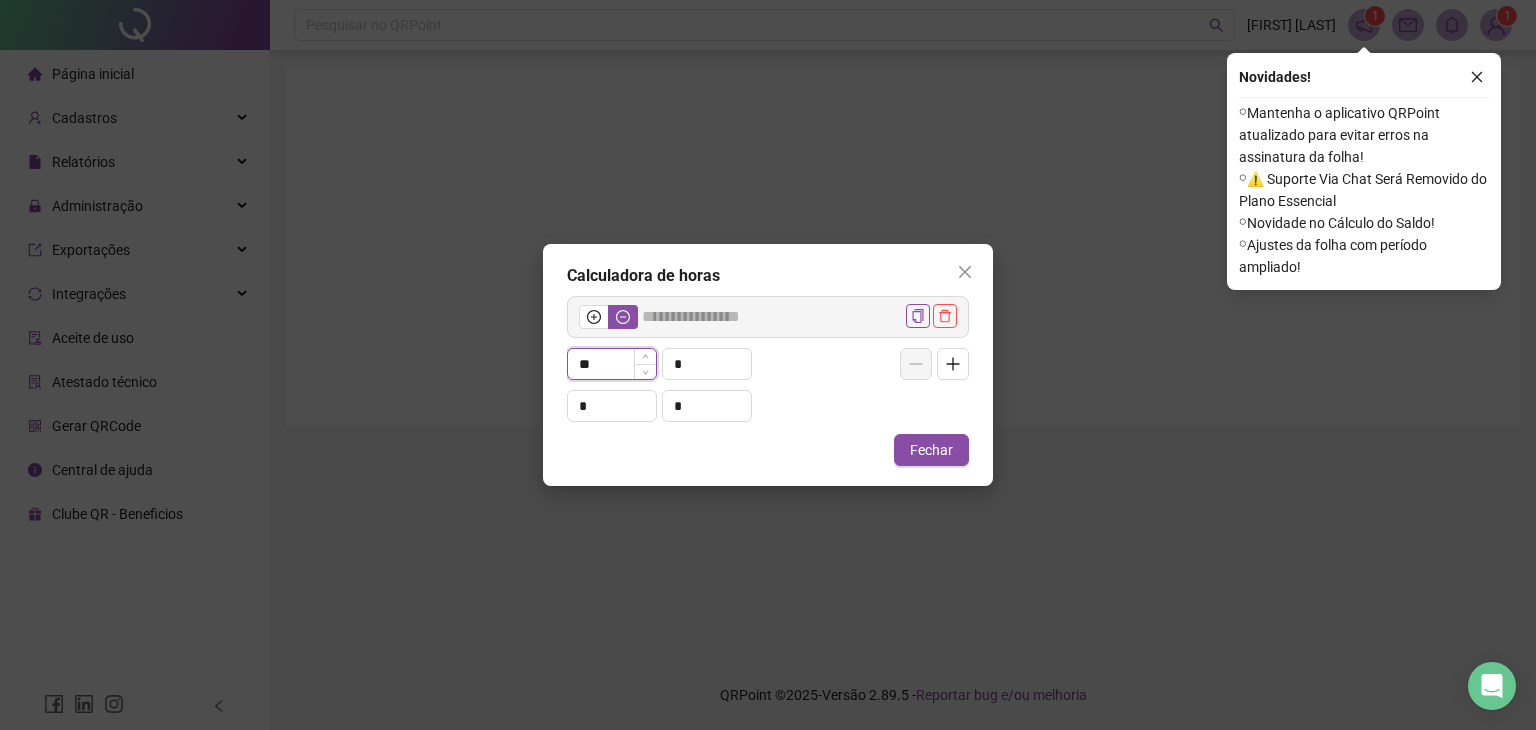click on "**" at bounding box center [612, 364] 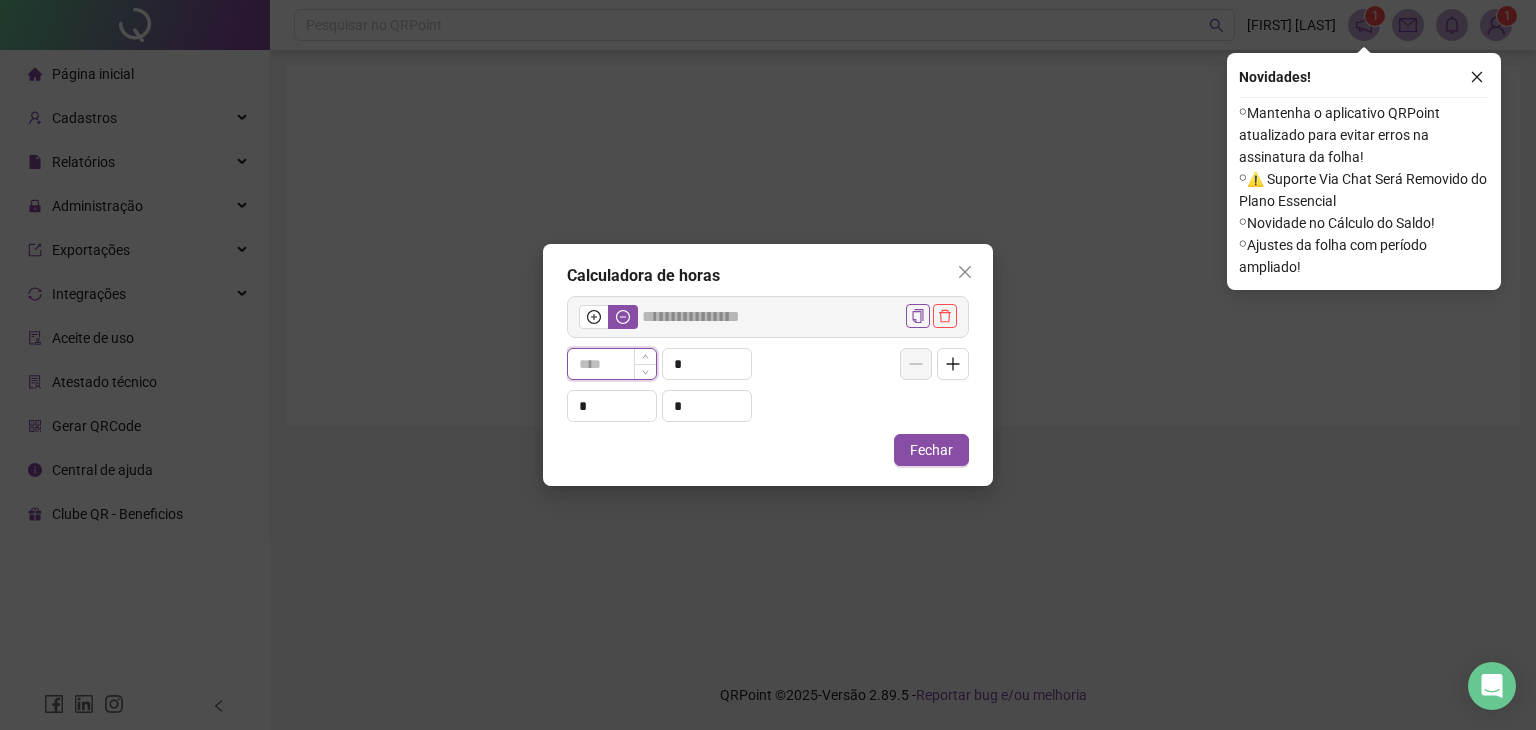 type on "*****" 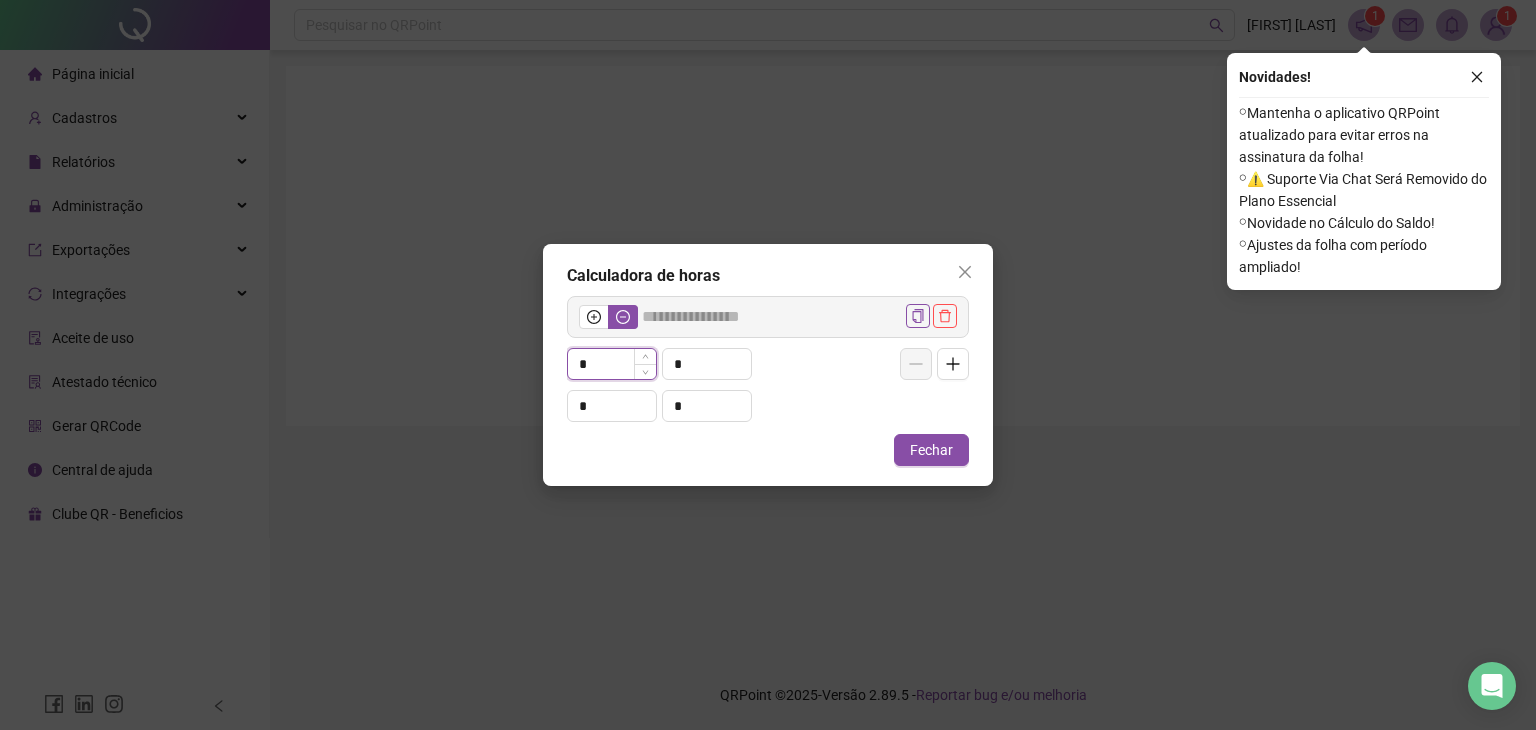 type on "*****" 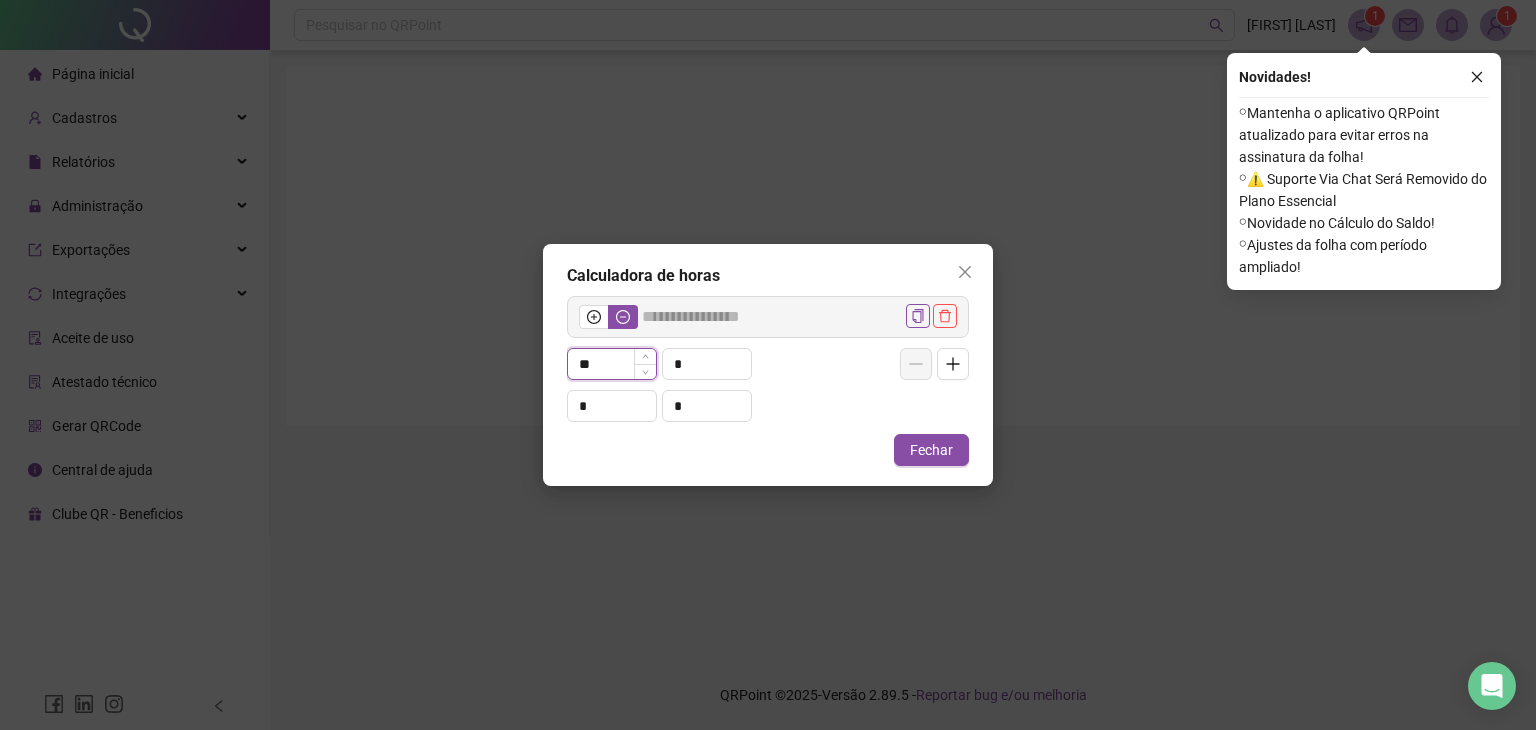 type on "**" 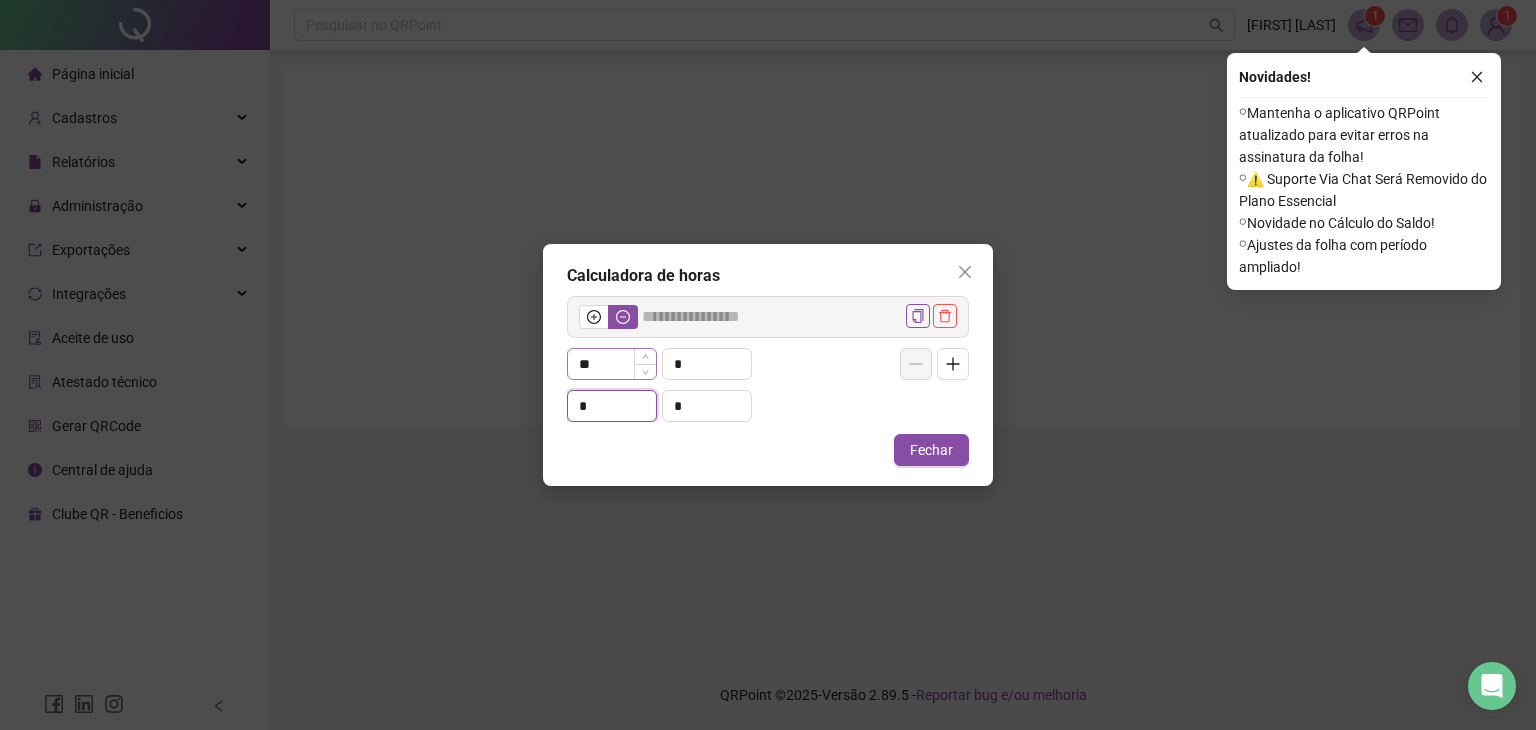 type on "*****" 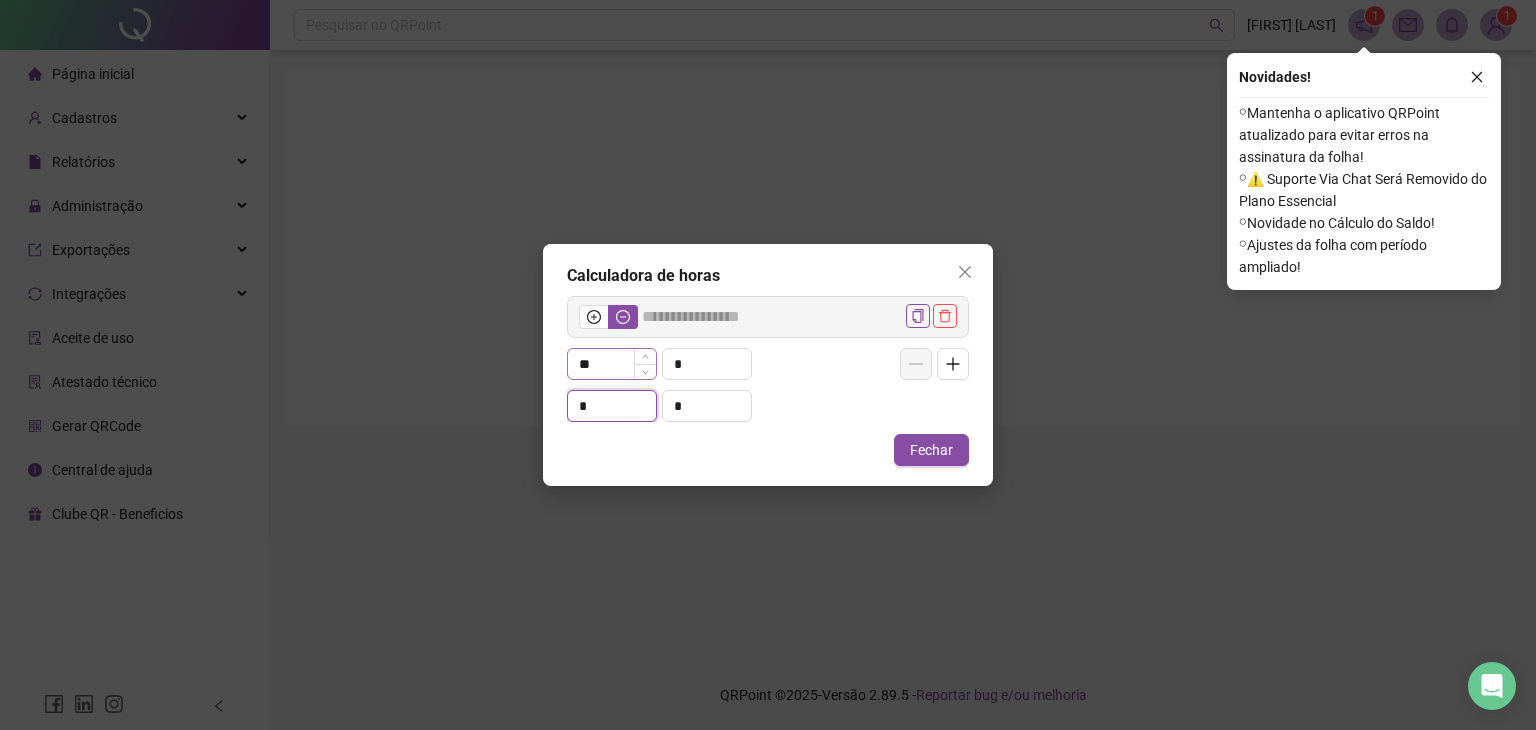 type on "*" 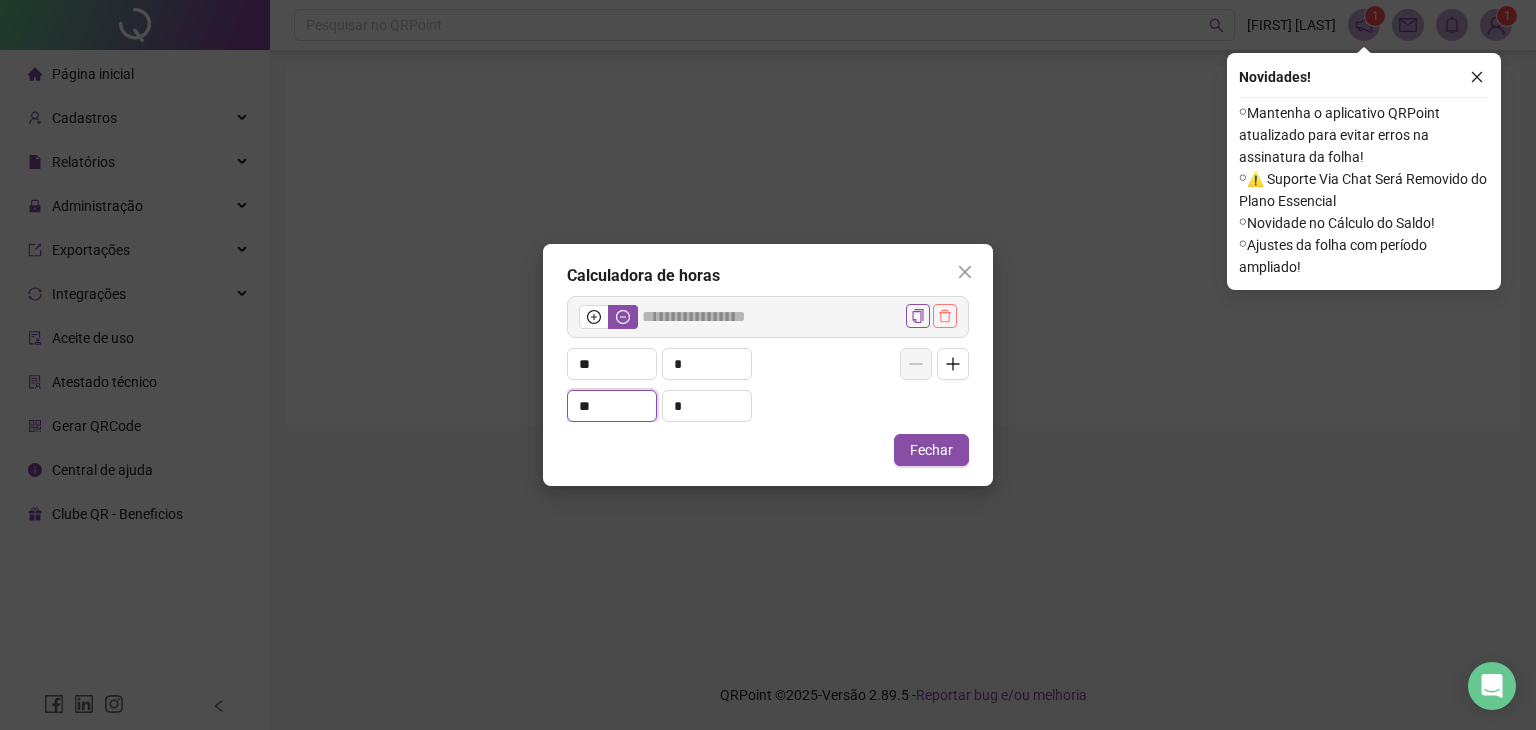 type on "**" 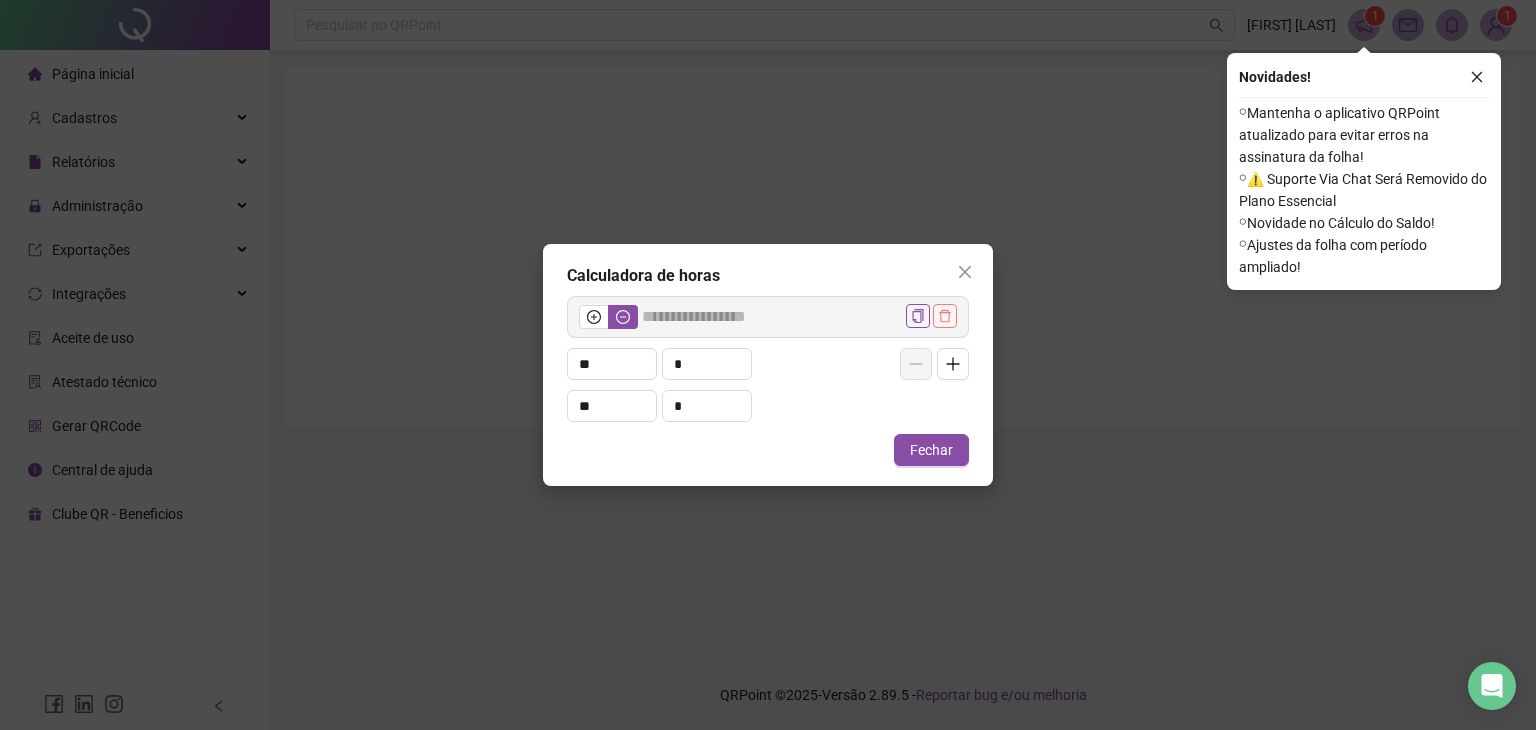 click at bounding box center (945, 316) 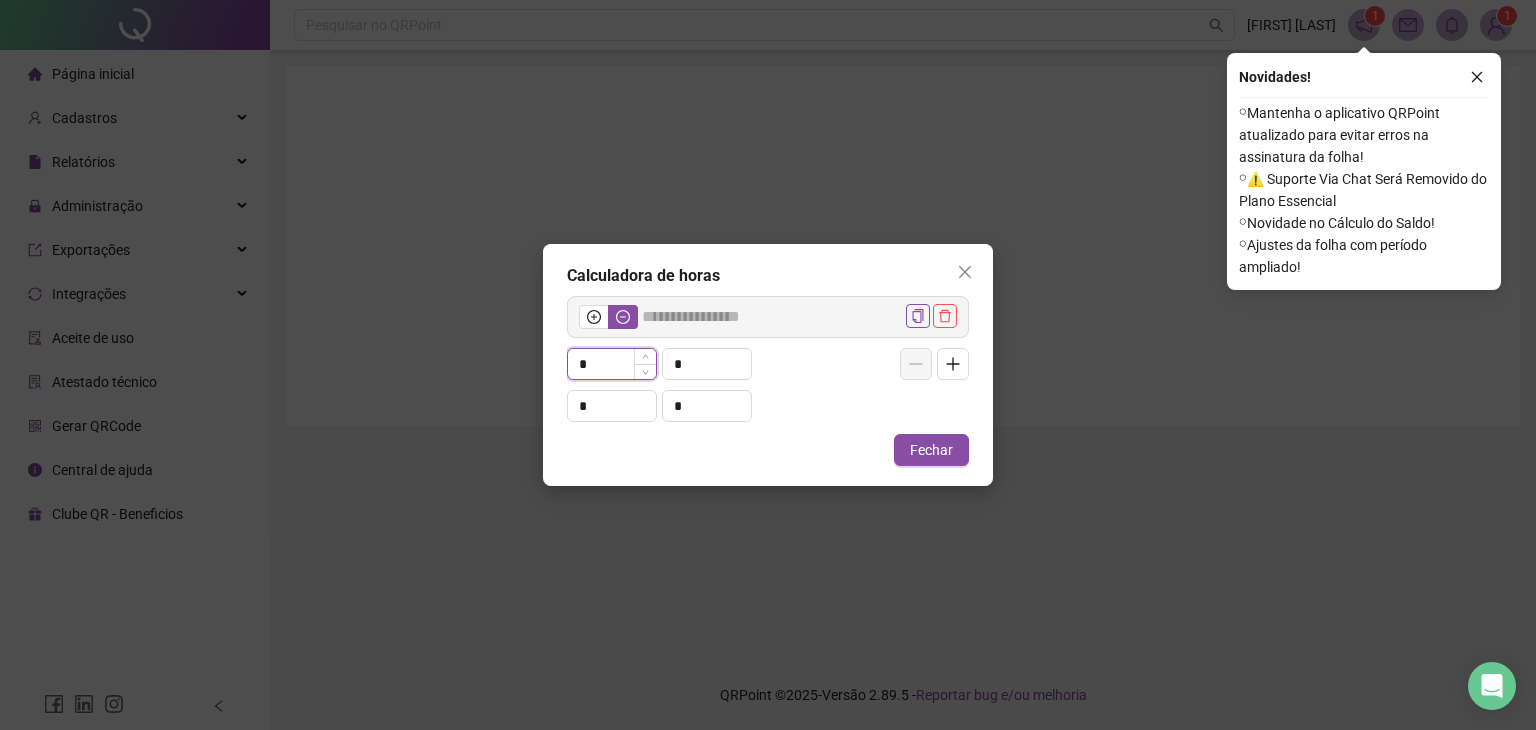 click on "*" at bounding box center (612, 364) 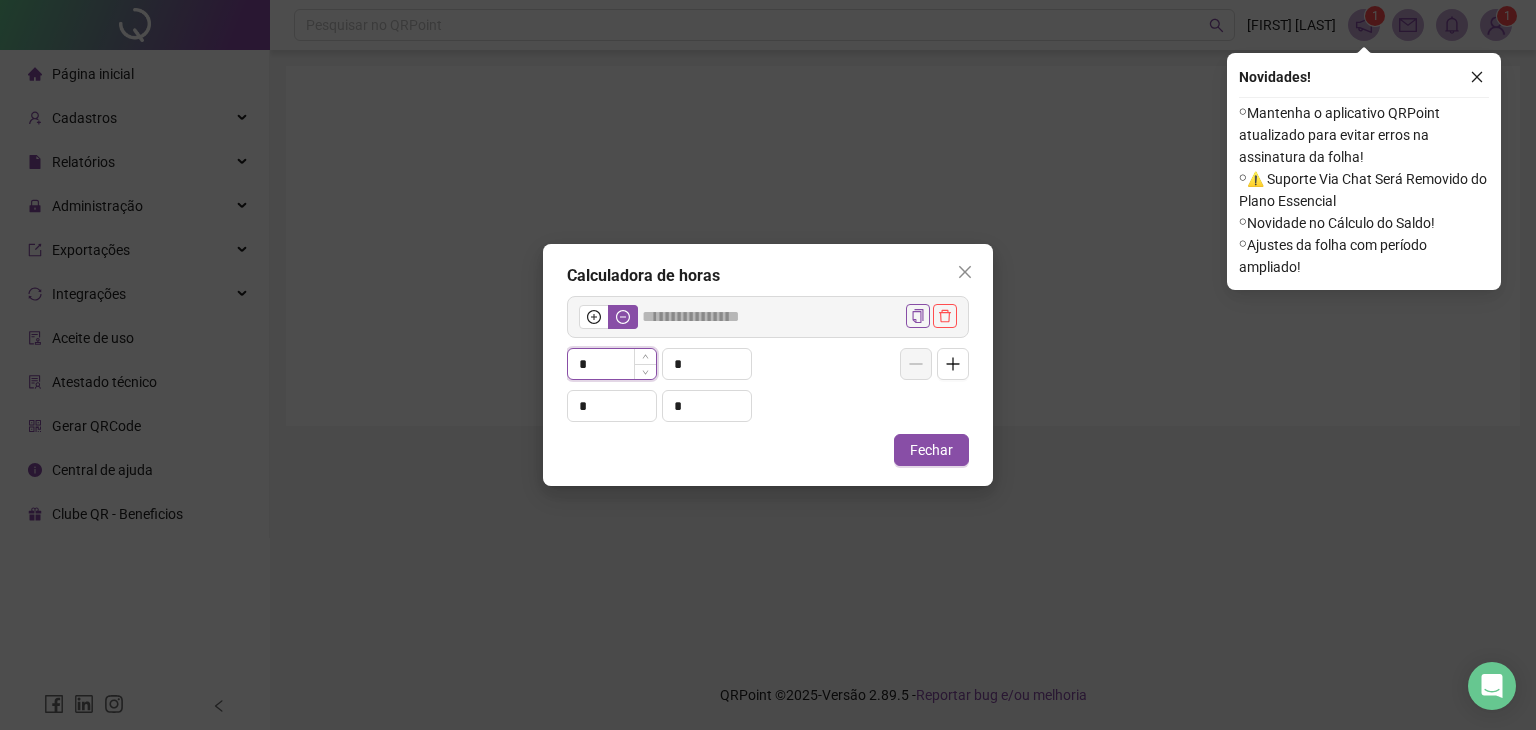 type on "*****" 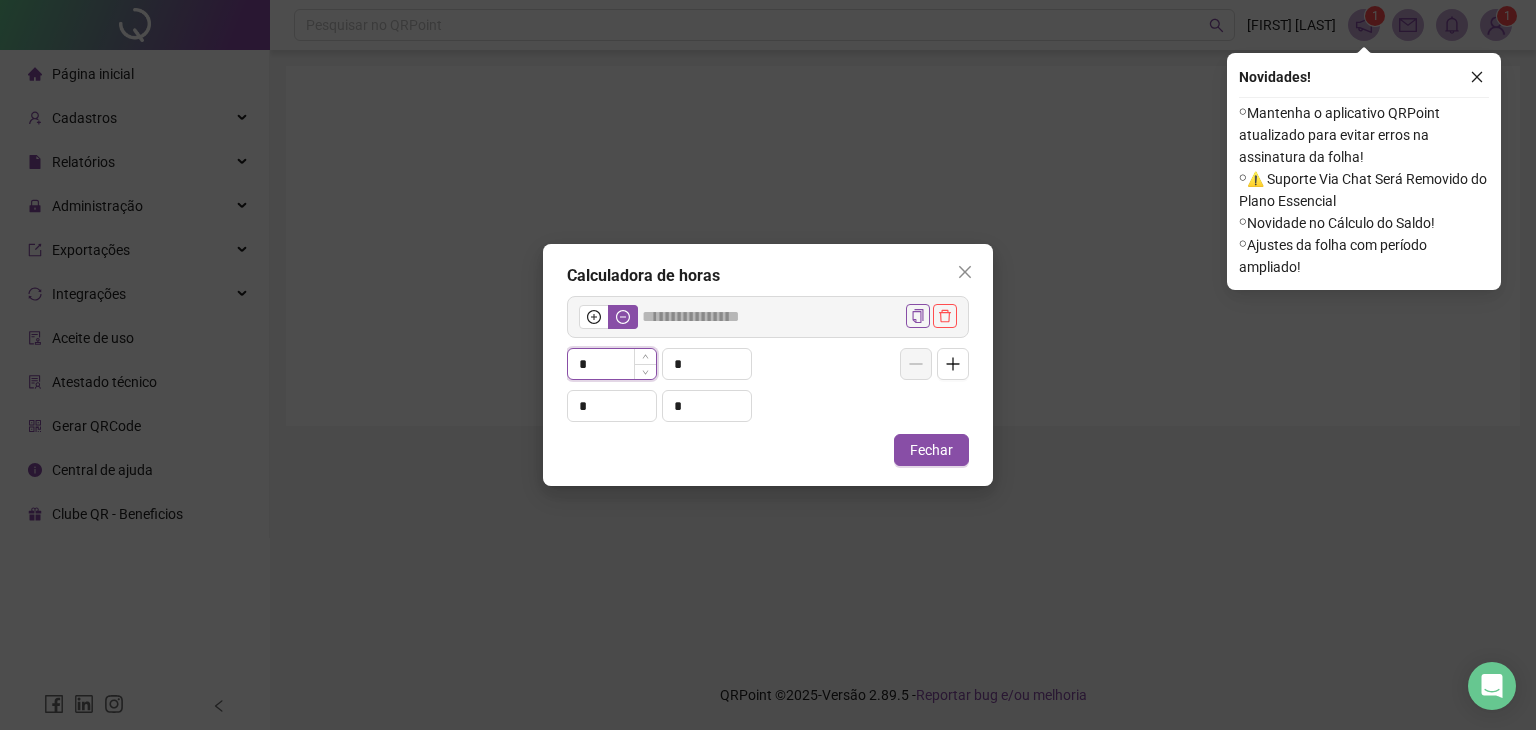 type on "**" 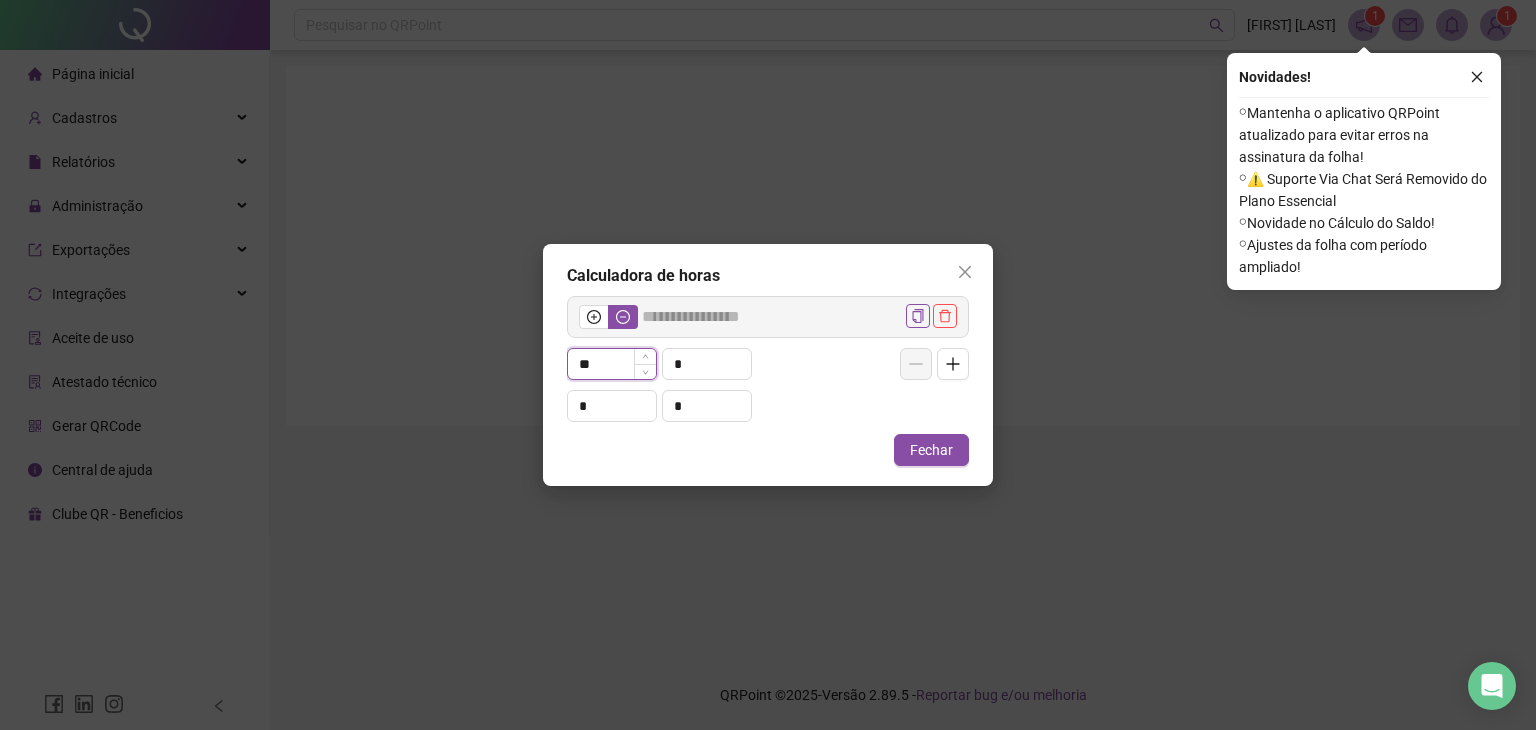 type on "*****" 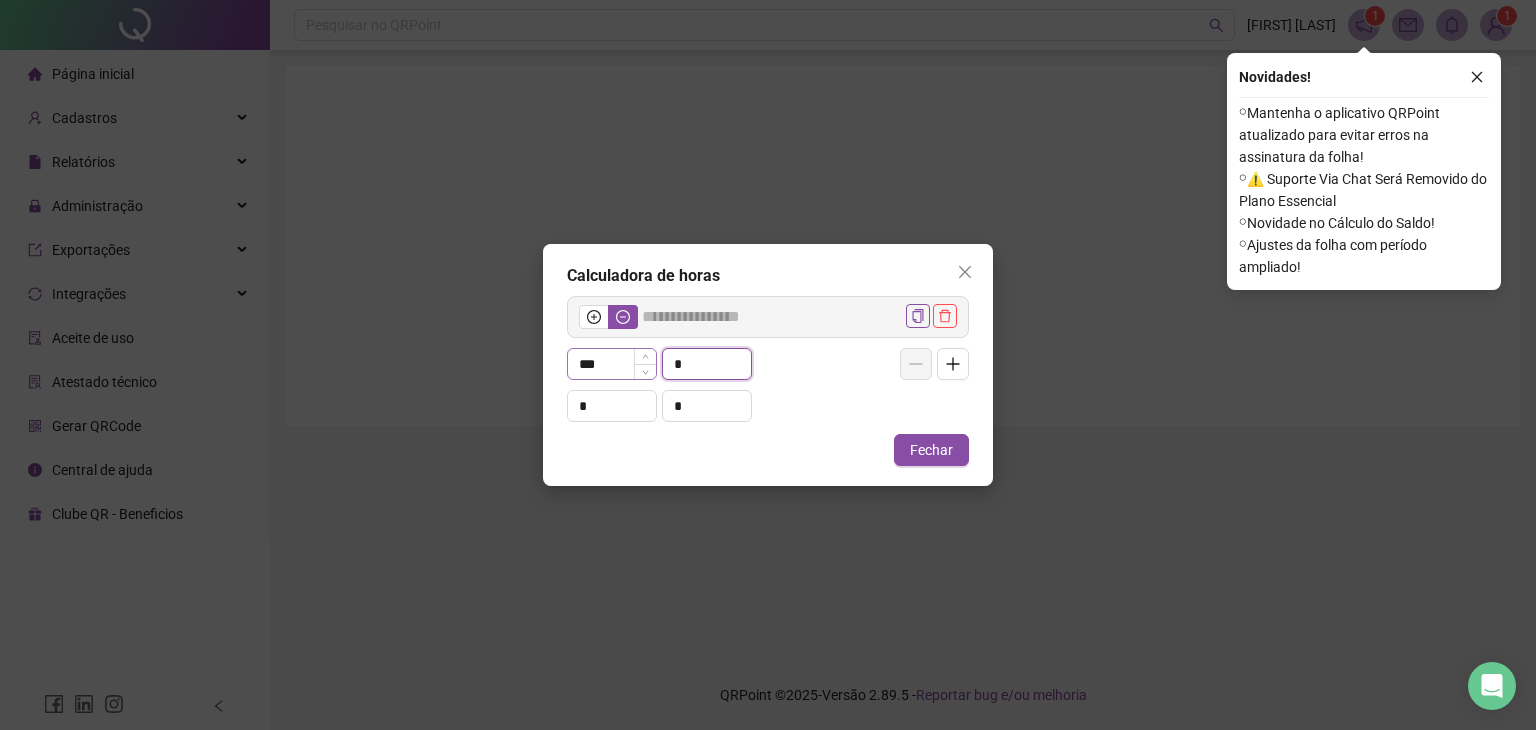 type on "**" 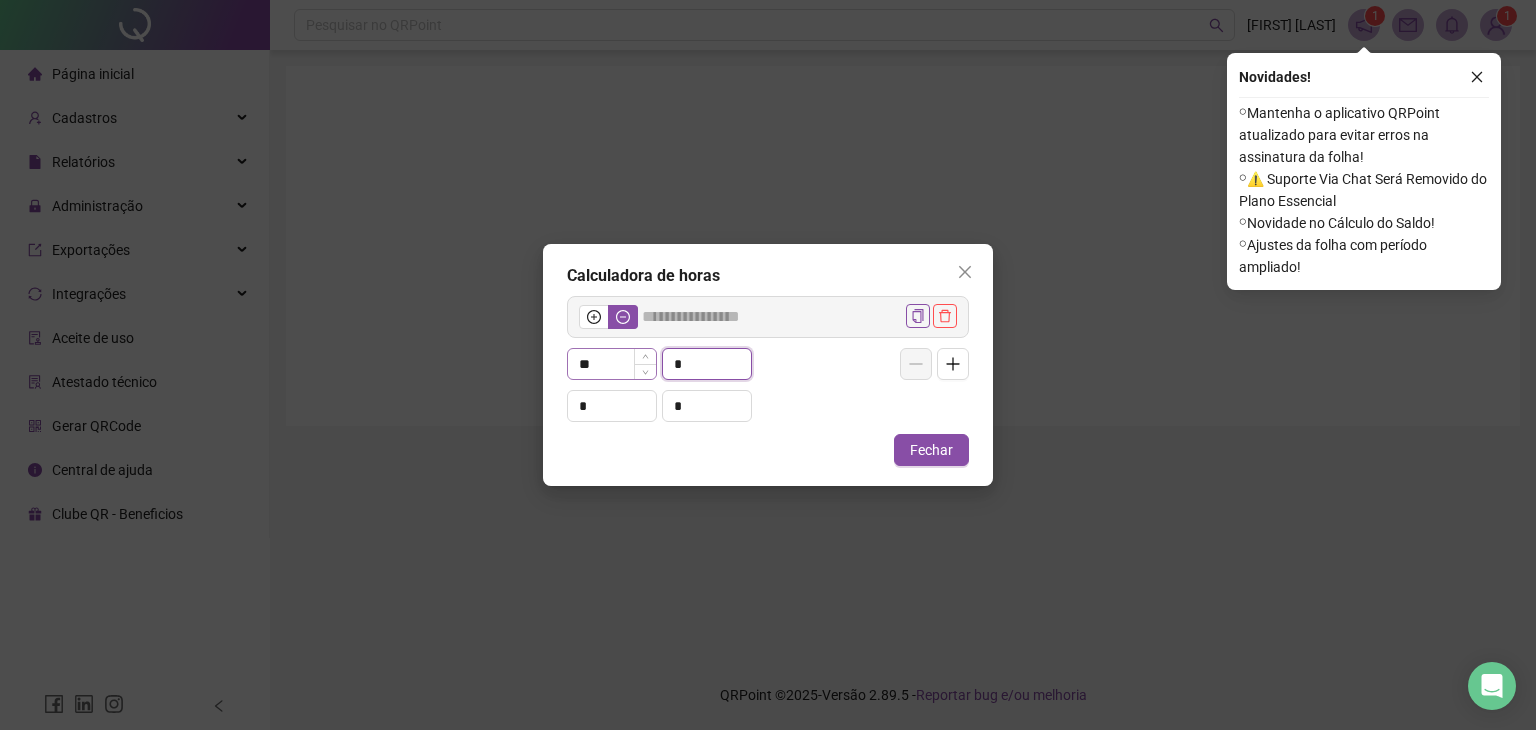type on "*****" 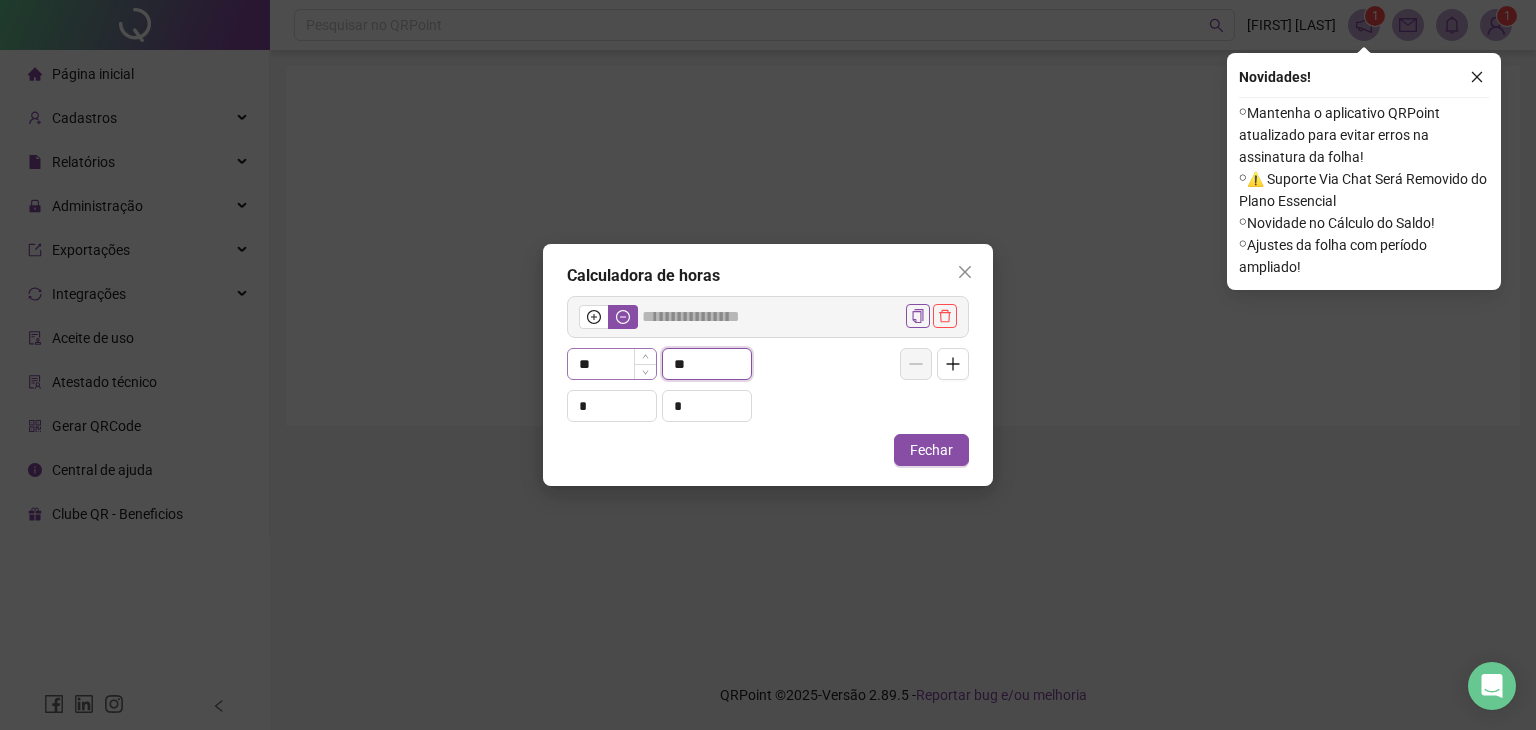 type on "**" 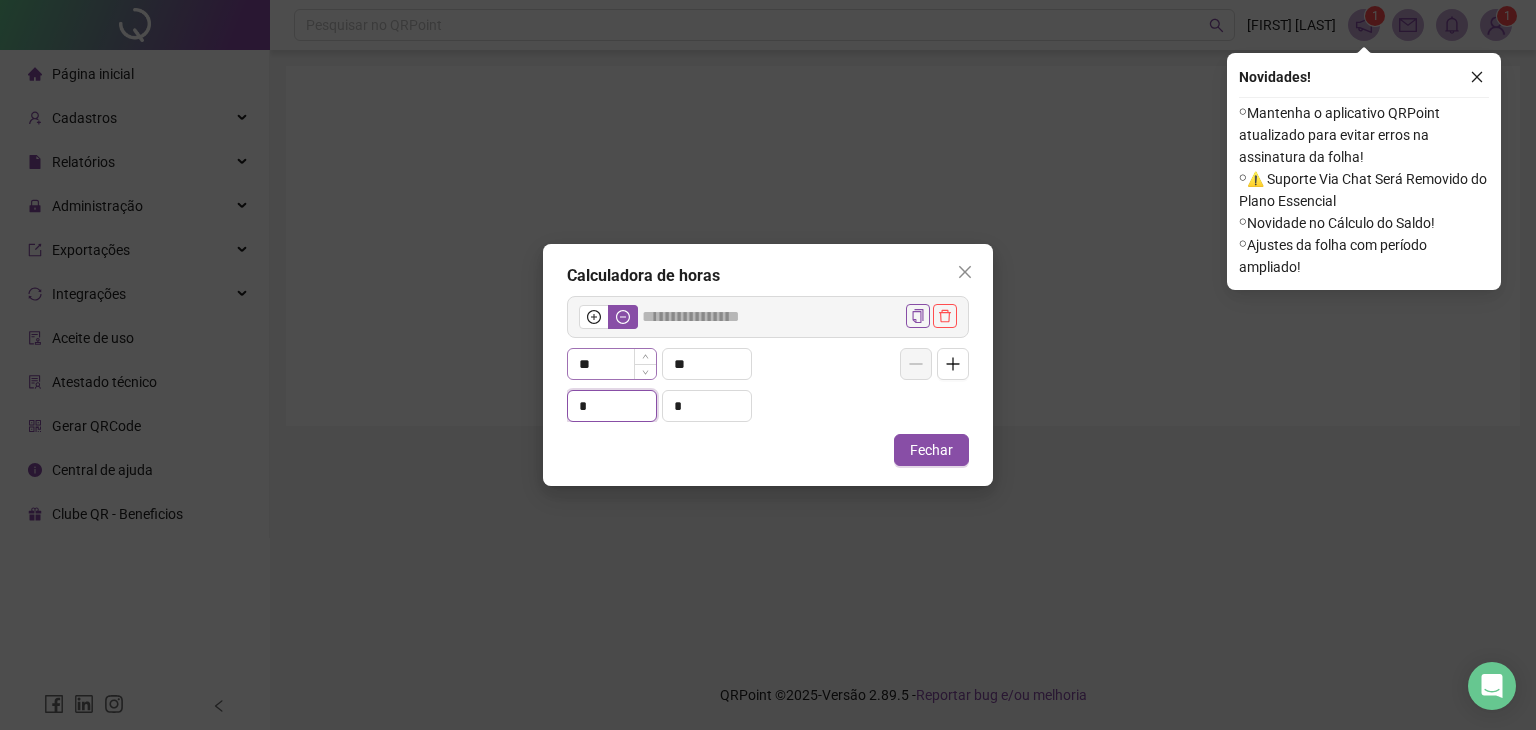 type on "*****" 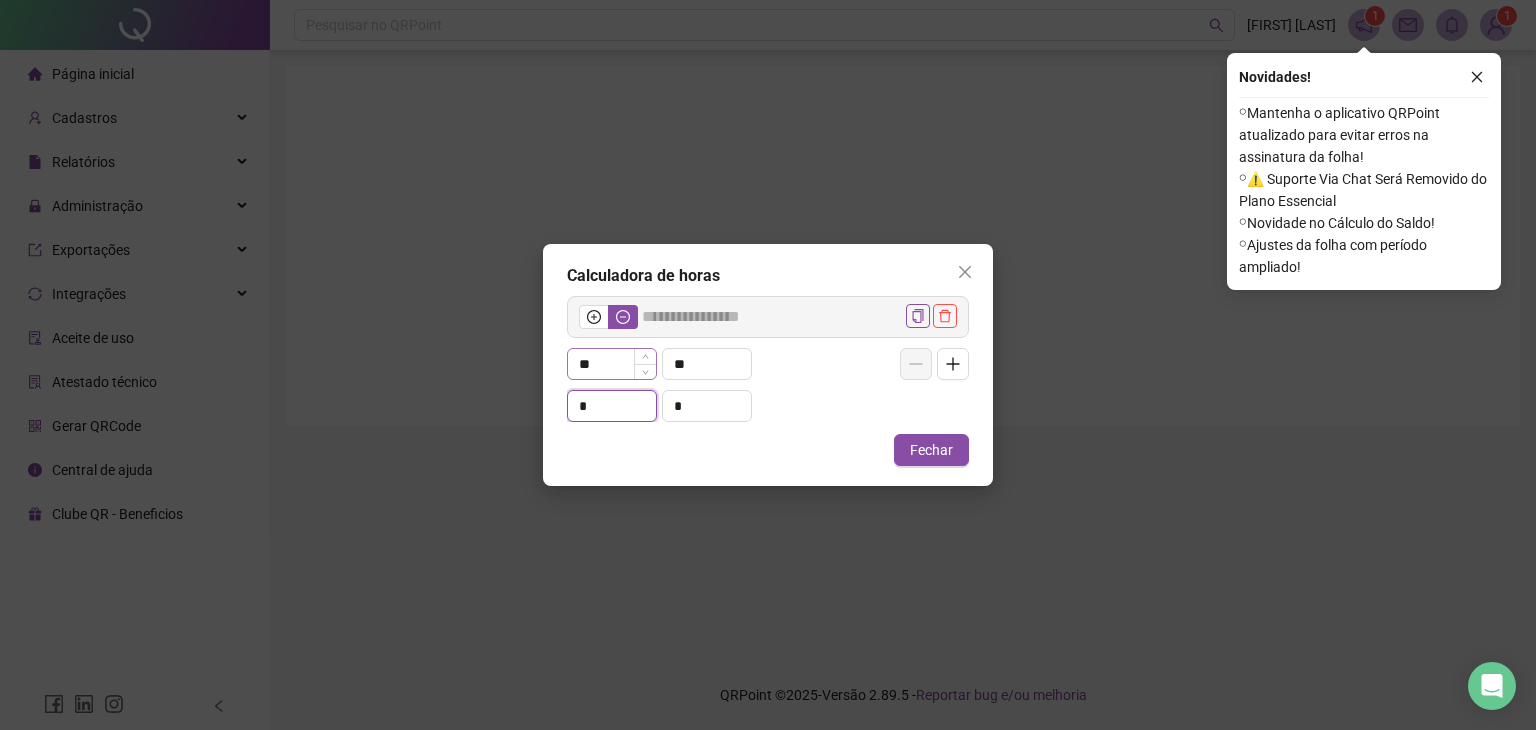 type on "*" 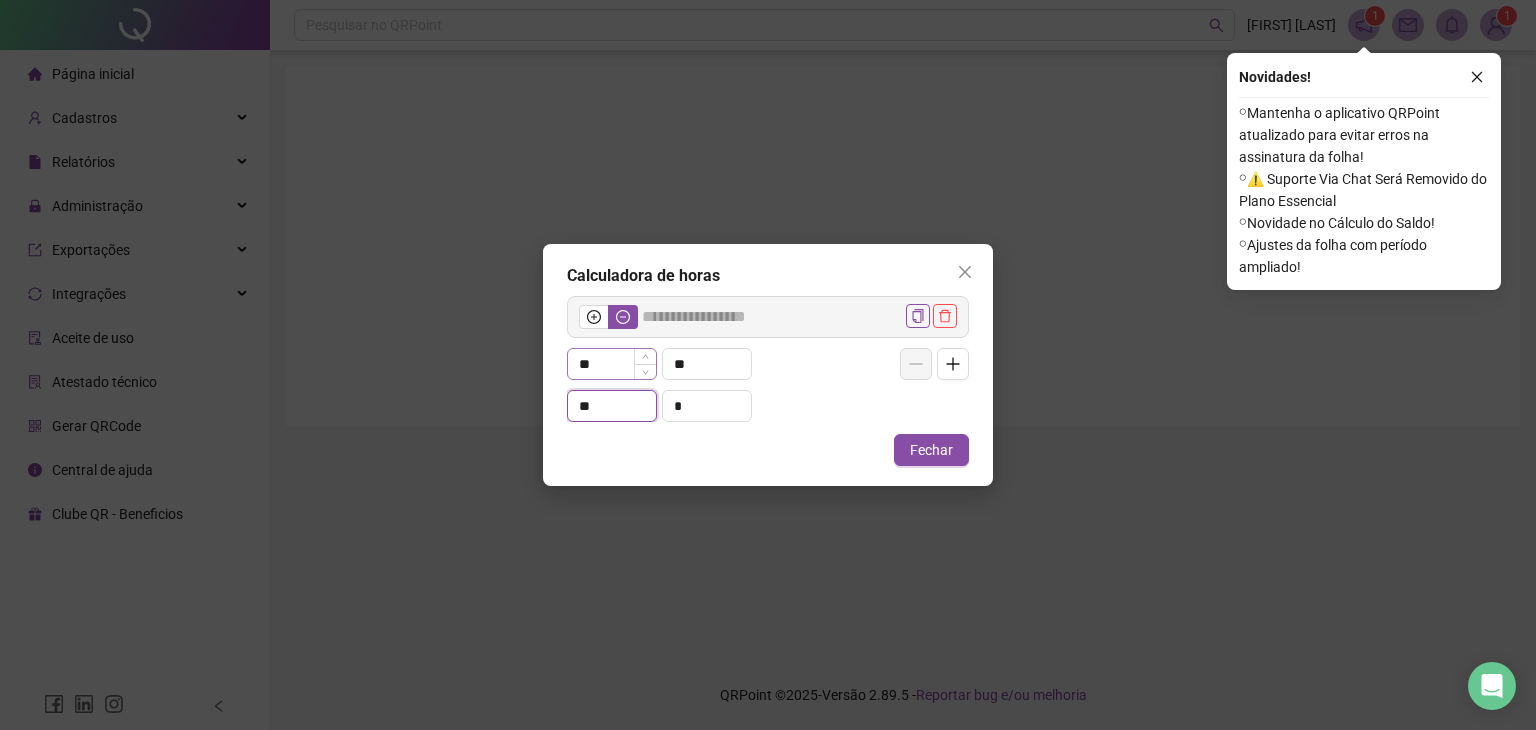 type on "**" 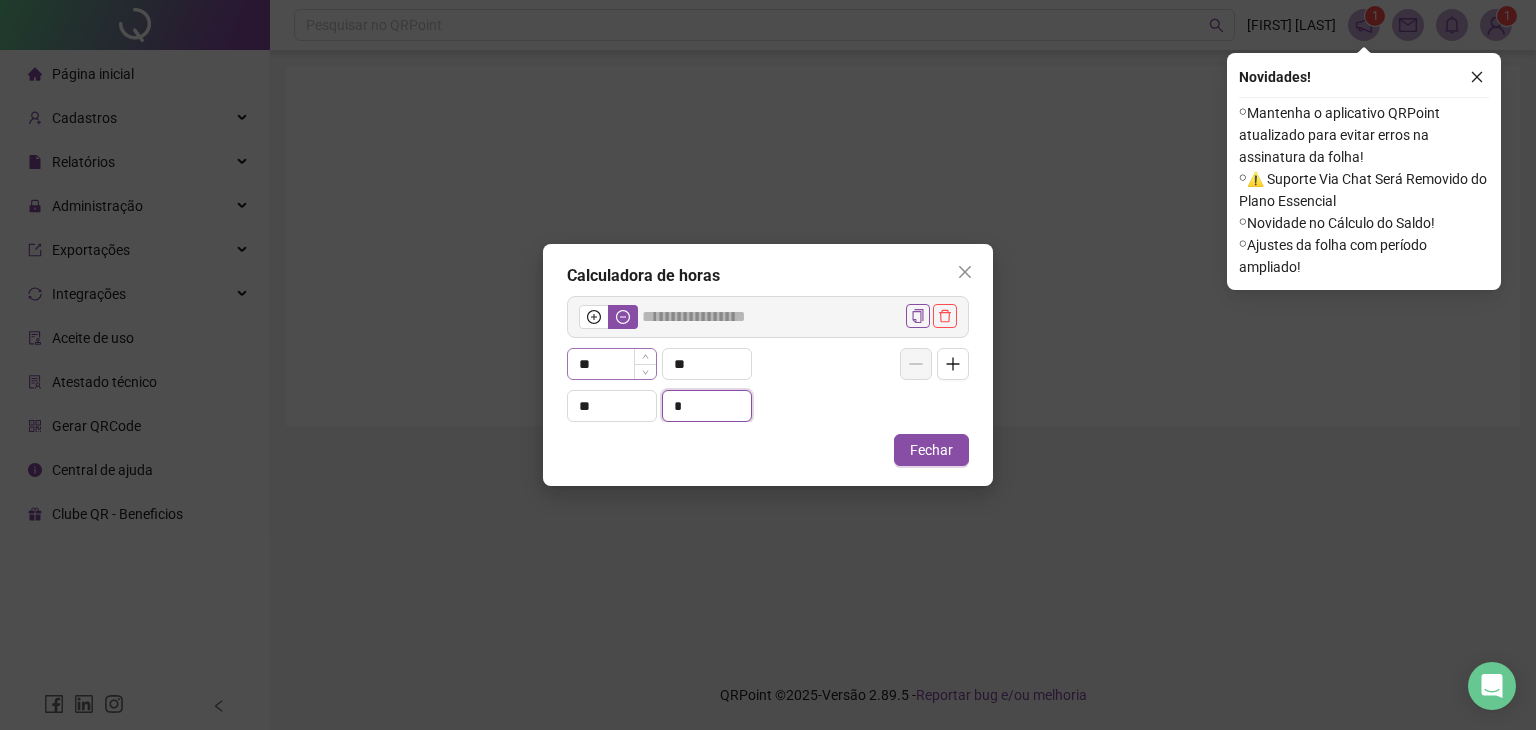 type on "******" 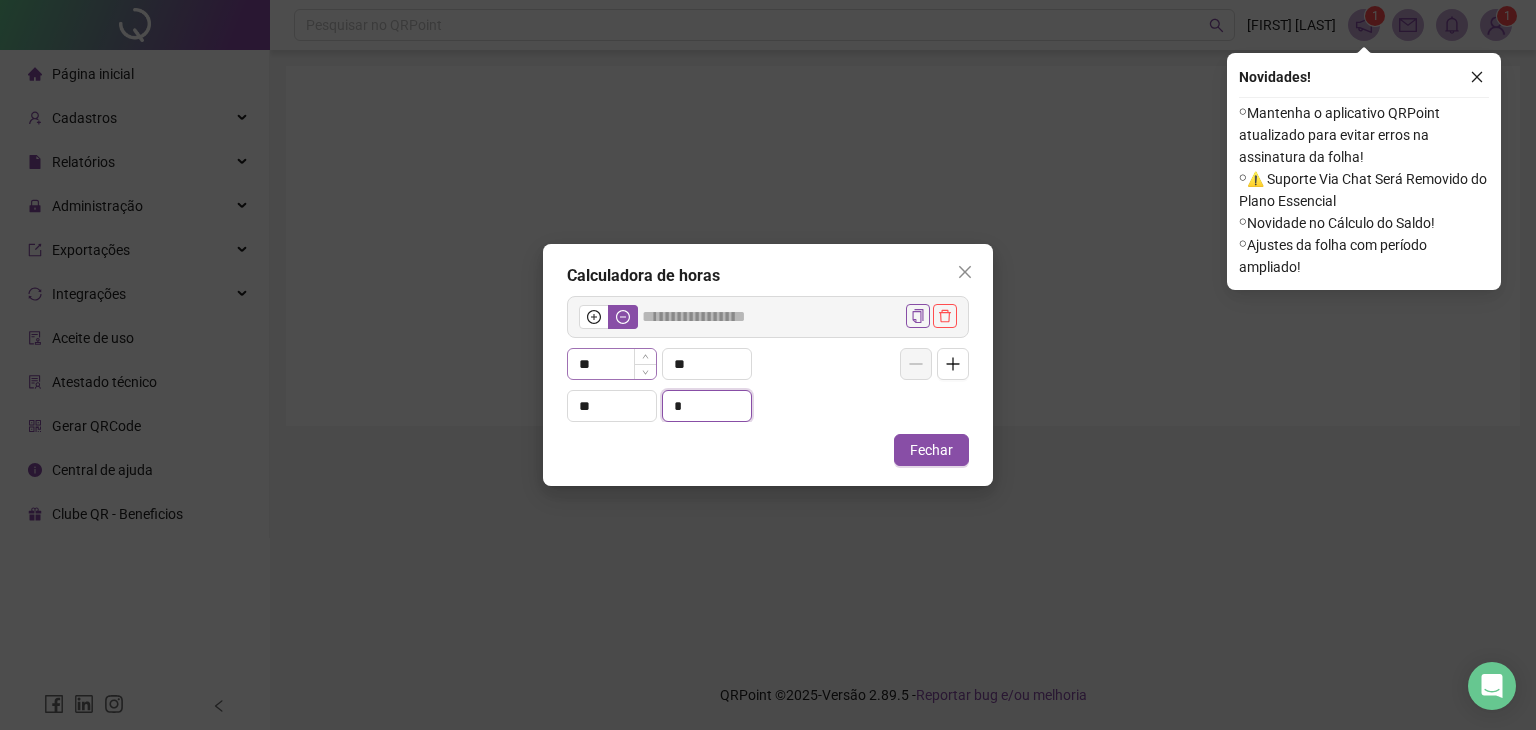 type on "*" 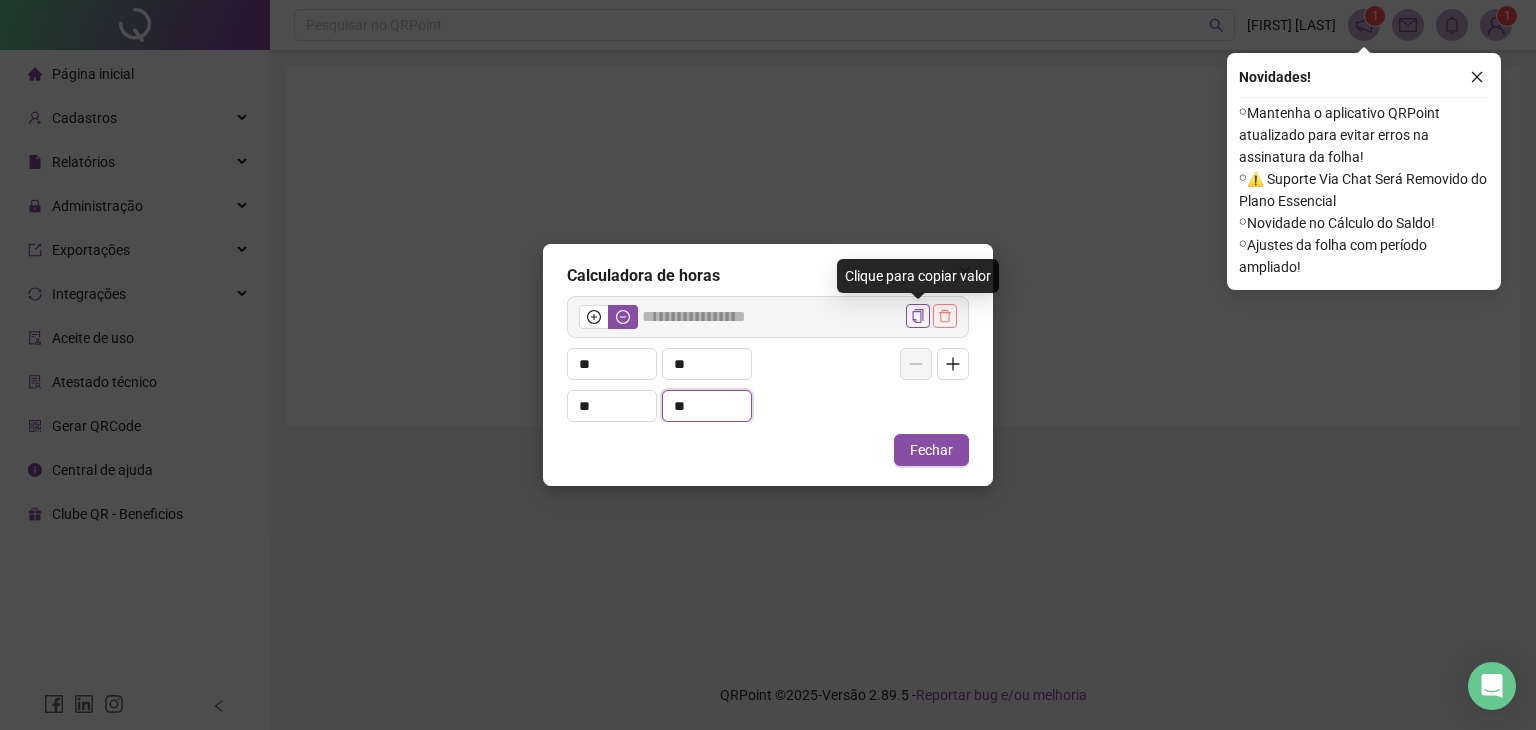 type on "**" 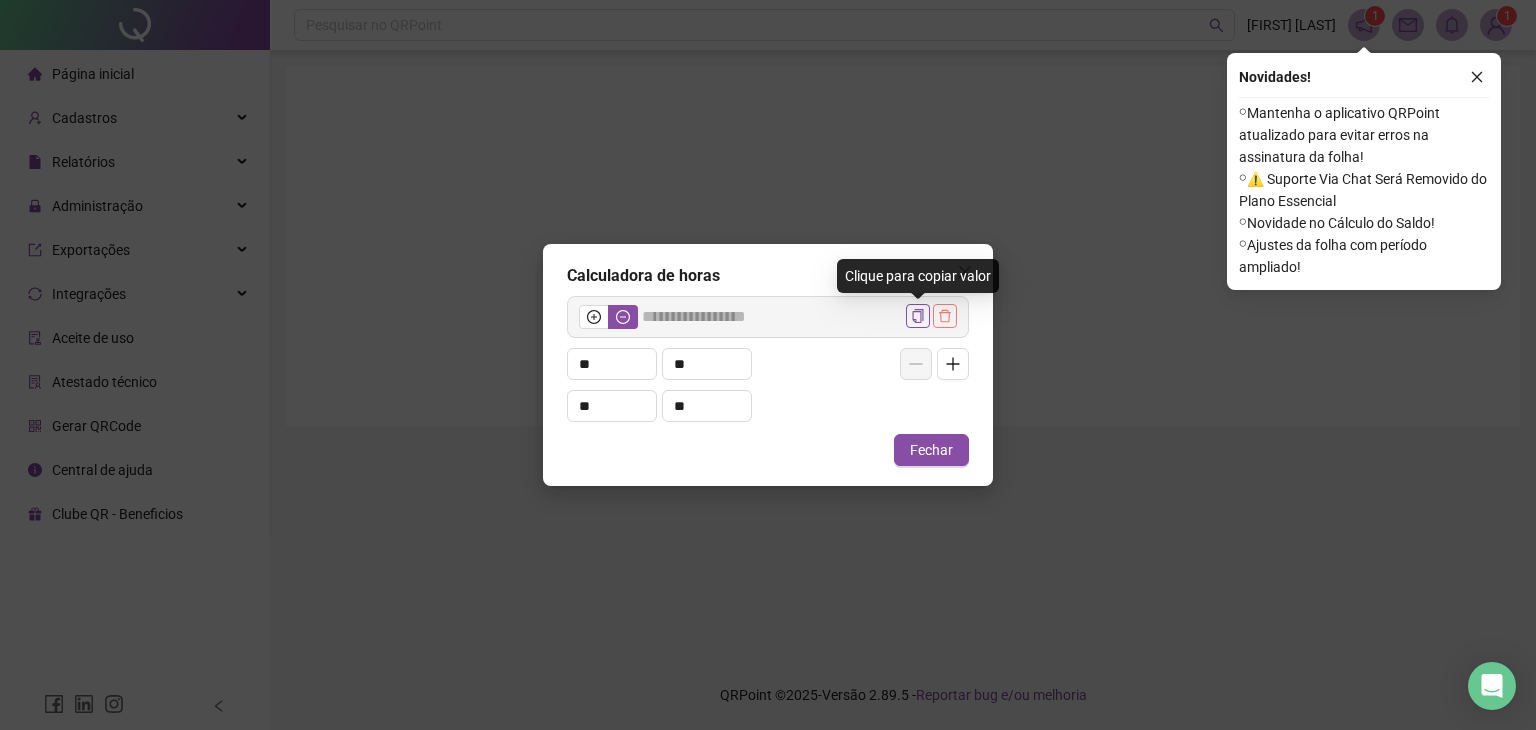 click 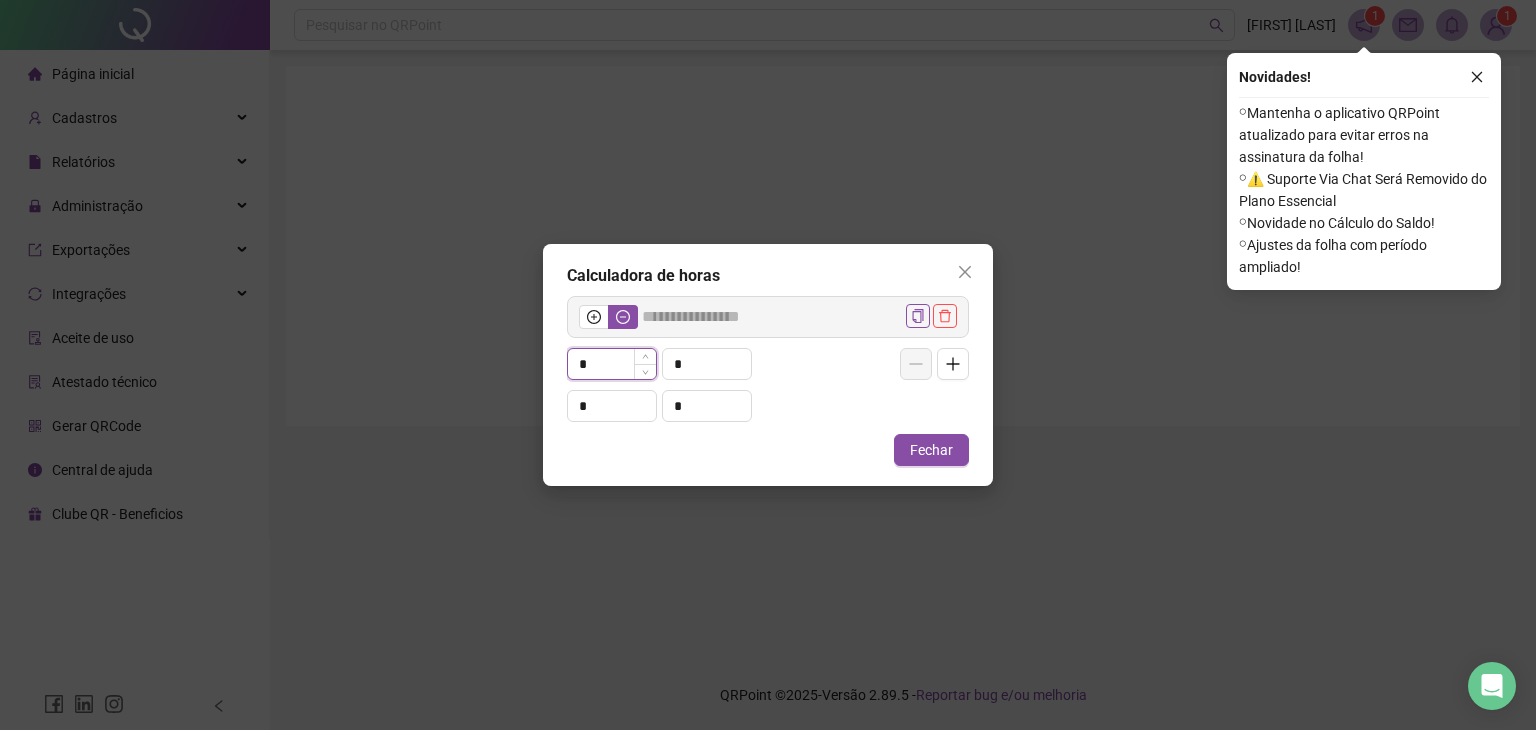 click on "*" at bounding box center (612, 364) 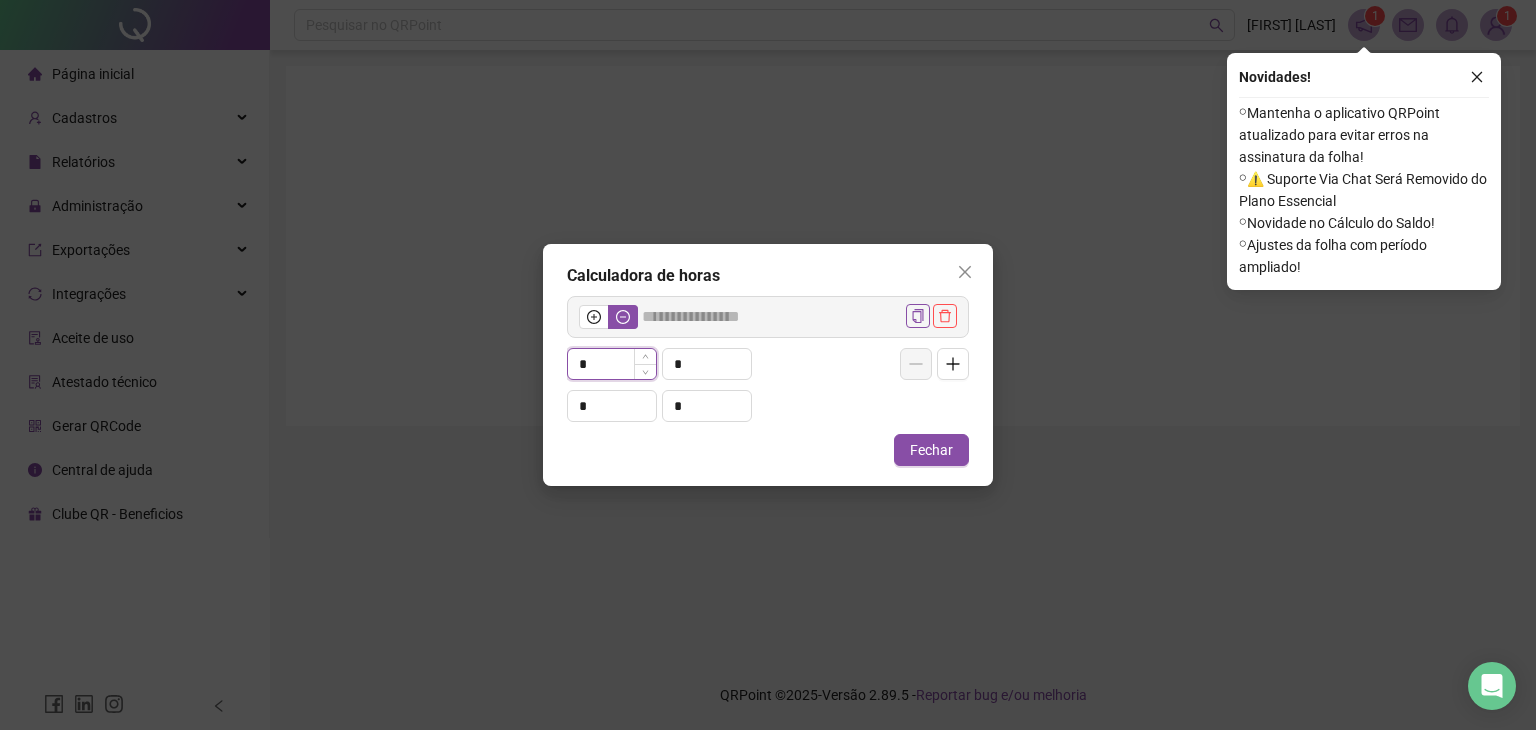 type 